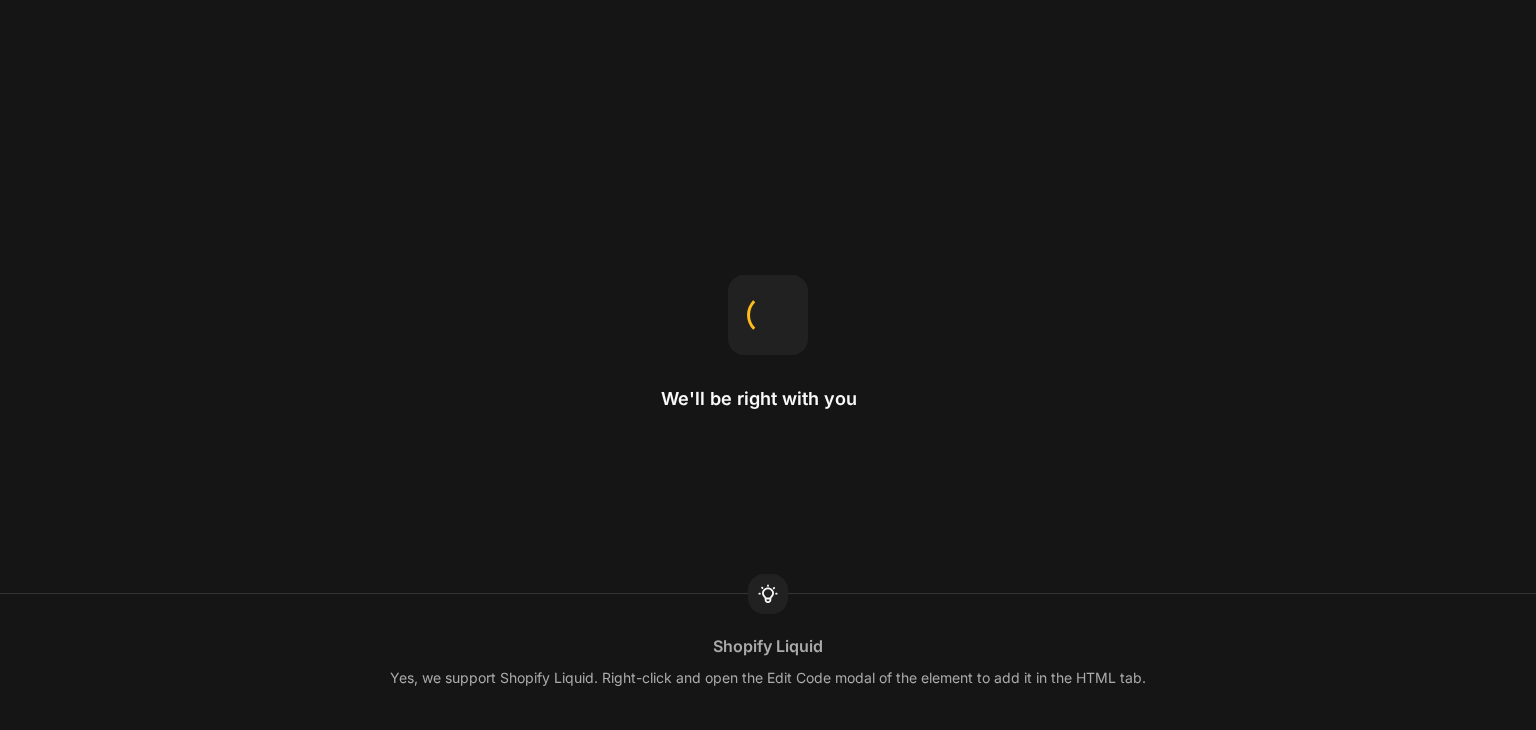 scroll, scrollTop: 0, scrollLeft: 0, axis: both 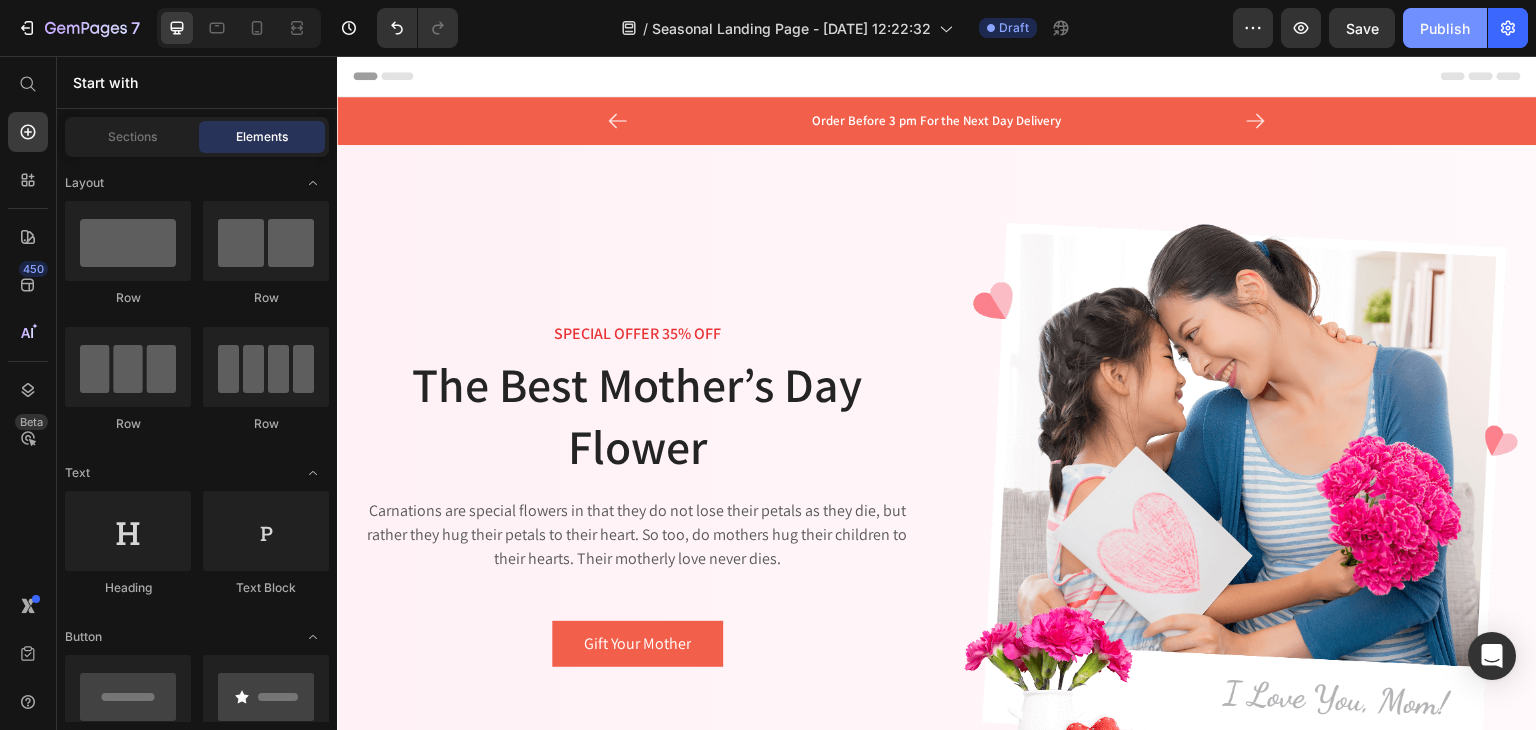 click on "Publish" at bounding box center (1445, 28) 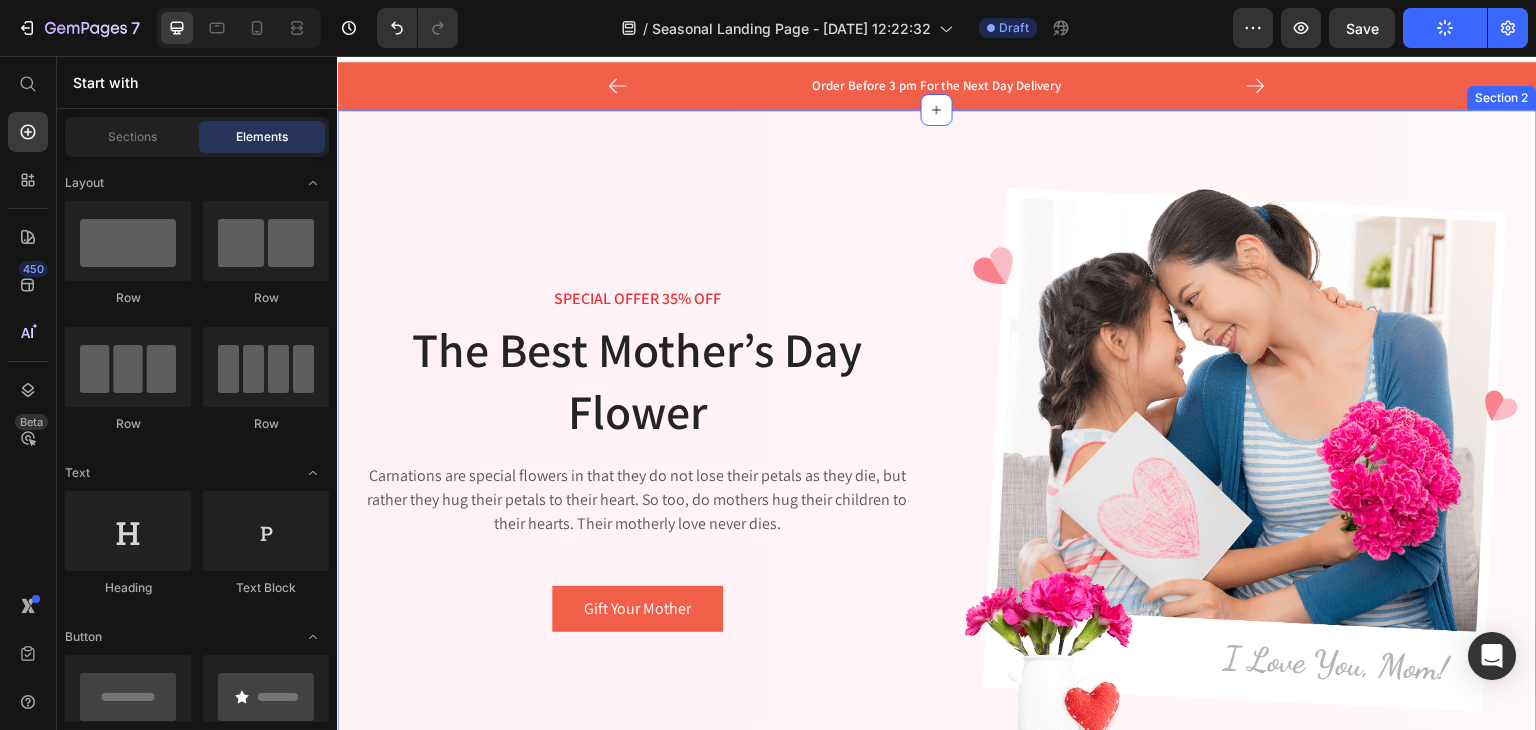 scroll, scrollTop: 0, scrollLeft: 0, axis: both 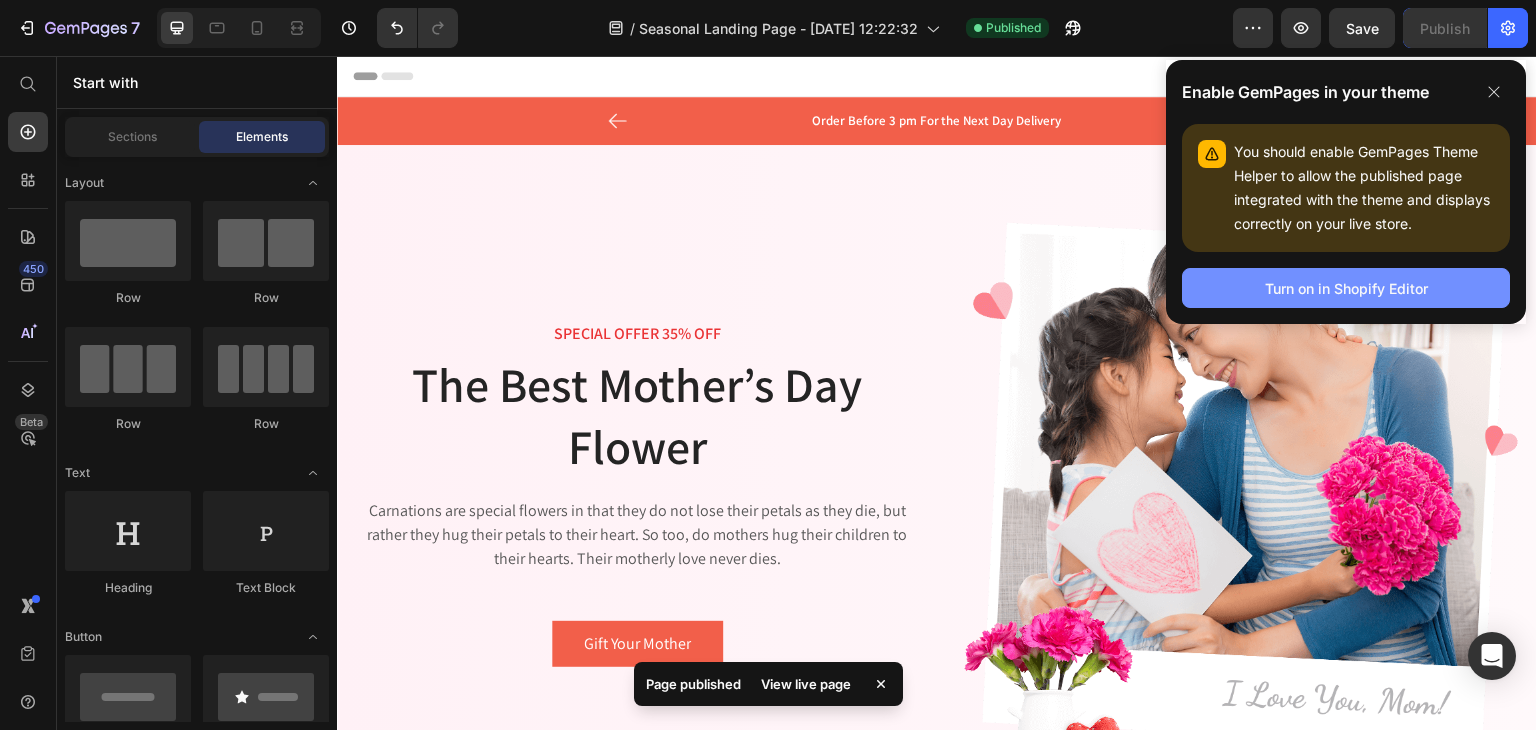click on "Turn on in Shopify Editor" at bounding box center (1346, 288) 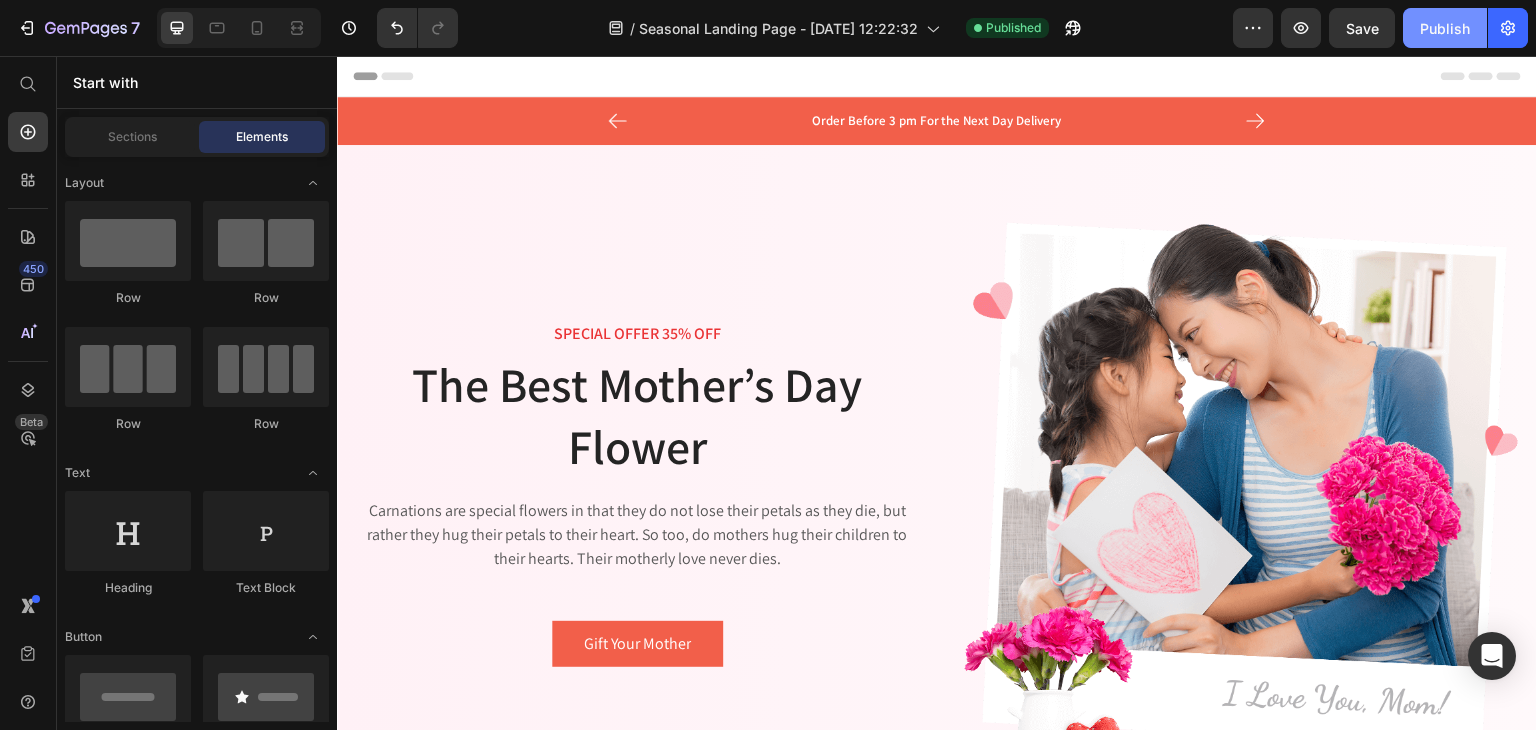click on "Publish" at bounding box center [1445, 28] 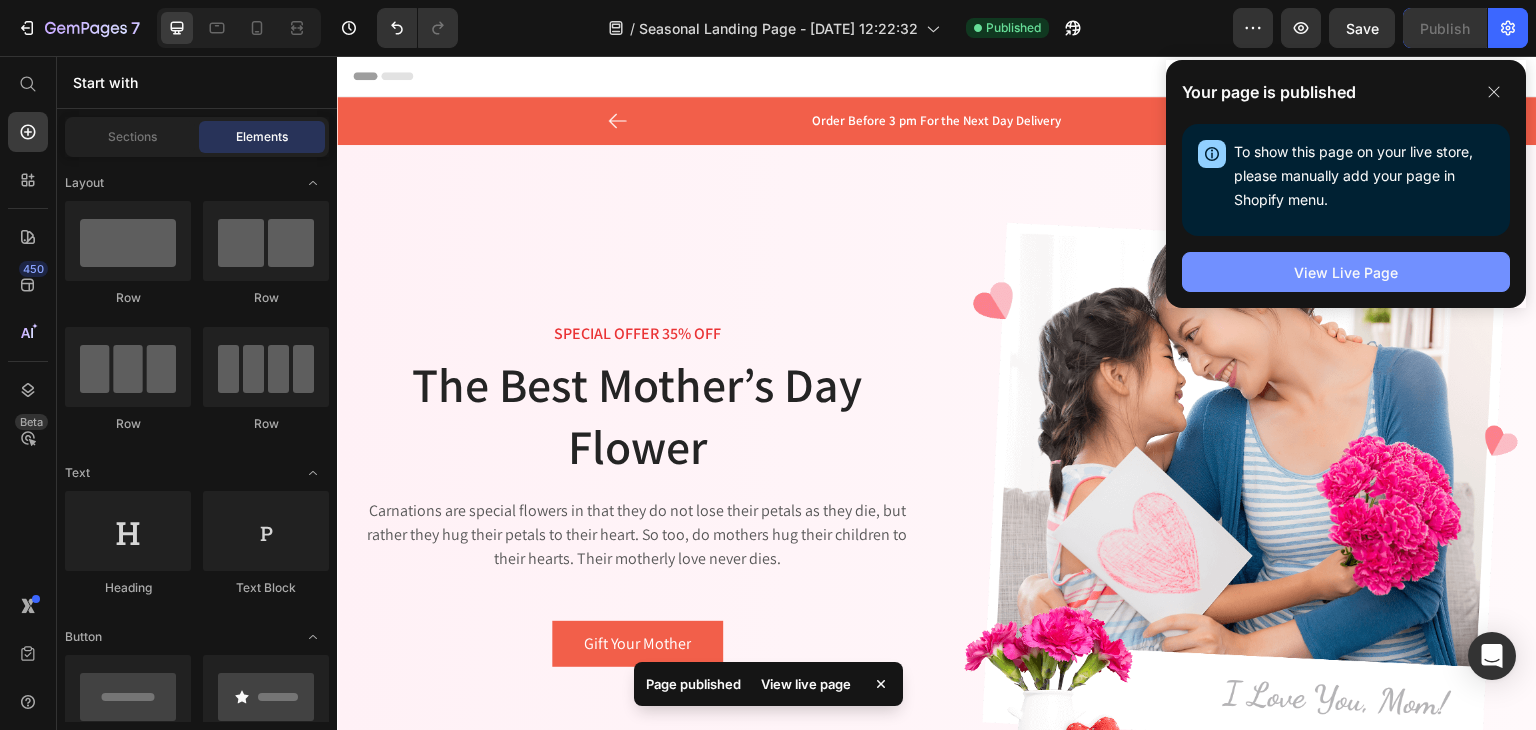 click on "View Live Page" at bounding box center [1346, 272] 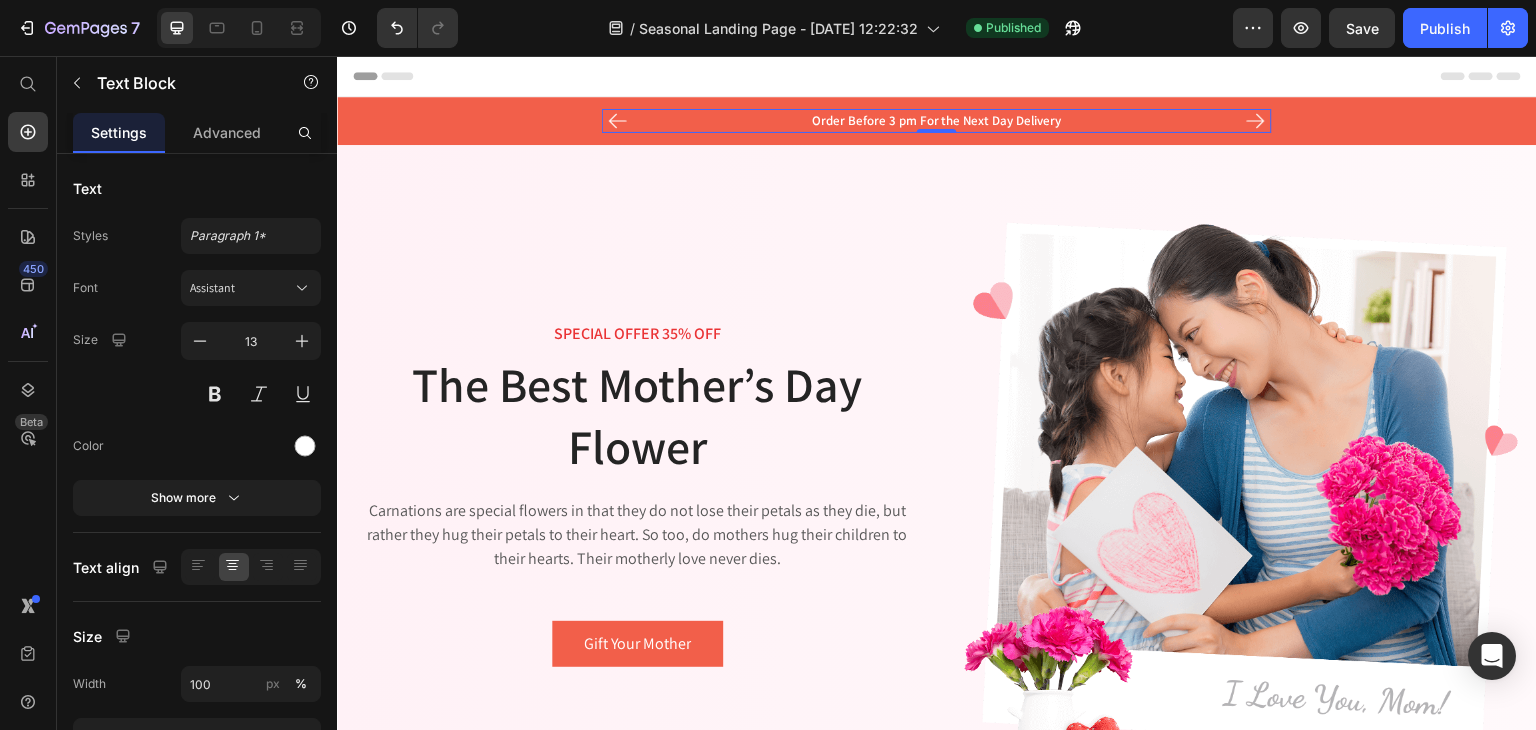 click on "Order Before 3 pm For the Next Day Delivery" at bounding box center [937, 121] 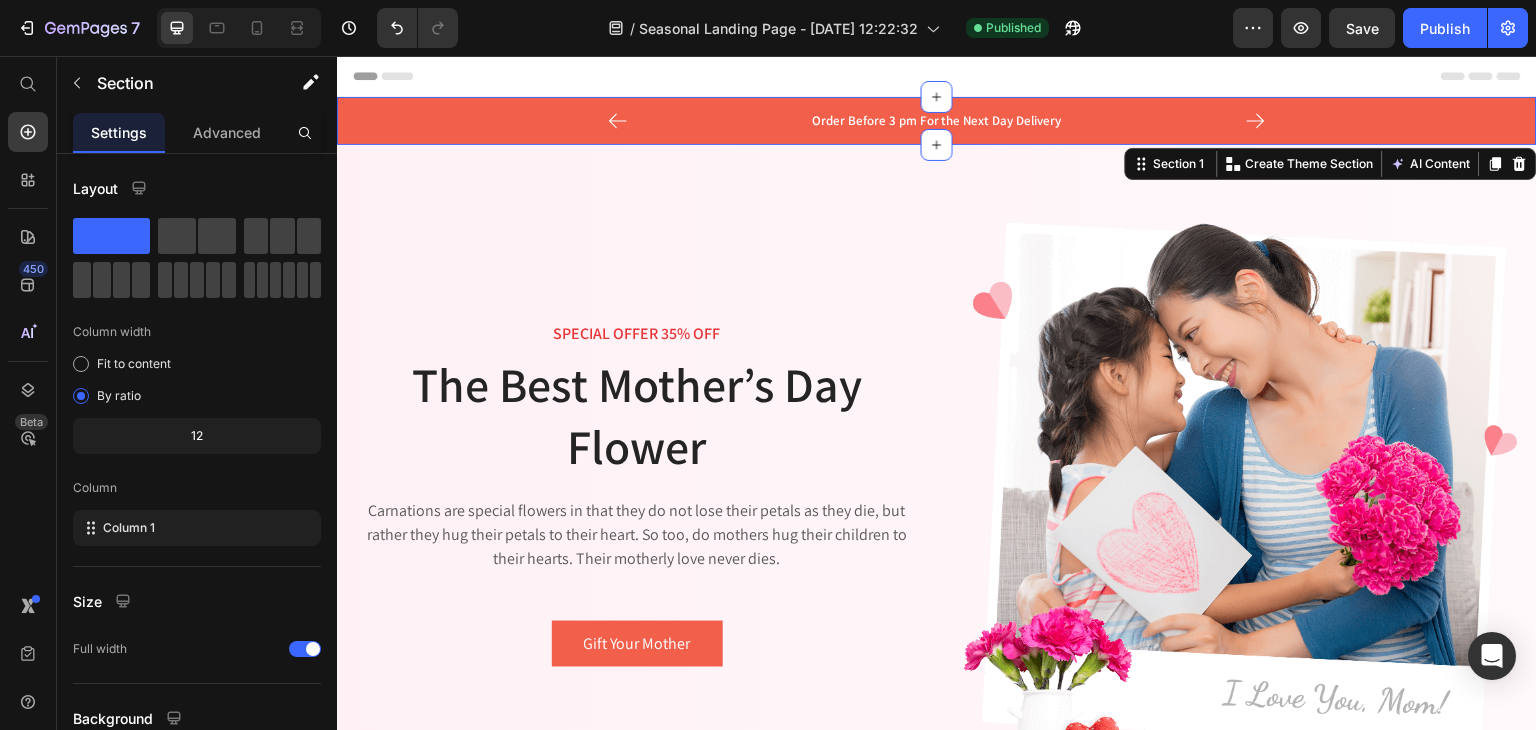click on "Order Before 3 pm For the Next Day Delivery Text Block 7-Day Freshness Guarantee Text Block Free Greeting Card Available! Text Block
Carousel" at bounding box center (937, 121) 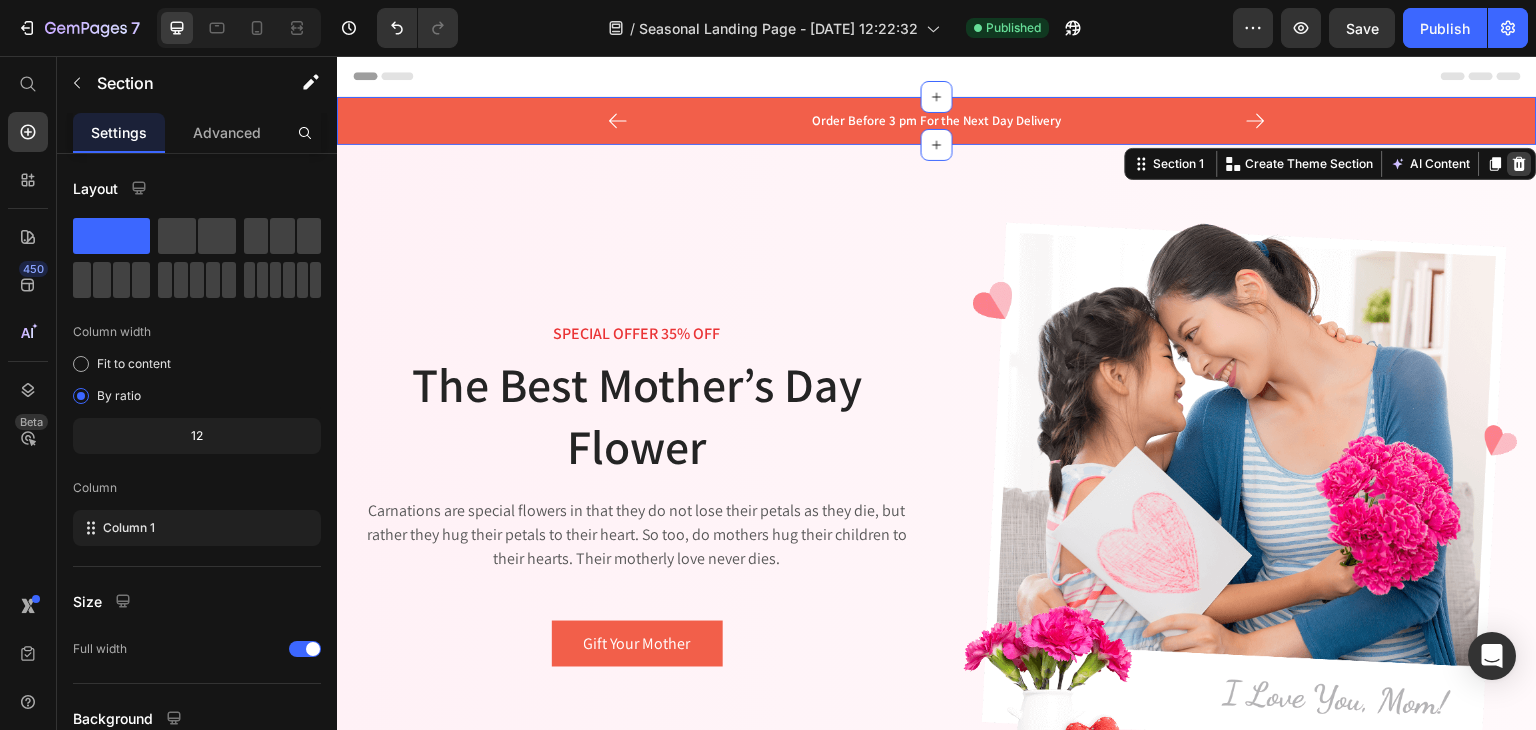 click 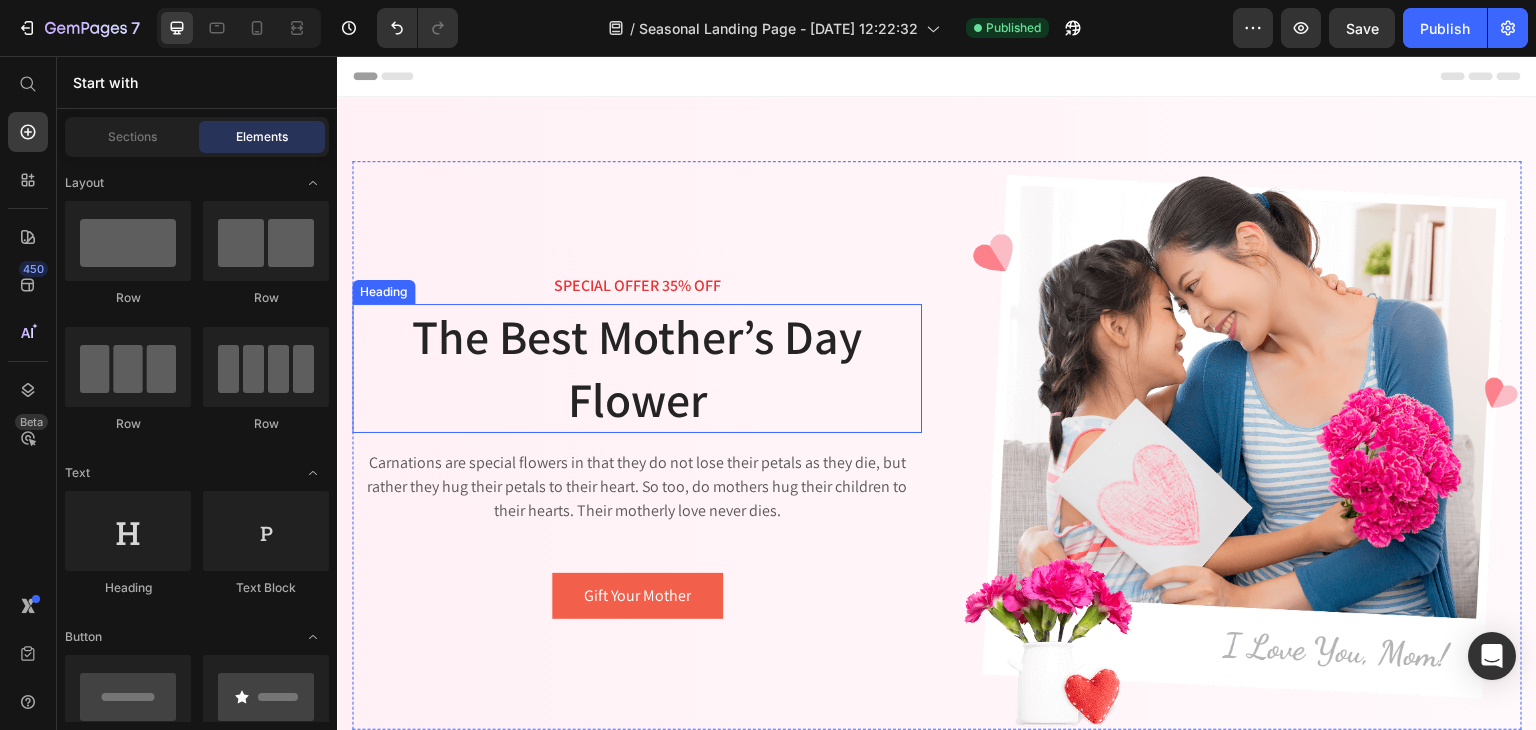 click on "The Best Mother’s Day Flower" at bounding box center [637, 368] 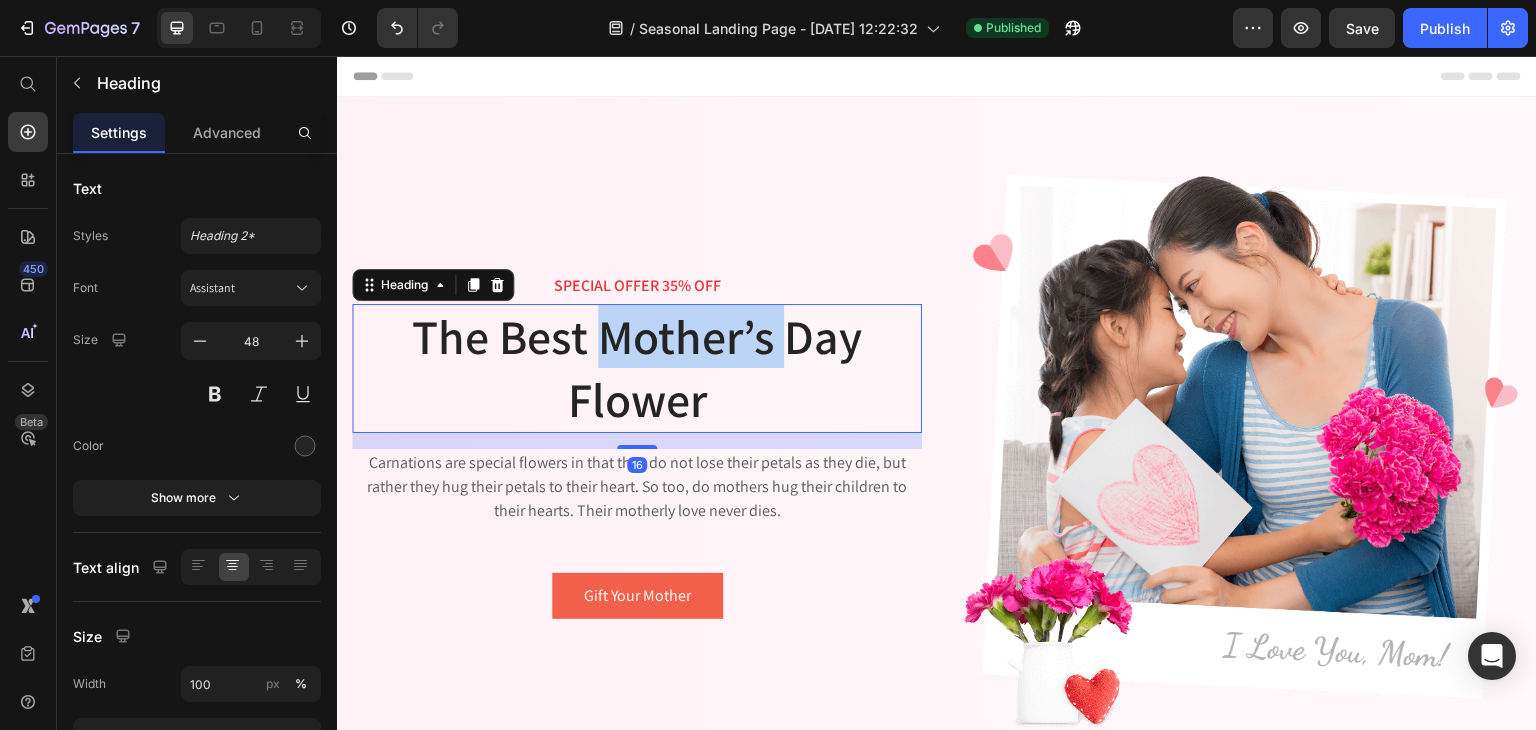 click on "The Best Mother’s Day Flower" at bounding box center [637, 368] 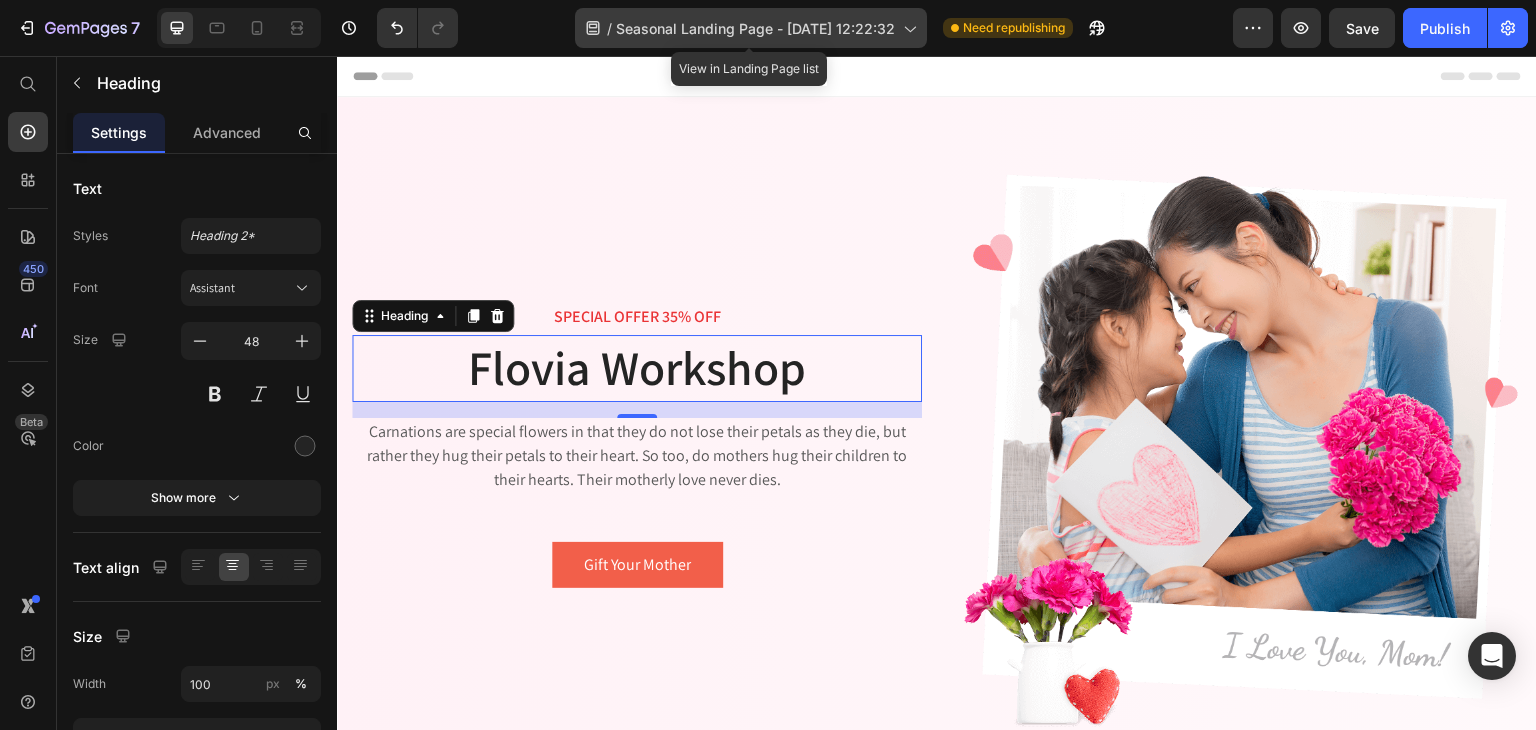 click on "/  Seasonal Landing Page - [DATE] 12:22:32" 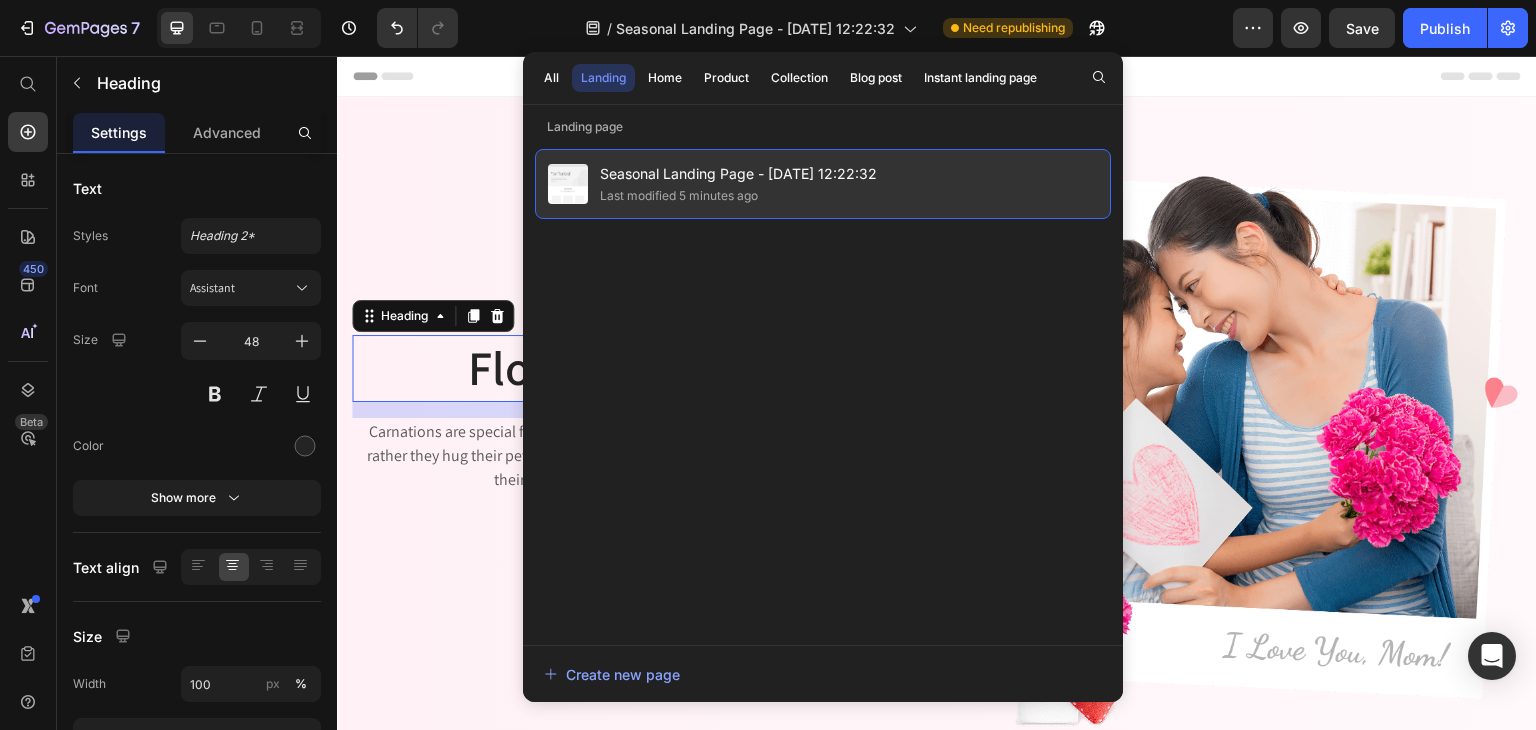 click on "Seasonal Landing Page - [DATE] 12:22:32" at bounding box center (738, 174) 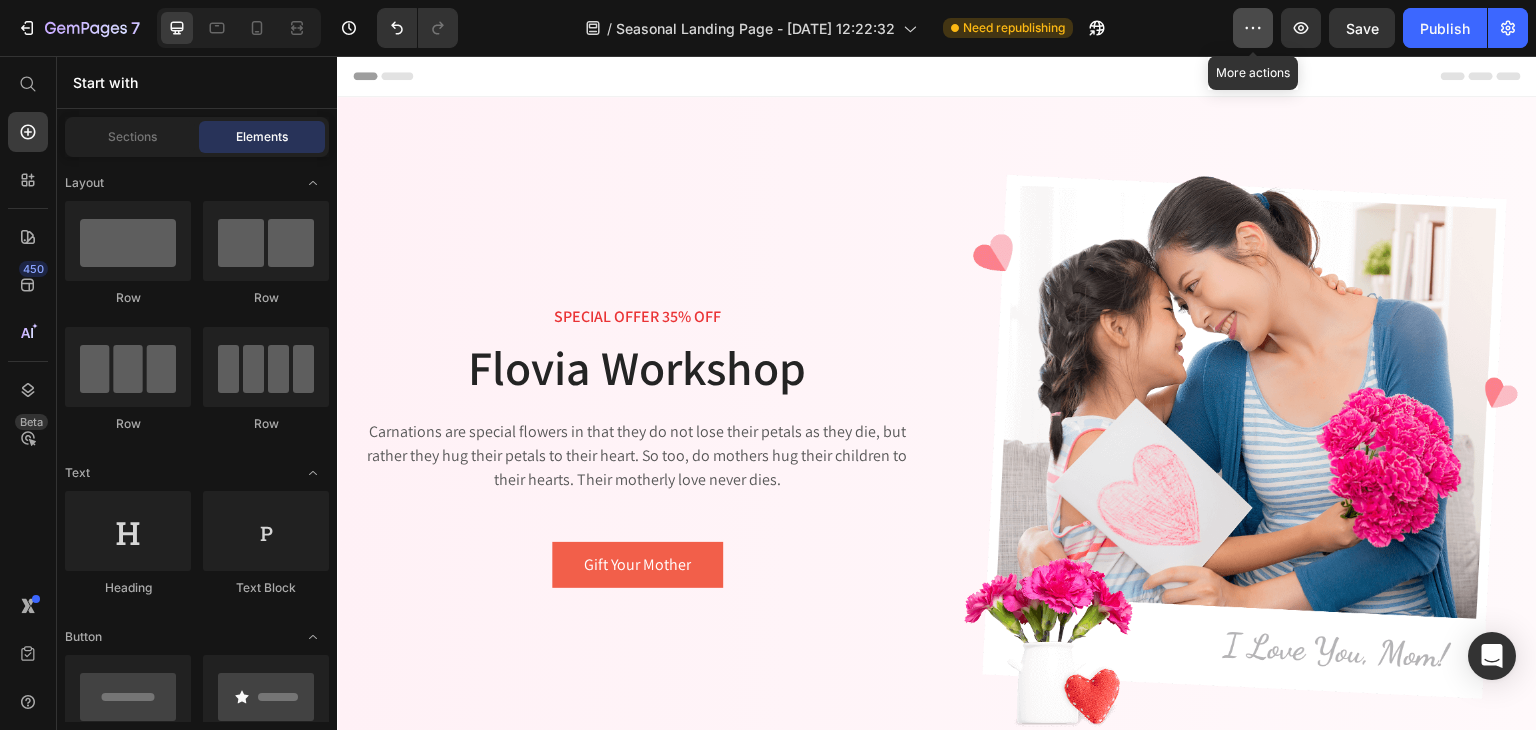 click 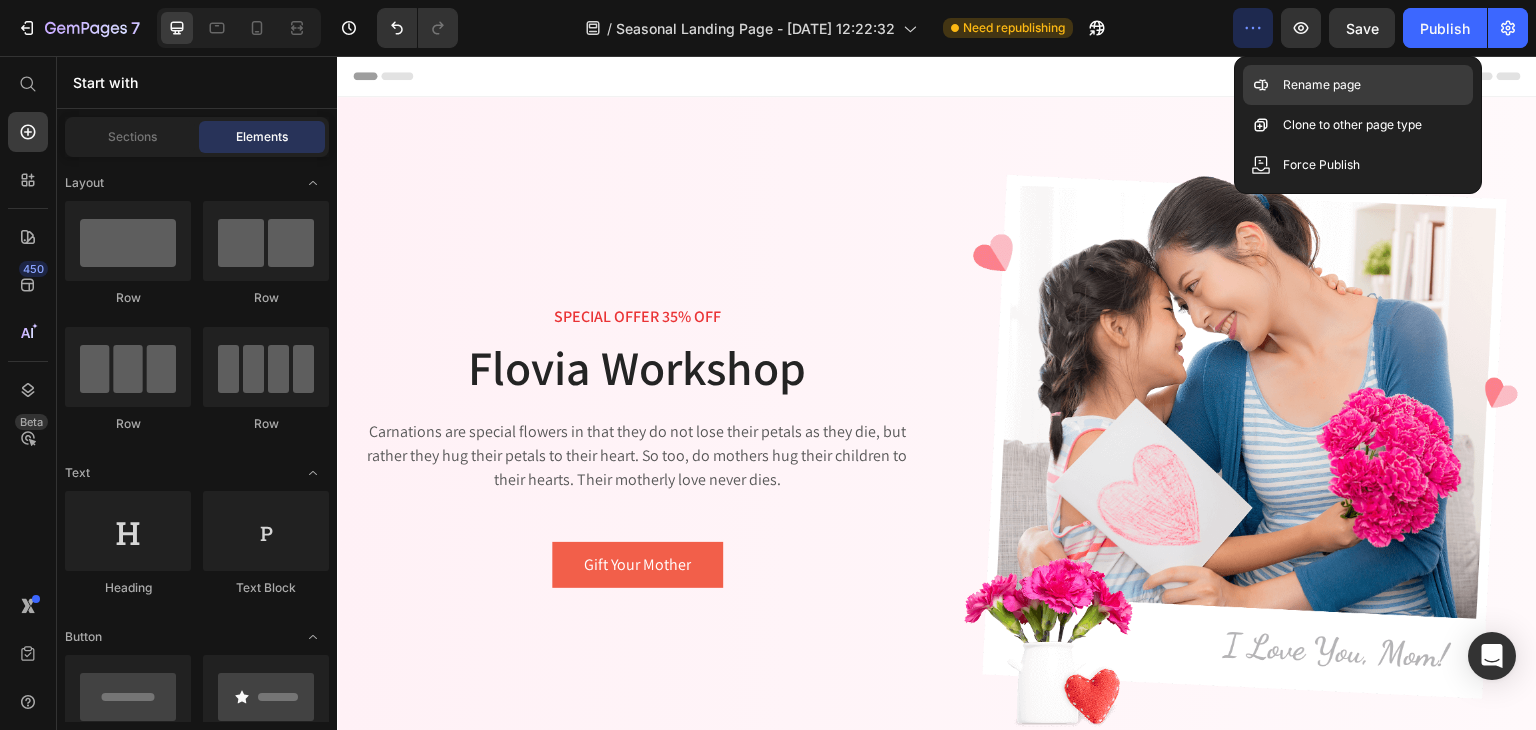 click on "Rename page" at bounding box center (1322, 85) 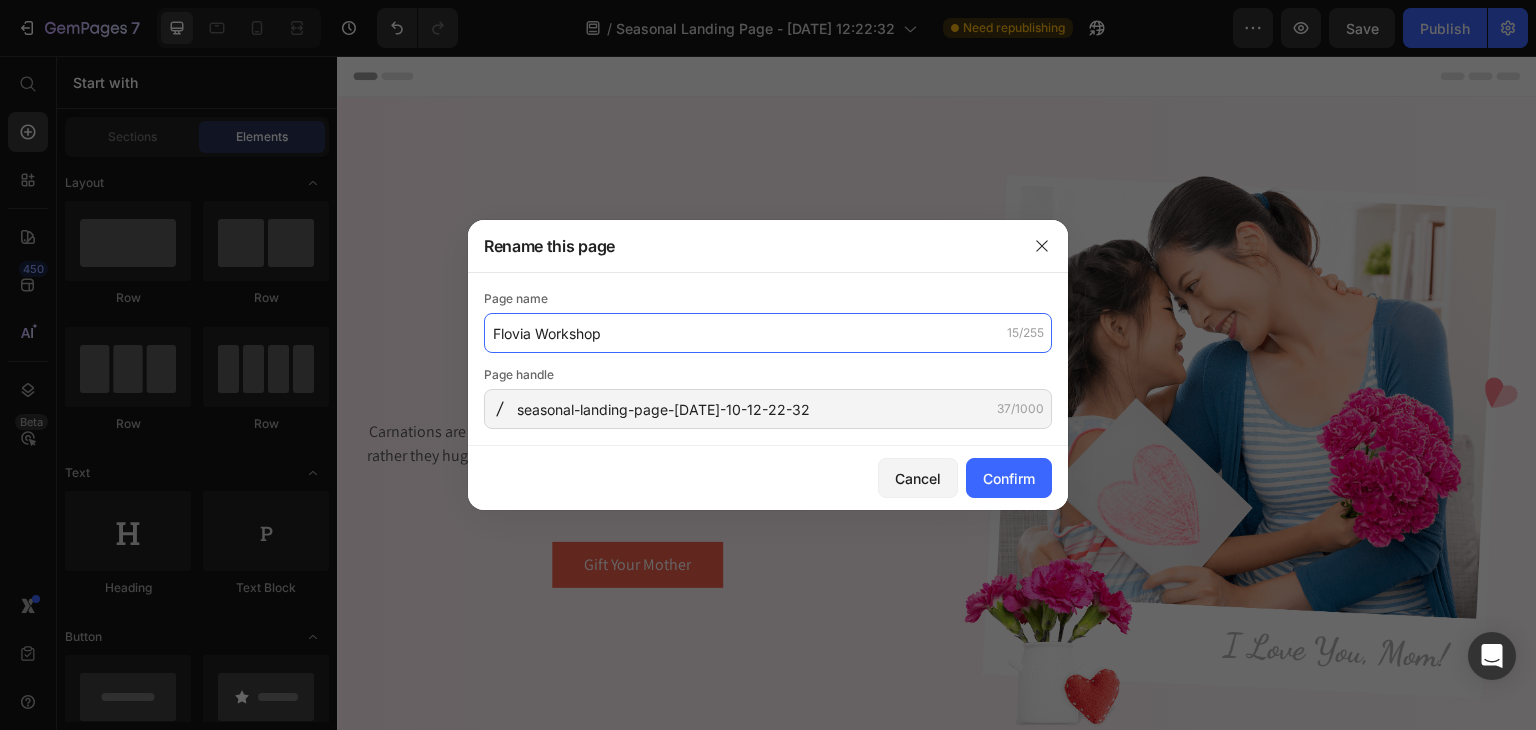 click on "Flovia Workshop" 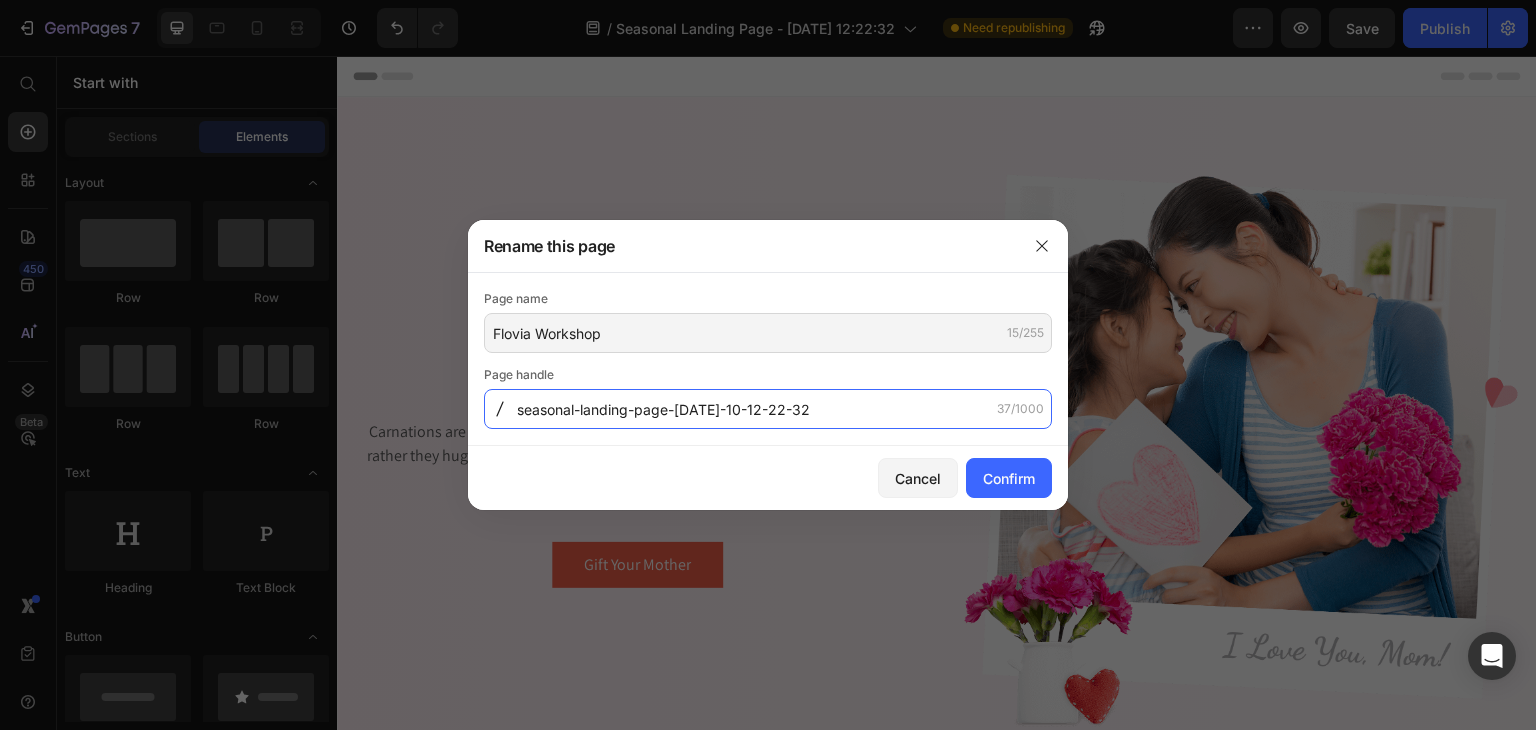 click on "seasonal-landing-page-[DATE]-10-12-22-32" 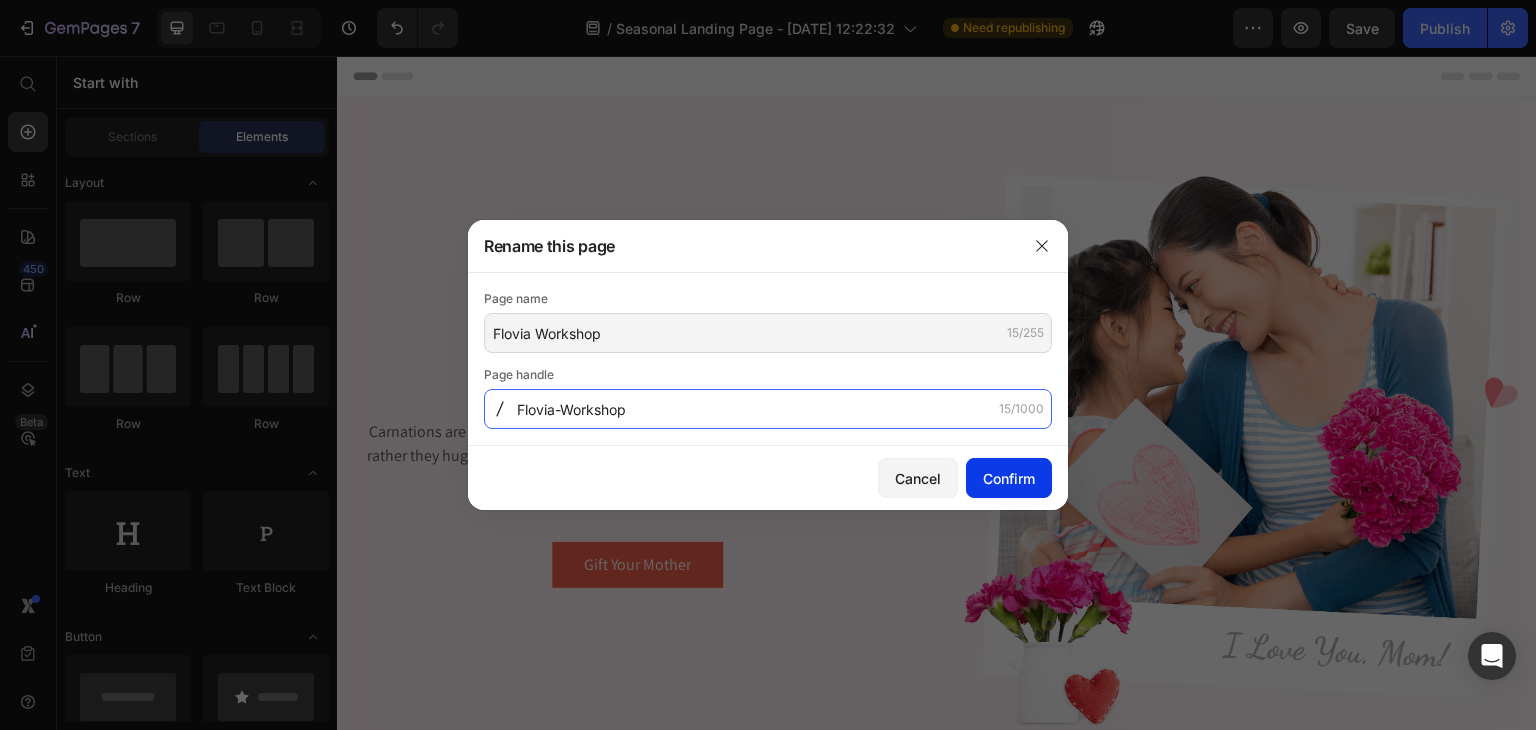 type on "Flovia-Workshop" 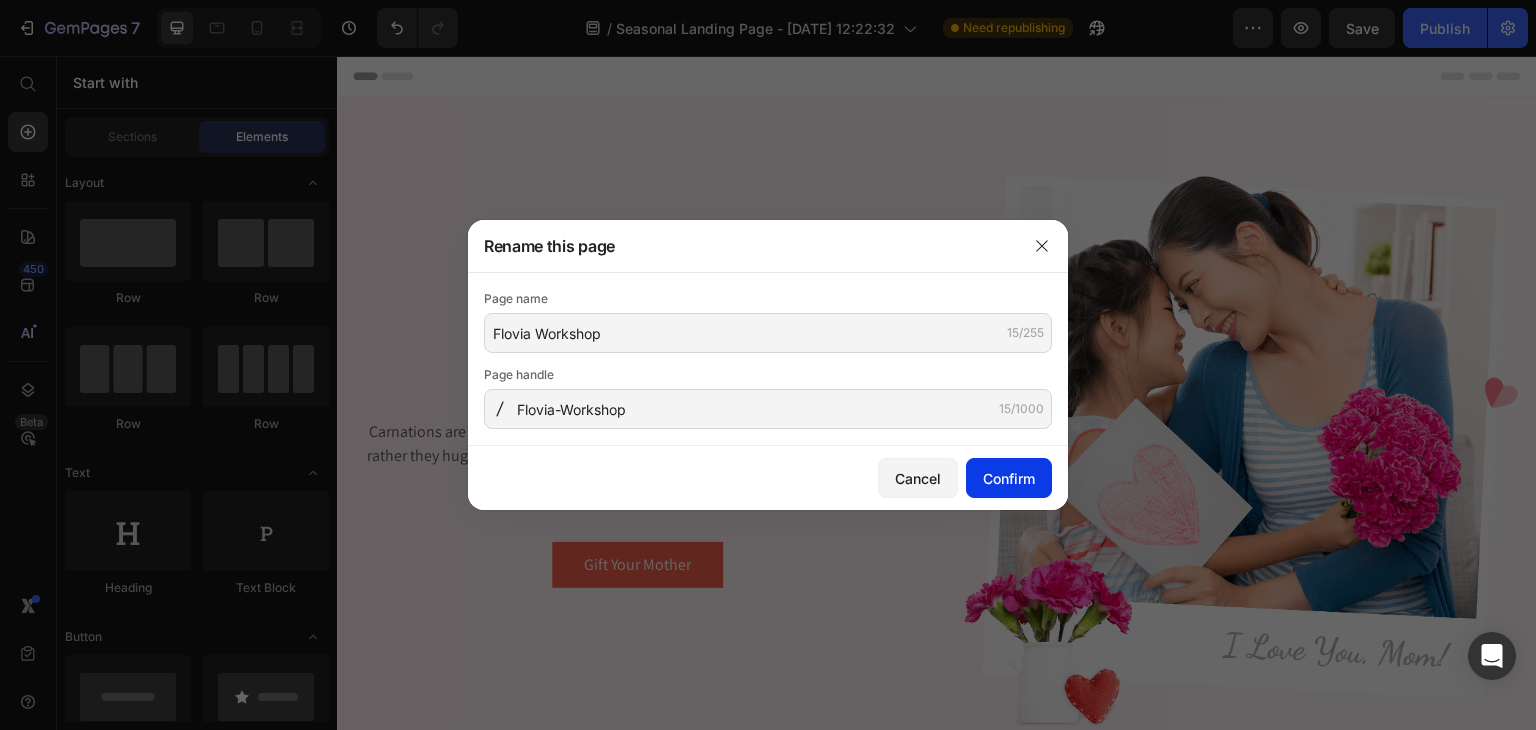 click on "Confirm" at bounding box center [1009, 478] 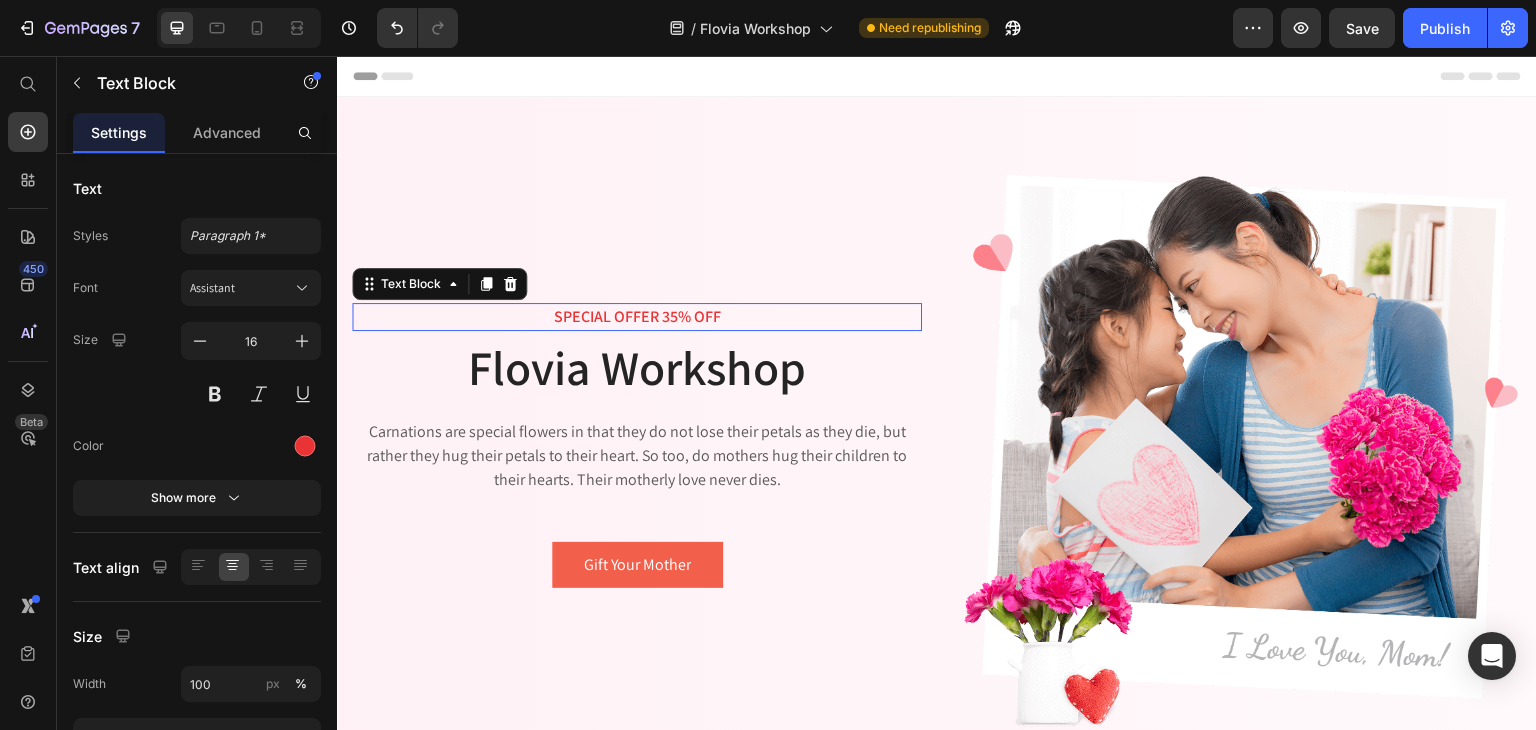 click on "SPECIAL OFFER 35% OFF" at bounding box center [637, 317] 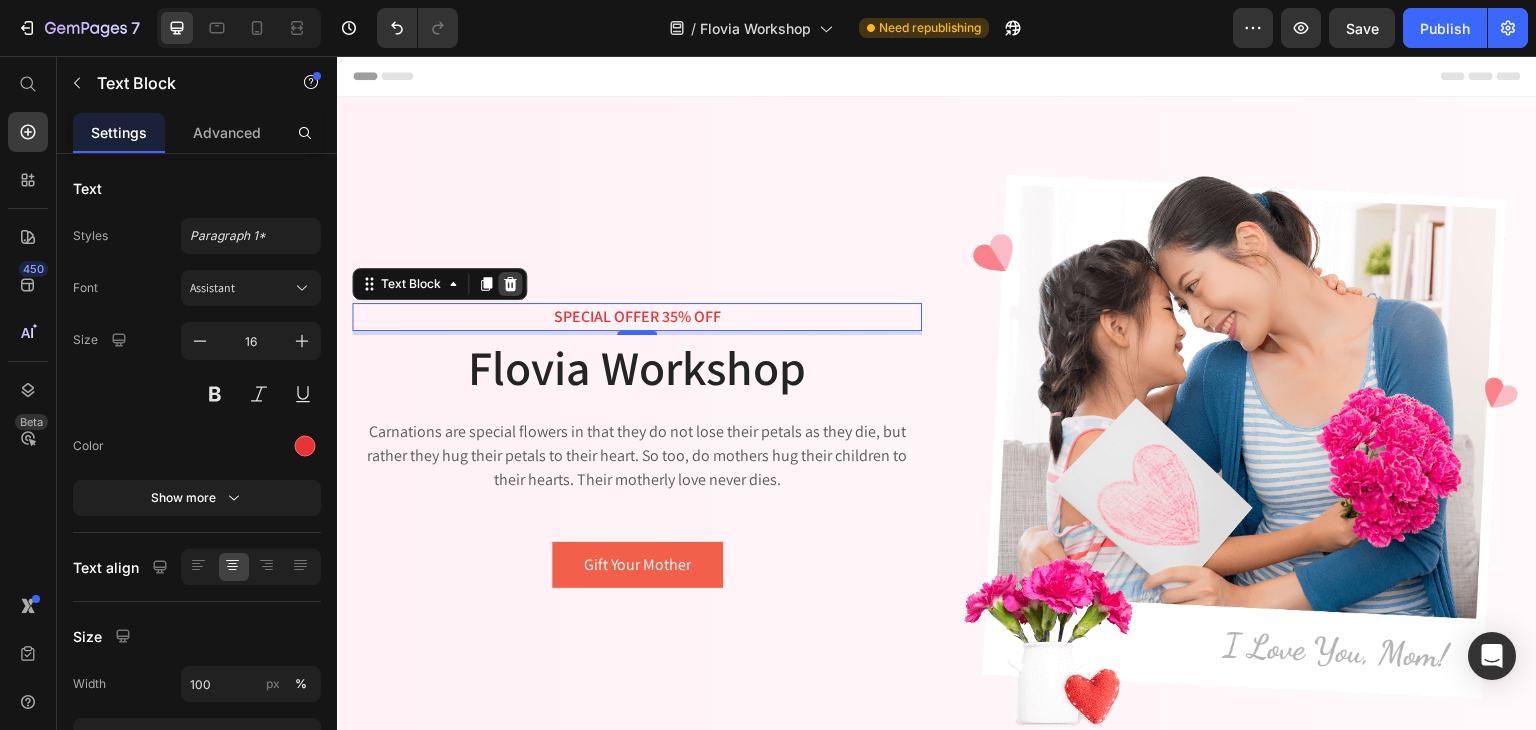 click 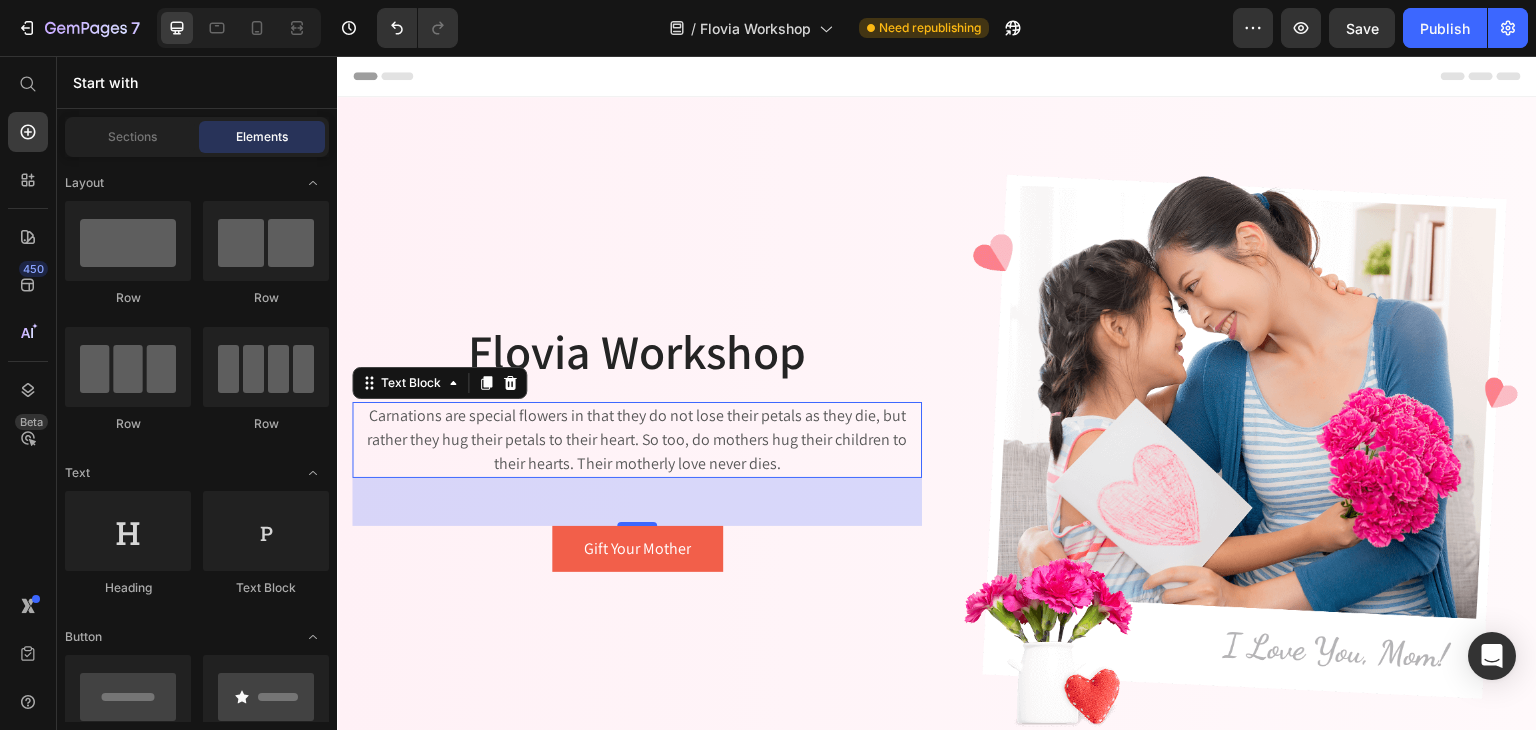 click on "Carnations are special flowers in that they do not lose their petals as they die, but rather they hug their petals to their heart. So too, do mothers hug their children to their hearts. Their motherly love never dies." at bounding box center (637, 440) 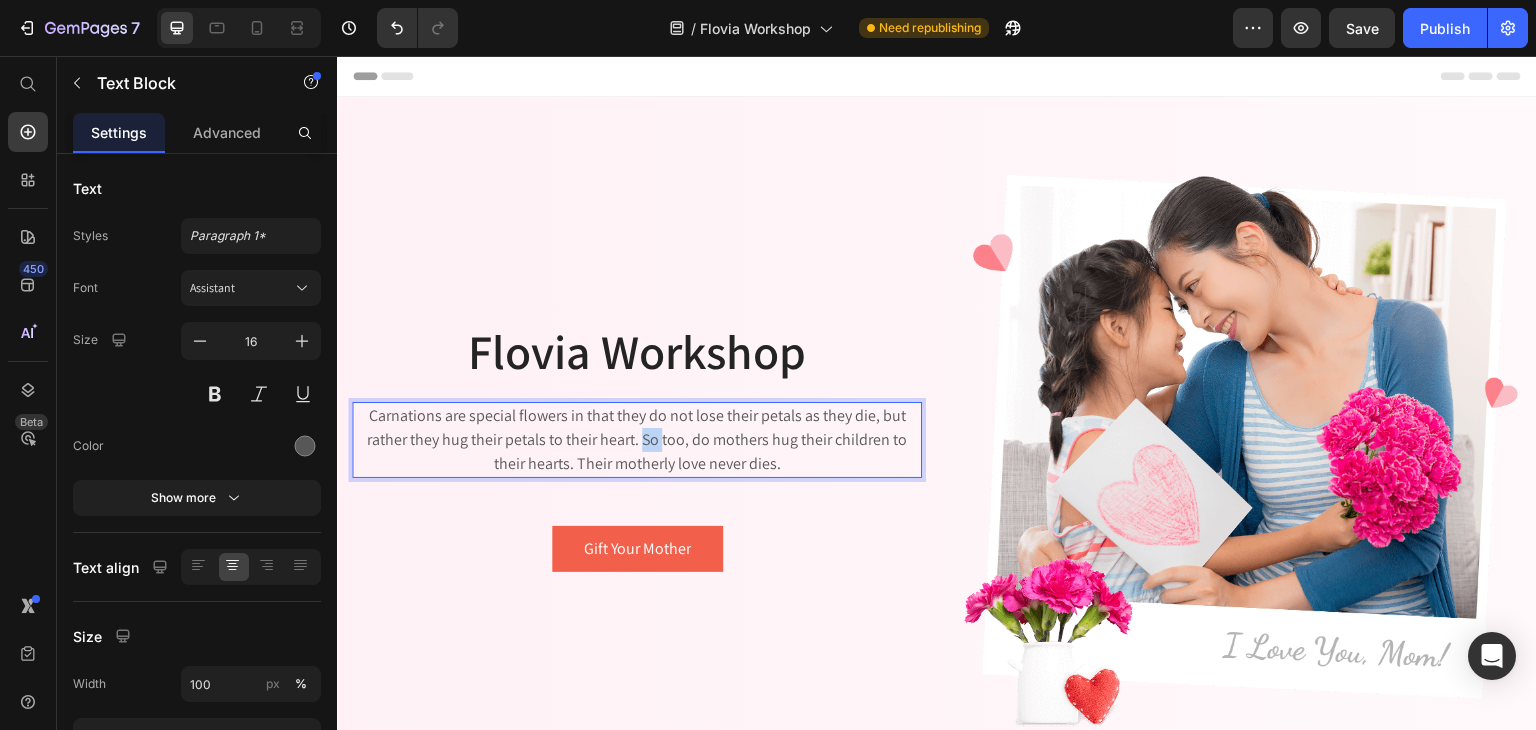 click on "Carnations are special flowers in that they do not lose their petals as they die, but rather they hug their petals to their heart. So too, do mothers hug their children to their hearts. Their motherly love never dies." at bounding box center [637, 440] 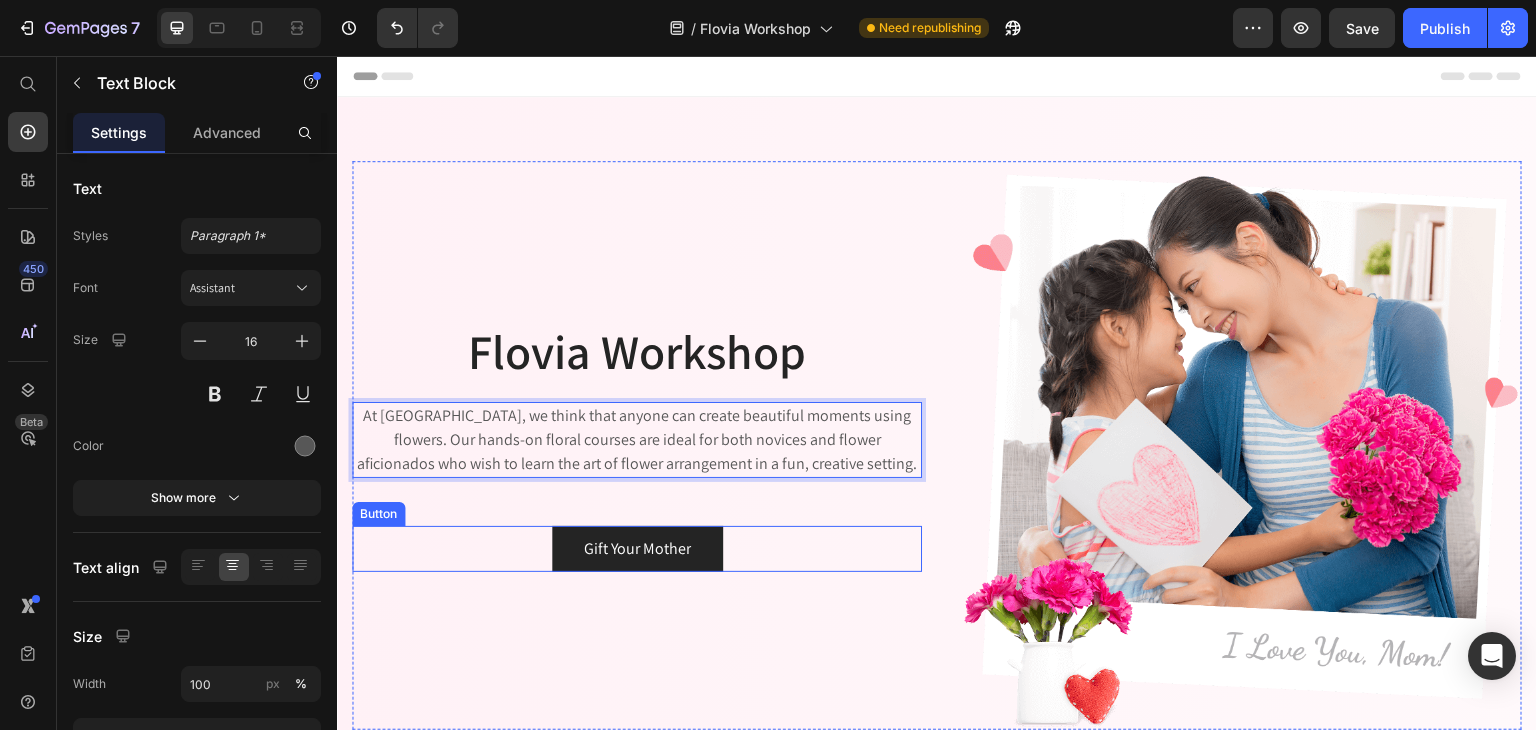 click on "Gift Your Mother" at bounding box center (637, 549) 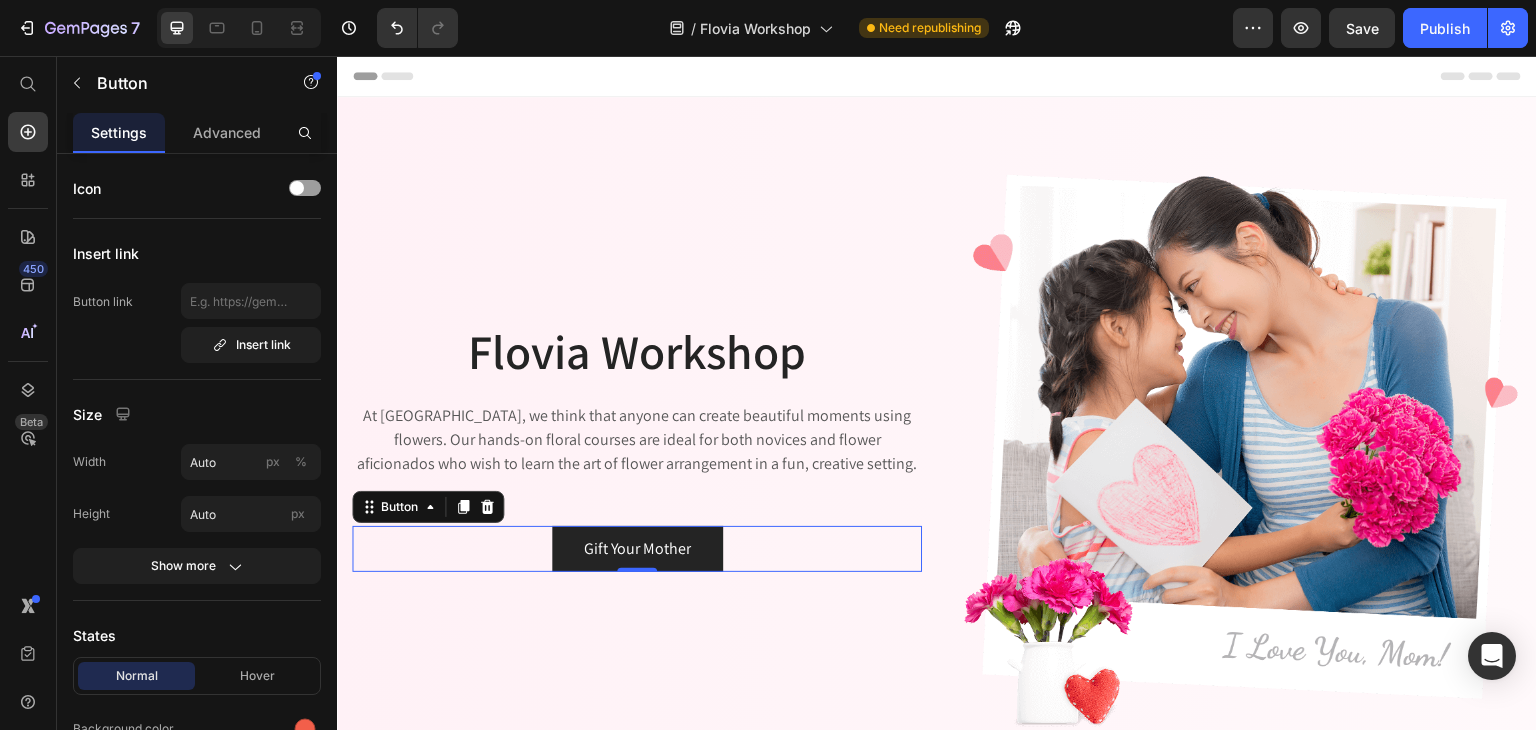 click on "Gift Your Mother" at bounding box center (637, 549) 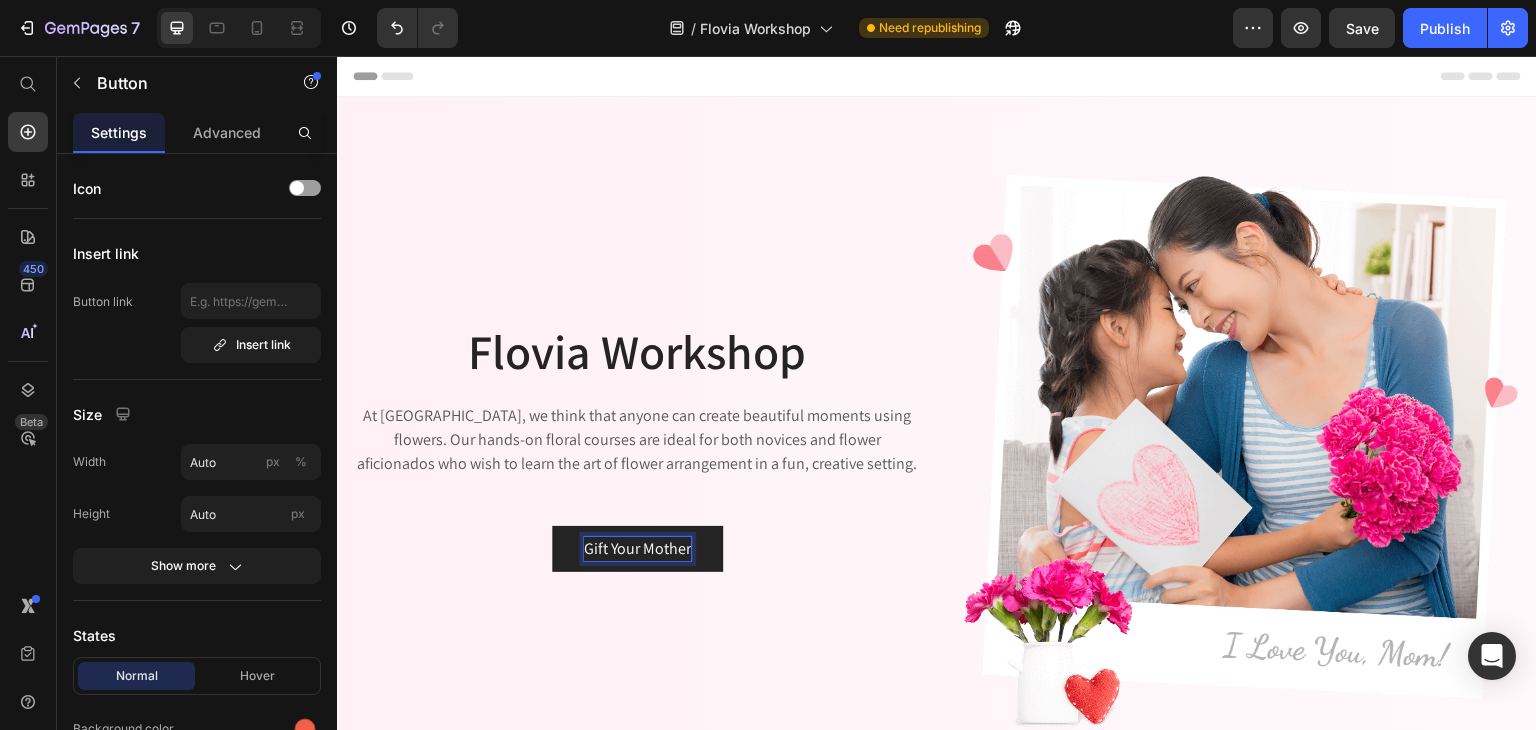 click on "Gift Your Mother" at bounding box center (637, 549) 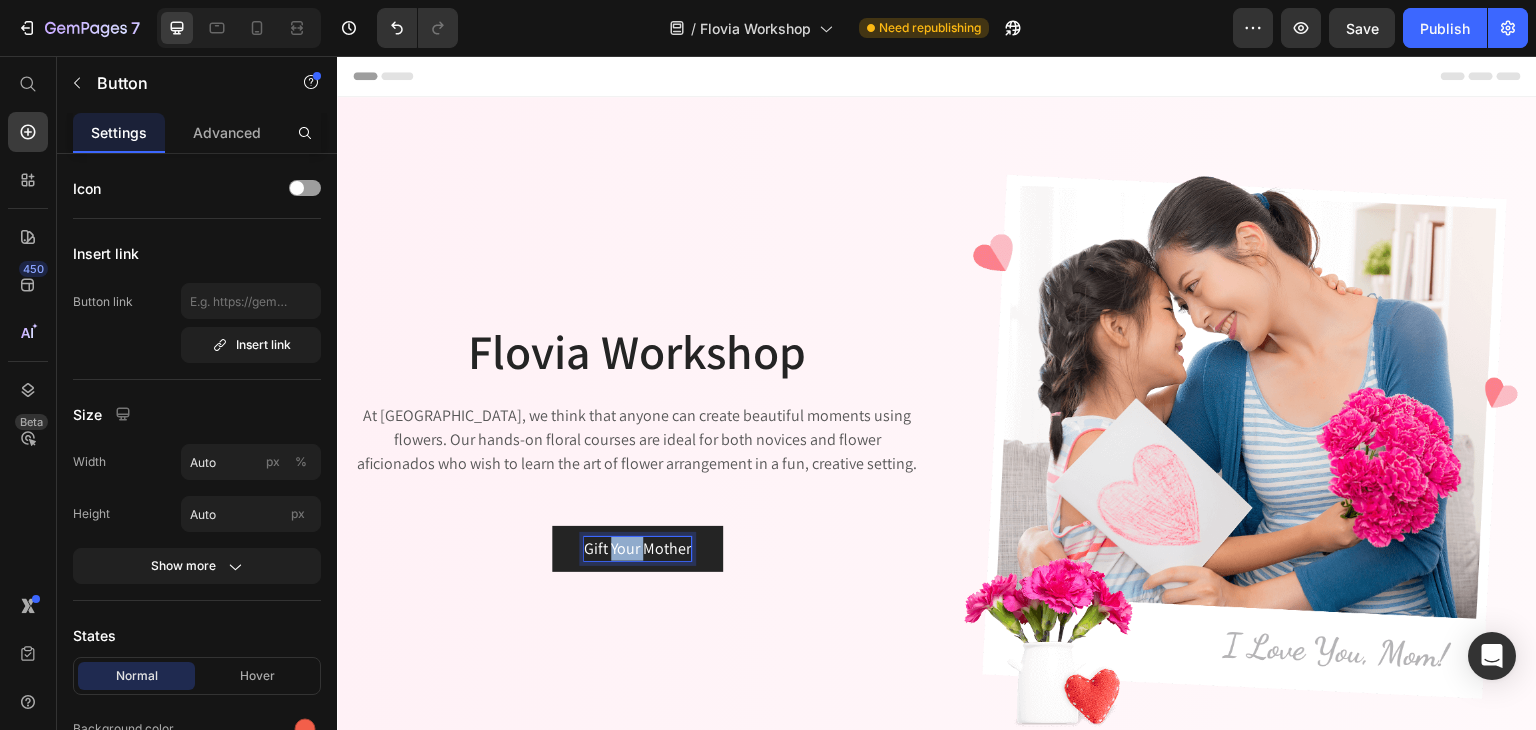 click on "Gift Your Mother" at bounding box center [637, 549] 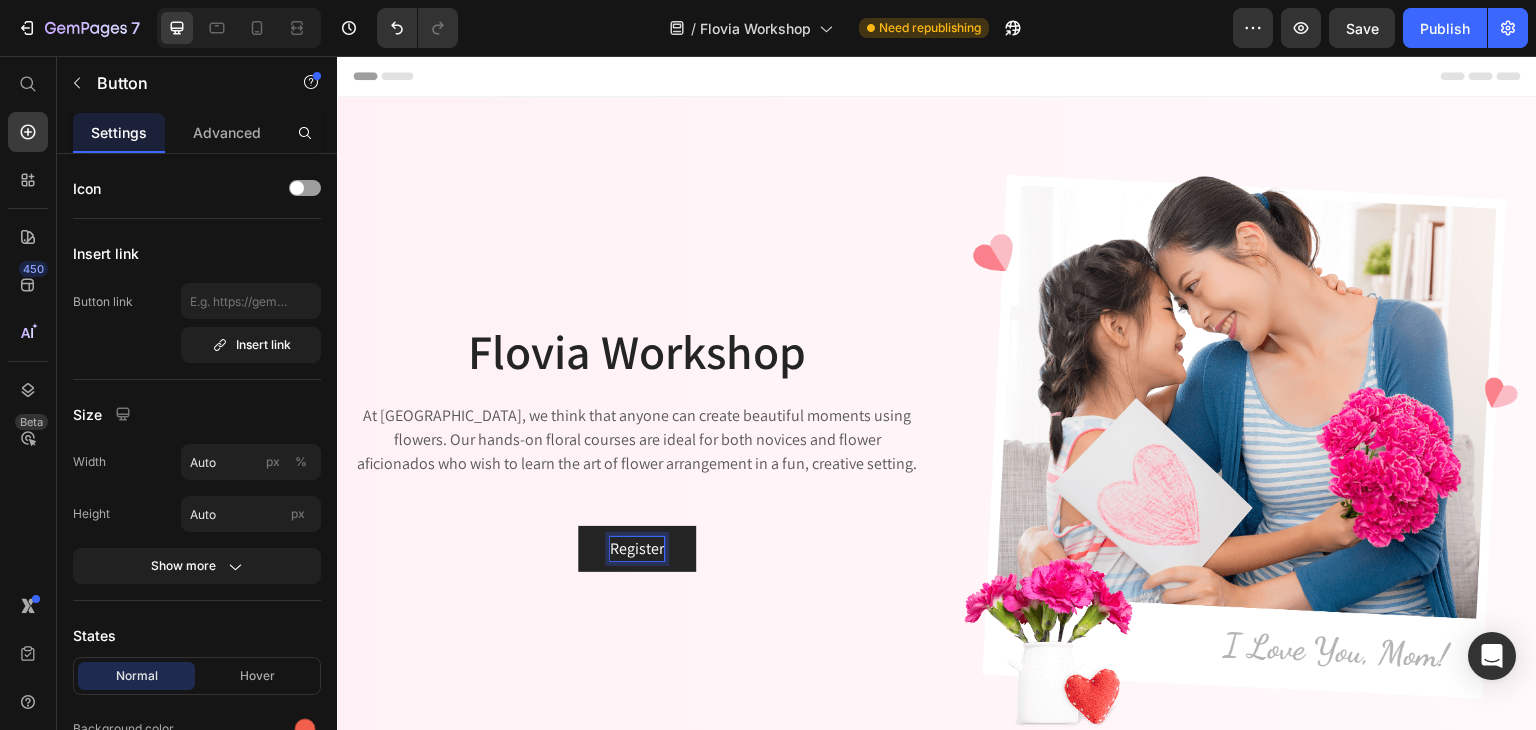 click on "Register" at bounding box center (637, 549) 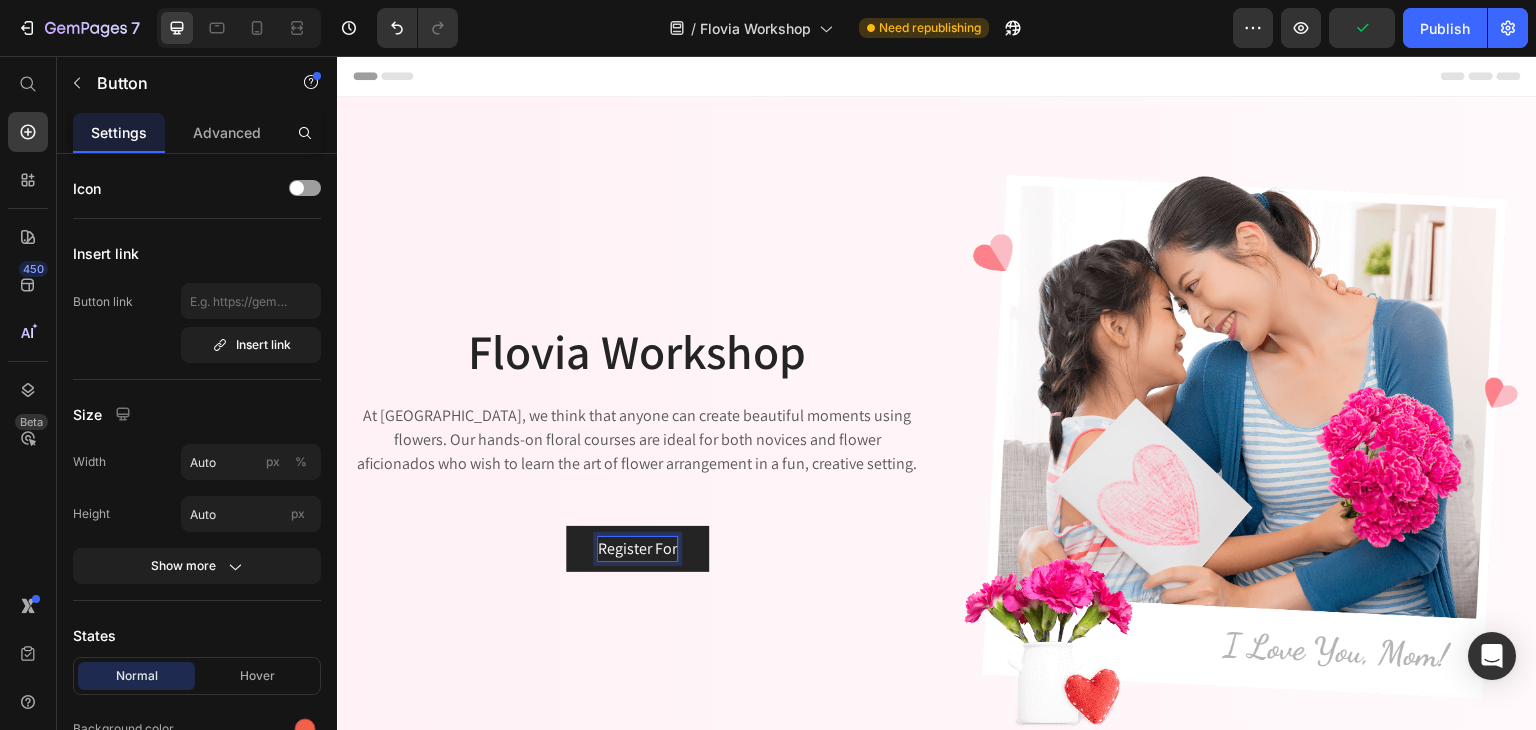 click on "Register For" at bounding box center [637, 549] 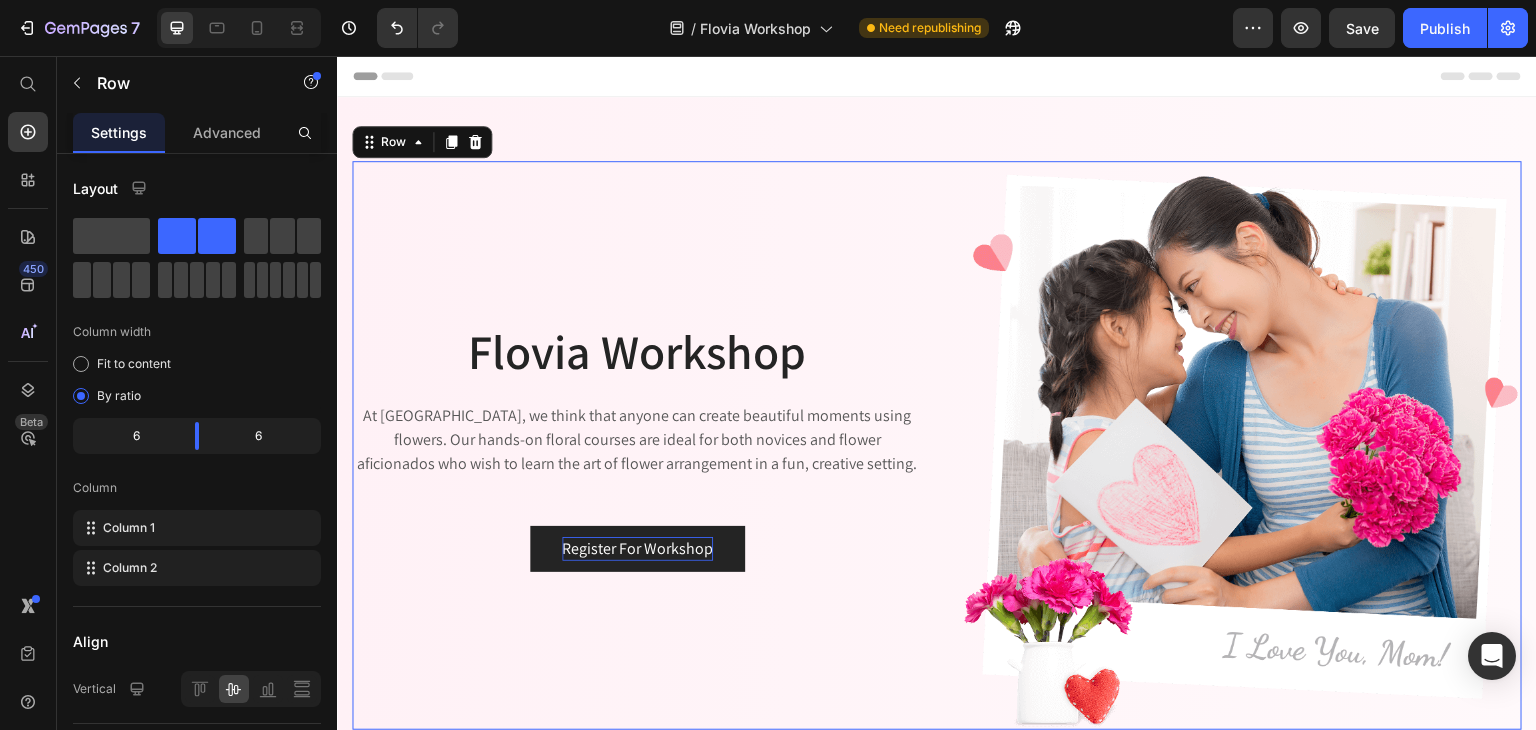 click on "Flovia Workshop Heading At [GEOGRAPHIC_DATA], we think that anyone can create beautiful moments using flowers. Our hands-on floral courses are ideal for both novices and flower aficionados who wish to learn the art of flower arrangement in a fun, creative setting. Text Block Register For Workshop Button" at bounding box center (637, 445) 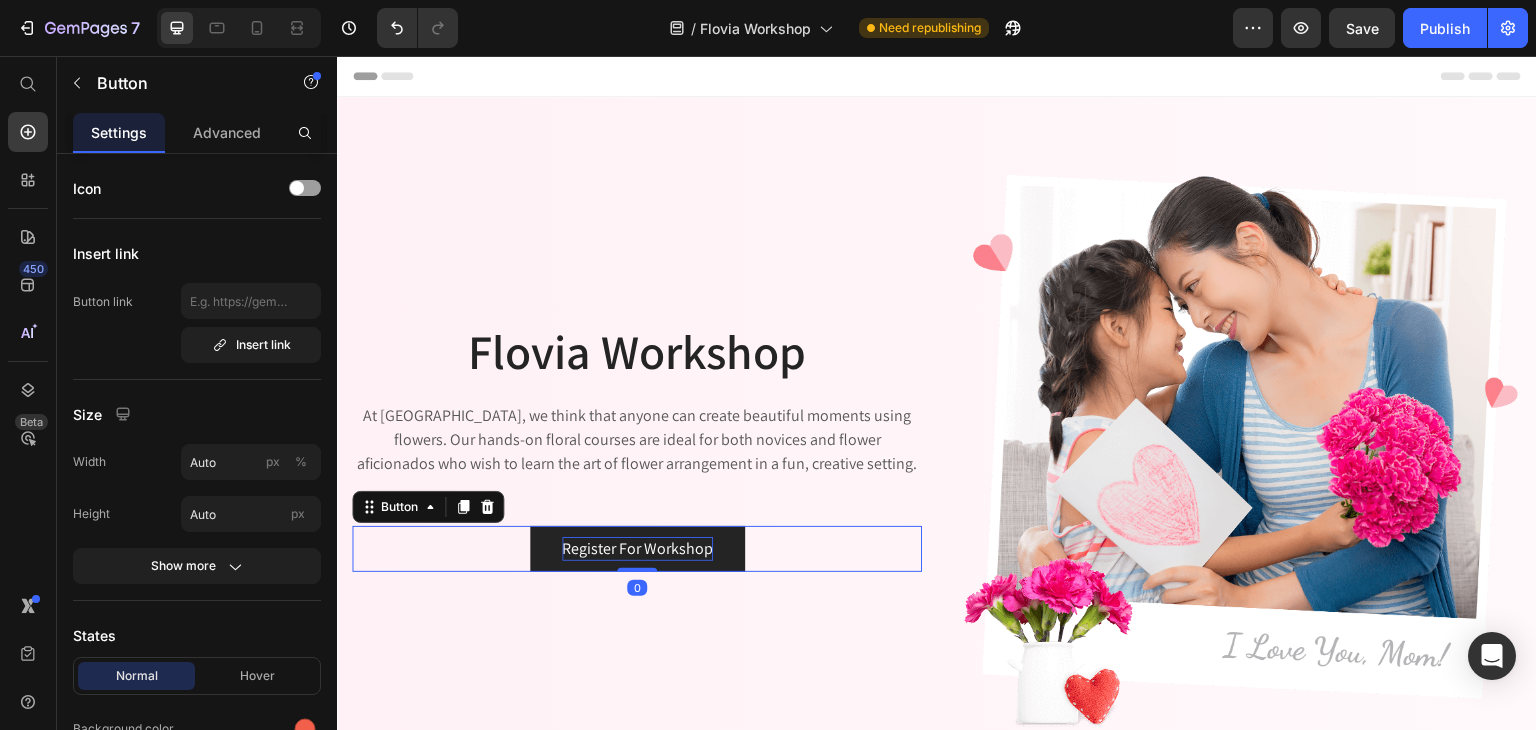 click on "Register For Workshop" at bounding box center (637, 549) 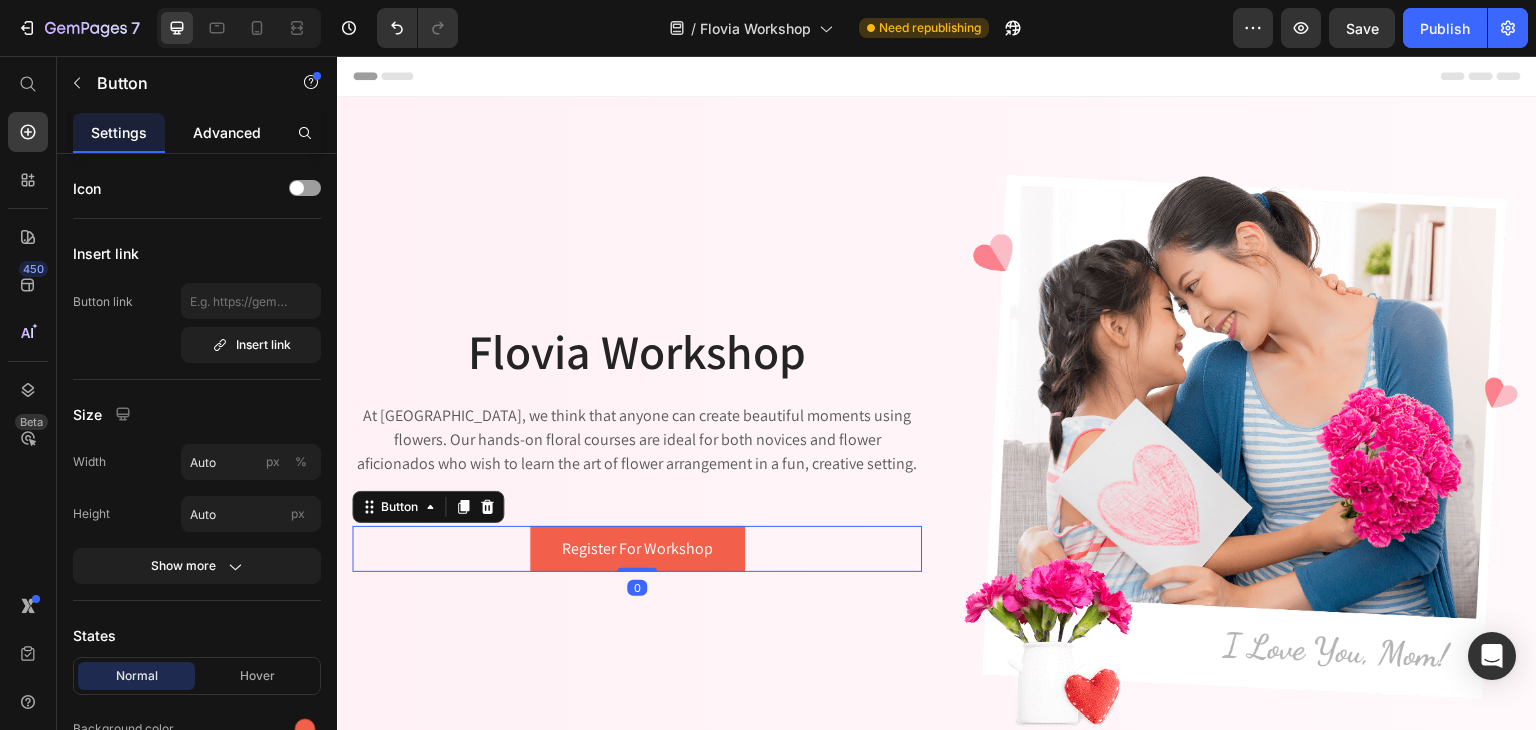 click on "Advanced" at bounding box center (227, 132) 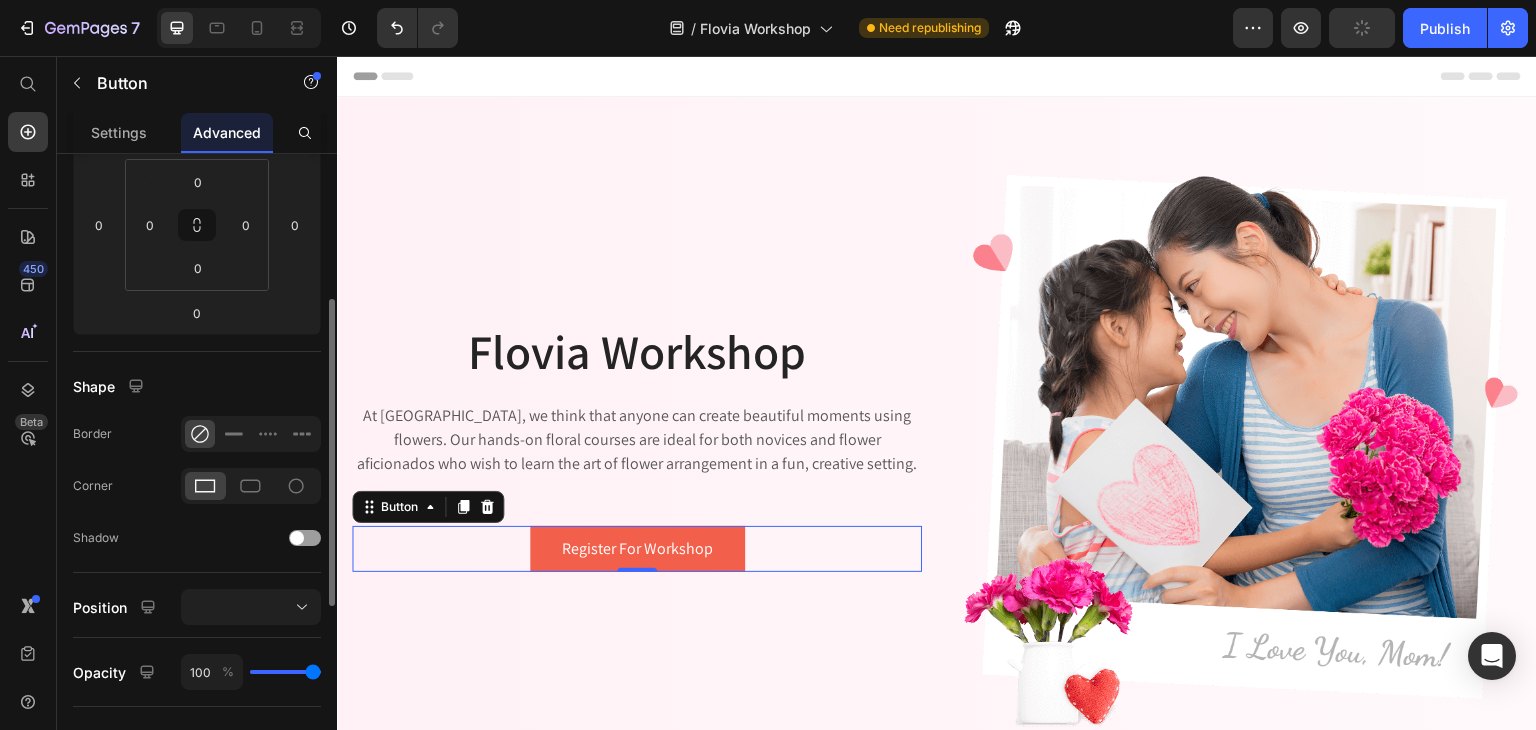 scroll, scrollTop: 0, scrollLeft: 0, axis: both 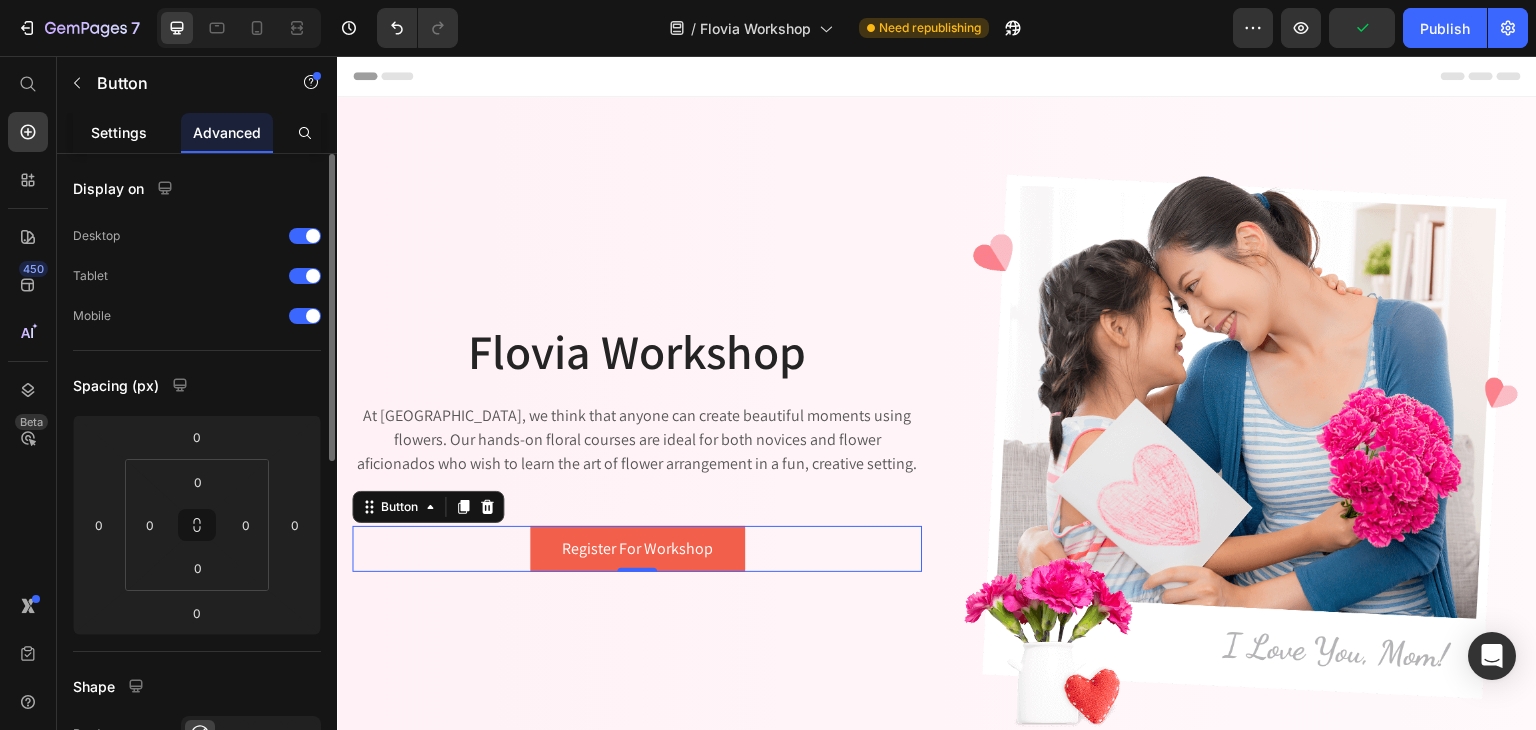 click on "Settings" at bounding box center [119, 132] 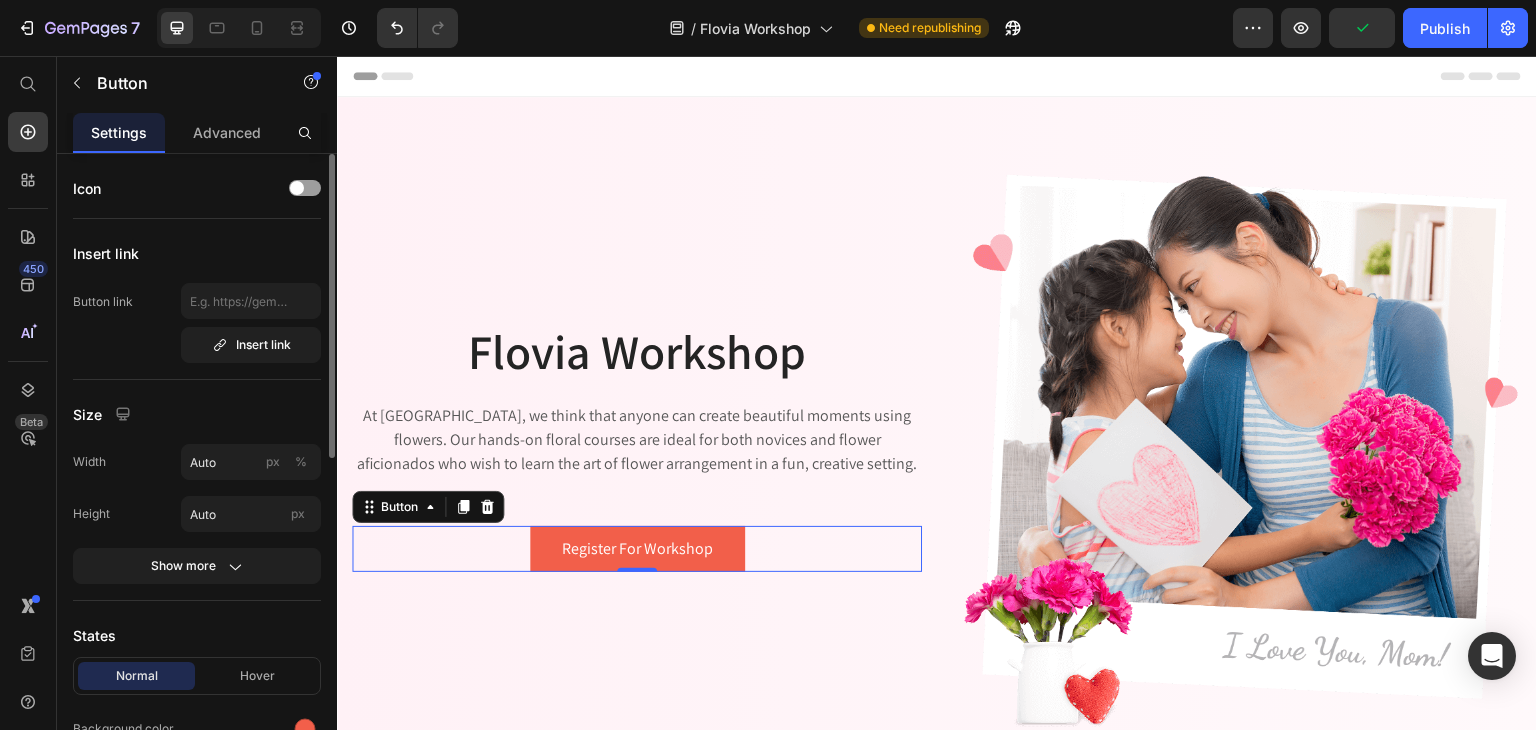 scroll, scrollTop: 300, scrollLeft: 0, axis: vertical 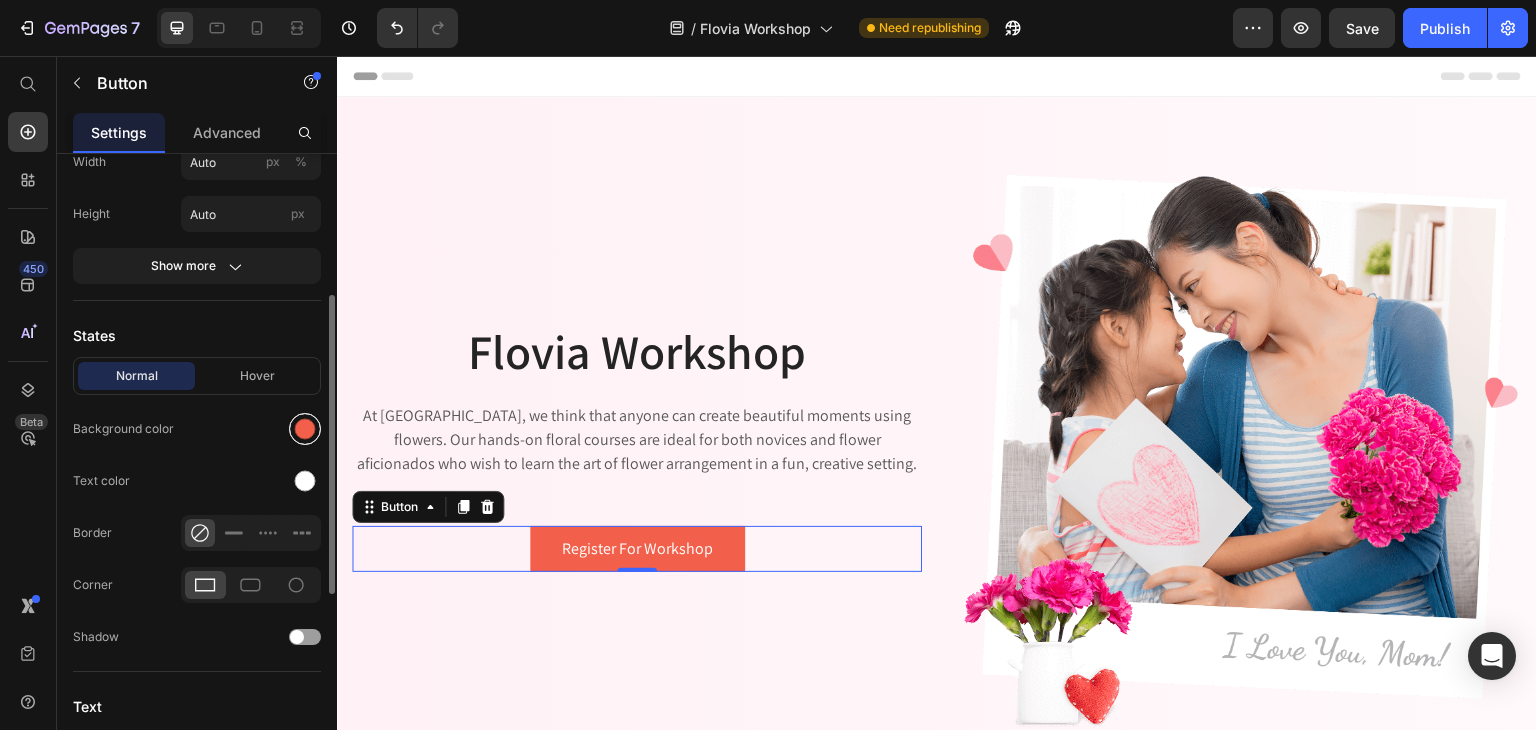 click at bounding box center [305, 429] 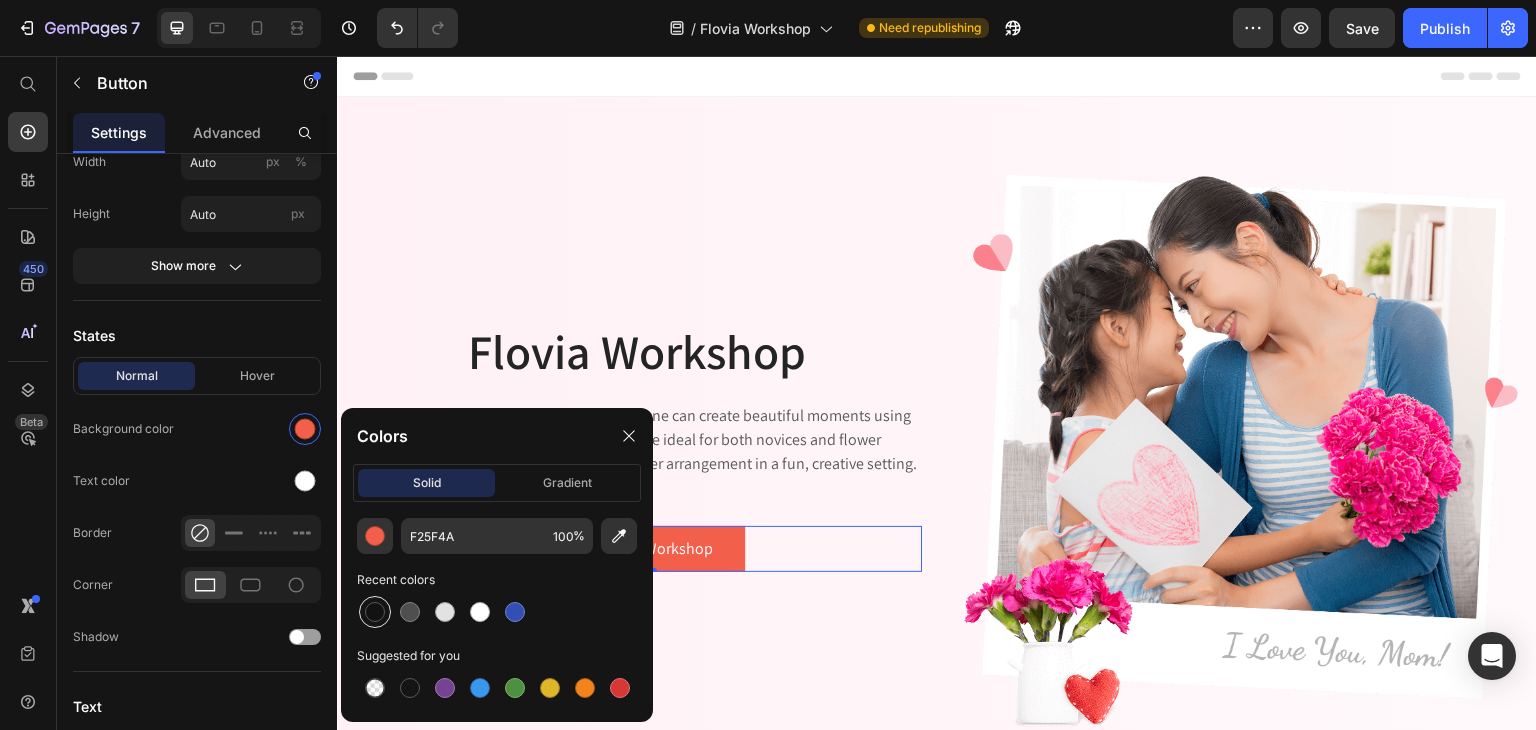 click at bounding box center [375, 612] 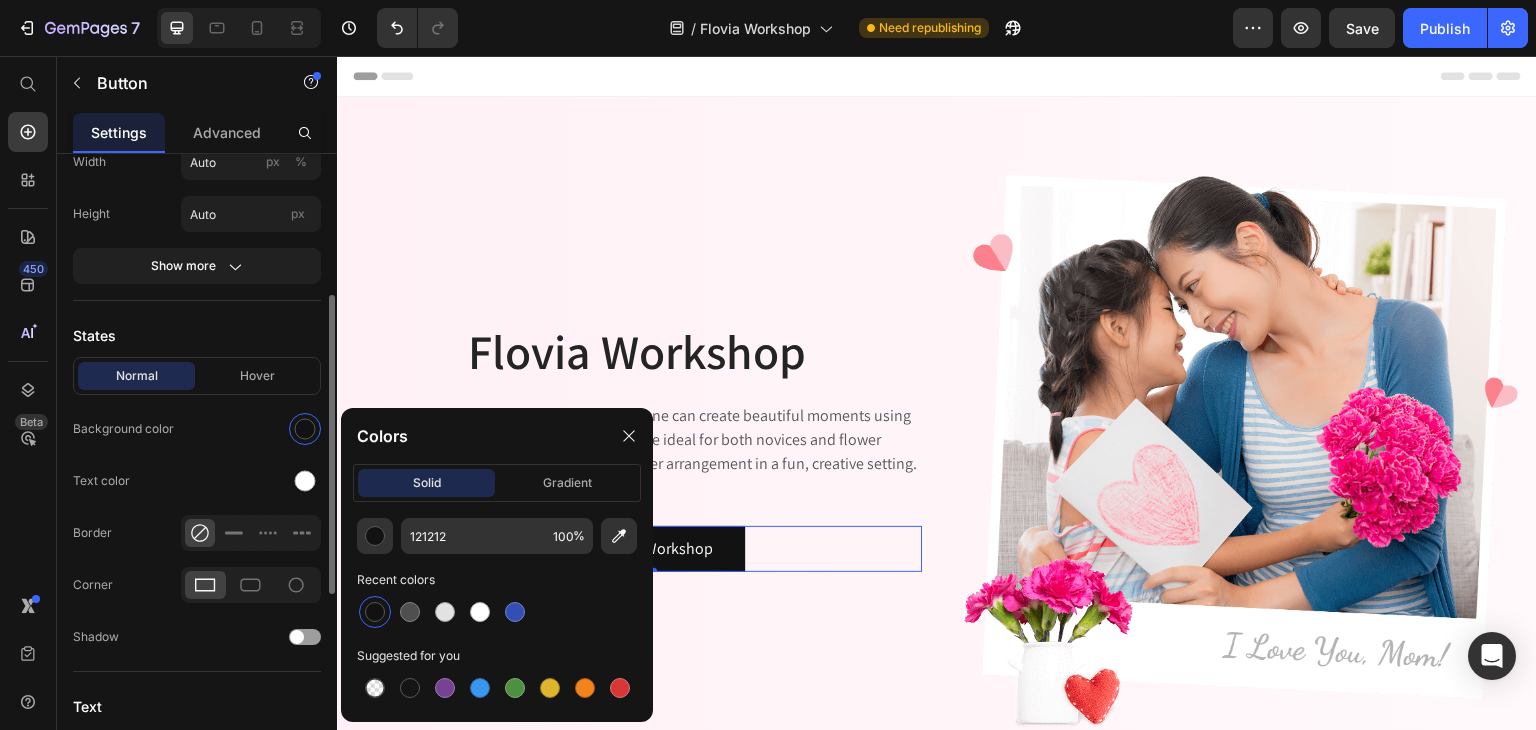 click on "Normal Hover Background color Text color Border Corner Shadow" 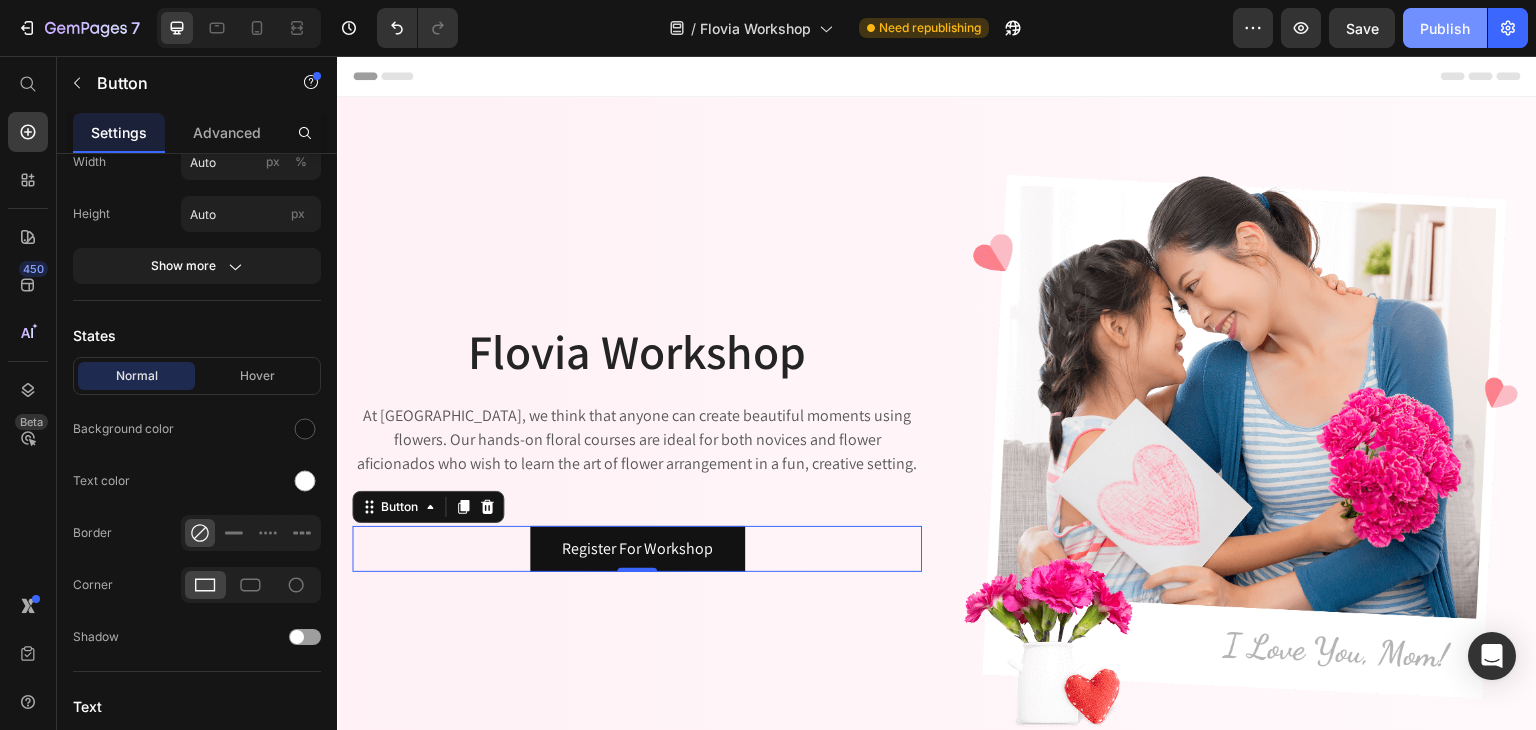click on "Publish" at bounding box center (1445, 28) 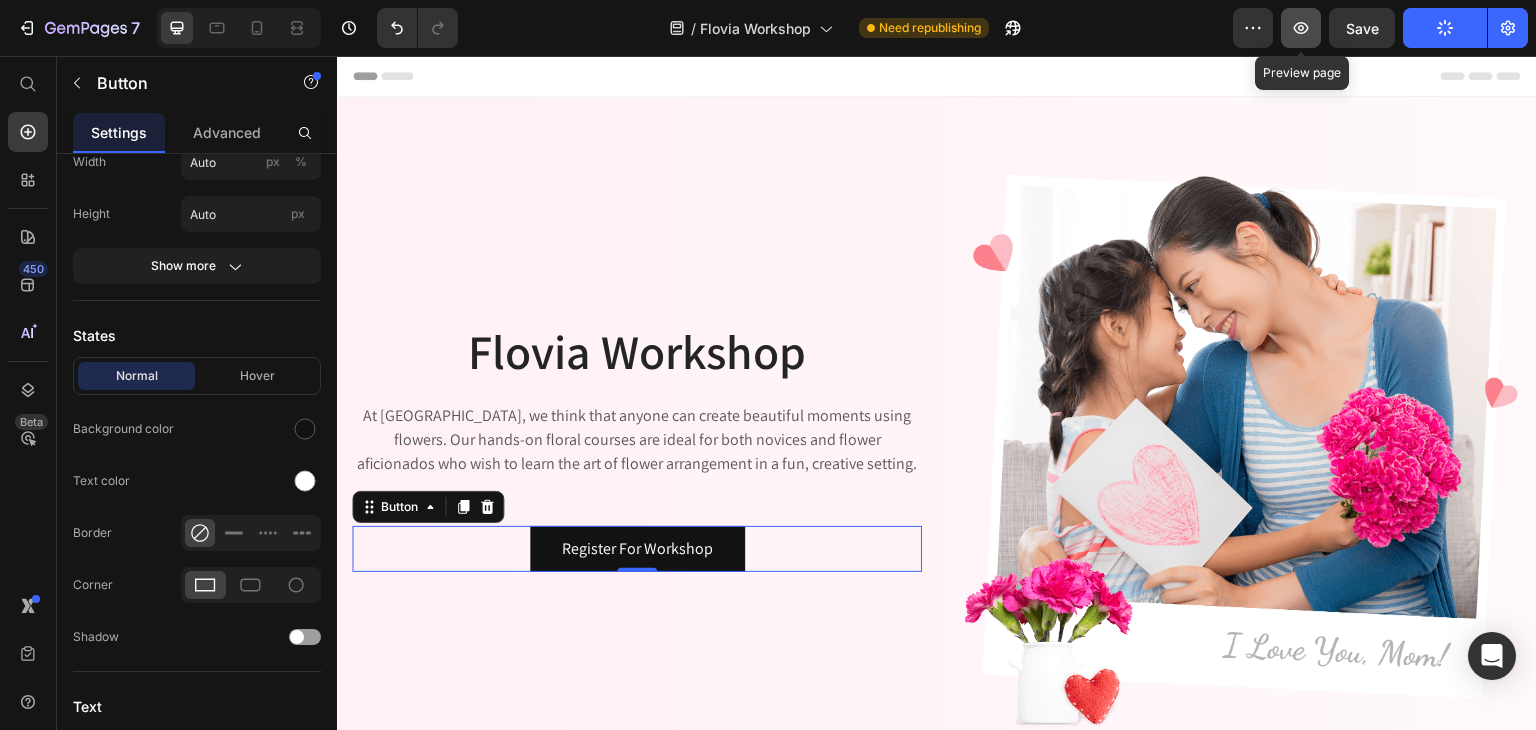 click 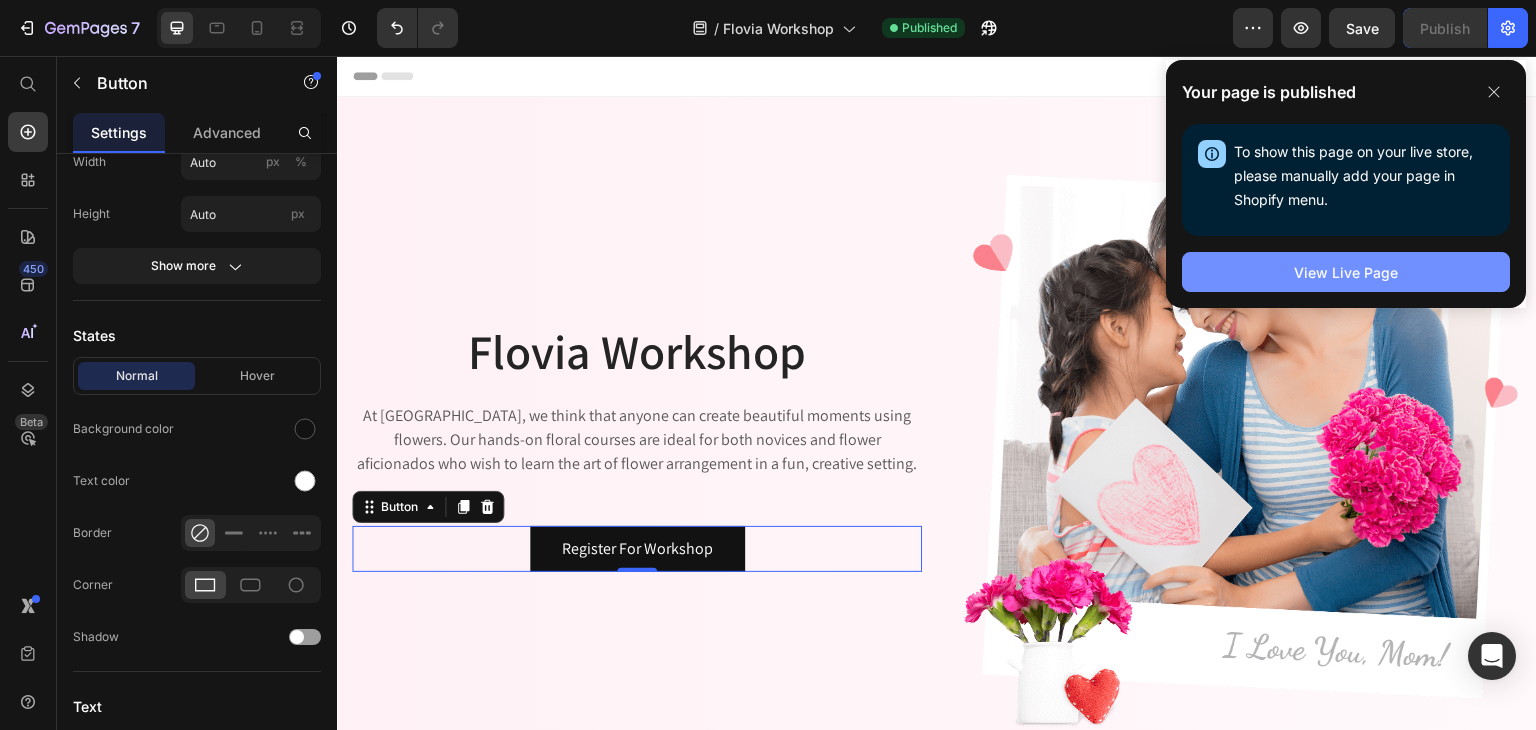 click on "View Live Page" at bounding box center (1346, 272) 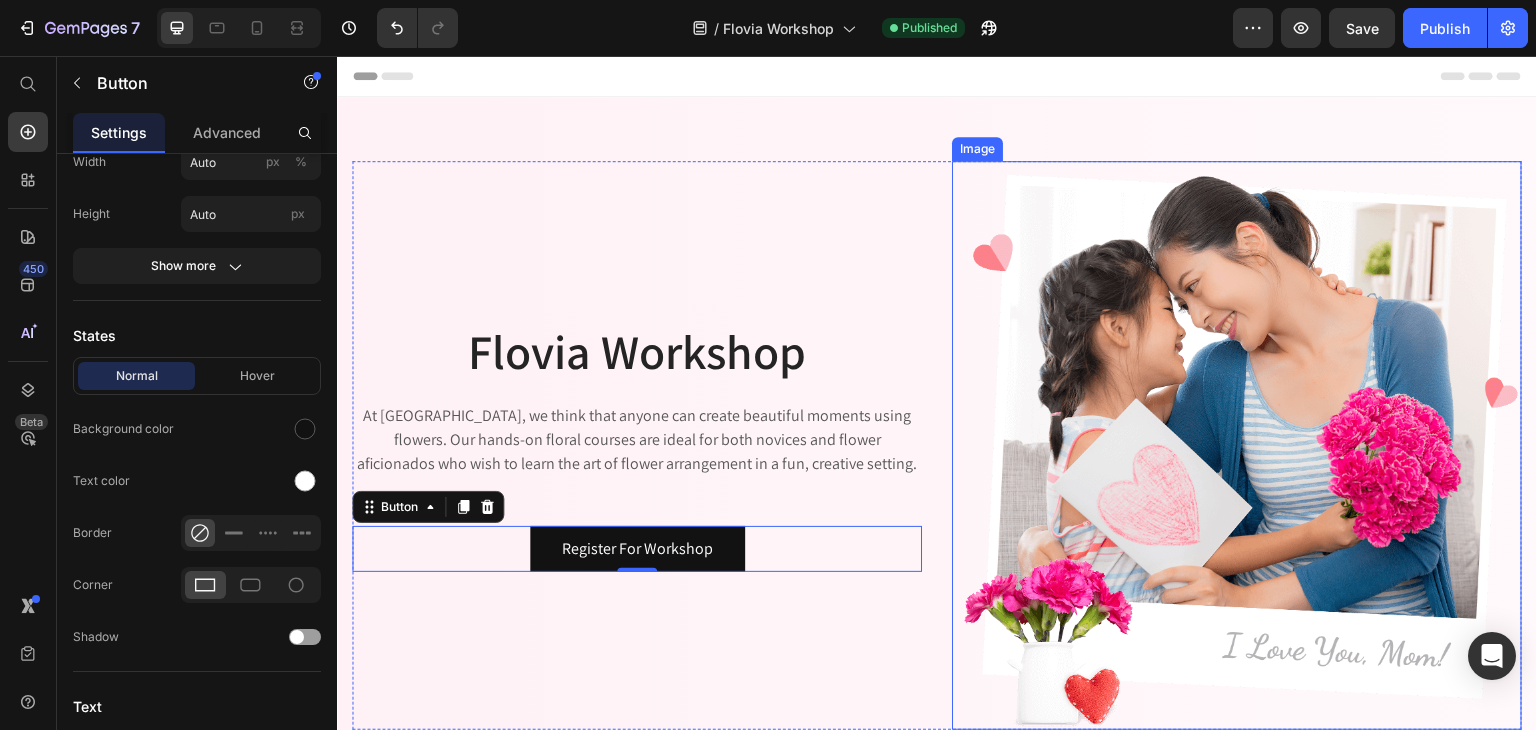 click at bounding box center (1237, 445) 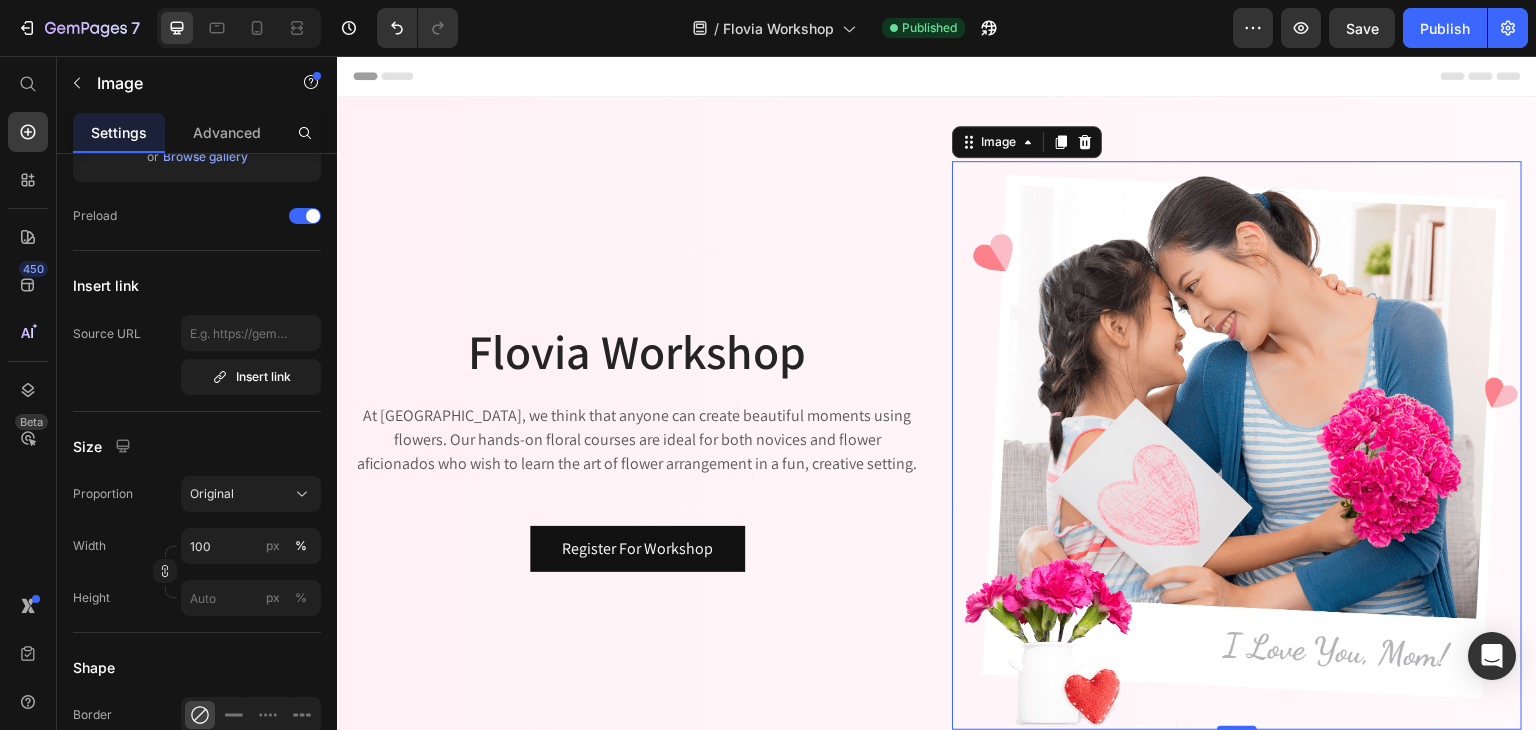 scroll, scrollTop: 0, scrollLeft: 0, axis: both 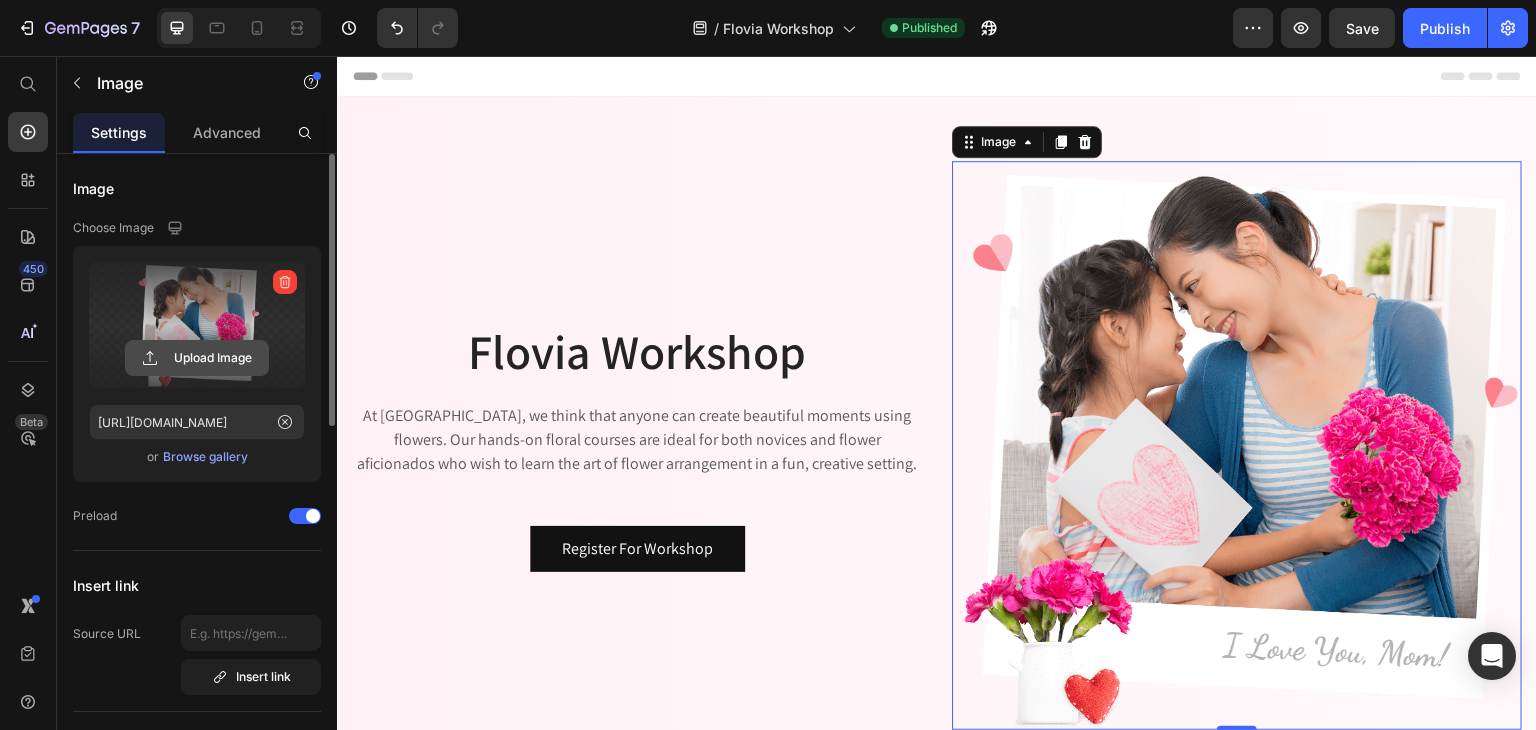 click on "Upload Image" at bounding box center (197, 358) 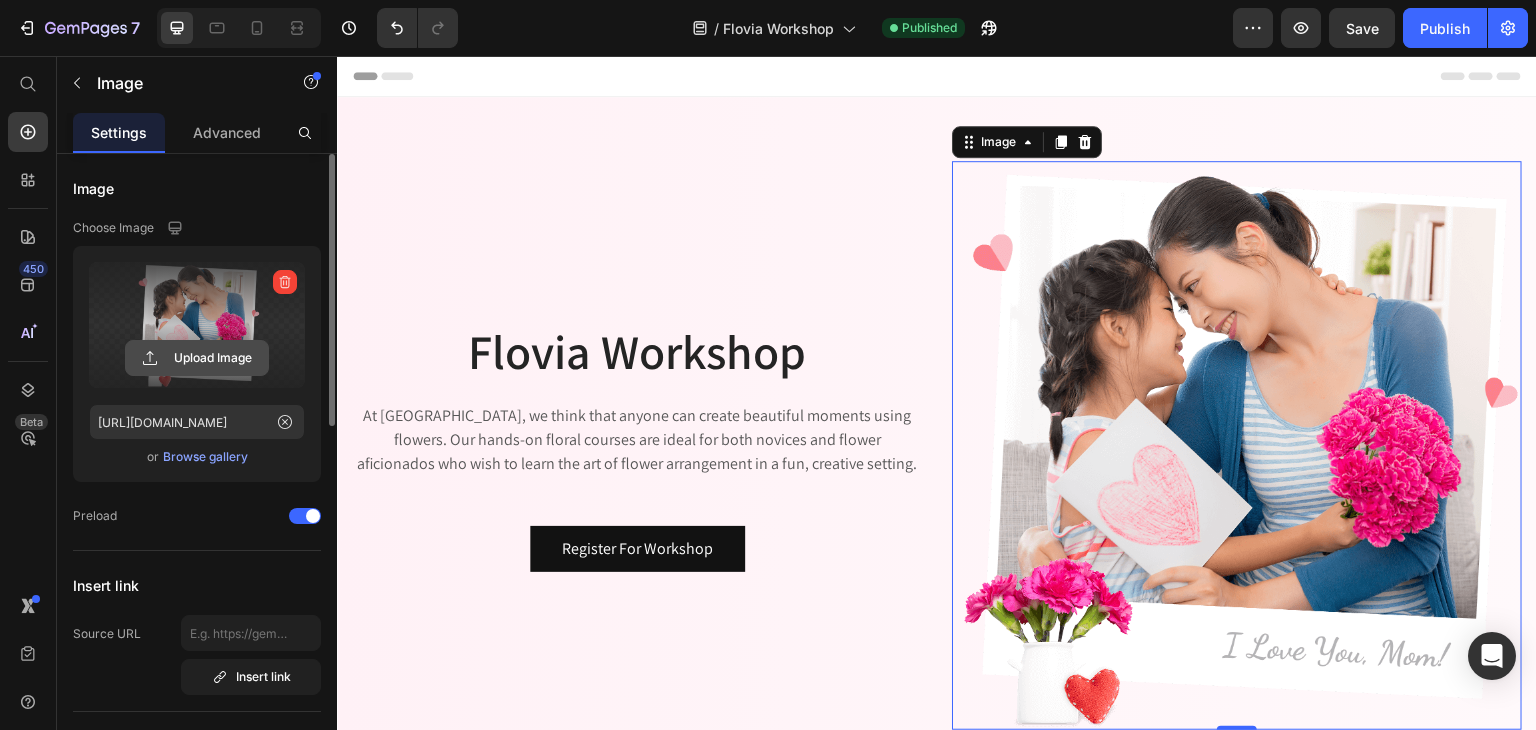 click 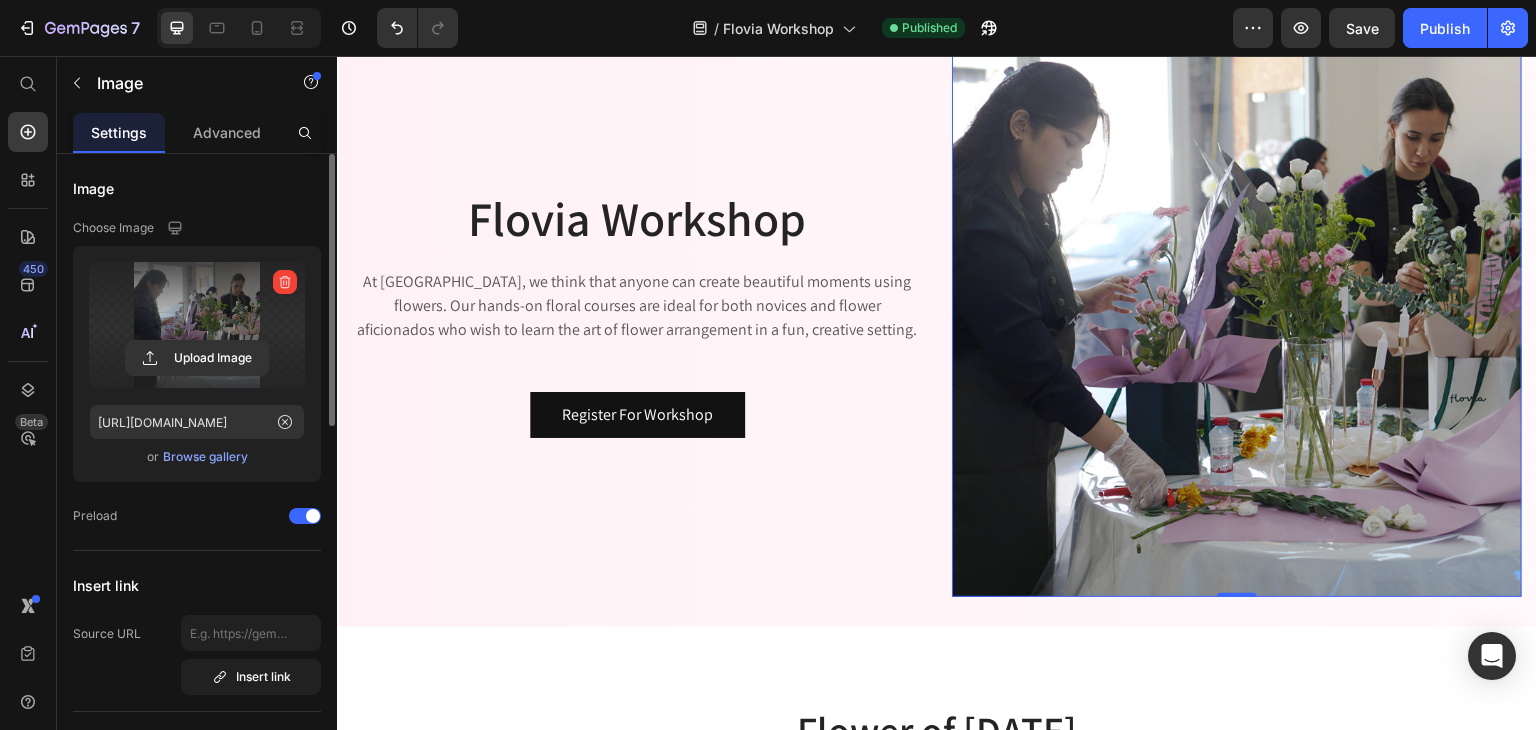 scroll, scrollTop: 100, scrollLeft: 0, axis: vertical 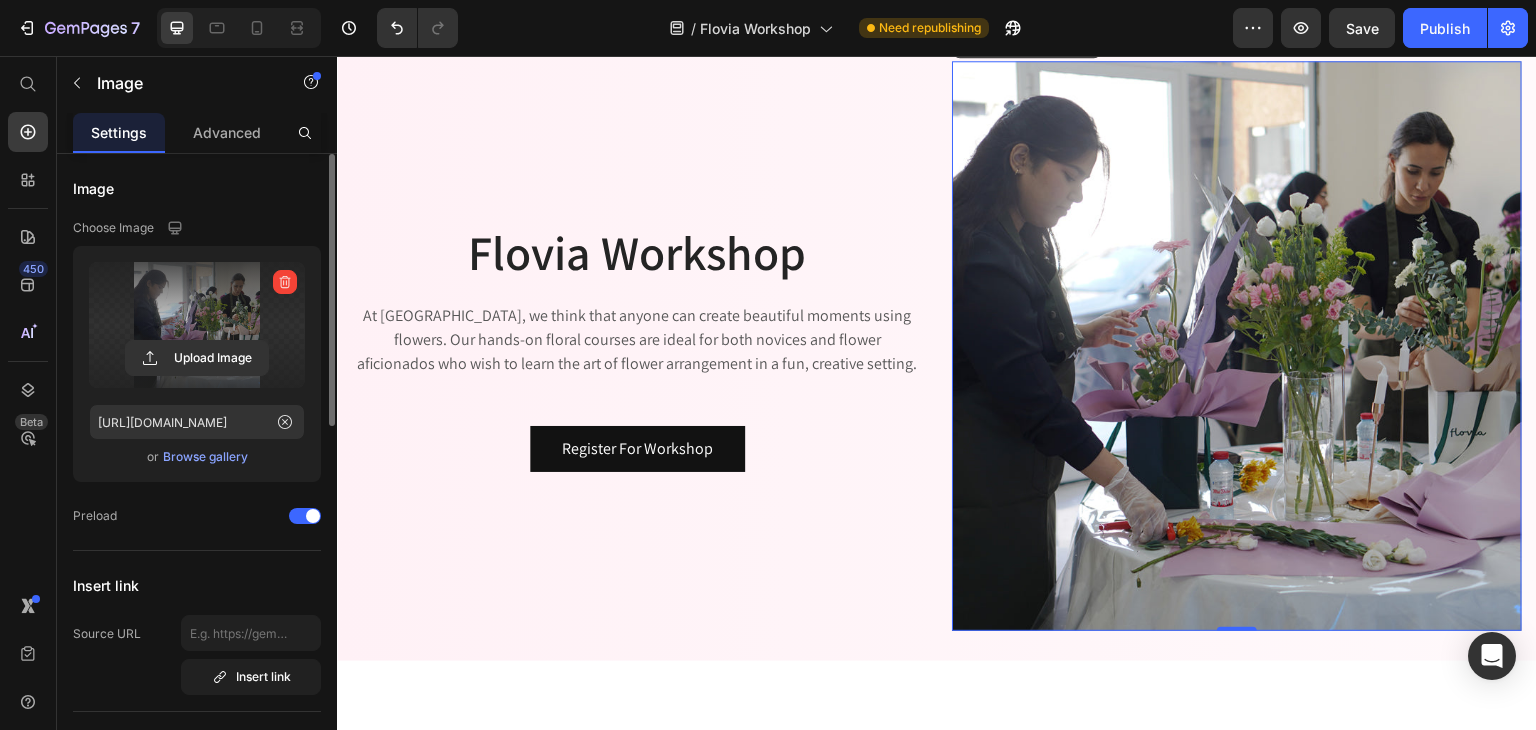 click at bounding box center [197, 325] 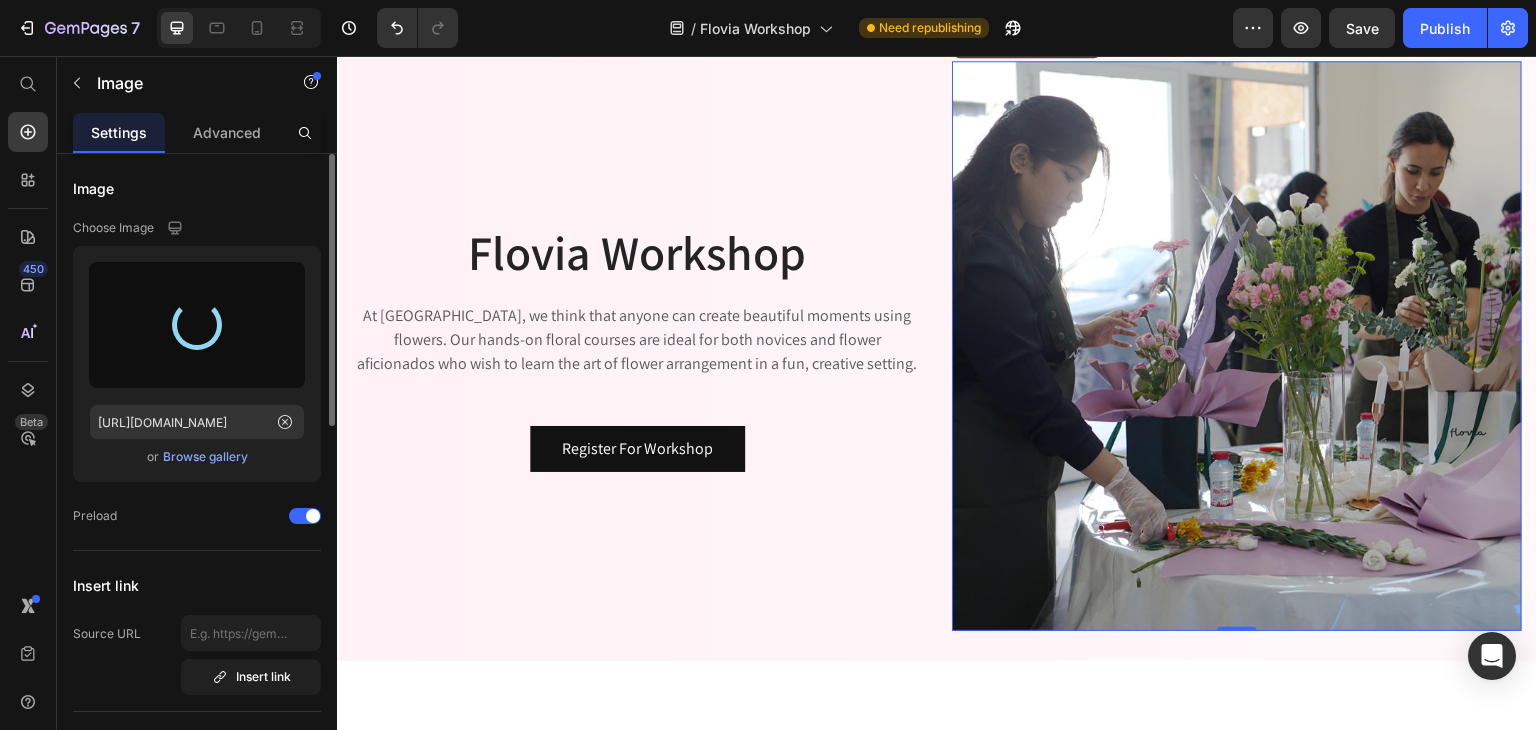 type on "[URL][DOMAIN_NAME]" 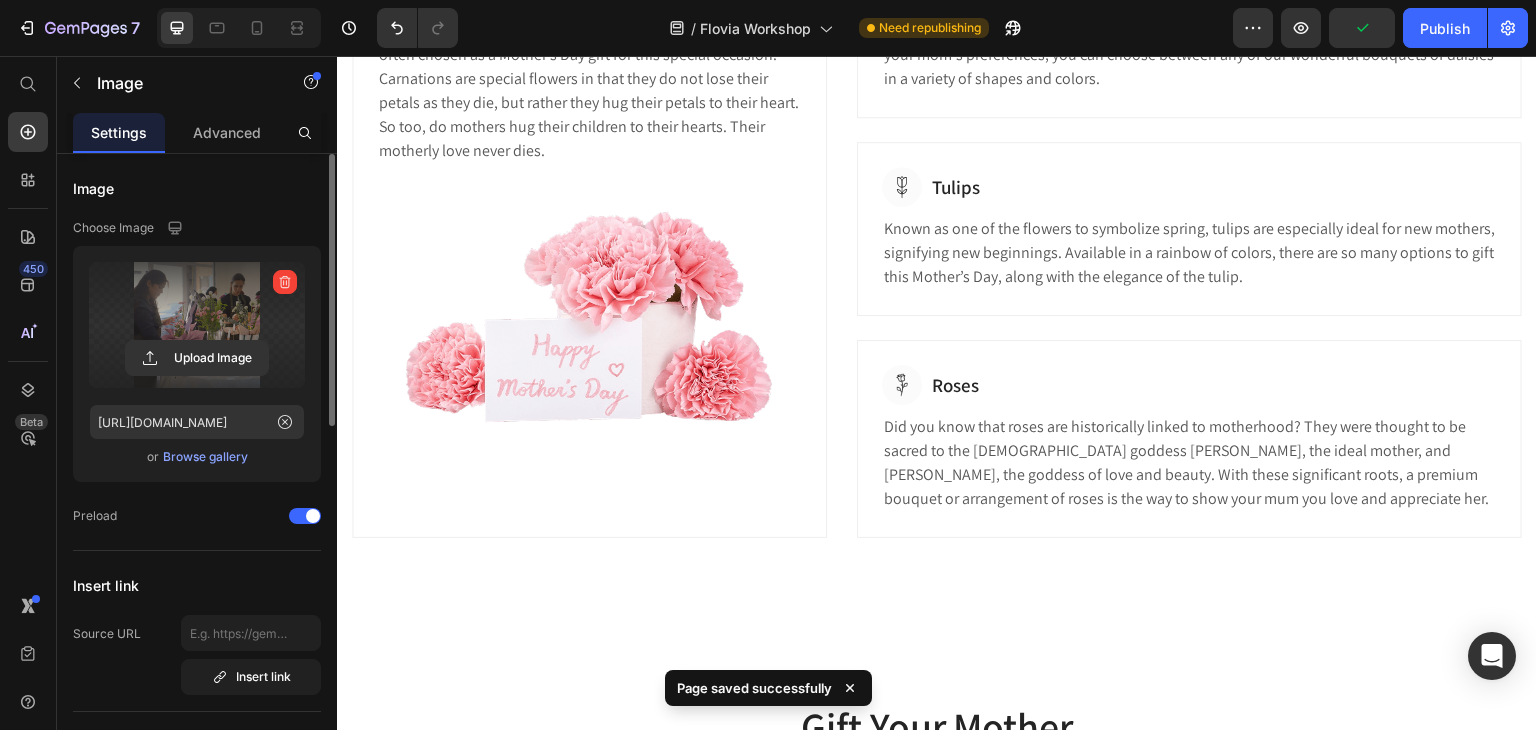 scroll, scrollTop: 1000, scrollLeft: 0, axis: vertical 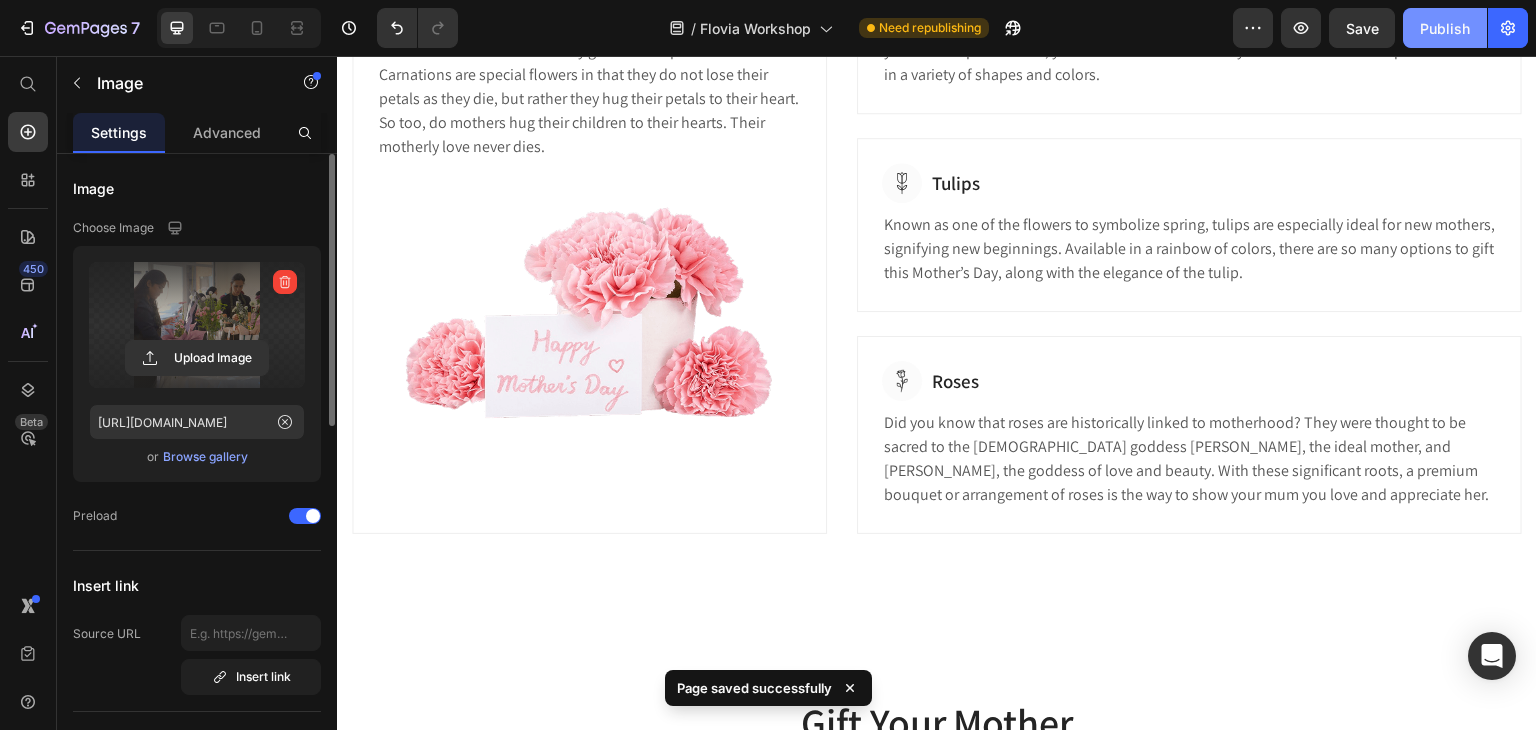 click on "Publish" at bounding box center [1445, 28] 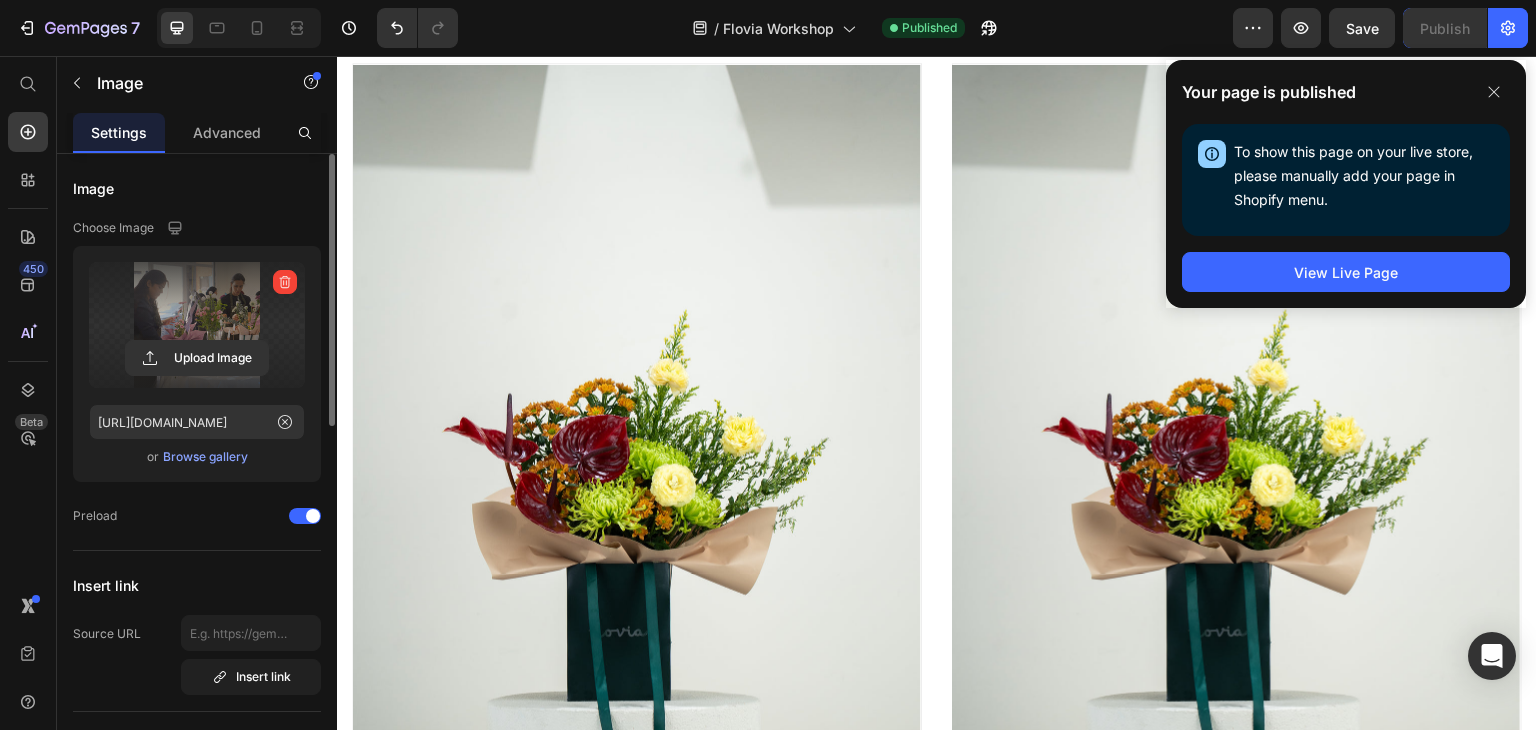 scroll, scrollTop: 1600, scrollLeft: 0, axis: vertical 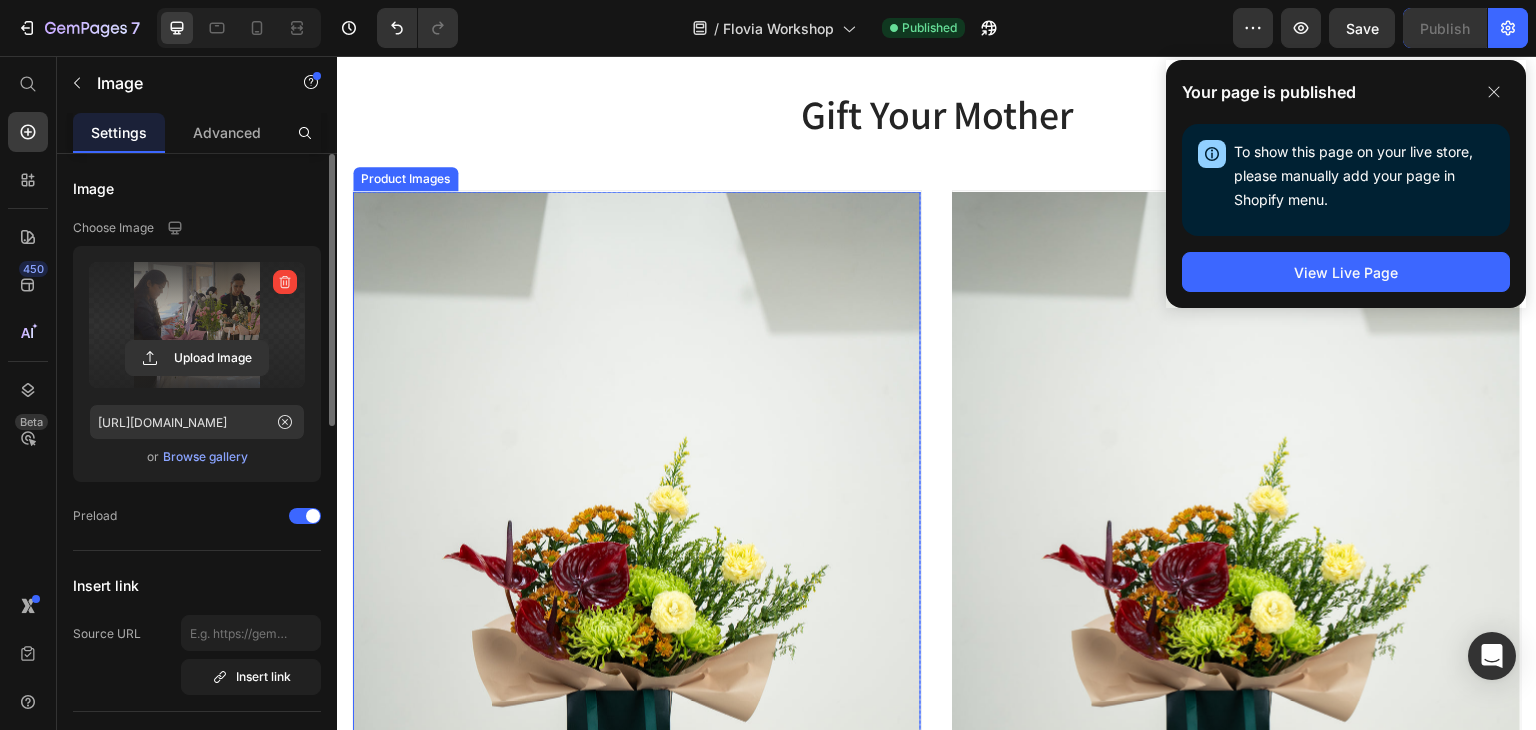 click at bounding box center (637, 624) 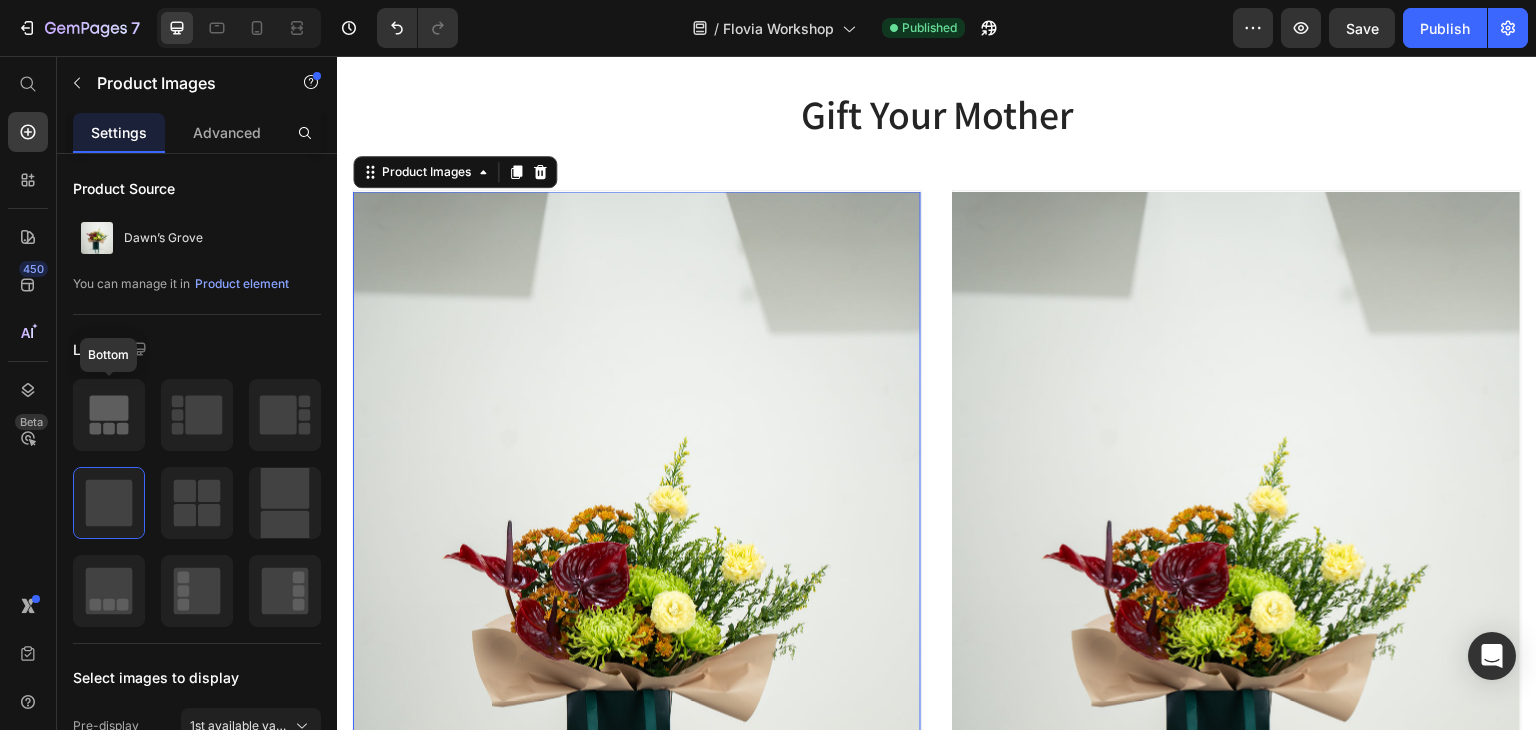 click 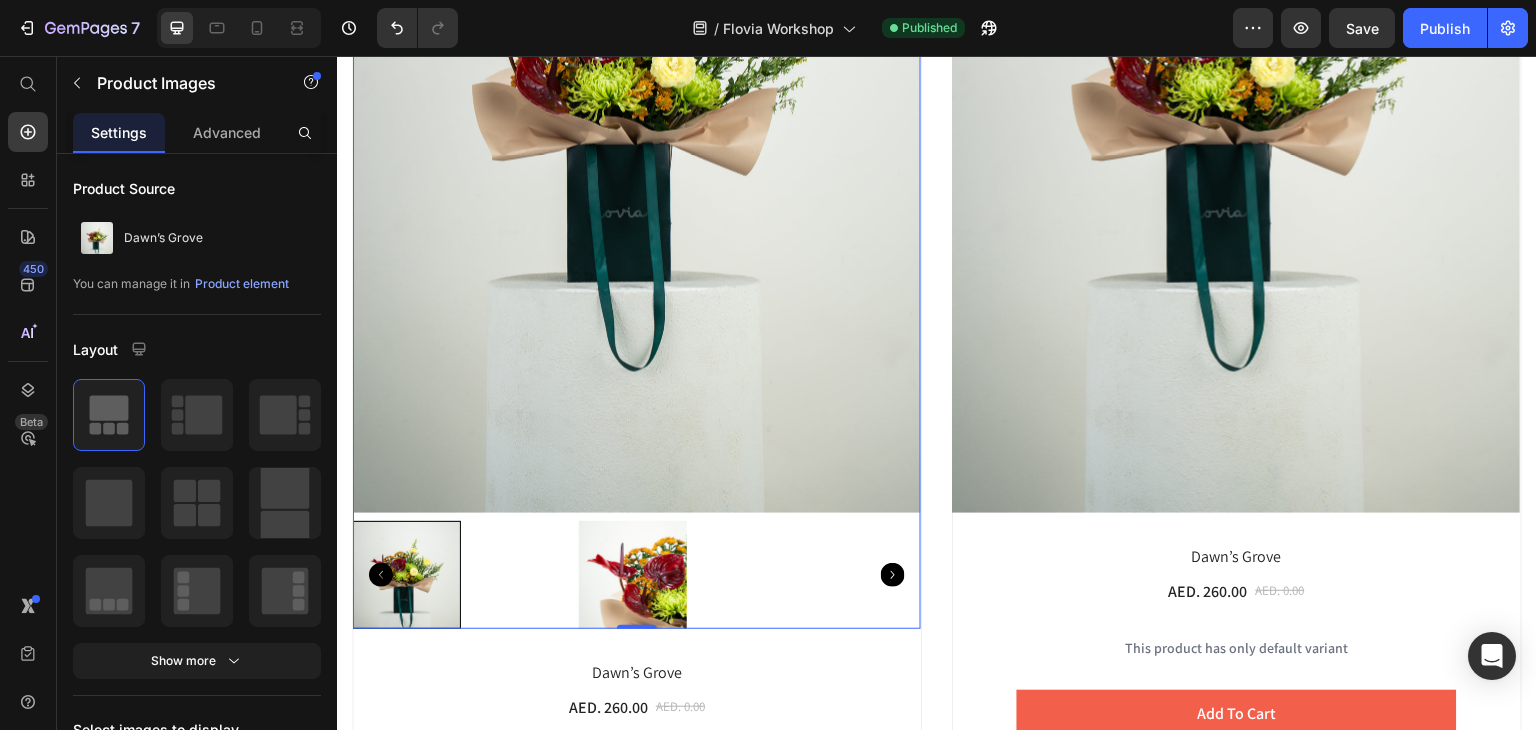 scroll, scrollTop: 1900, scrollLeft: 0, axis: vertical 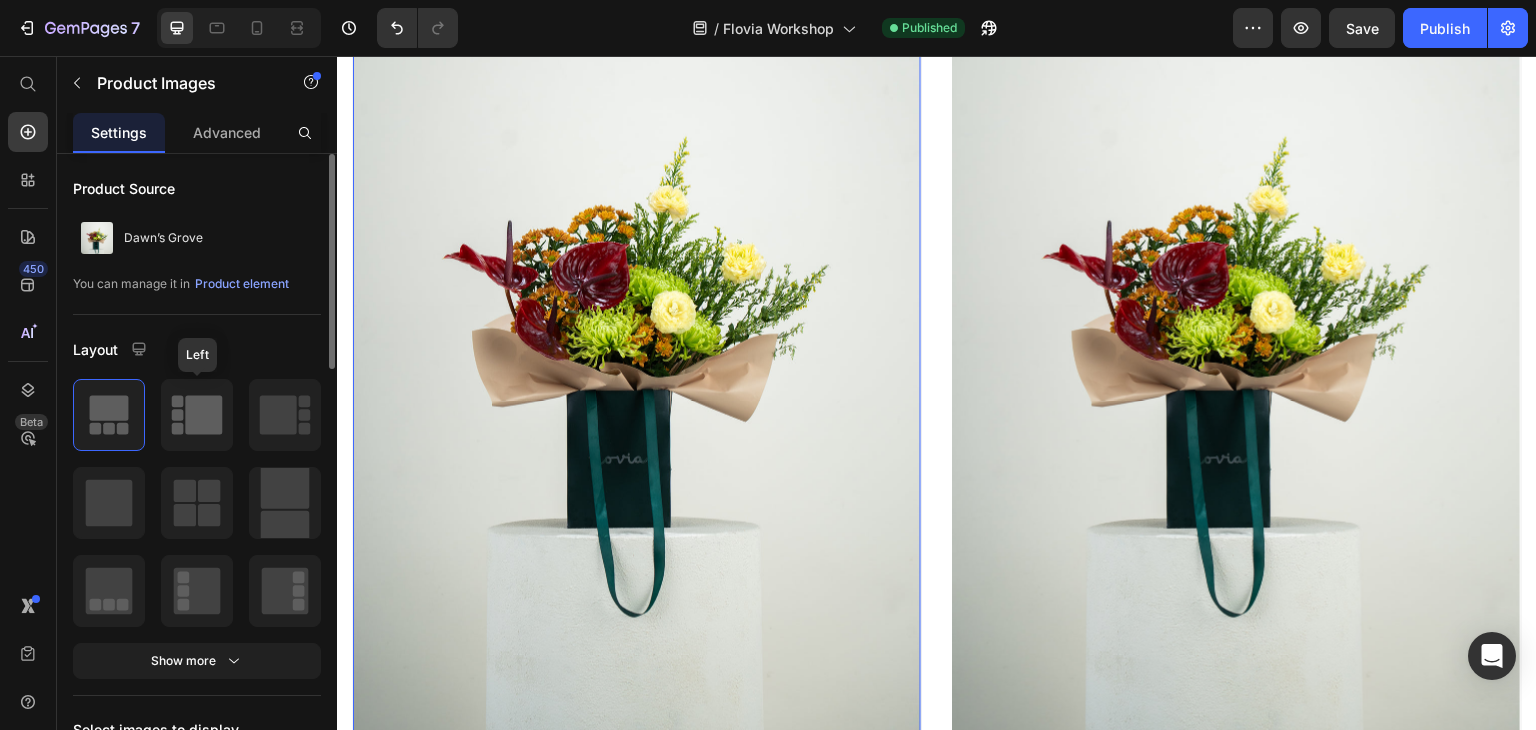 click 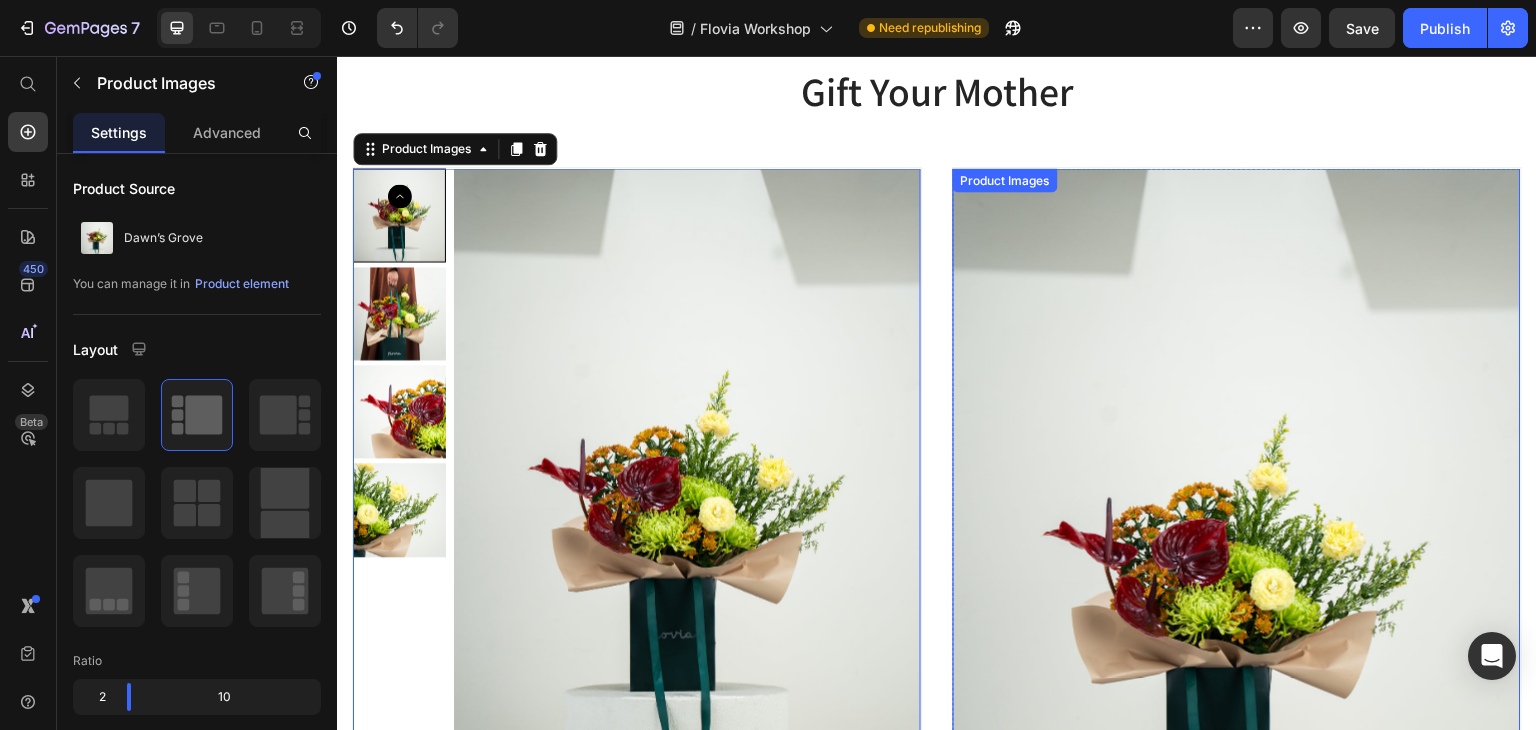 scroll, scrollTop: 1300, scrollLeft: 0, axis: vertical 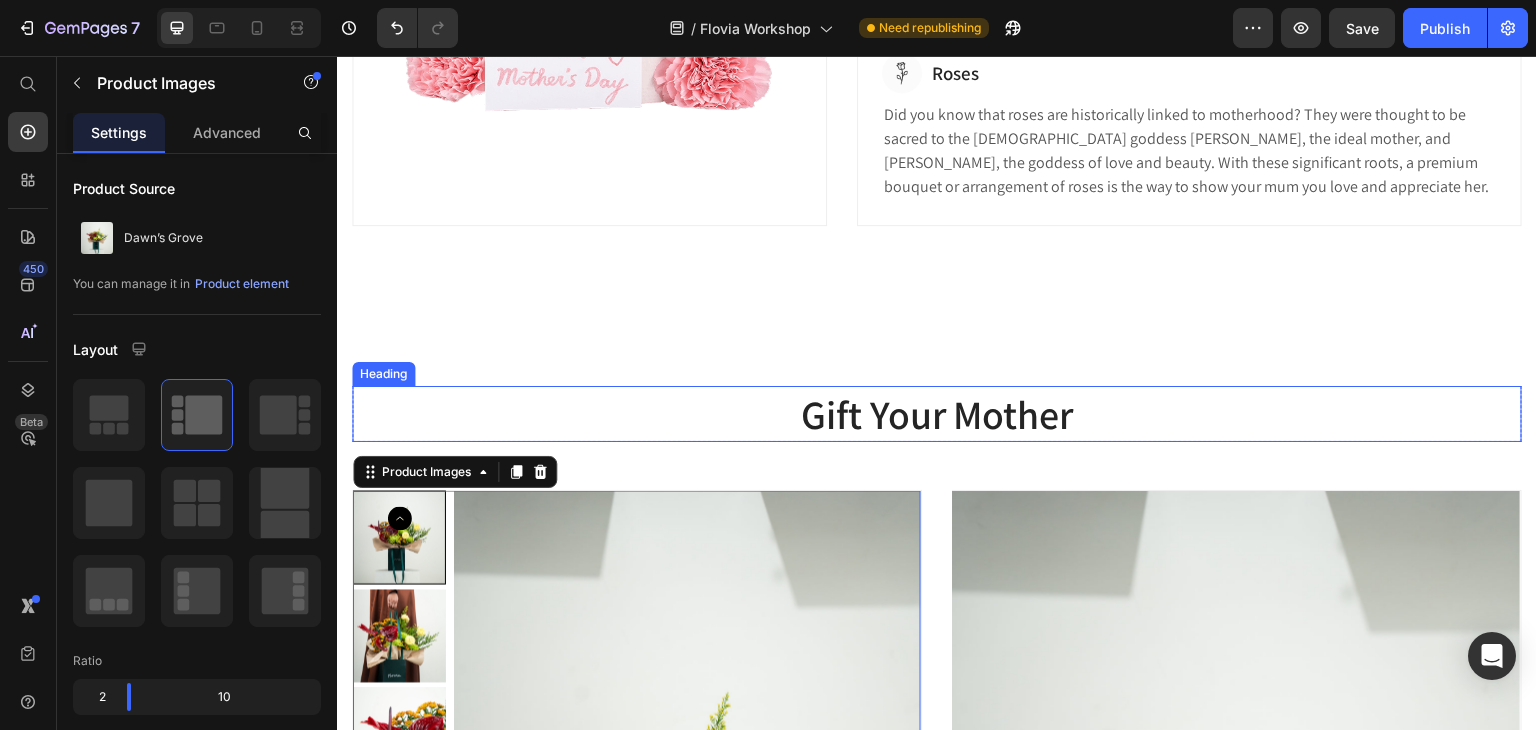 click on "Gift Your Mother" at bounding box center (937, 414) 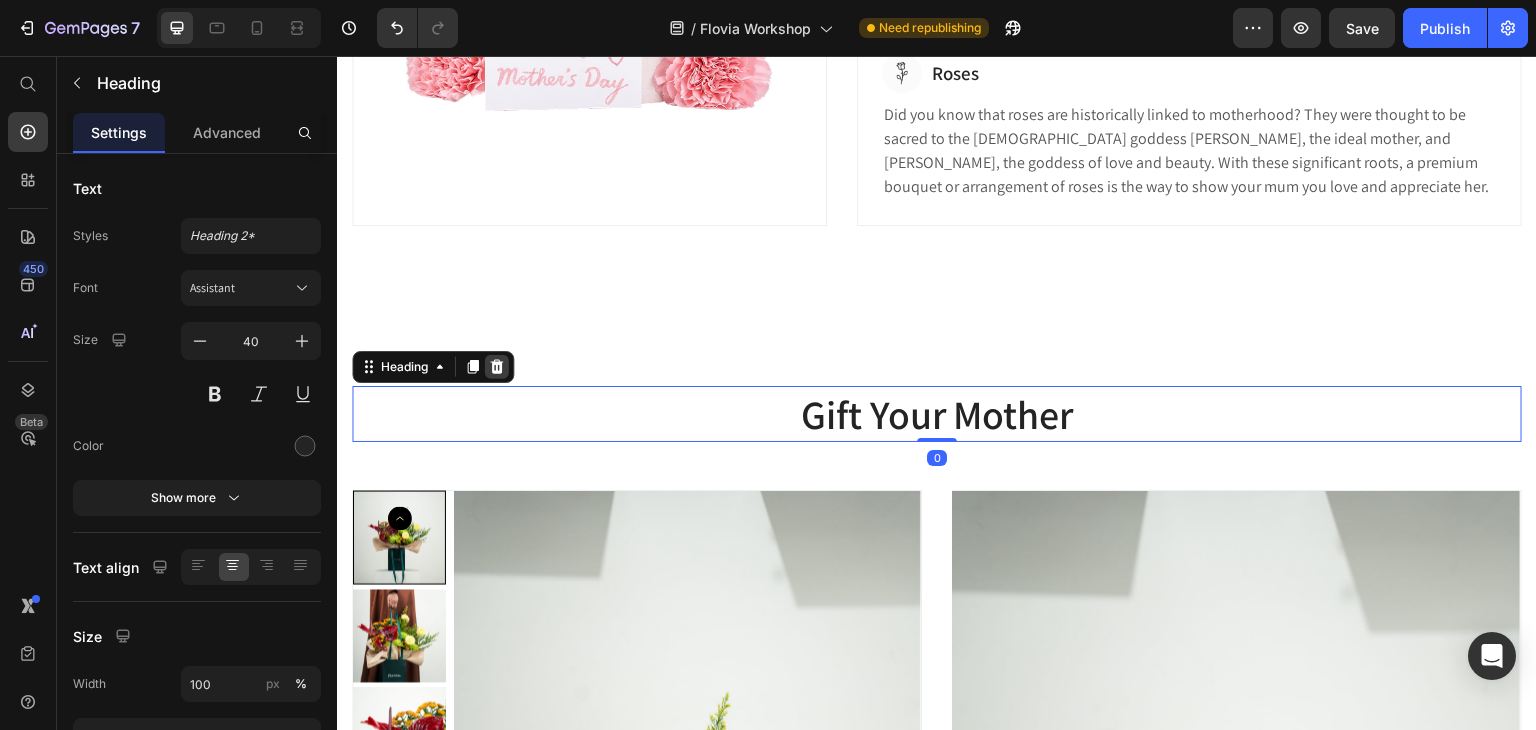 click 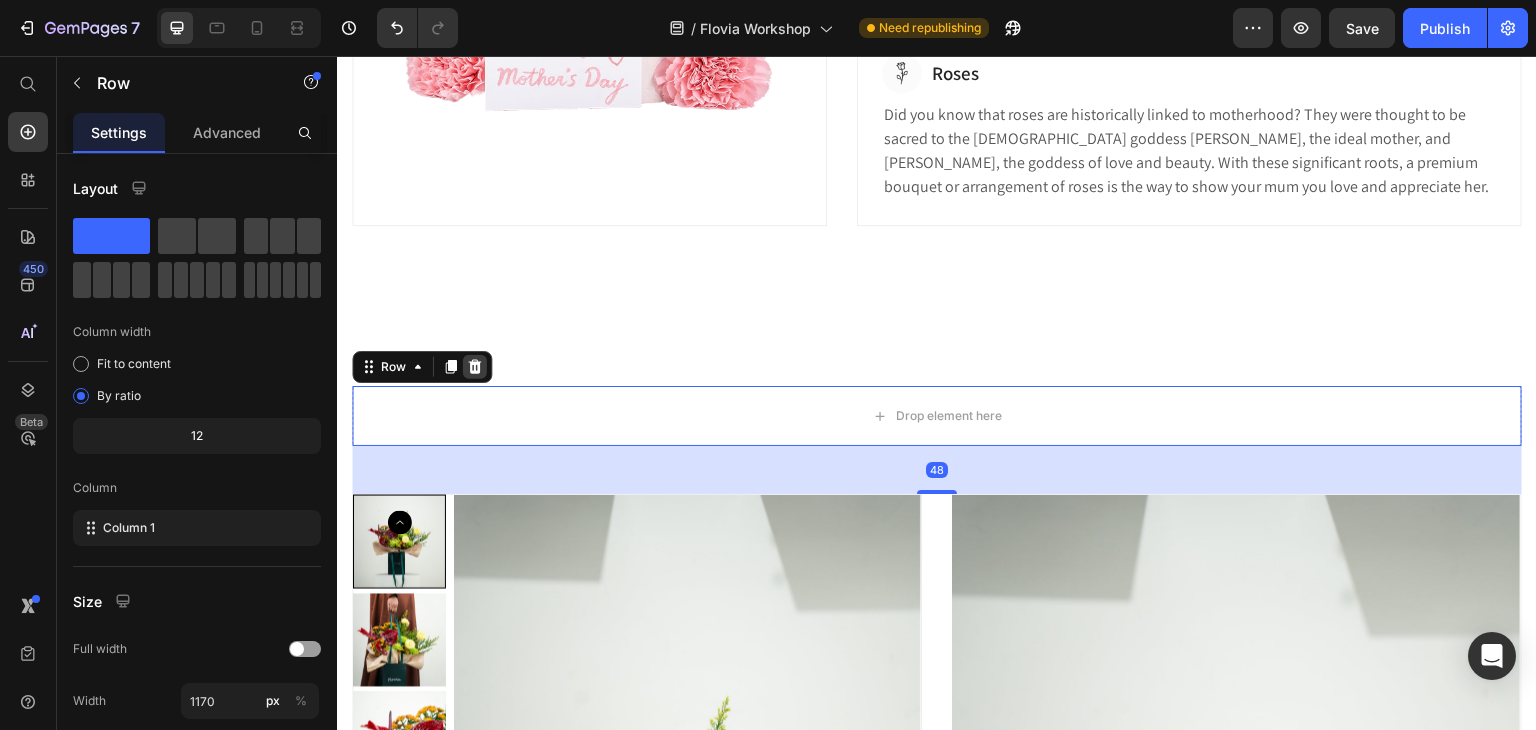 click at bounding box center (475, 367) 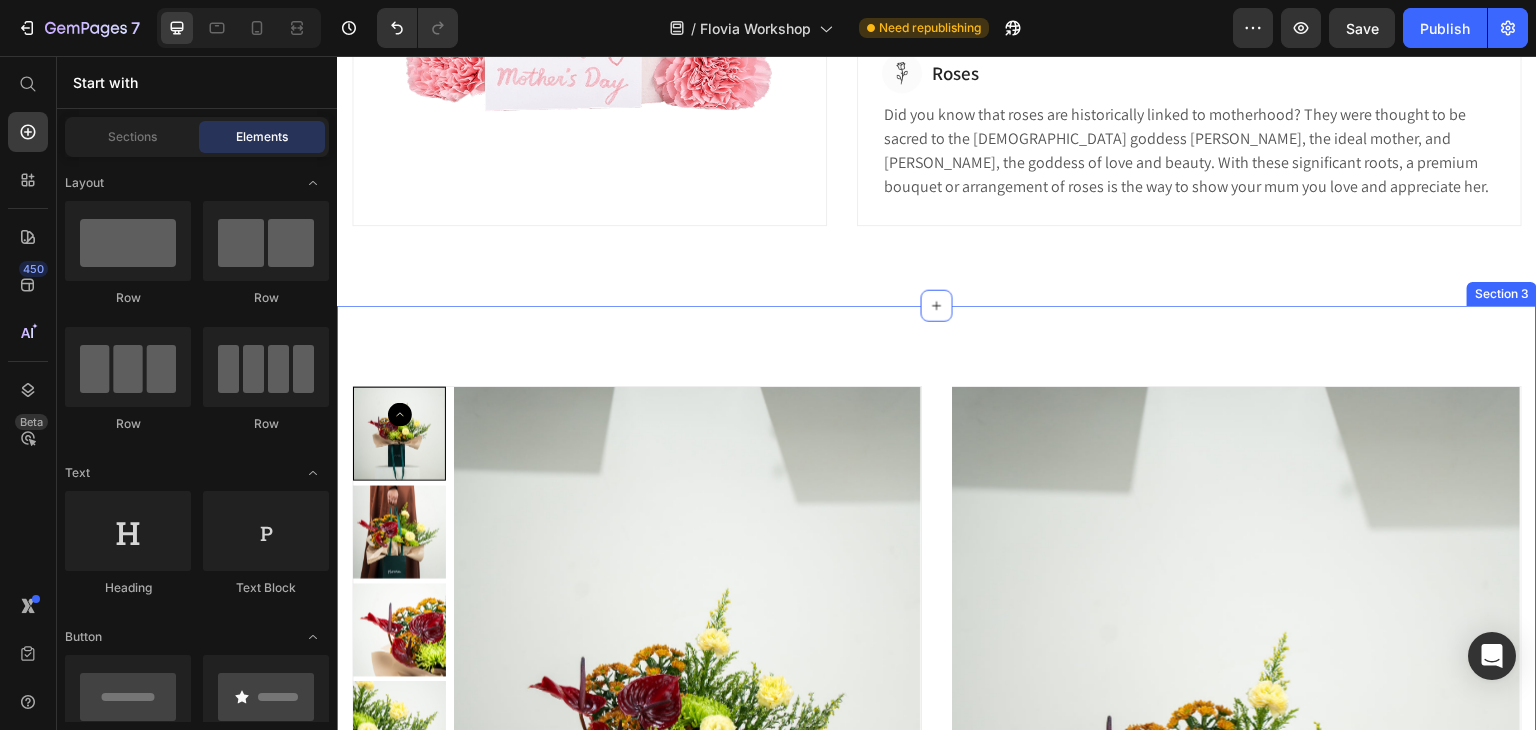 click on "Product Images Dawn’s Grove Product Title AED. 260.00 Product Price AED. 0.00 Product Price Row This product has only default variant Product Variants & Swatches add to cart Add to Cart
Free Greeting Card Available!
7-Day Freshness Guarantee Item List Row Product Product Images Dawn’s Grove Product Title AED. 260.00 Product Price AED. 0.00 Product Price Row This product has only default variant Product Variants & Swatches add to cart Add to Cart
Free Greeting Card Available!
7-Day Freshness Guarantee Item List Row Product Row Product Images Dawn’s Grove Product Title AED. 260.00 Product Price AED. 0.00 Product Price Row This product has only default variant Product Variants & Swatches add to cart Add to Cart
Free Greeting Card Available!
7-Day Freshness Guarantee Item List Row Product Product Images Dawn’s Grove Product Title AED. 260.00 Product Price AED. 0.00 Product Price Row Row" at bounding box center (937, 1611) 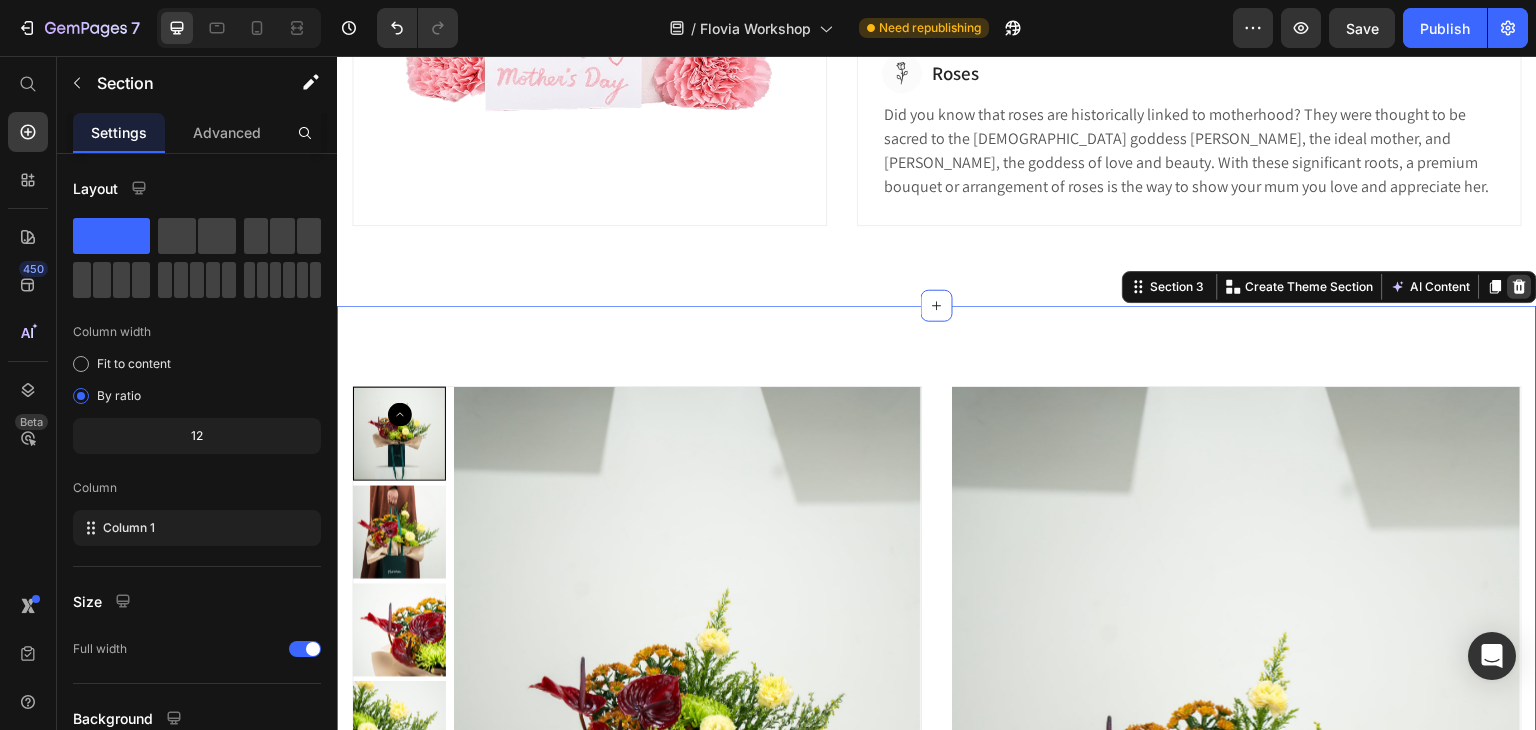 click 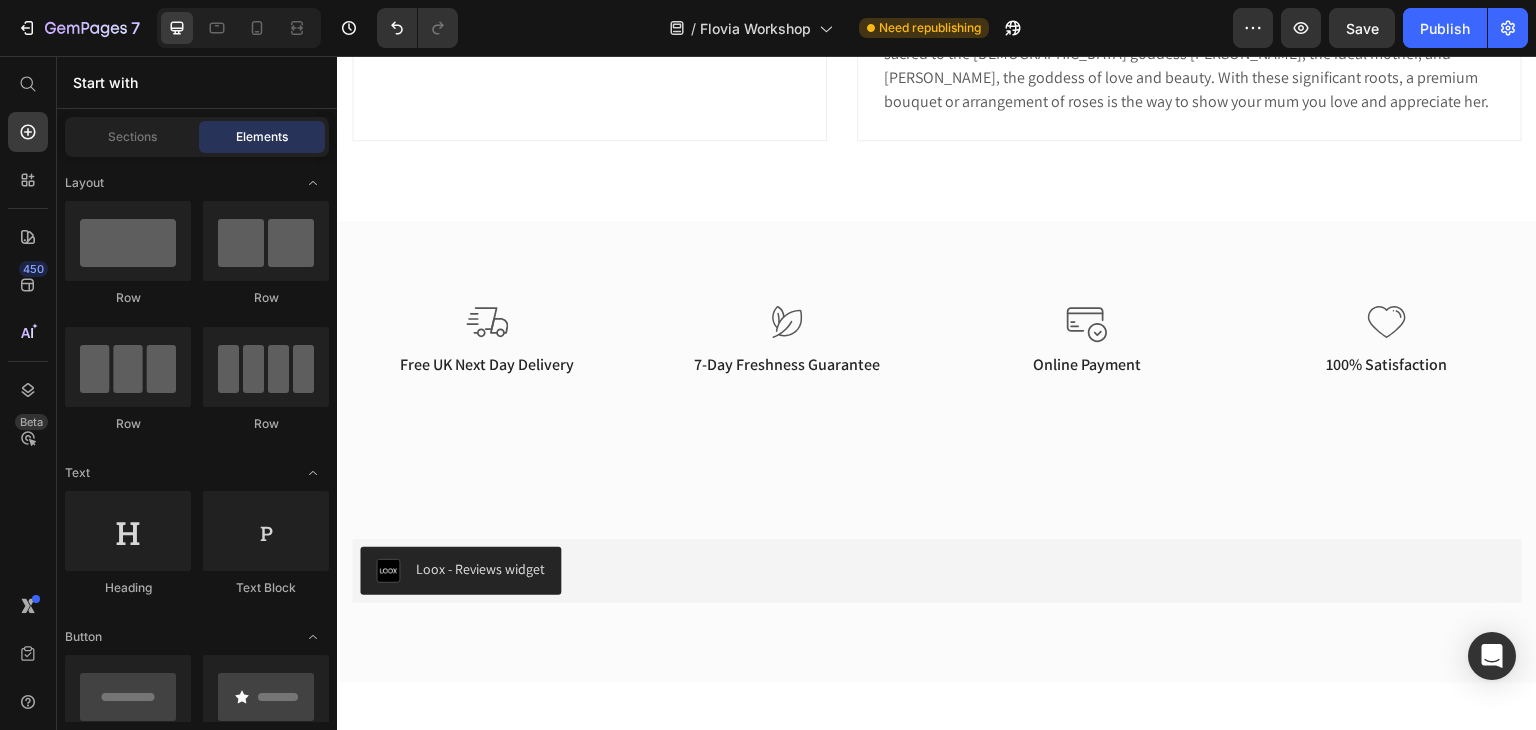 scroll, scrollTop: 1600, scrollLeft: 0, axis: vertical 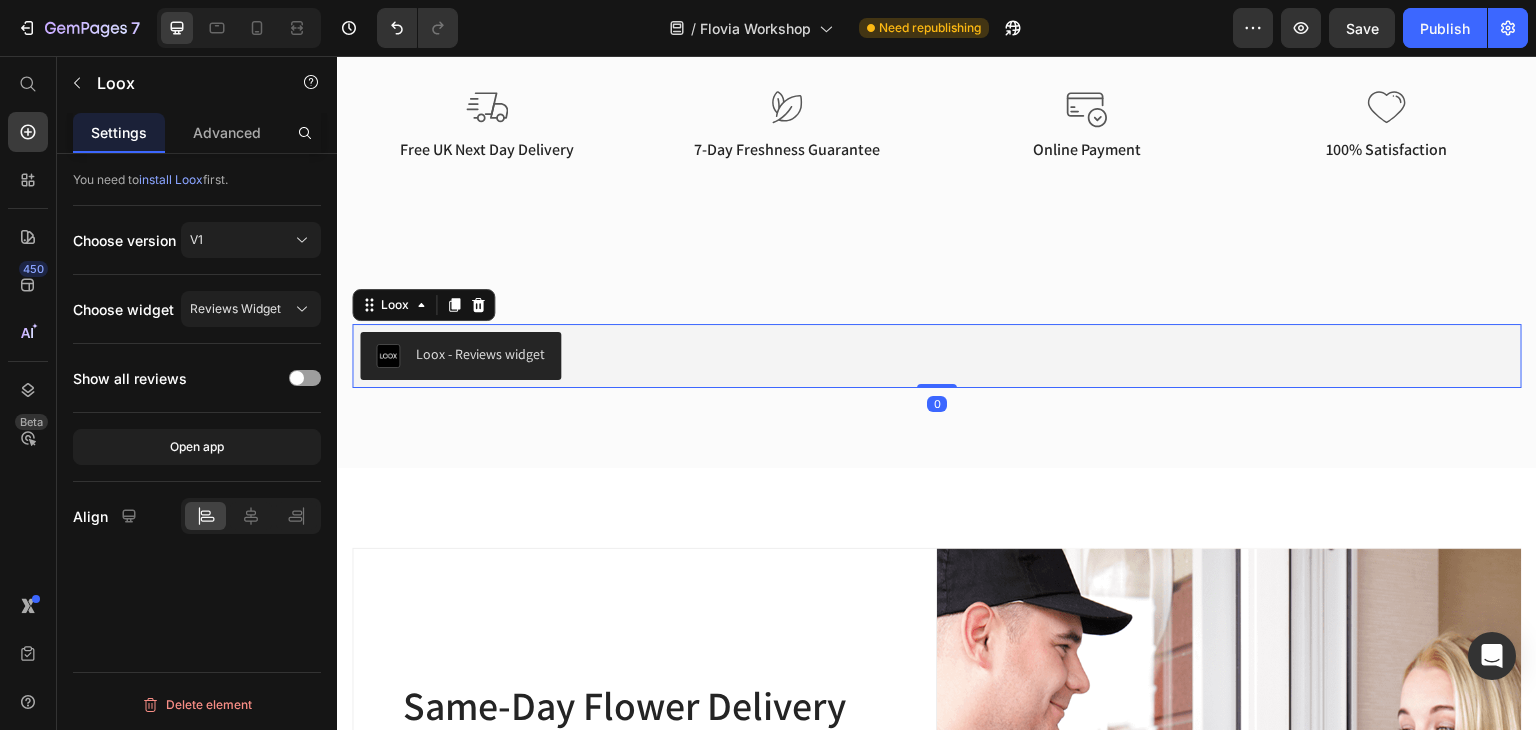 click on "Loox - Reviews widget" at bounding box center (937, 356) 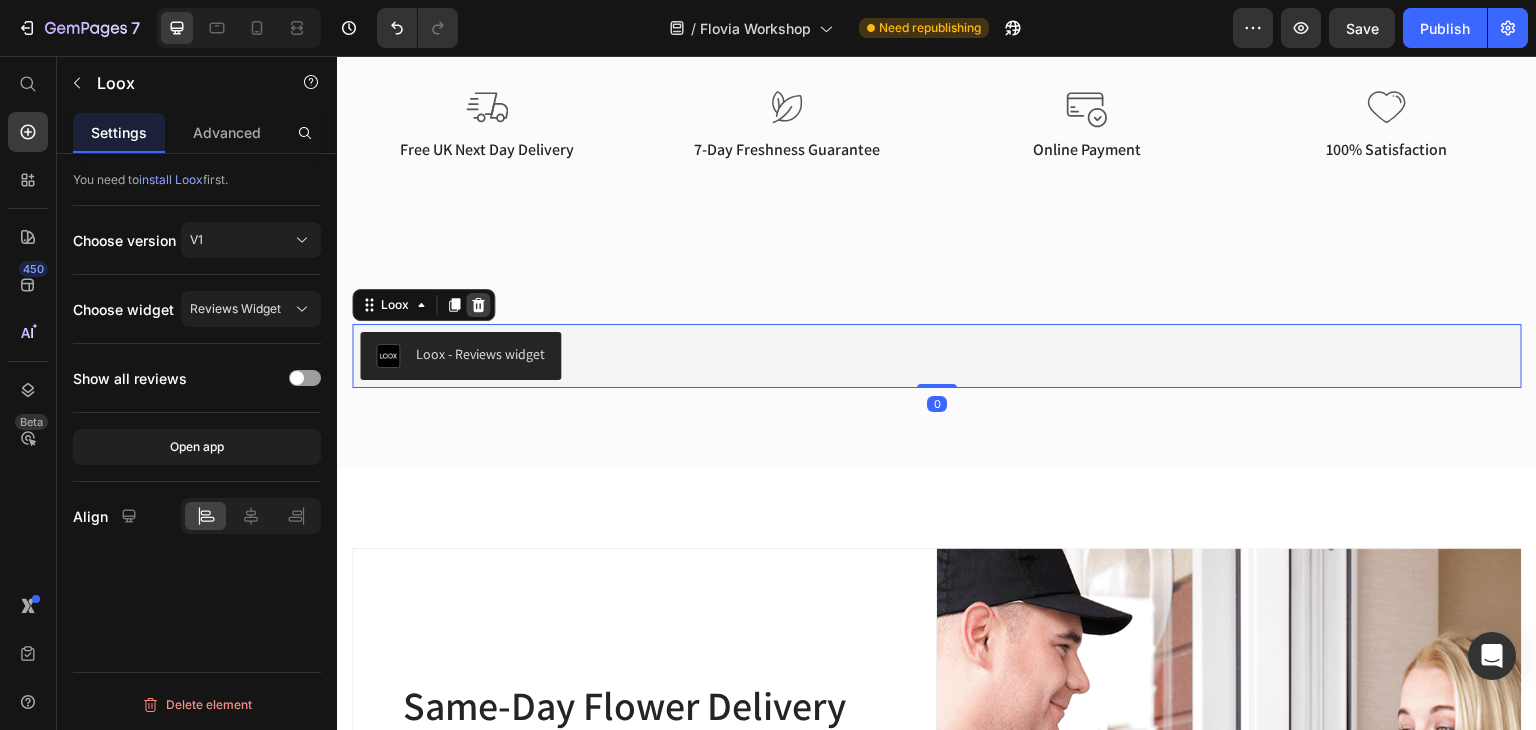 click 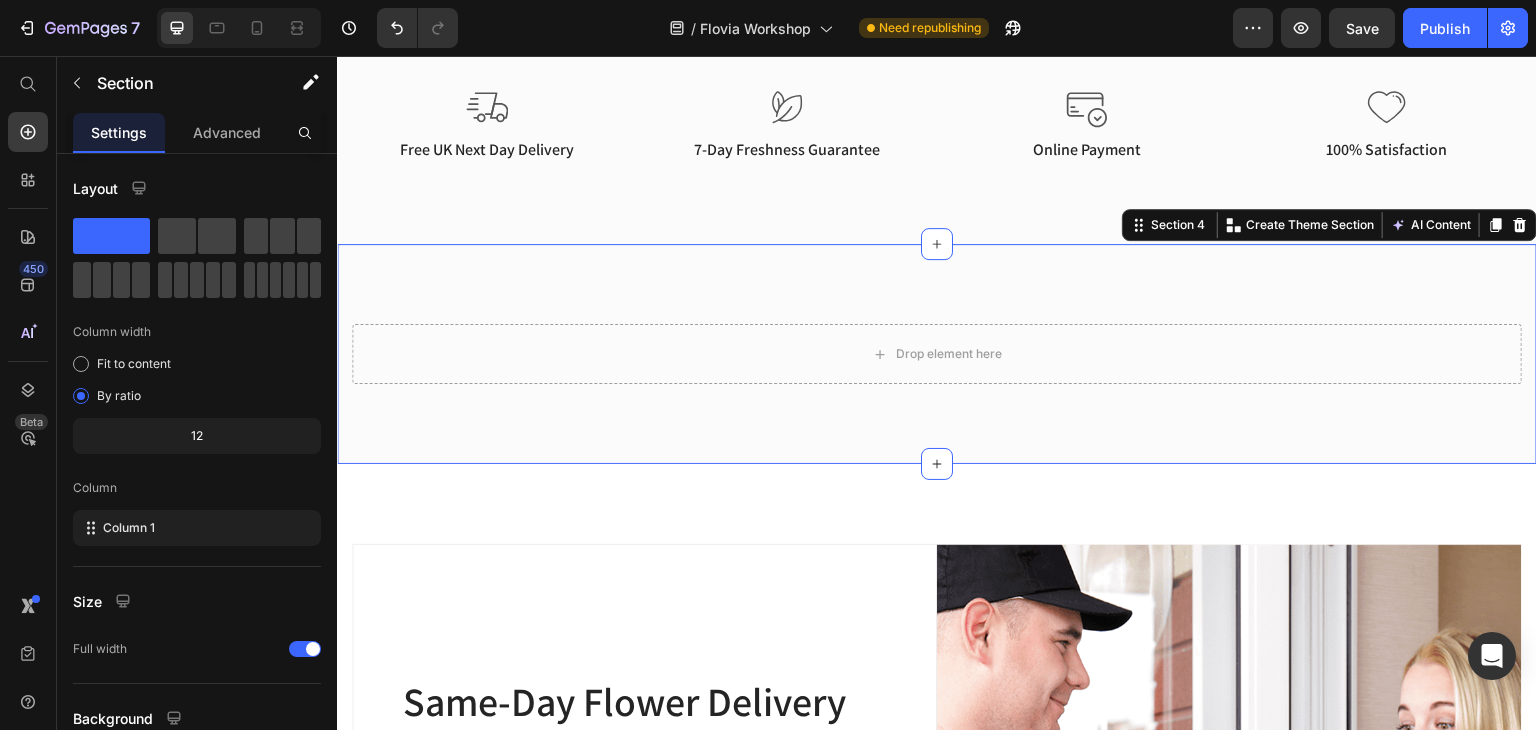 click on "Drop element here Row Section 4   You can create reusable sections Create Theme Section AI Content Write with GemAI What would you like to describe here? Tone and Voice Persuasive Product Dawn’s Grove Show more Generate" at bounding box center [937, 354] 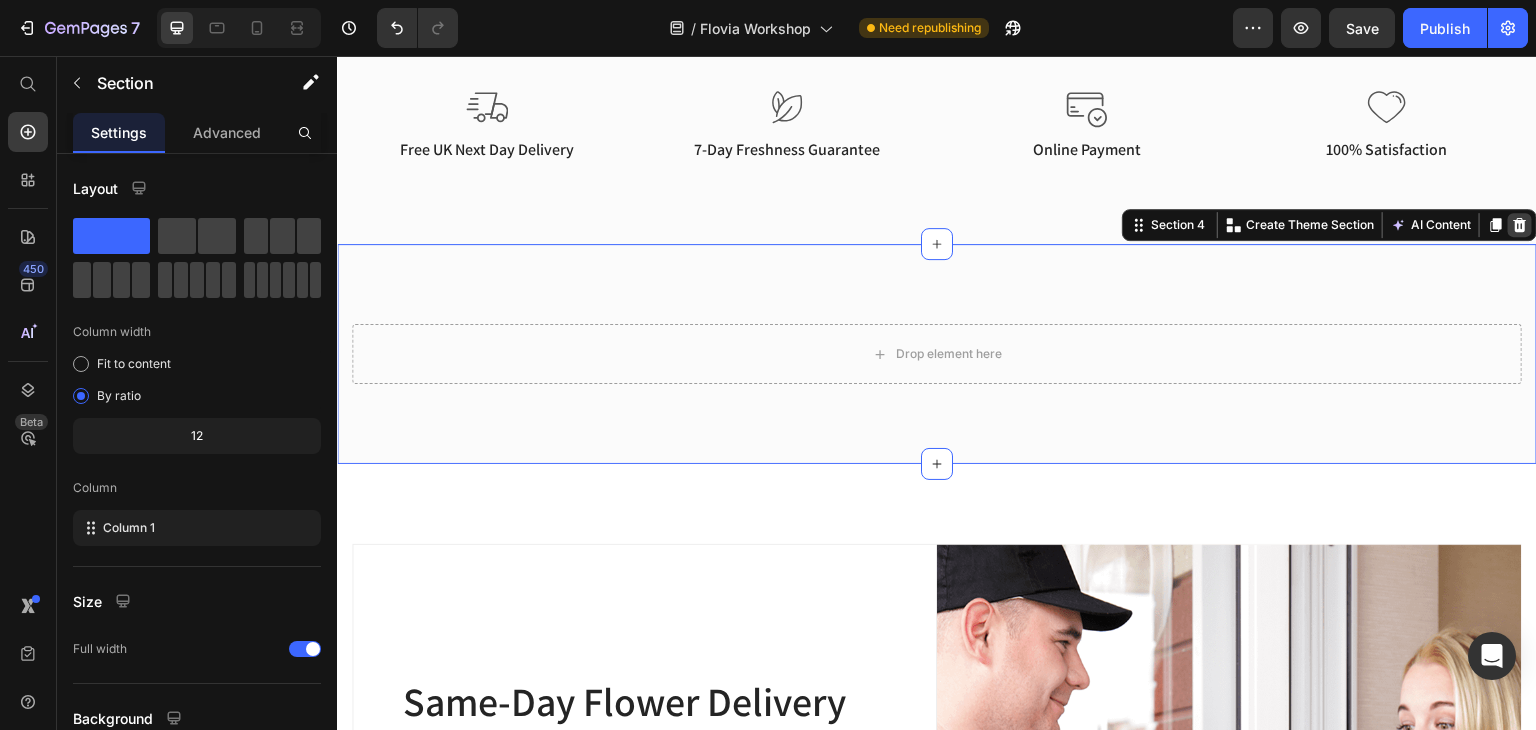 click 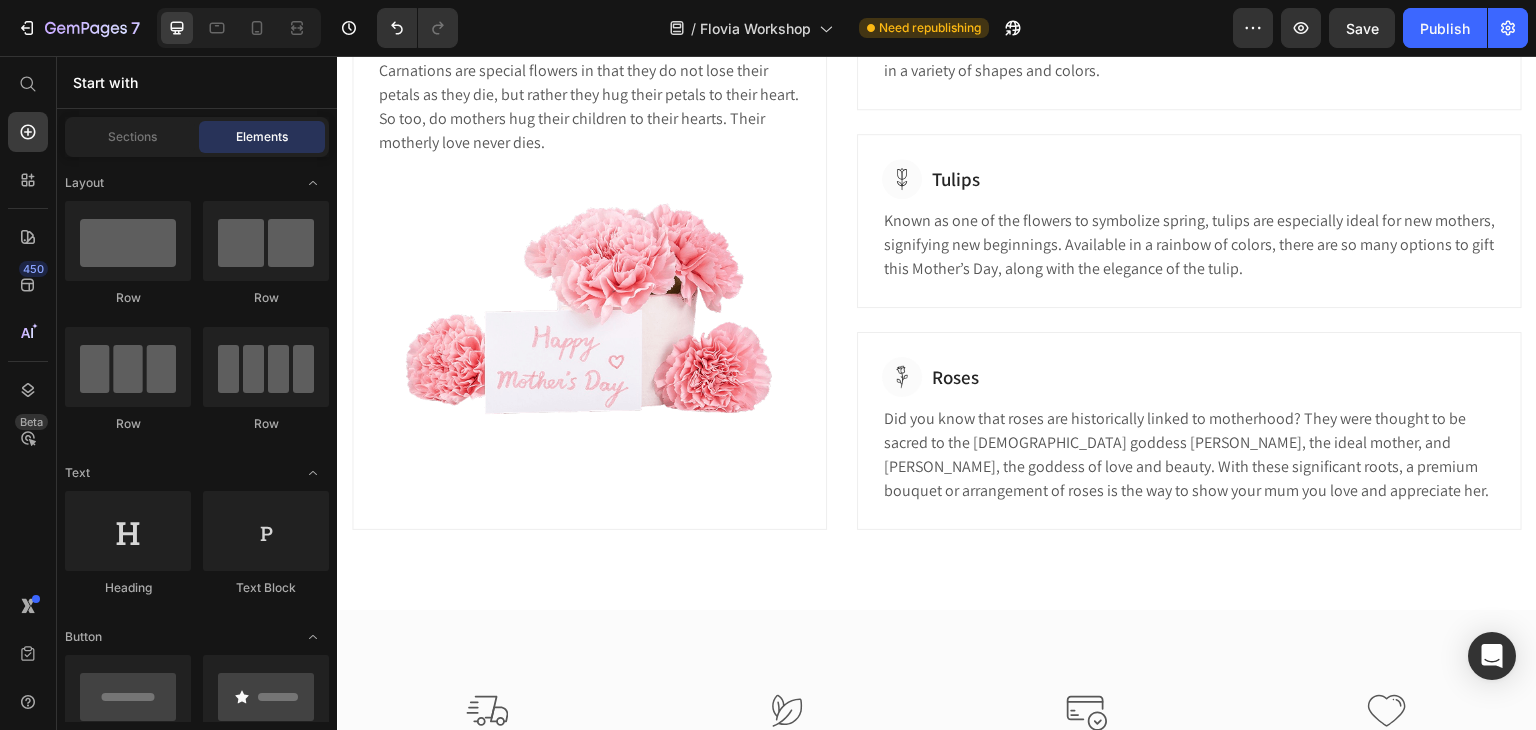 scroll, scrollTop: 1000, scrollLeft: 0, axis: vertical 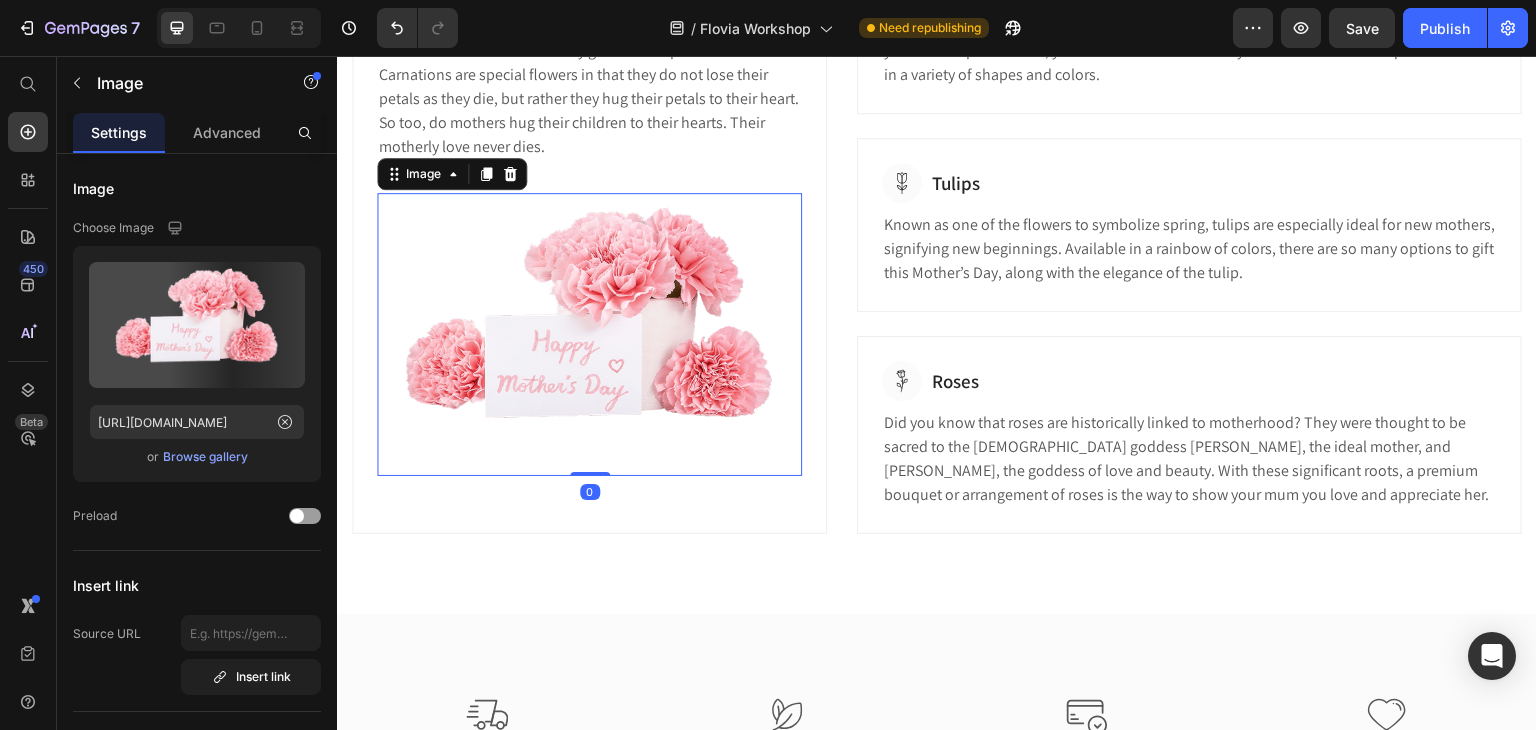 click at bounding box center (589, 334) 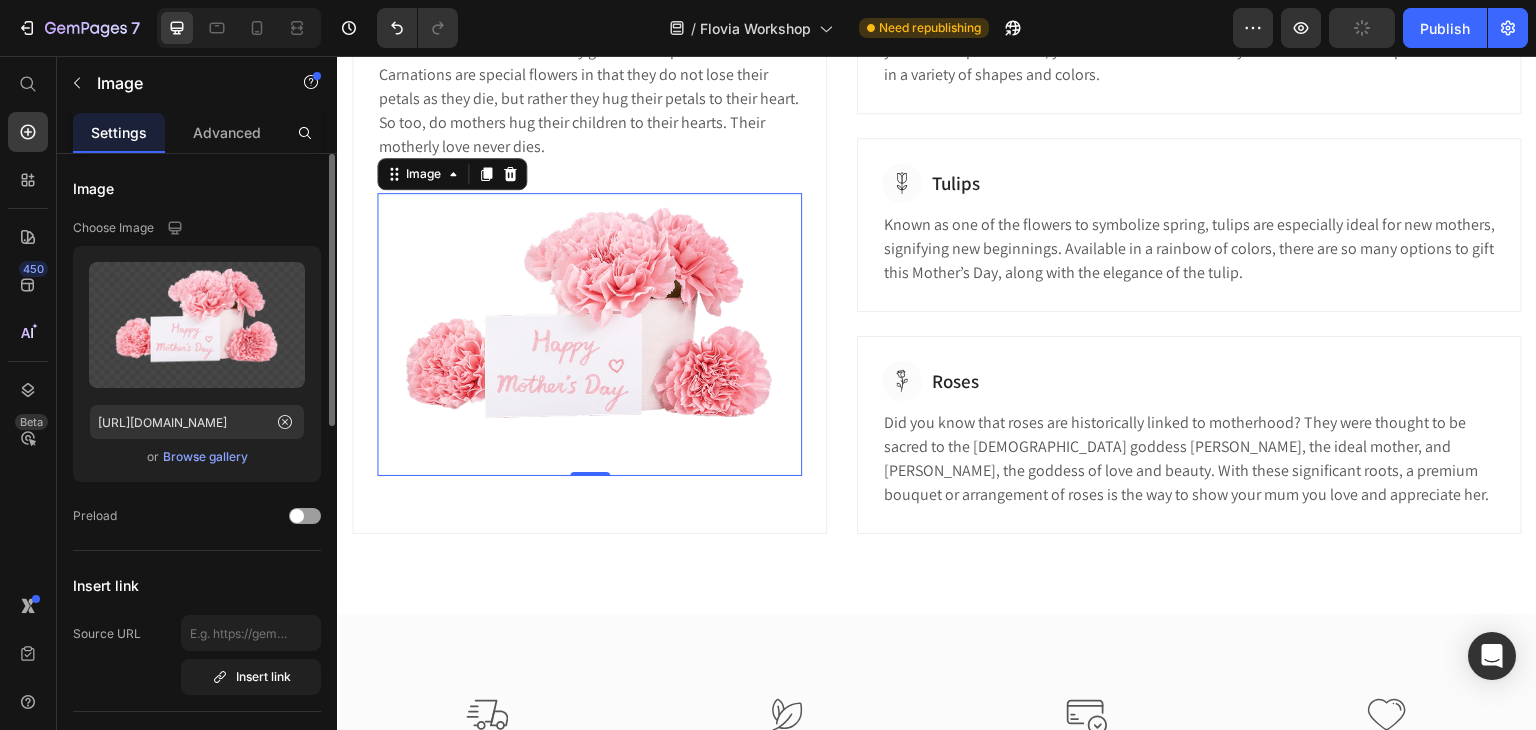click on "Browse gallery" at bounding box center (205, 457) 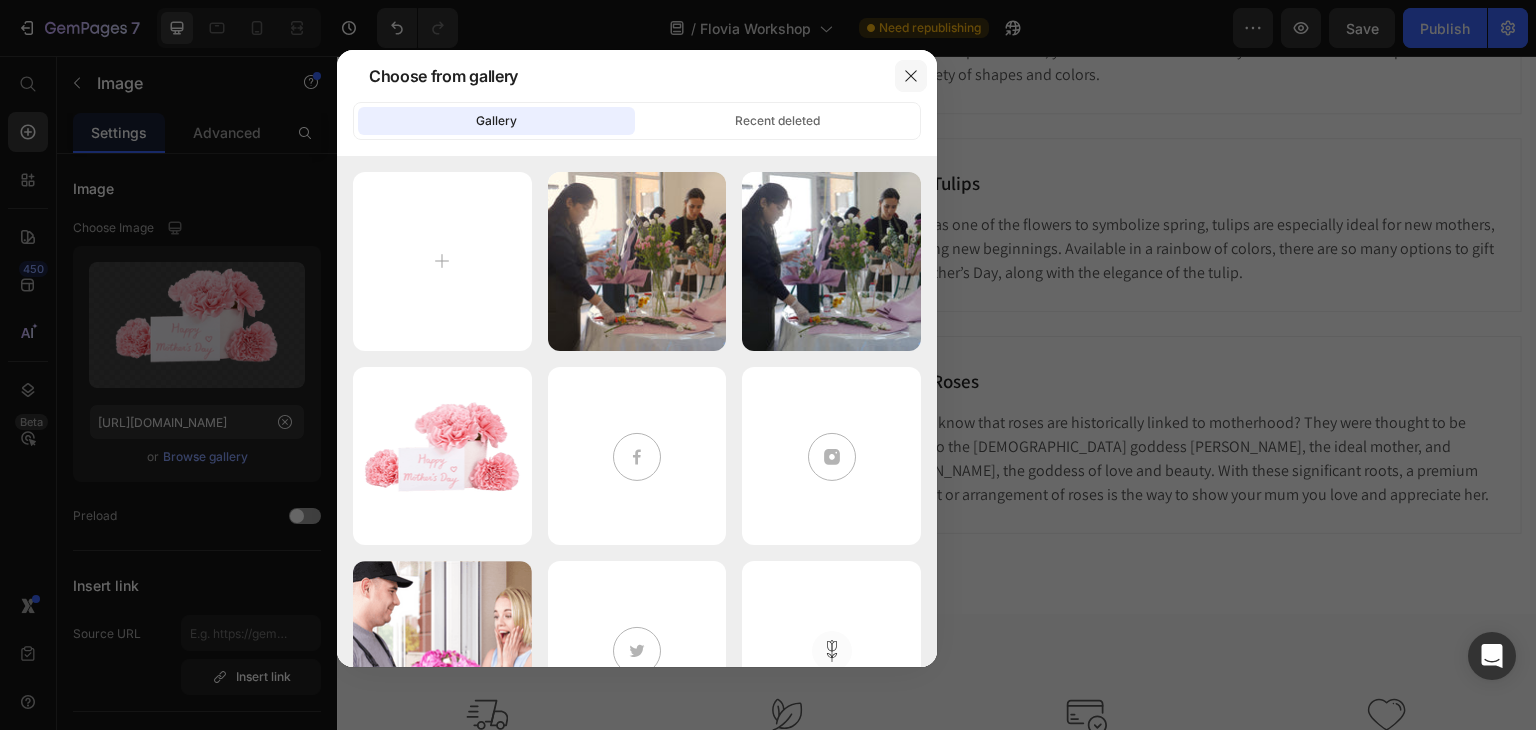 click at bounding box center [911, 76] 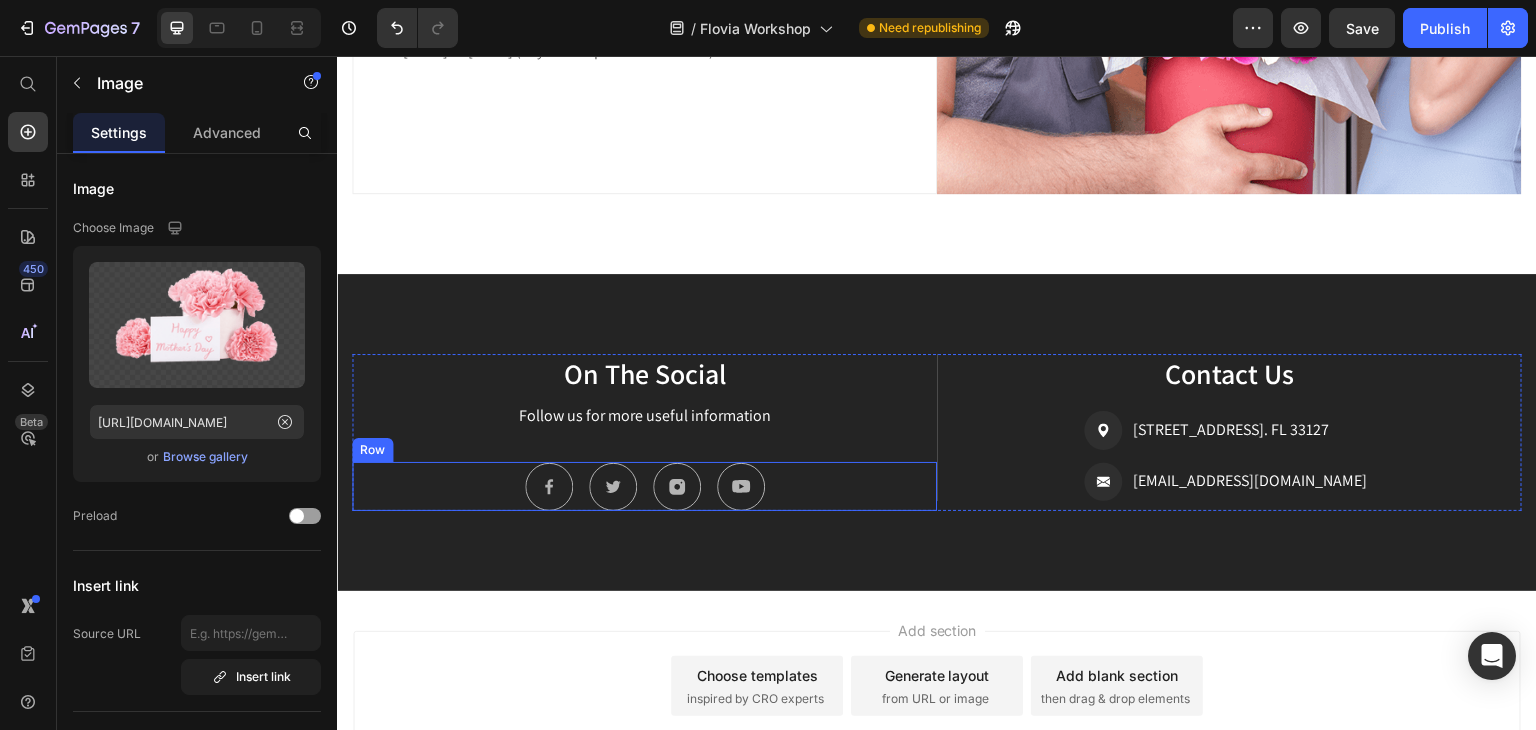 scroll, scrollTop: 2455, scrollLeft: 0, axis: vertical 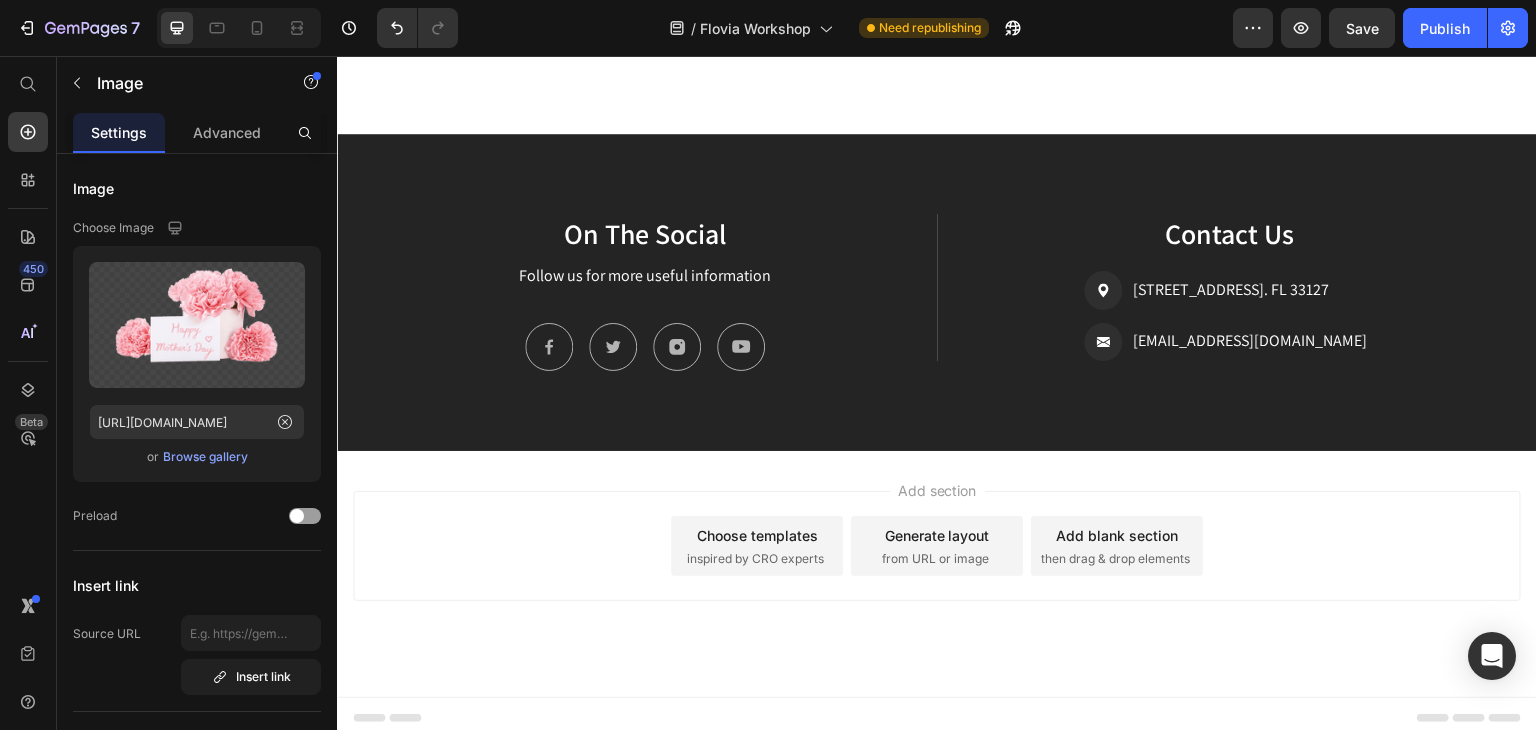 click on "Add section Choose templates inspired by CRO experts Generate layout from URL or image Add blank section then drag & drop elements" at bounding box center [937, 574] 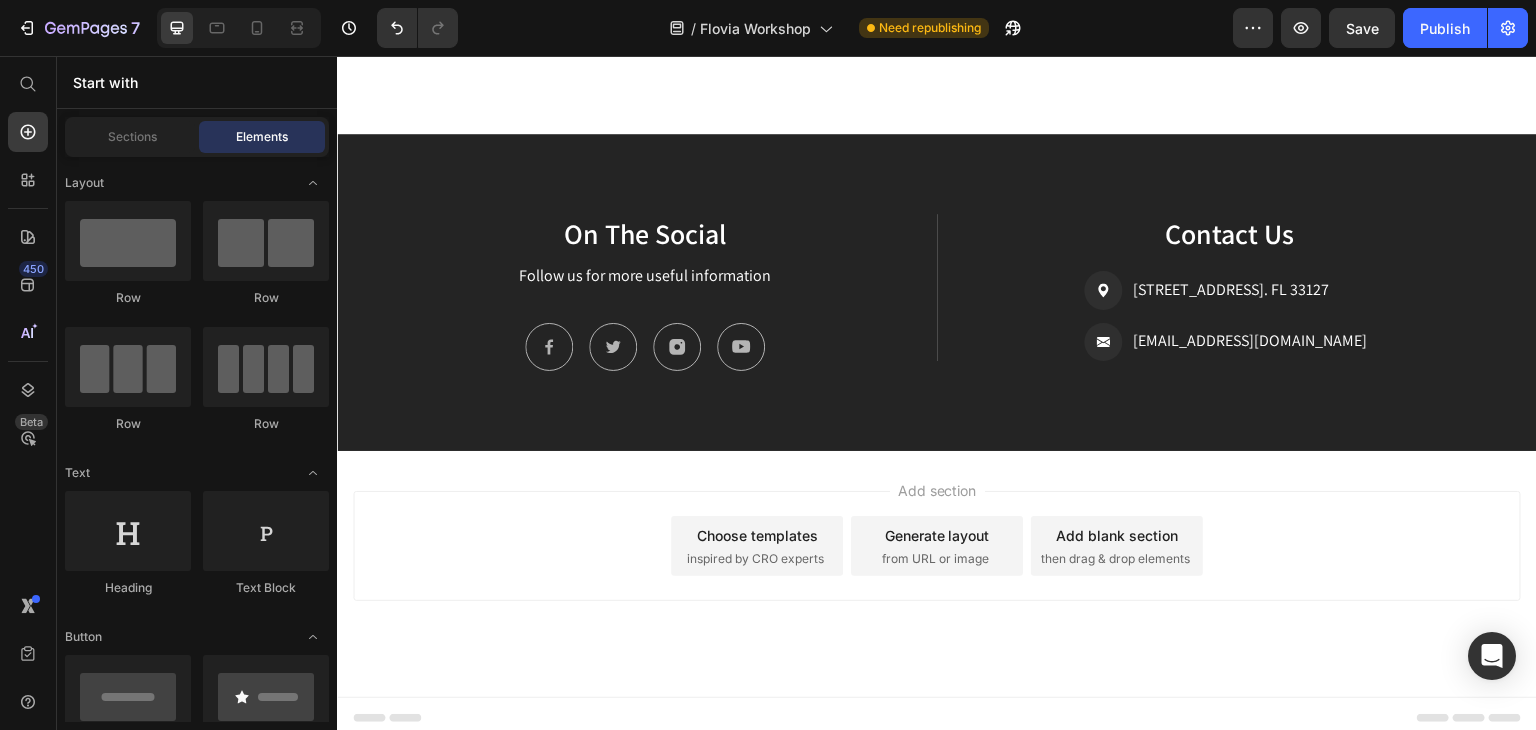 click on "Add section Choose templates inspired by CRO experts Generate layout from URL or image Add blank section then drag & drop elements" at bounding box center (937, 574) 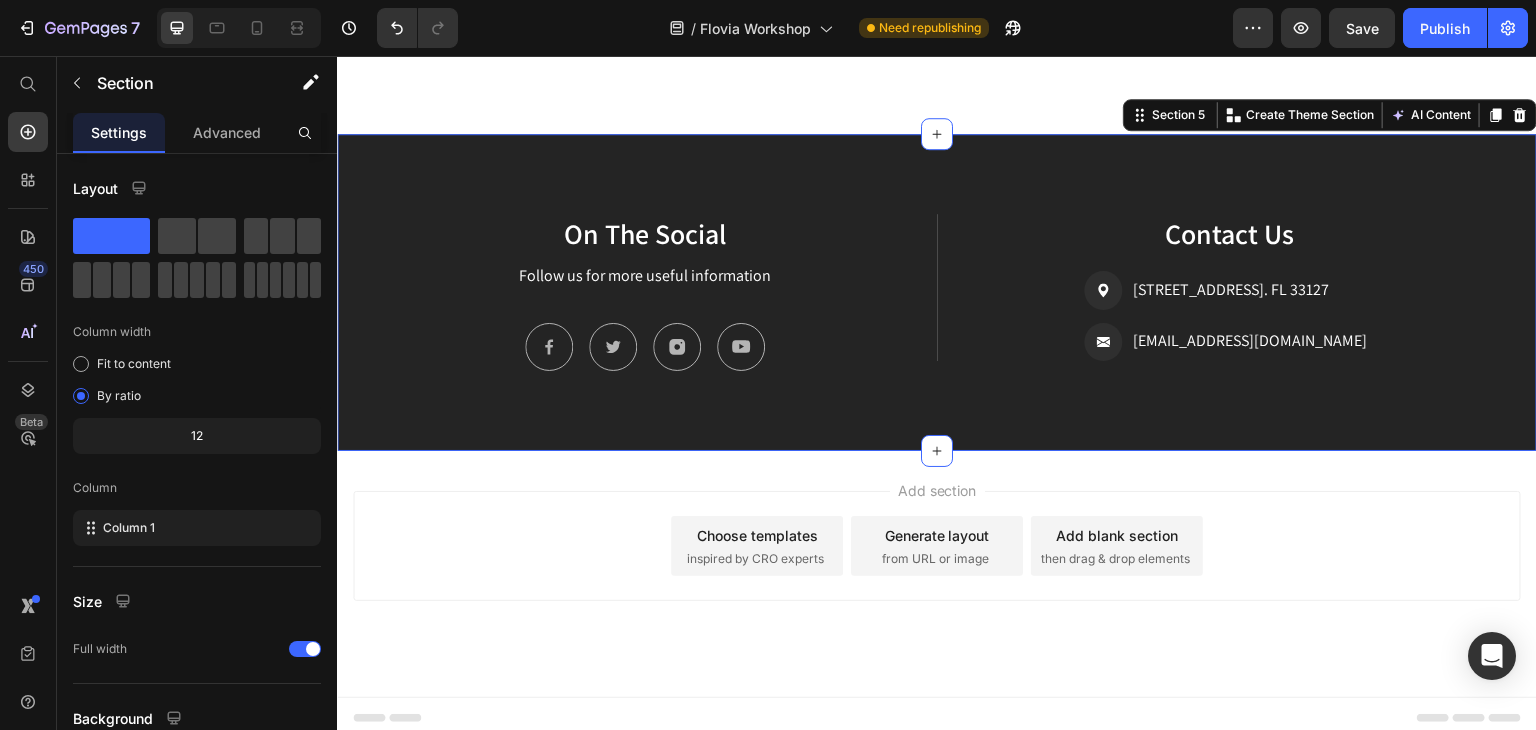 click on "On The Social Heading Follow us for more useful information Text Block Image Image Image Image Row                Title Line Contact Us Heading Image [STREET_ADDRESS]. FL 33127 Text Block Image [EMAIL_ADDRESS][DOMAIN_NAME] Text Block Advanced List Row Row Section 5   You can create reusable sections Create Theme Section AI Content Write with GemAI What would you like to describe here? Tone and Voice Persuasive Product Dawn’s Grove Show more Generate" at bounding box center (937, 292) 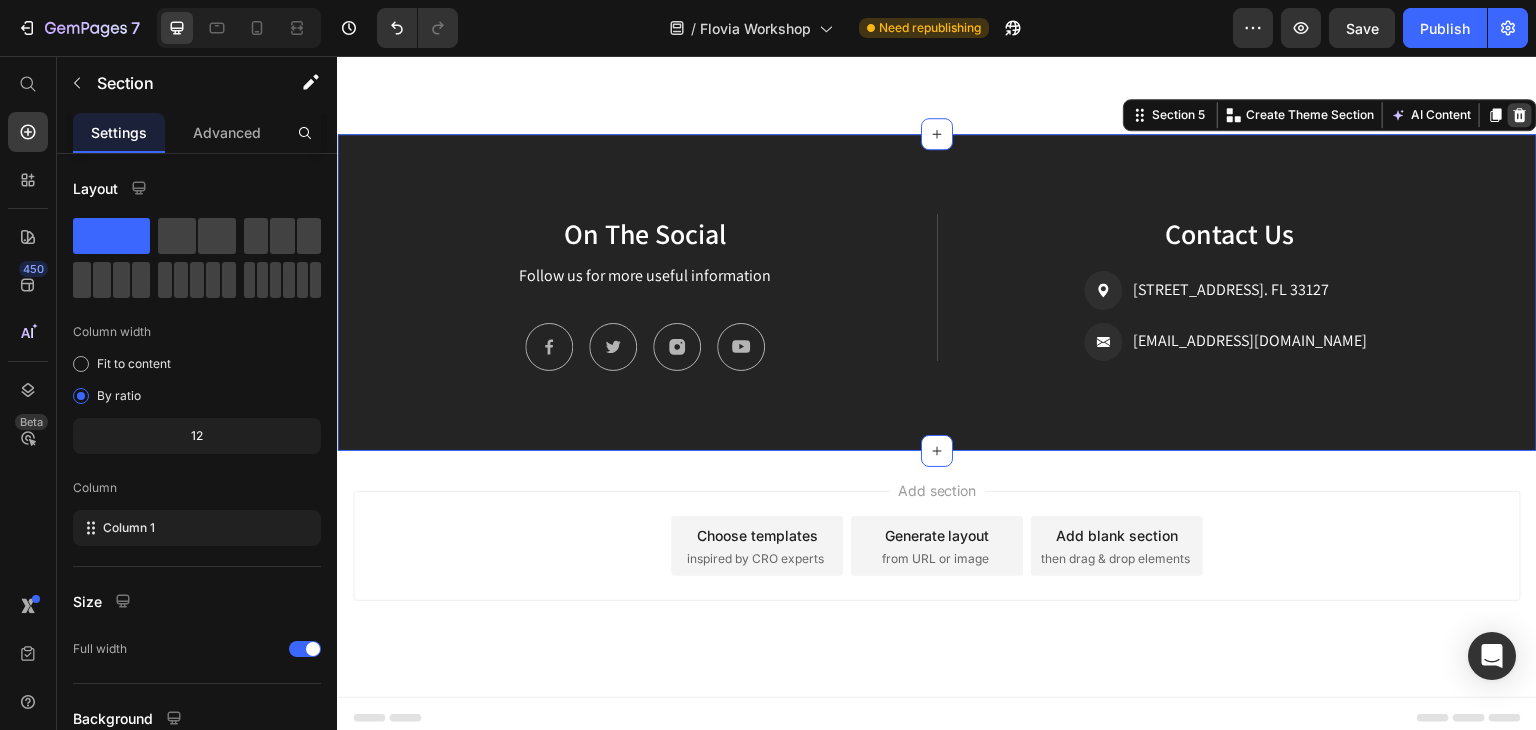 click 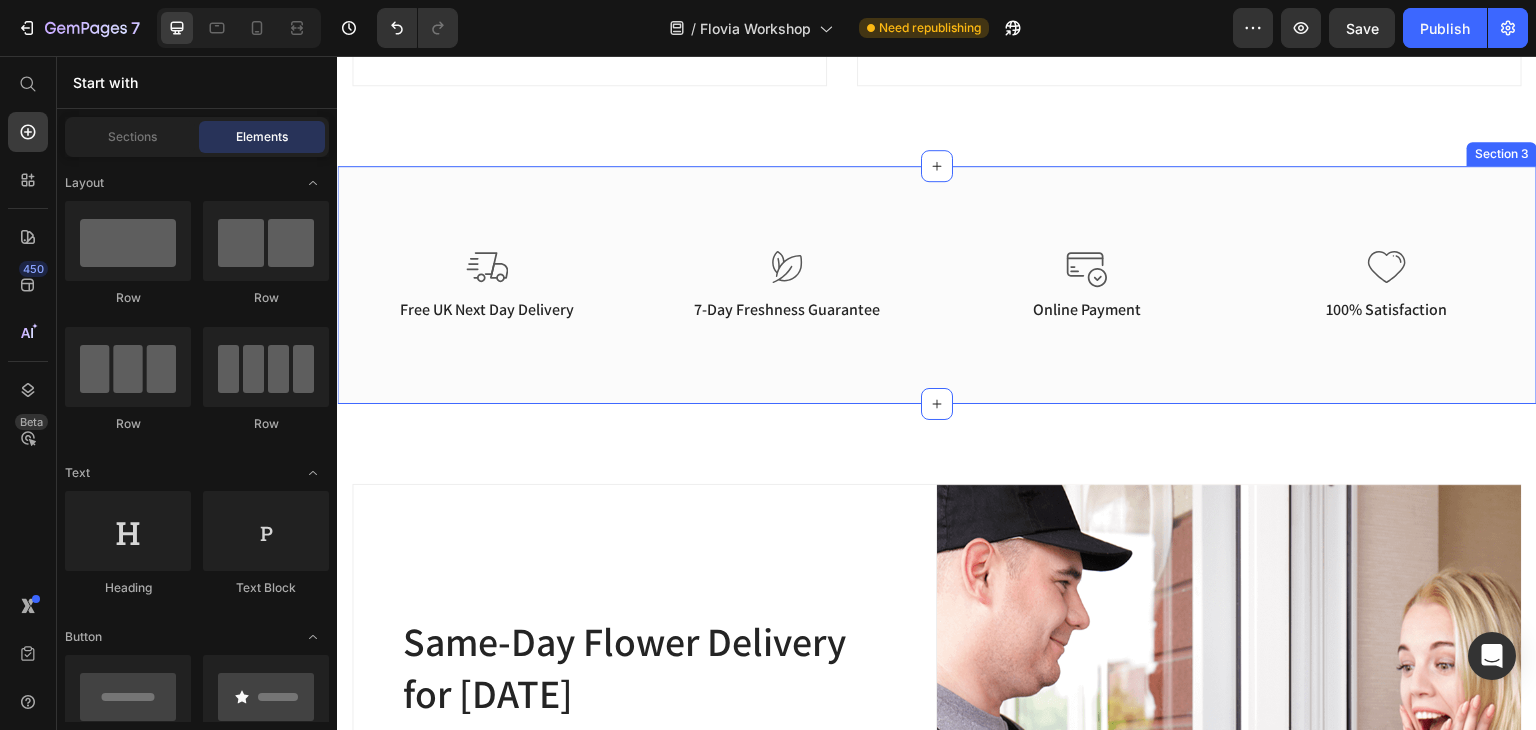scroll, scrollTop: 1437, scrollLeft: 0, axis: vertical 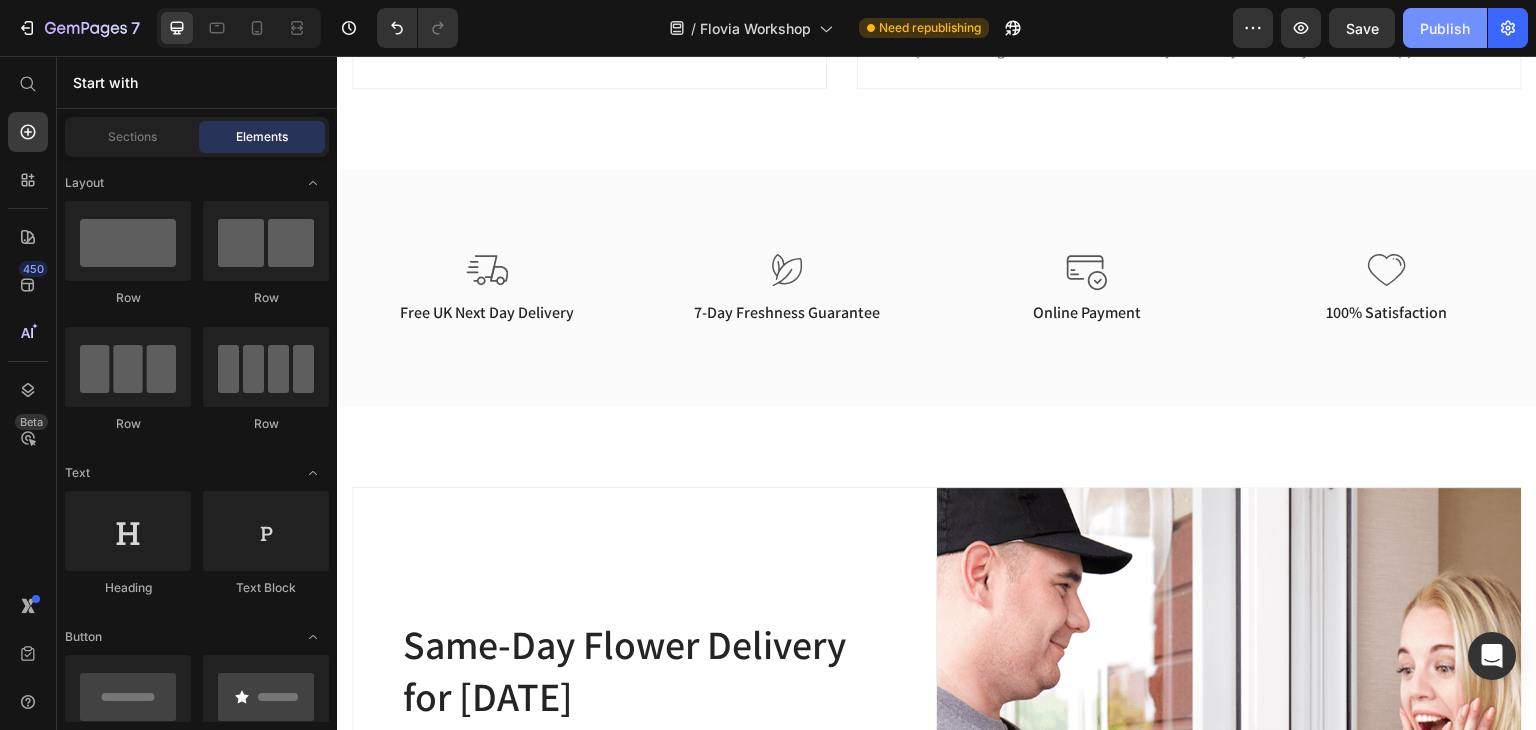 click on "Publish" at bounding box center (1445, 28) 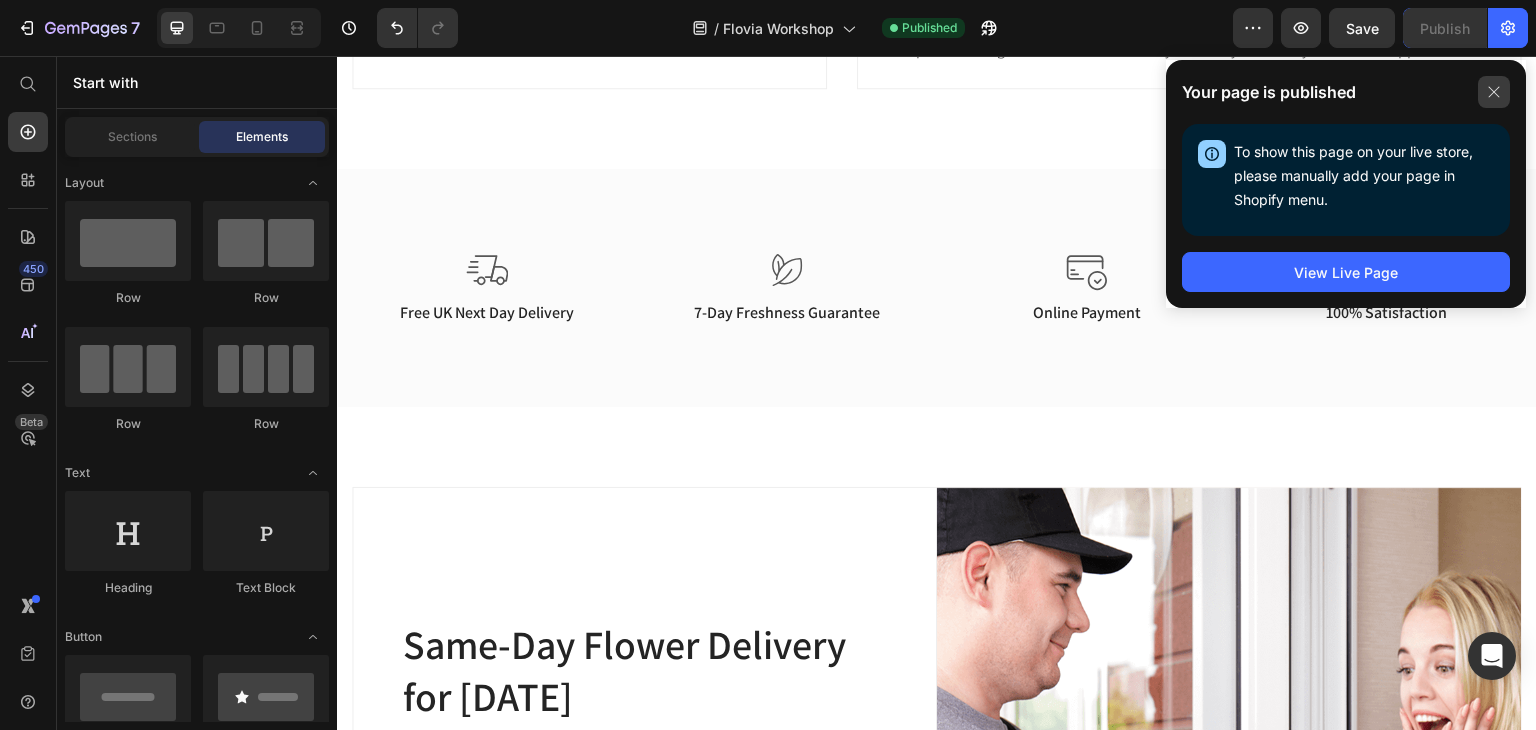 click 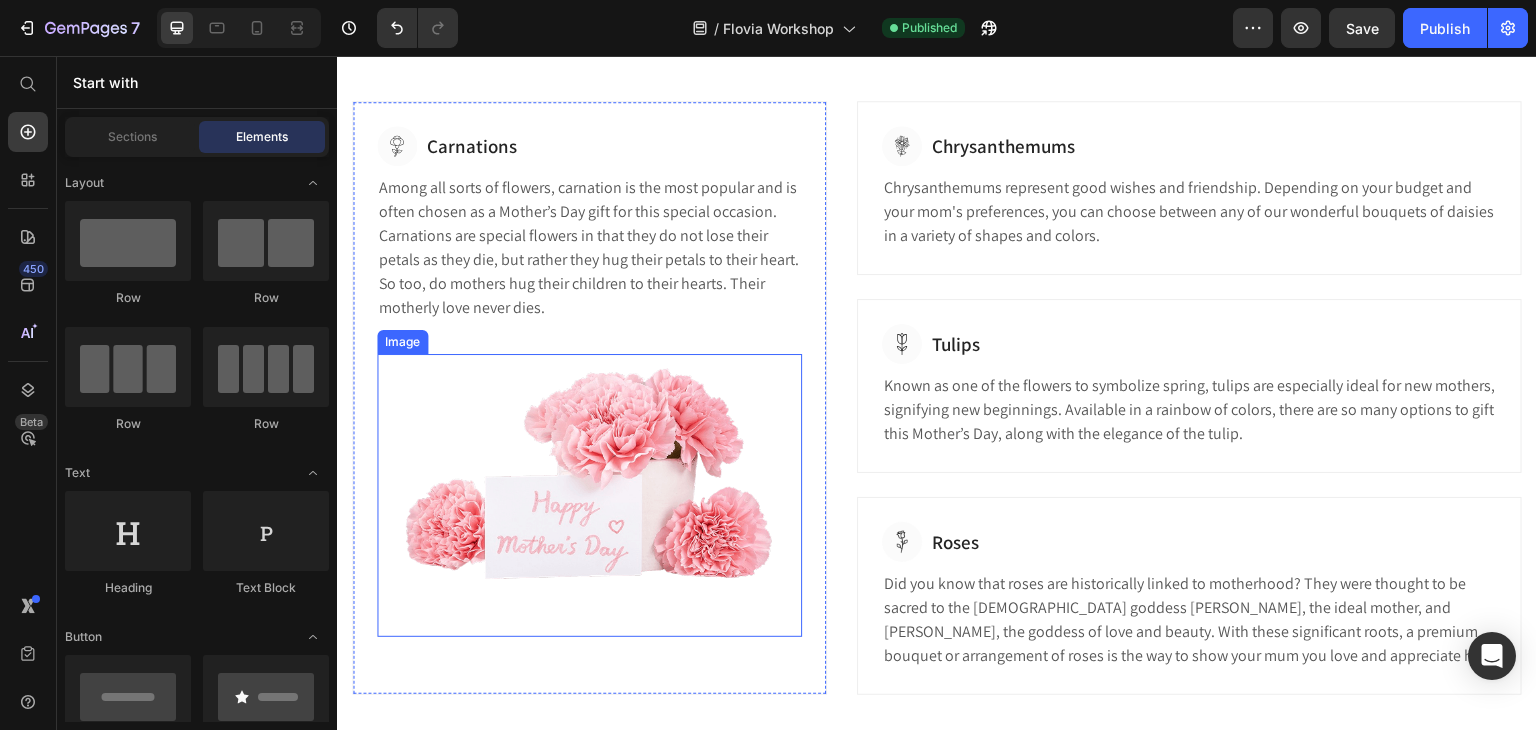 scroll, scrollTop: 837, scrollLeft: 0, axis: vertical 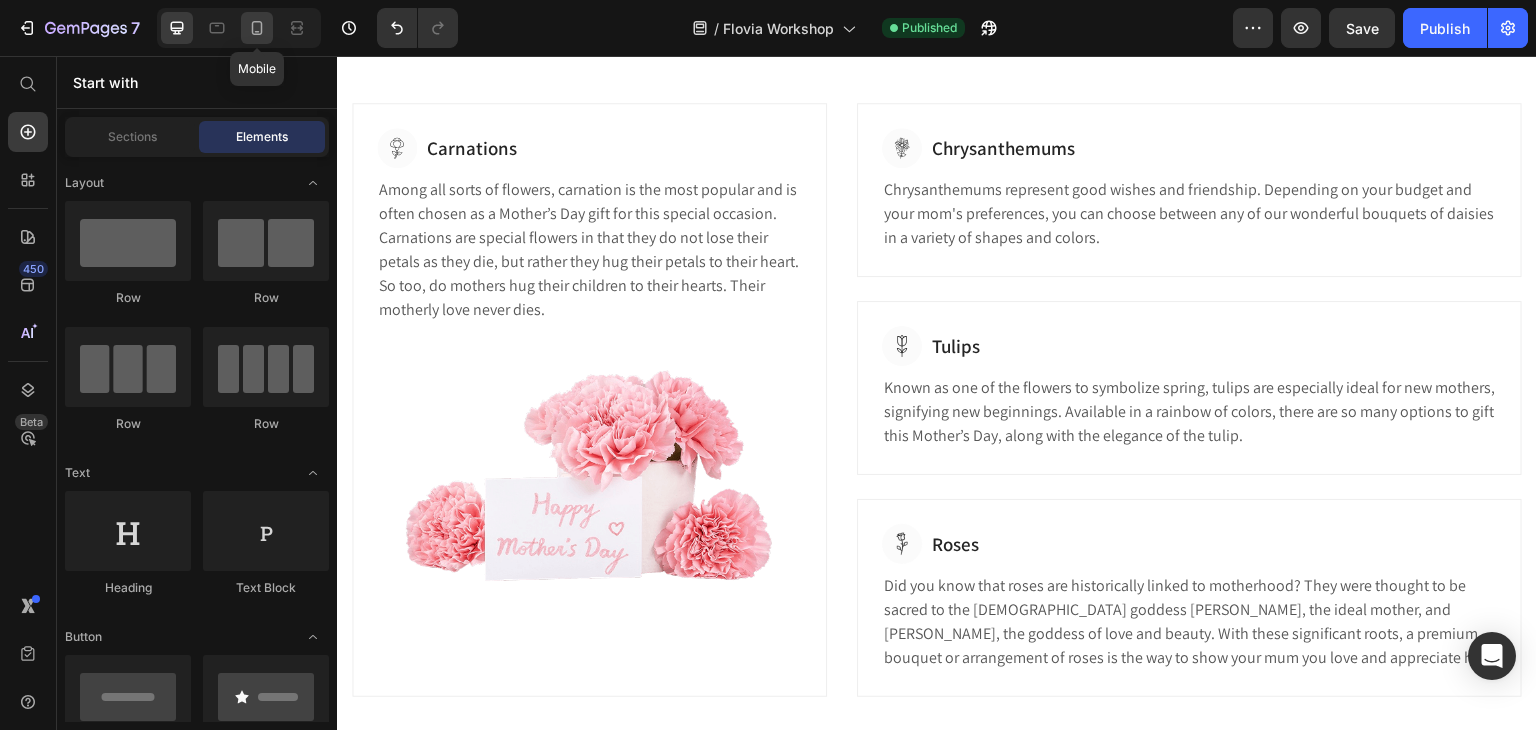click 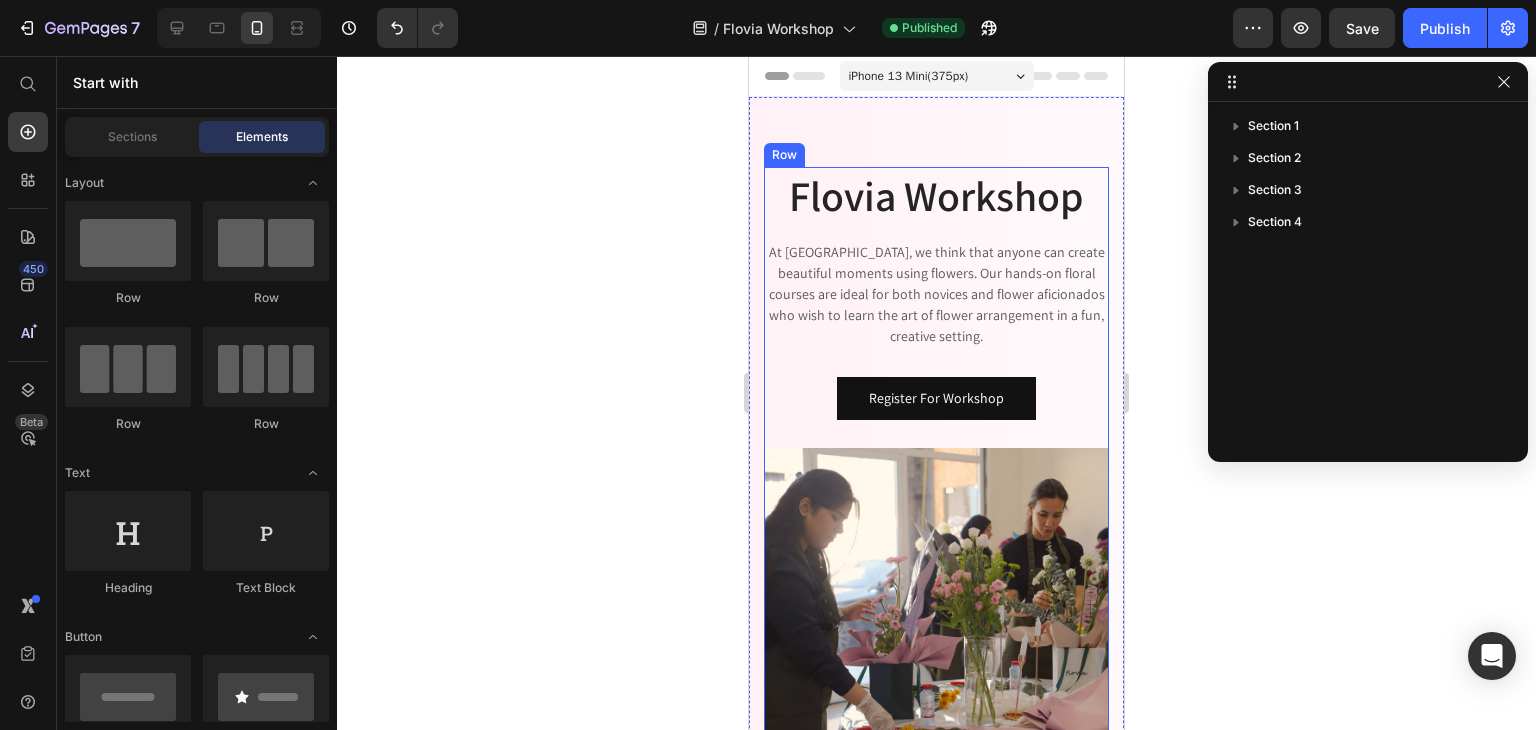 scroll, scrollTop: 0, scrollLeft: 0, axis: both 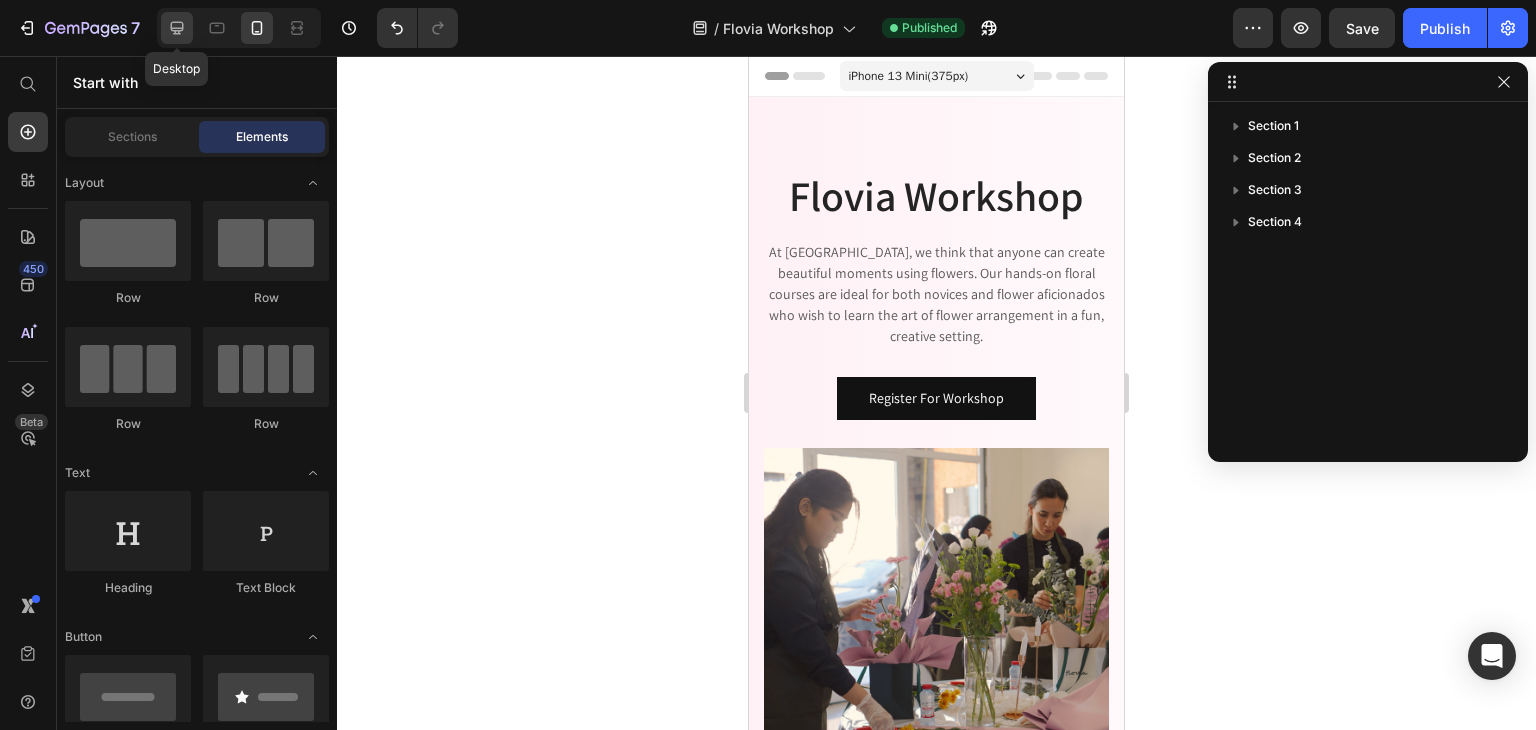 click 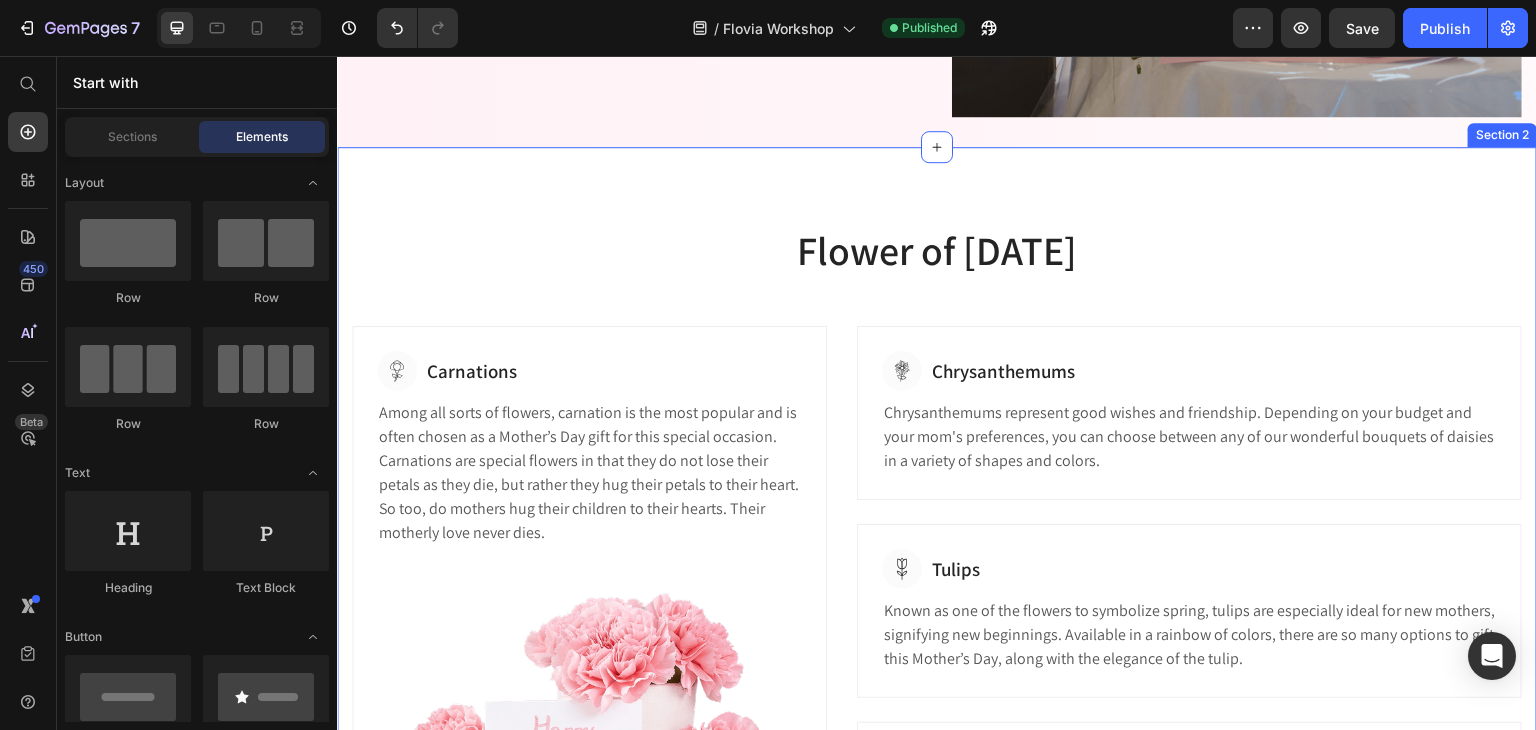 scroll, scrollTop: 600, scrollLeft: 0, axis: vertical 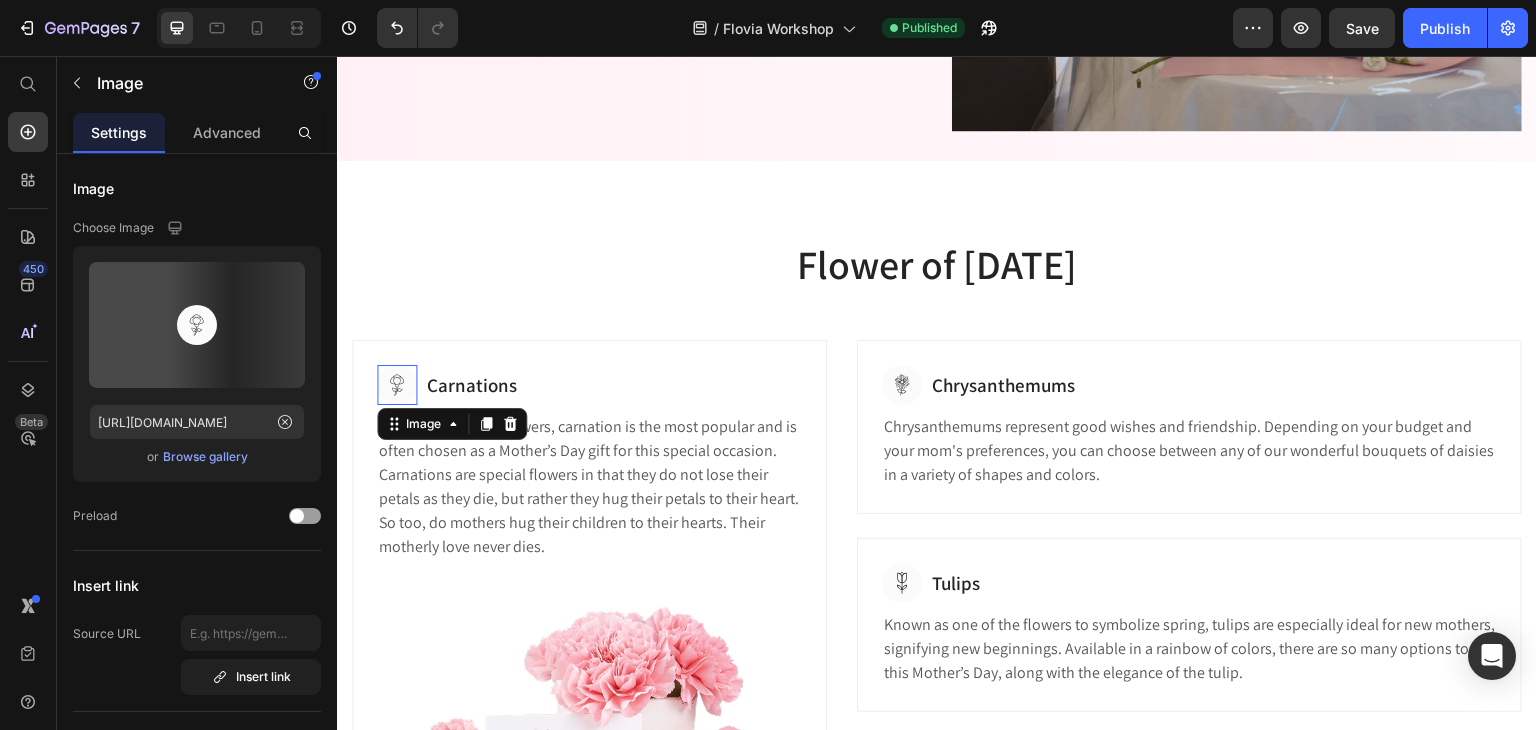 click at bounding box center [397, 385] 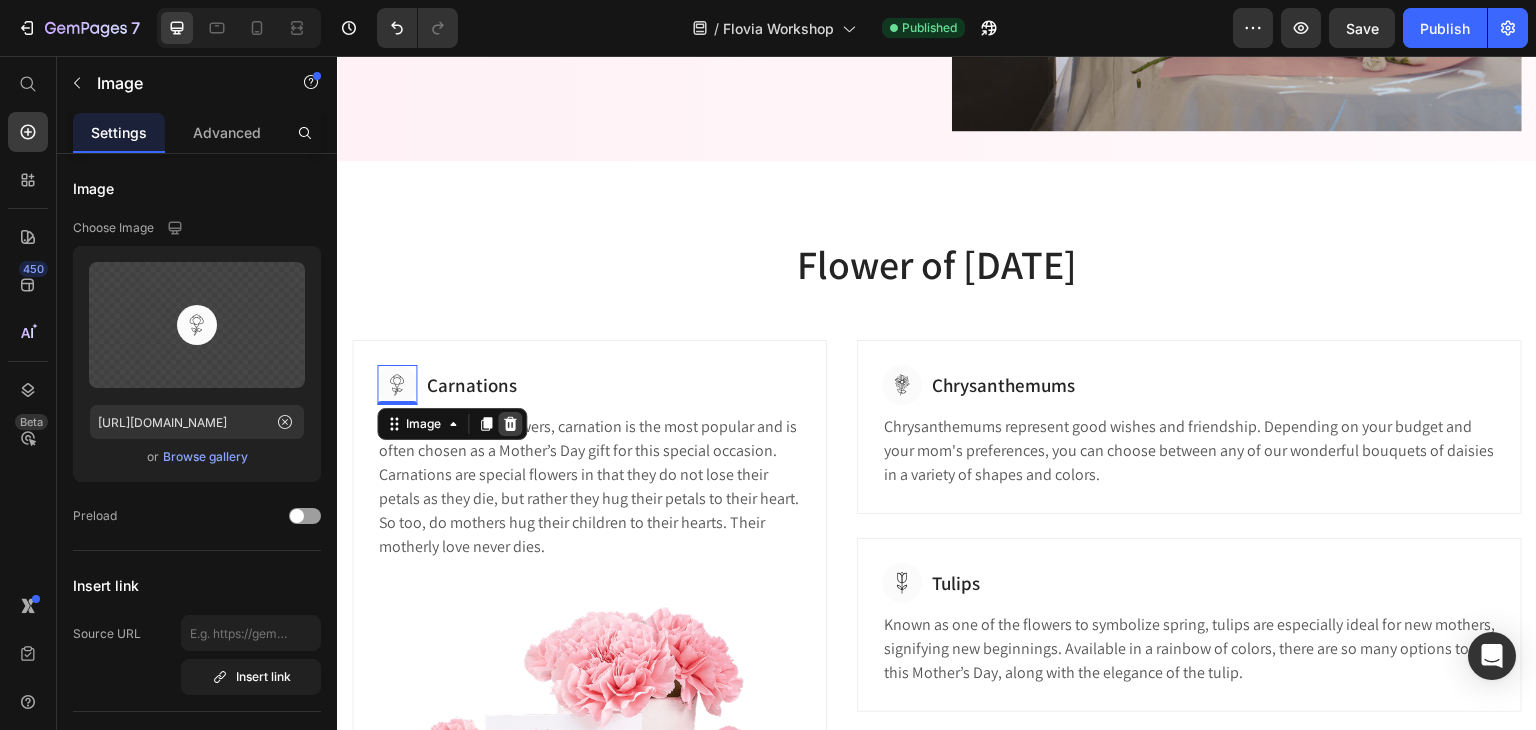 click 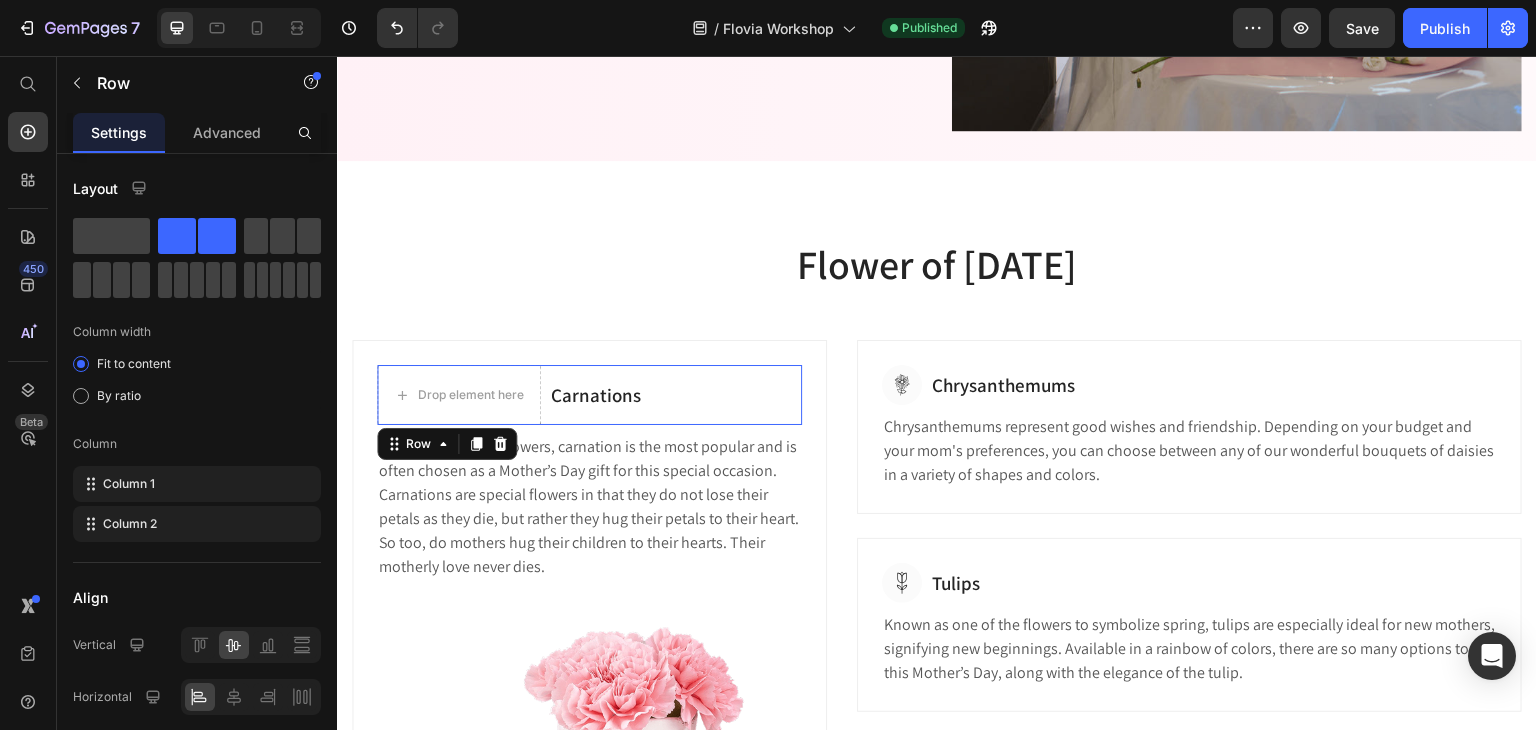 click on "Carnations Text Block" at bounding box center (596, 395) 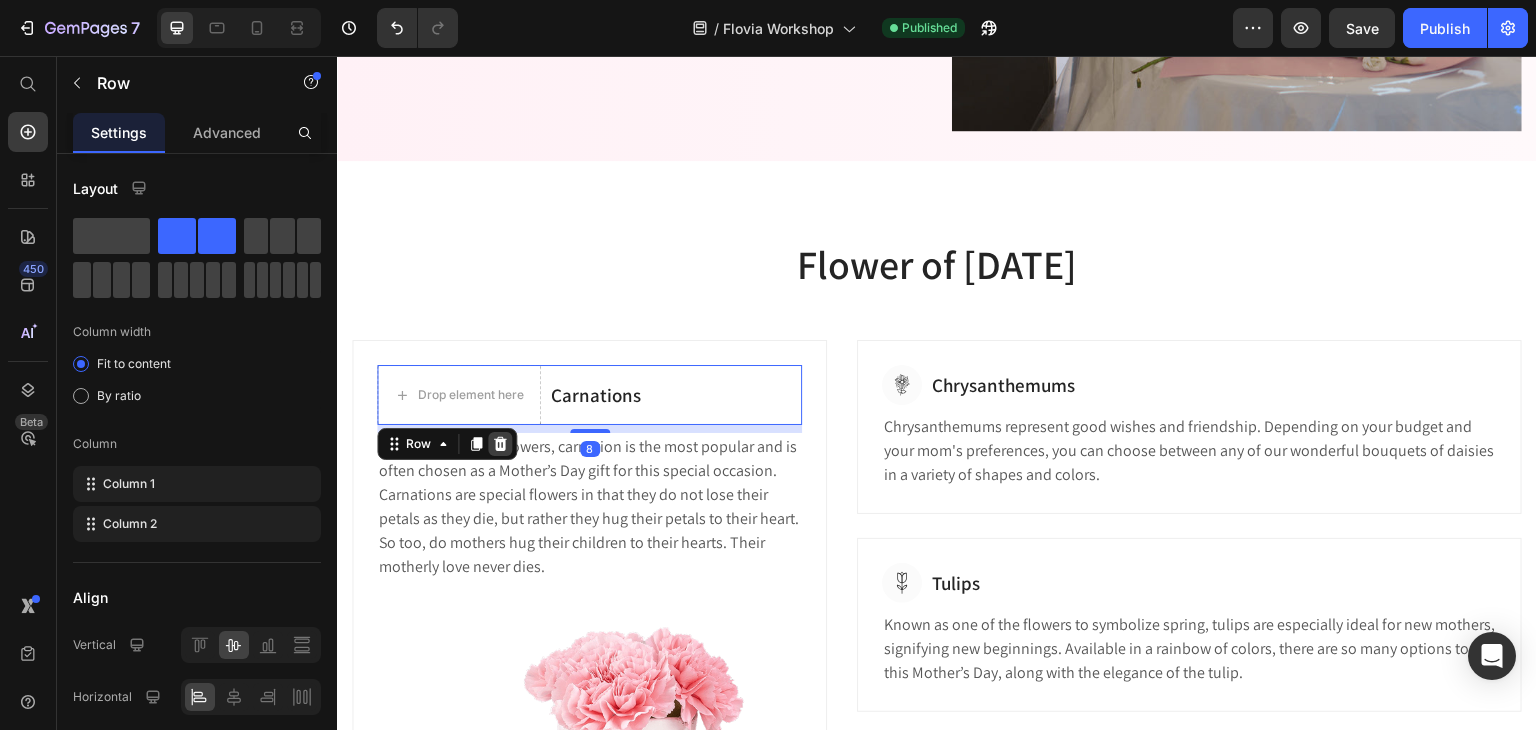 click at bounding box center [500, 444] 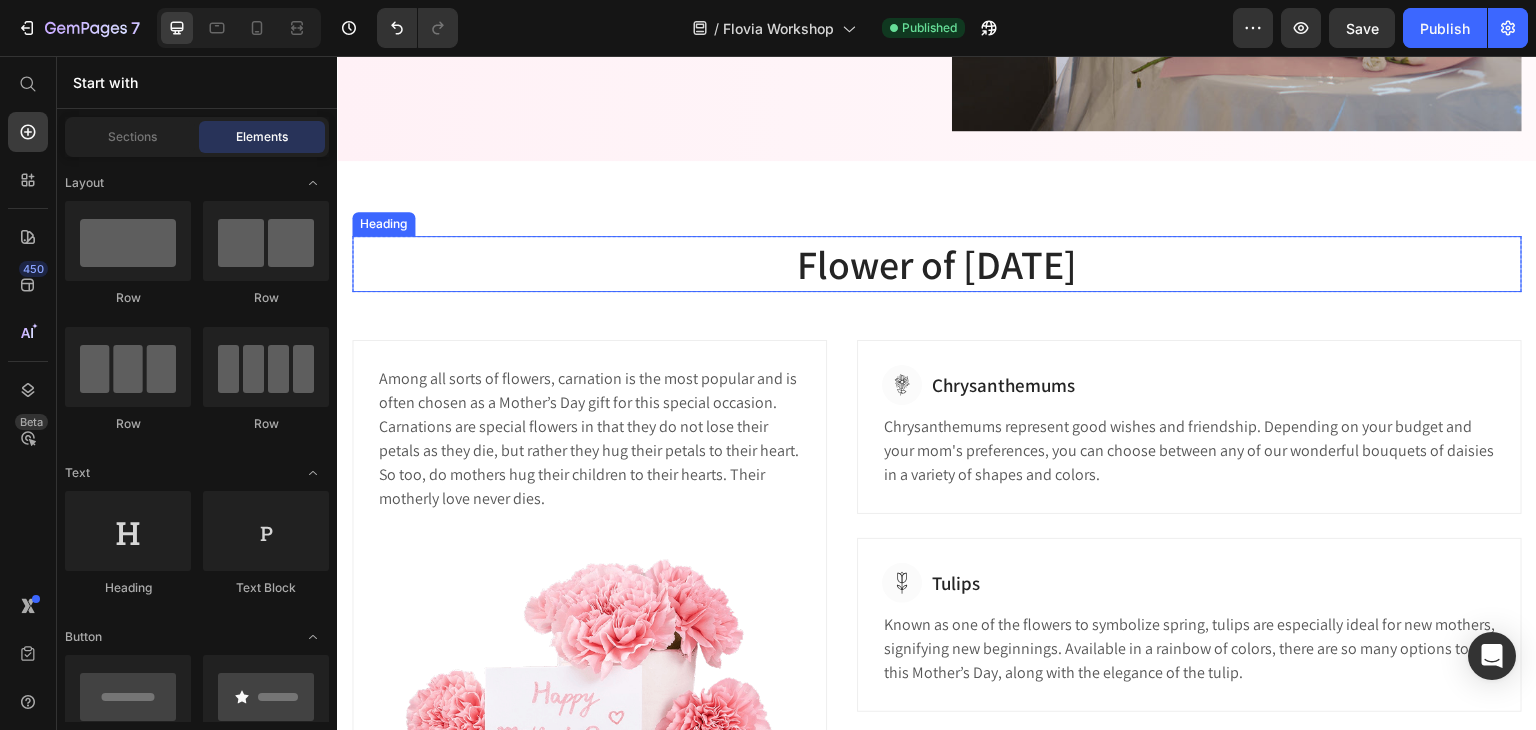 click on "Flower of [DATE]" at bounding box center (937, 264) 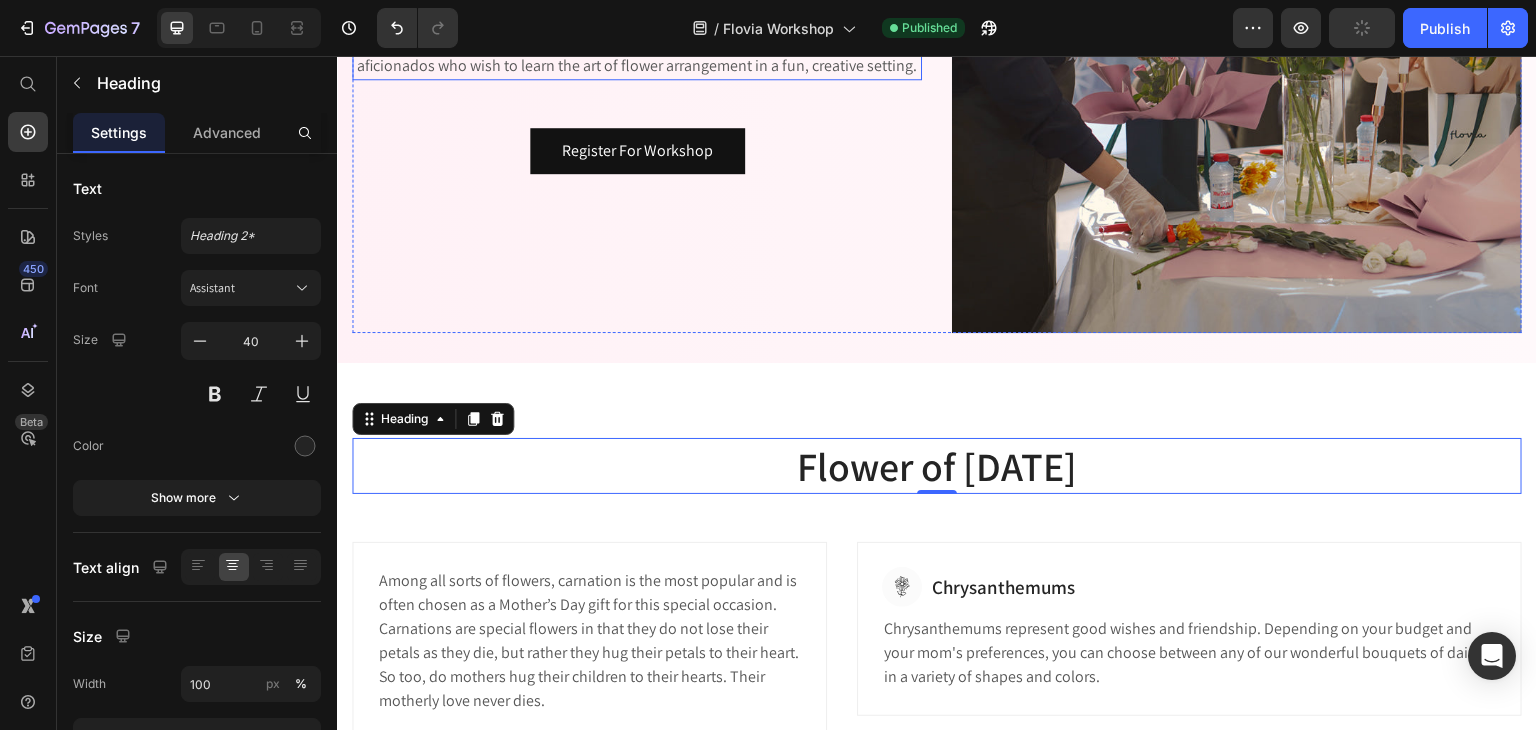 scroll, scrollTop: 400, scrollLeft: 0, axis: vertical 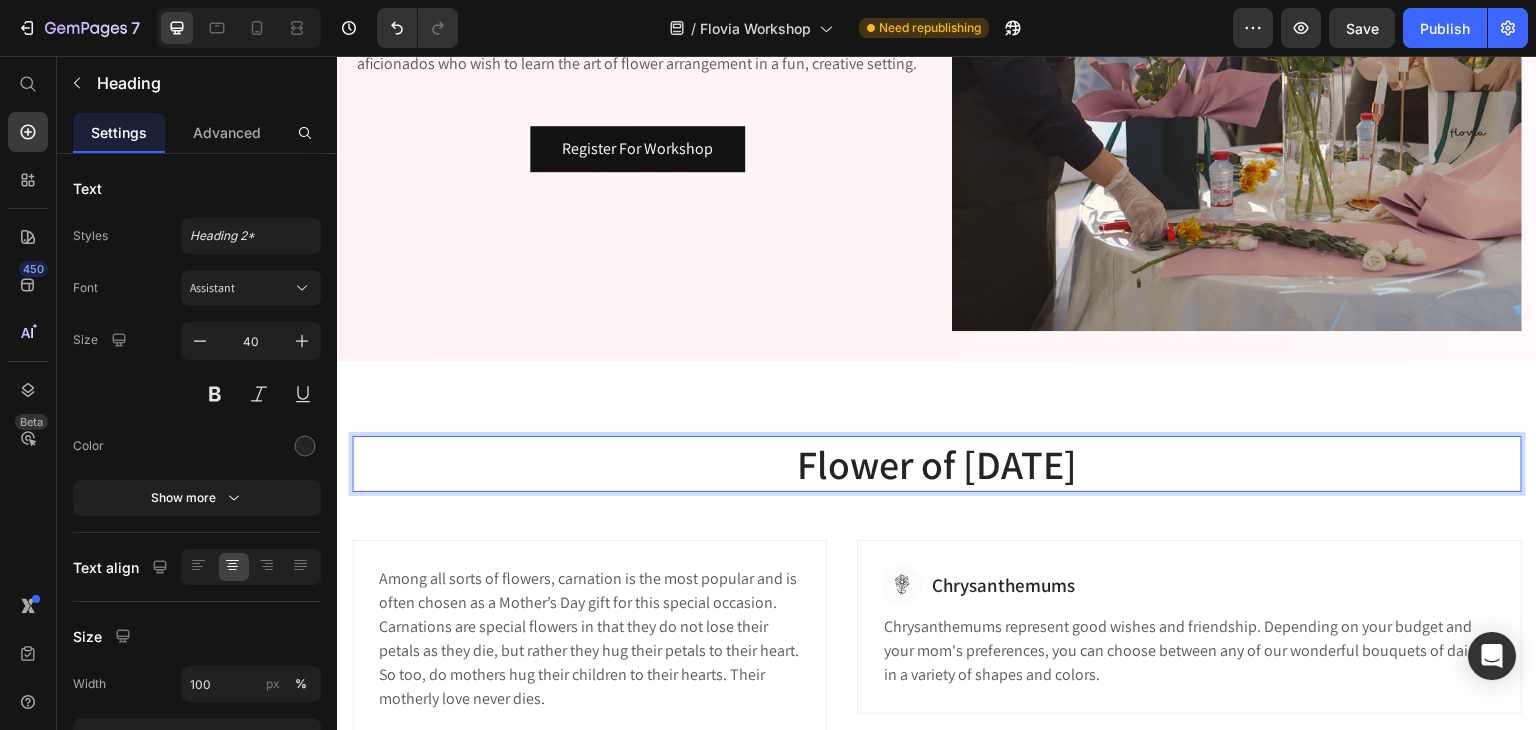 click on "Flower of [DATE]" at bounding box center (937, 464) 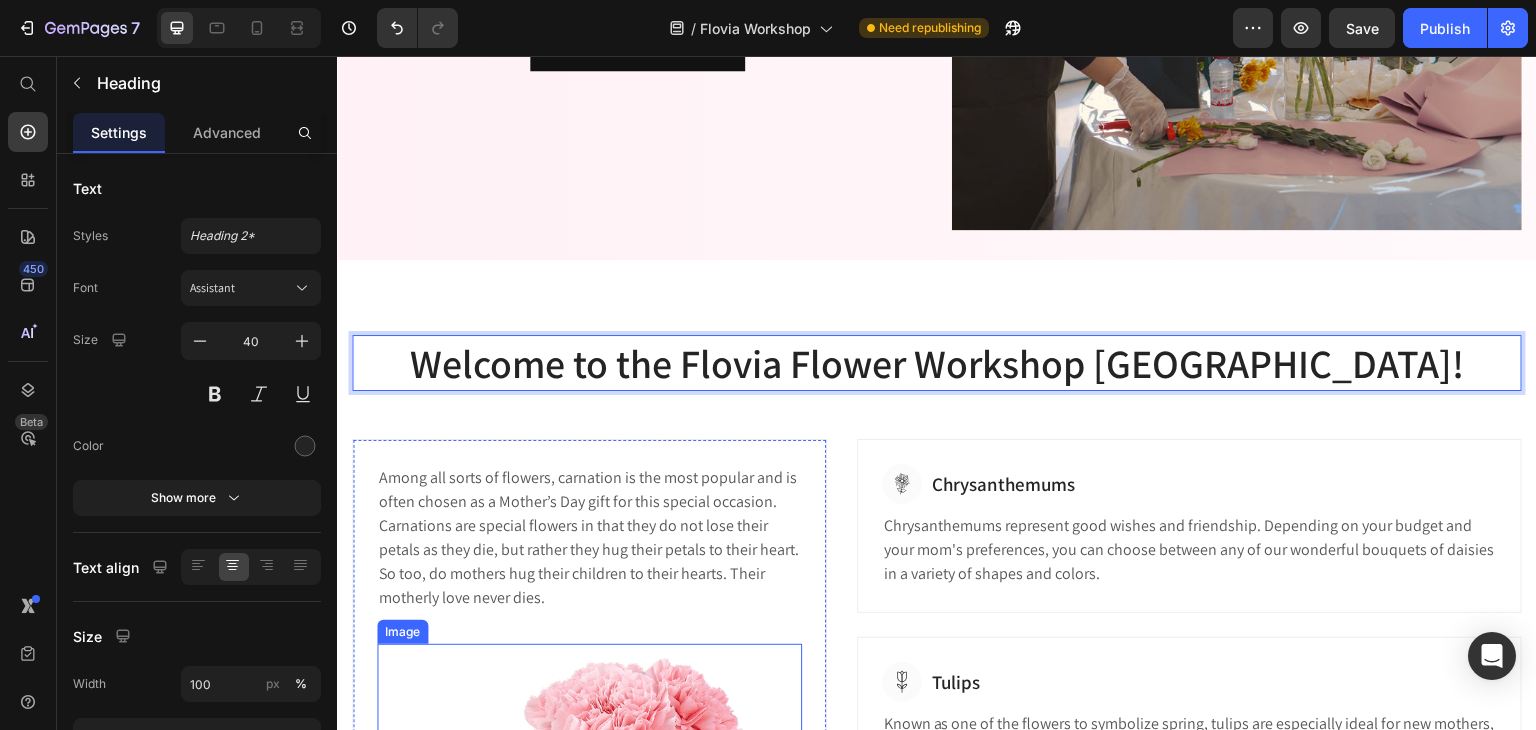 scroll, scrollTop: 600, scrollLeft: 0, axis: vertical 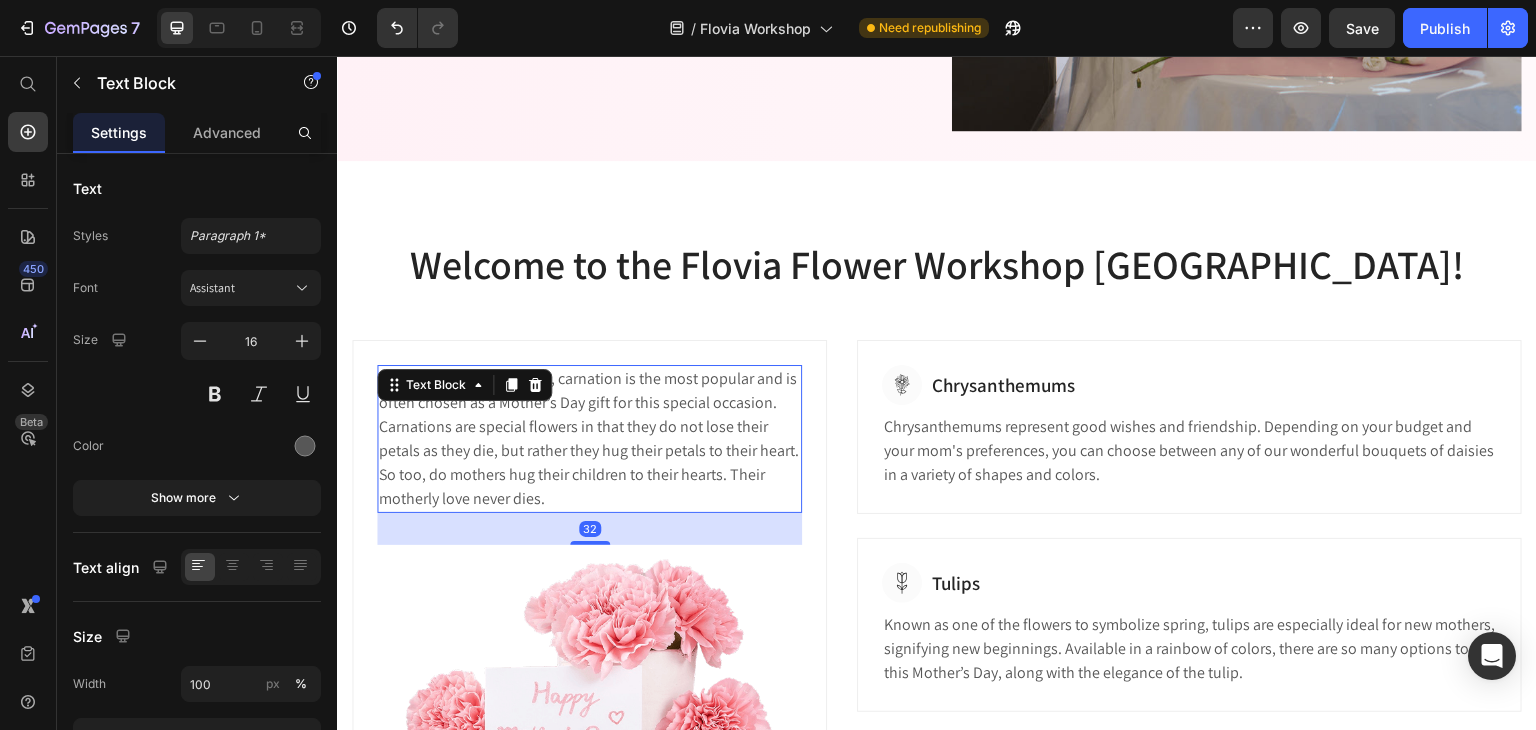 click on "Among all sorts of flowers, carnation is the most popular and is often chosen as a Mother’s Day gift for this special occasion. Carnations are special flowers in that they do not lose their petals as they die, but rather they hug their petals to their heart. So too, do mothers hug their children to their hearts. Their motherly love never dies." at bounding box center [589, 439] 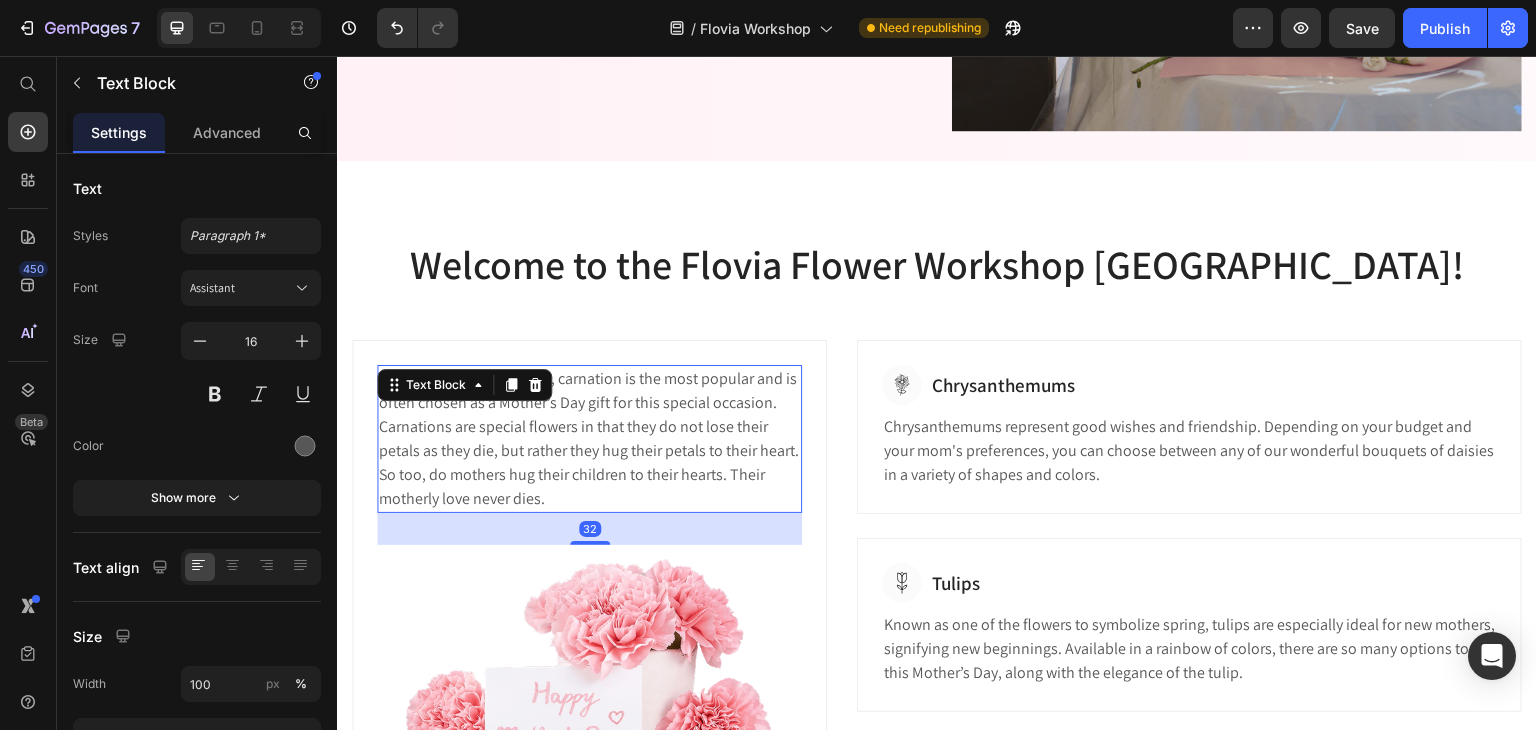 click on "Among all sorts of flowers, carnation is the most popular and is often chosen as a Mother’s Day gift for this special occasion. Carnations are special flowers in that they do not lose their petals as they die, but rather they hug their petals to their heart. So too, do mothers hug their children to their hearts. Their motherly love never dies." at bounding box center (589, 439) 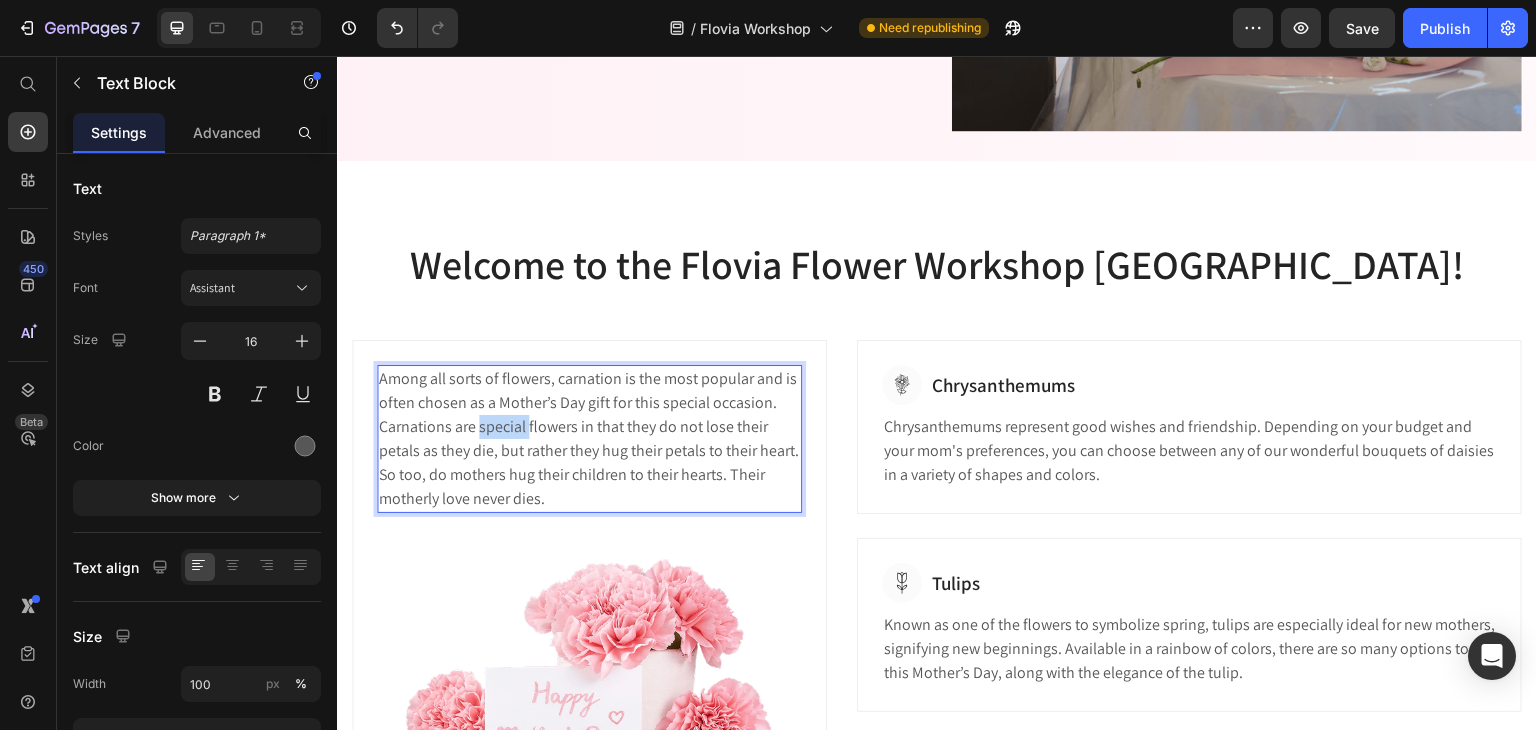 click on "Among all sorts of flowers, carnation is the most popular and is often chosen as a Mother’s Day gift for this special occasion. Carnations are special flowers in that they do not lose their petals as they die, but rather they hug their petals to their heart. So too, do mothers hug their children to their hearts. Their motherly love never dies." at bounding box center (589, 439) 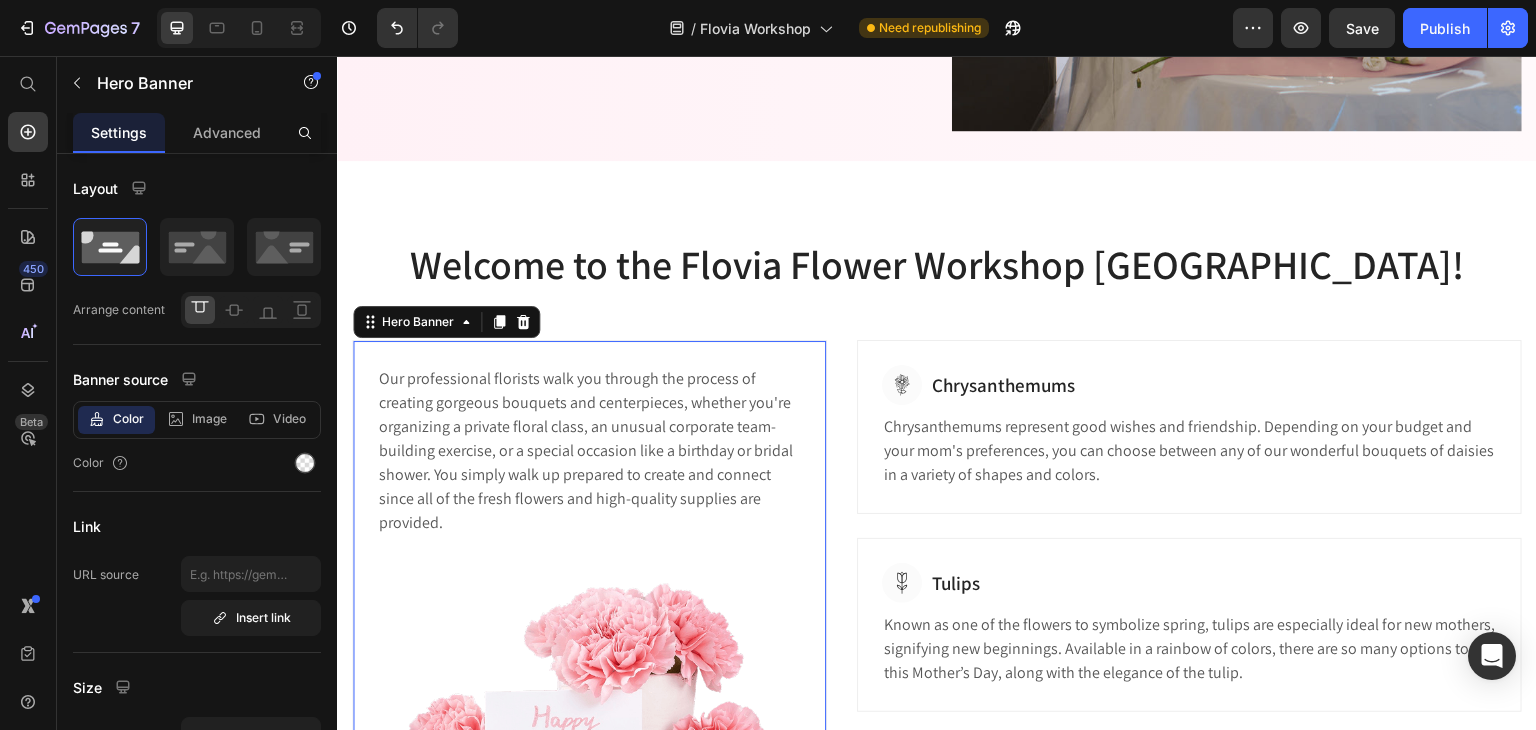 click on "Our professional florists walk you through the process of creating gorgeous bouquets and centerpieces, whether you're organizing a private floral class, an unusual corporate team-building exercise, or a special occasion like a birthday or bridal shower. You simply walk up prepared to create and connect since all of the fresh flowers and high-quality supplies are provided. Text Block Image" at bounding box center [589, 608] 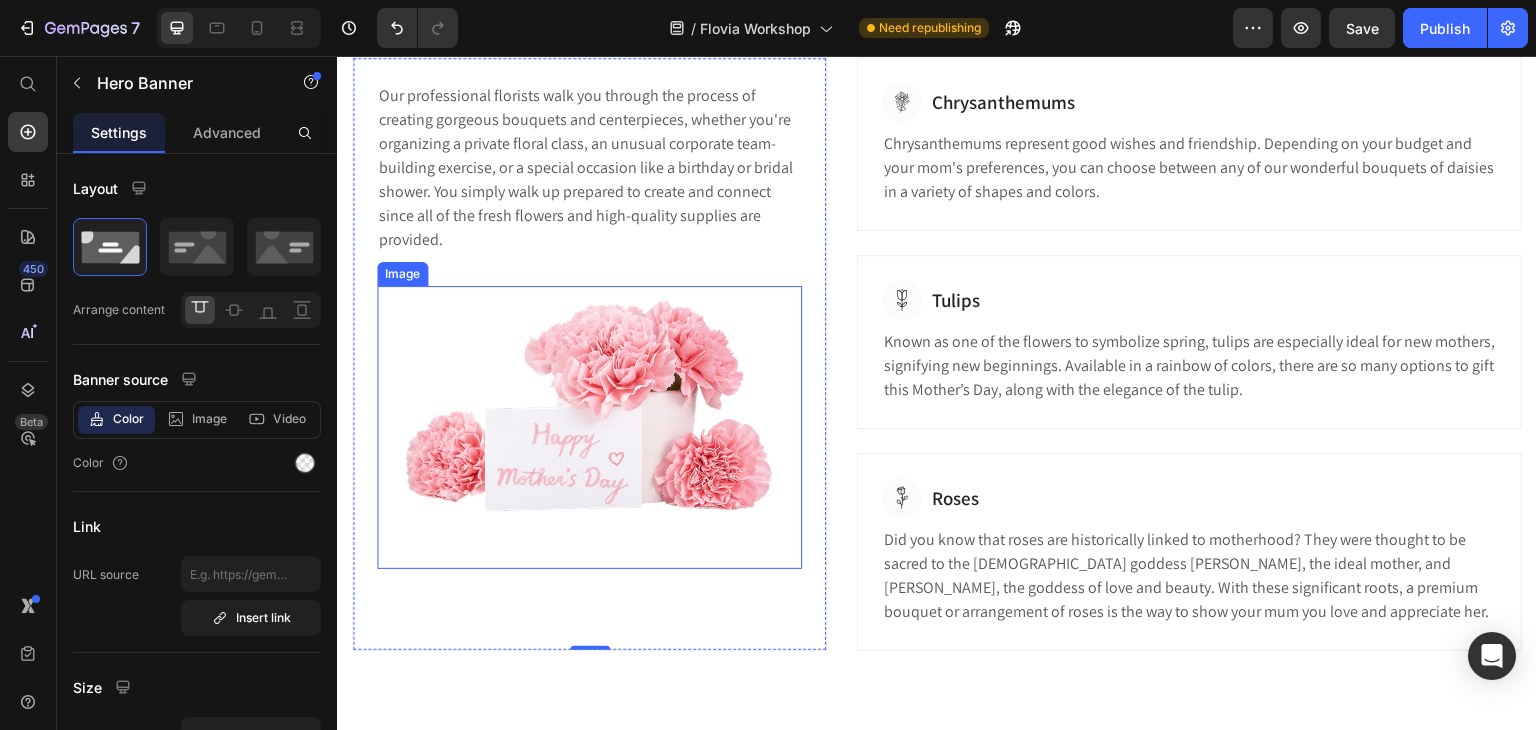 scroll, scrollTop: 900, scrollLeft: 0, axis: vertical 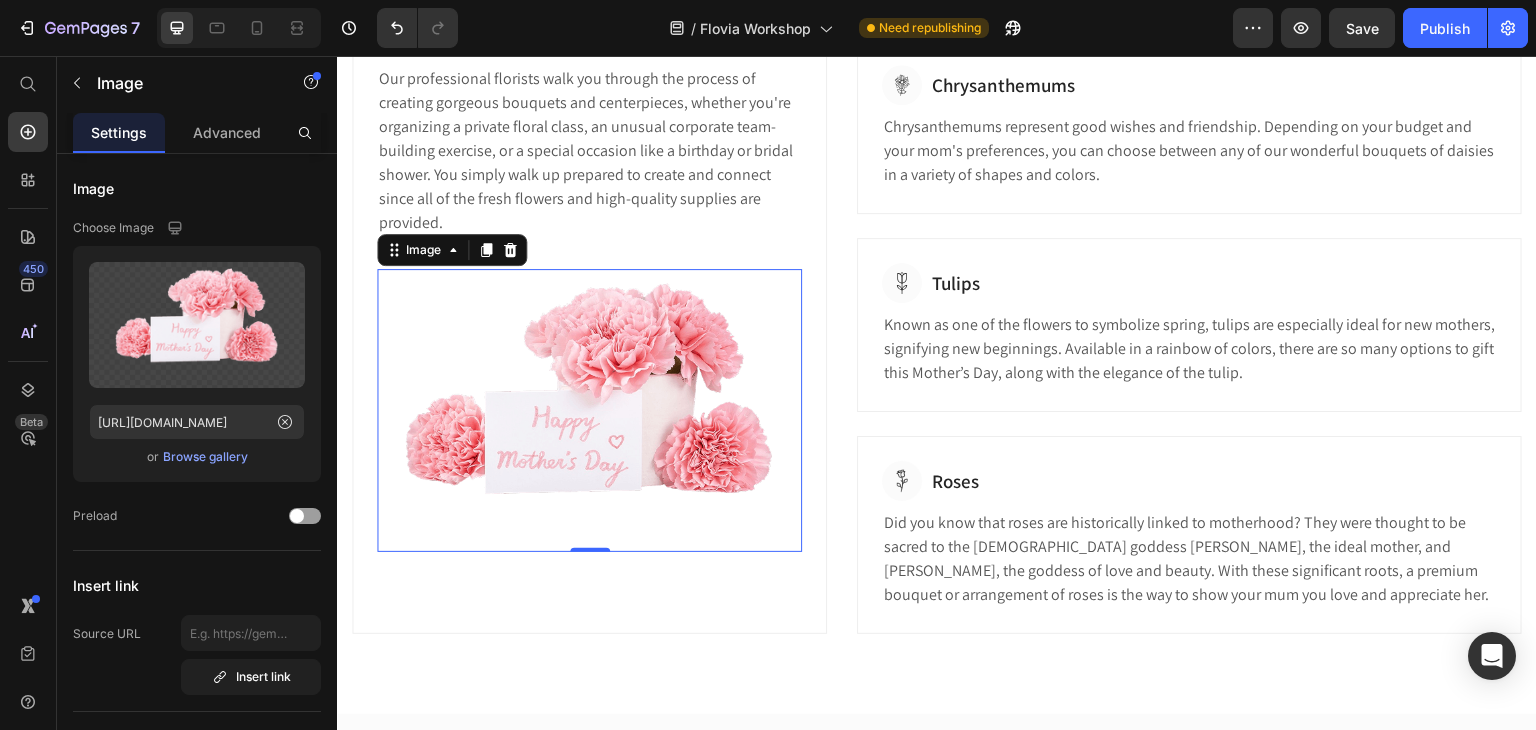 click at bounding box center [589, 410] 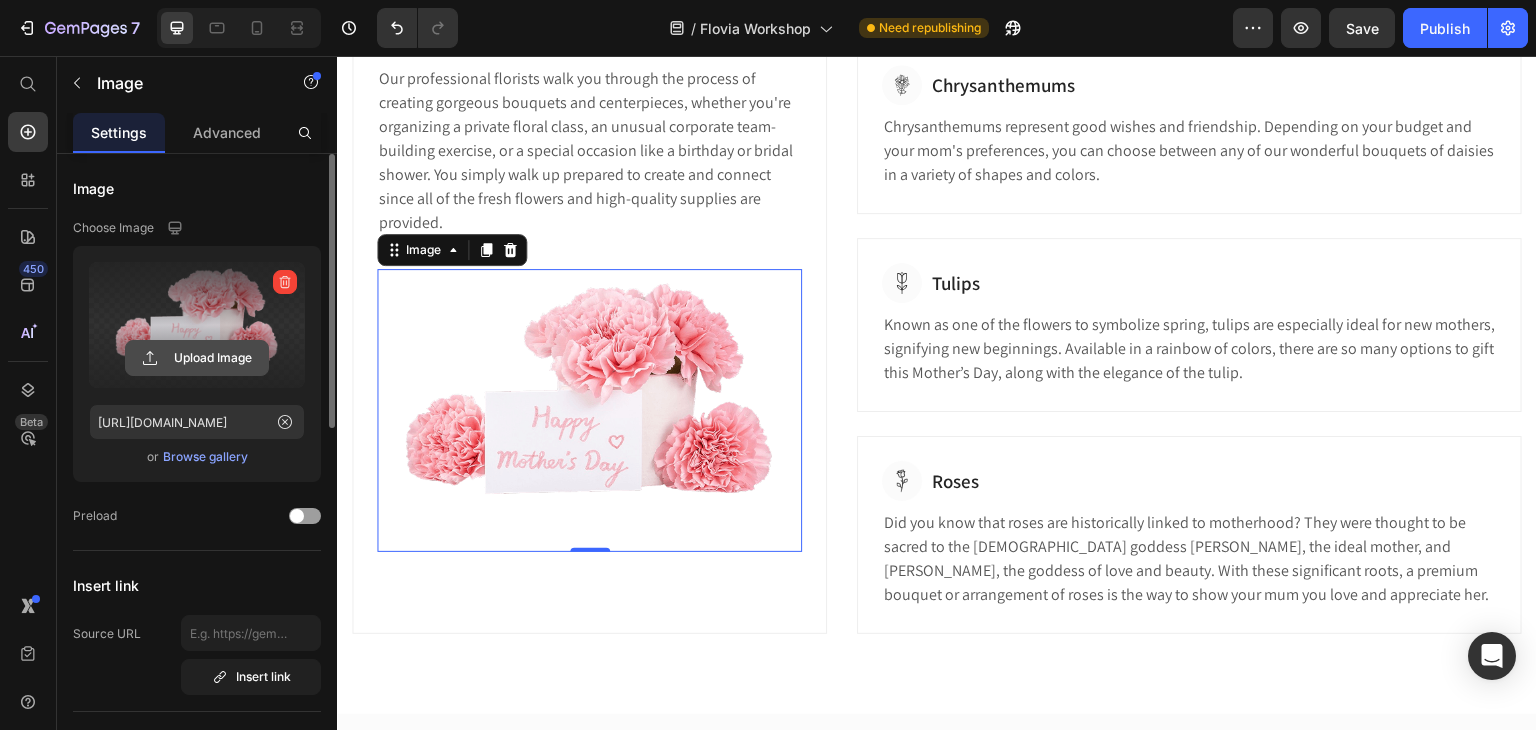 click 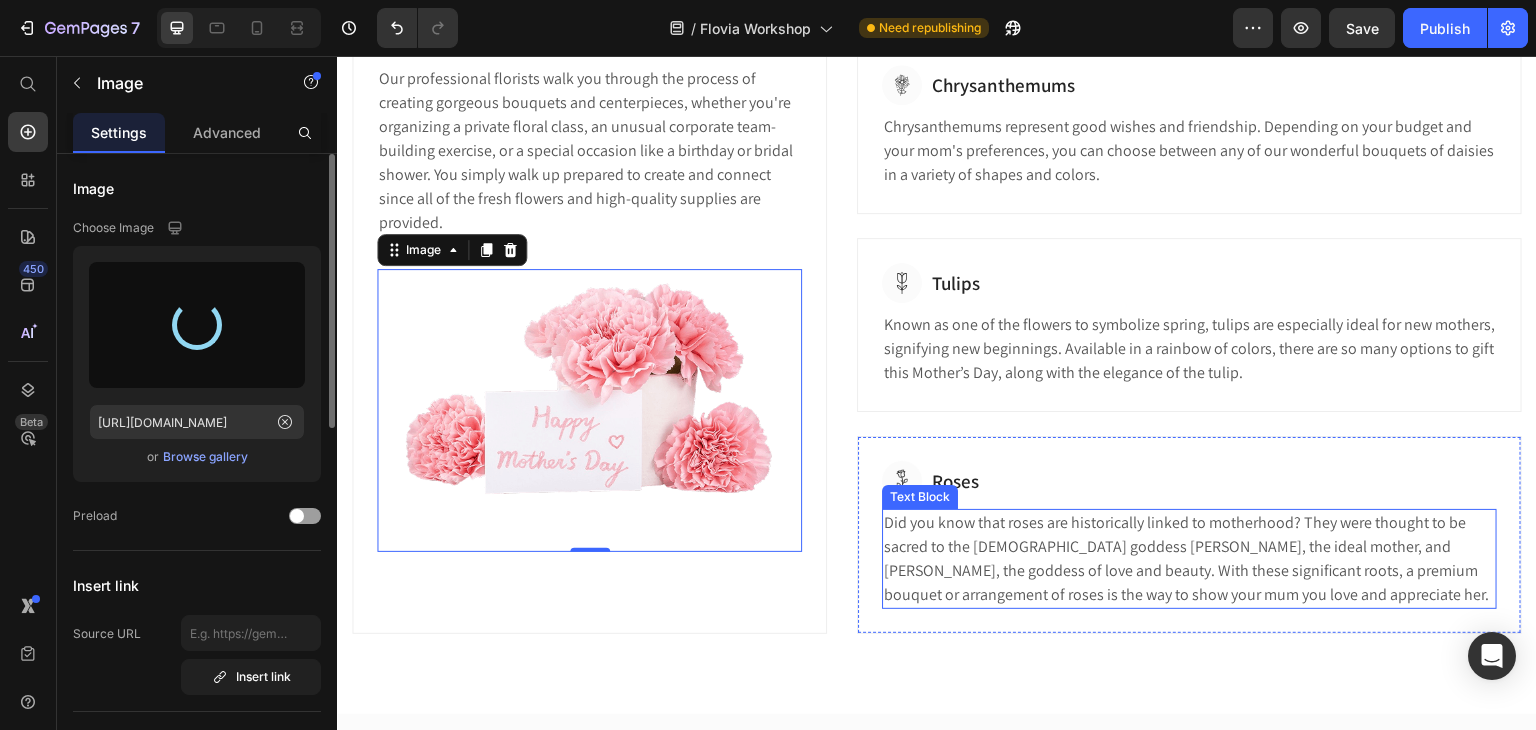 type on "[URL][DOMAIN_NAME]" 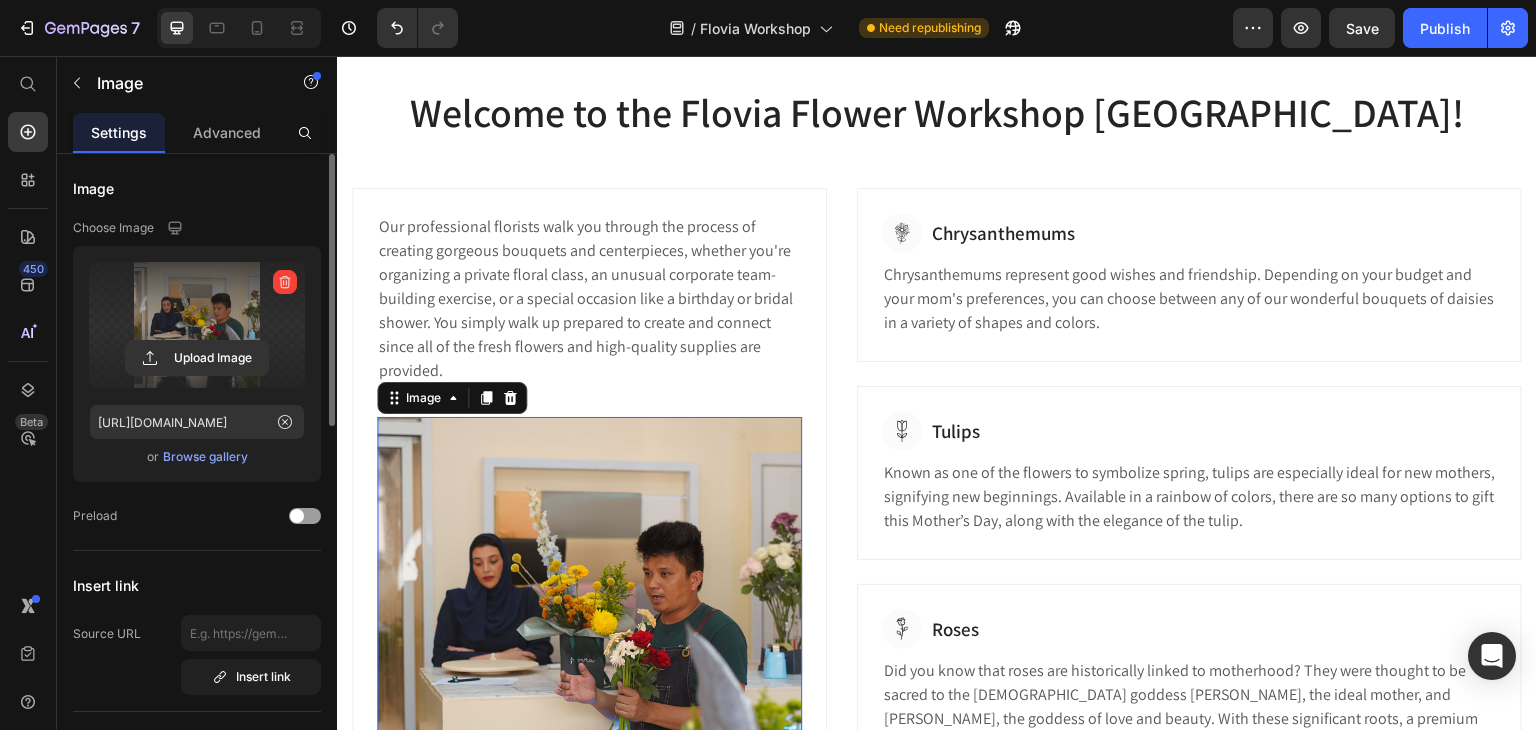 scroll, scrollTop: 800, scrollLeft: 0, axis: vertical 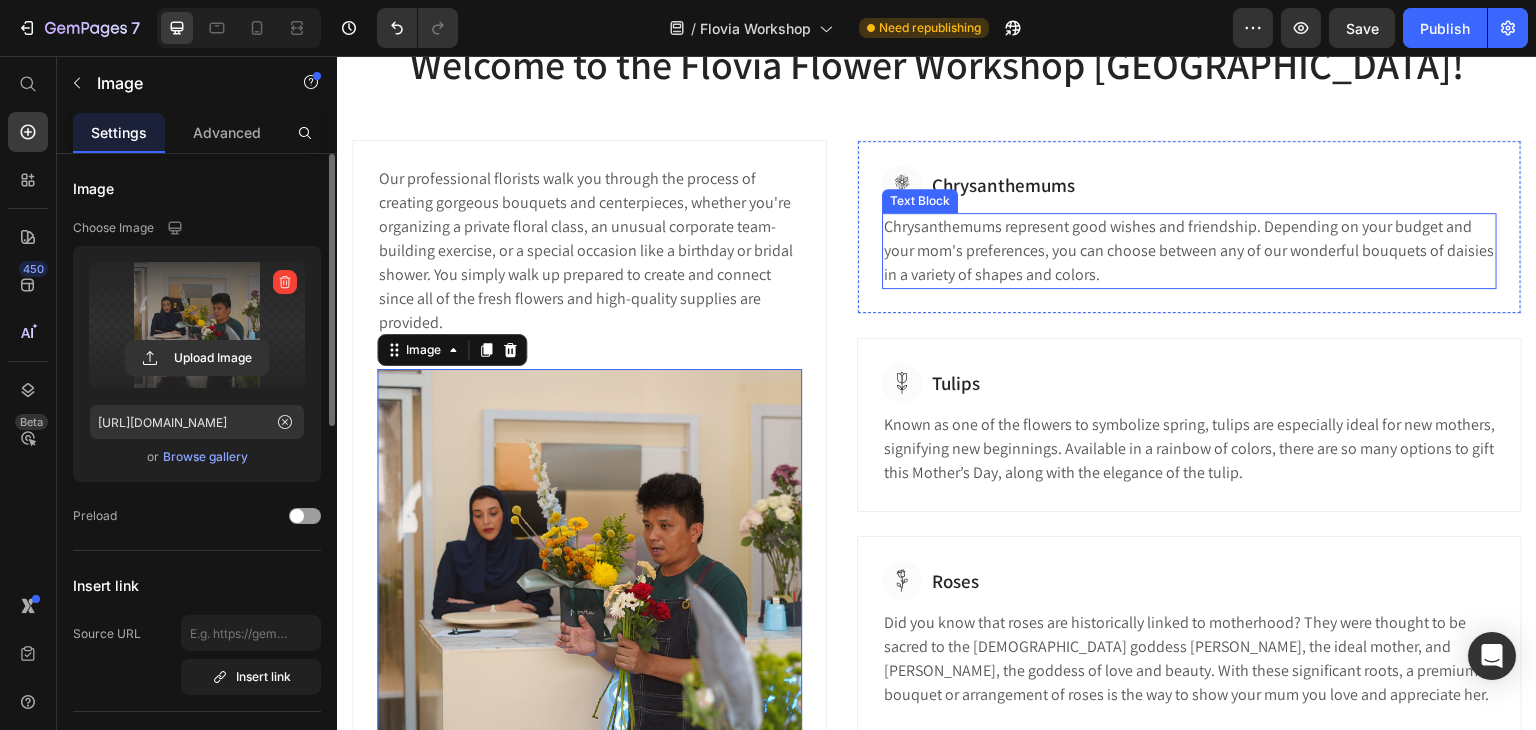click on "Chrysanthemums represent good wishes and friendship. Depending on your budget and your mom's preferences, you can choose between any of our wonderful bouquets of daisies in a variety of shapes and colors." at bounding box center (1189, 251) 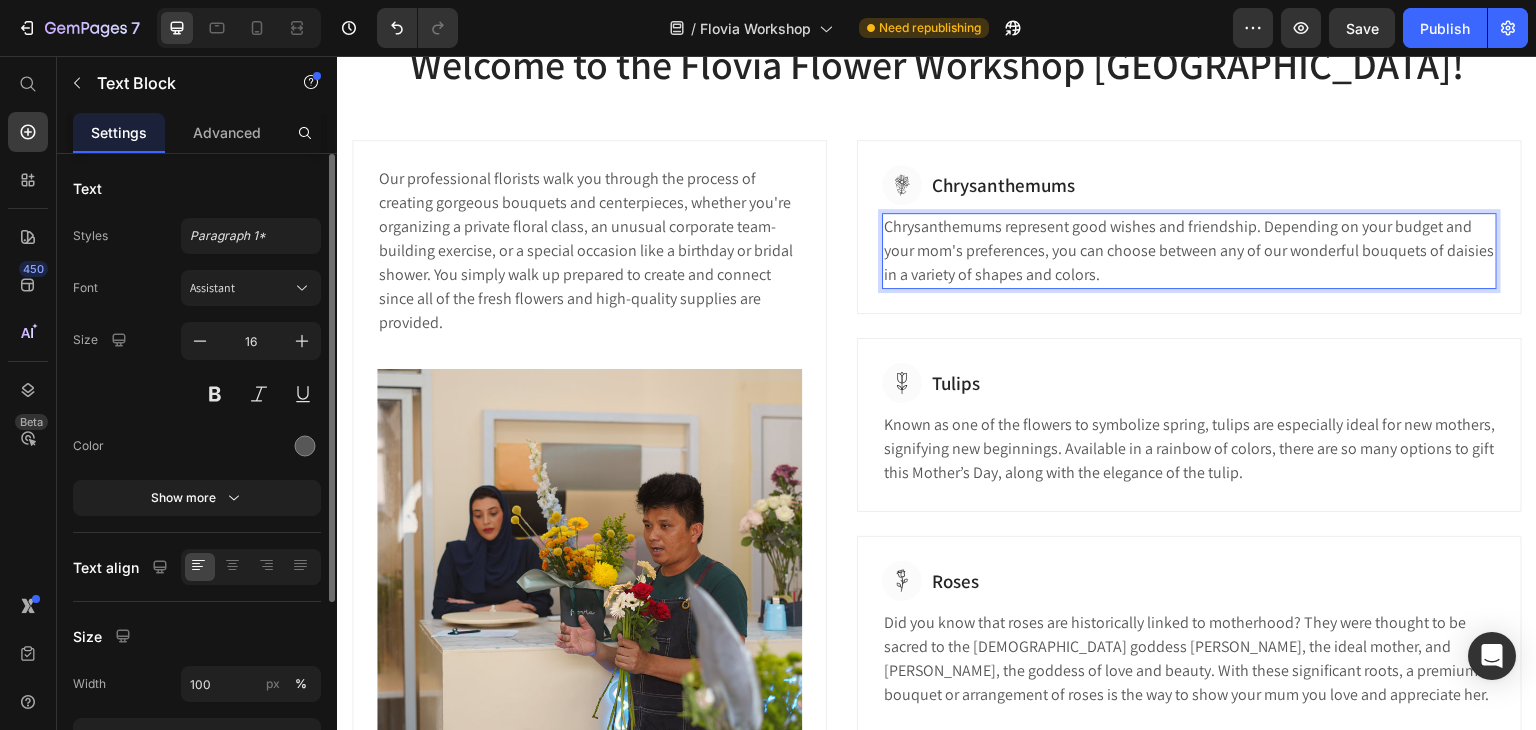 click on "Chrysanthemums represent good wishes and friendship. Depending on your budget and your mom's preferences, you can choose between any of our wonderful bouquets of daisies in a variety of shapes and colors." at bounding box center [1189, 251] 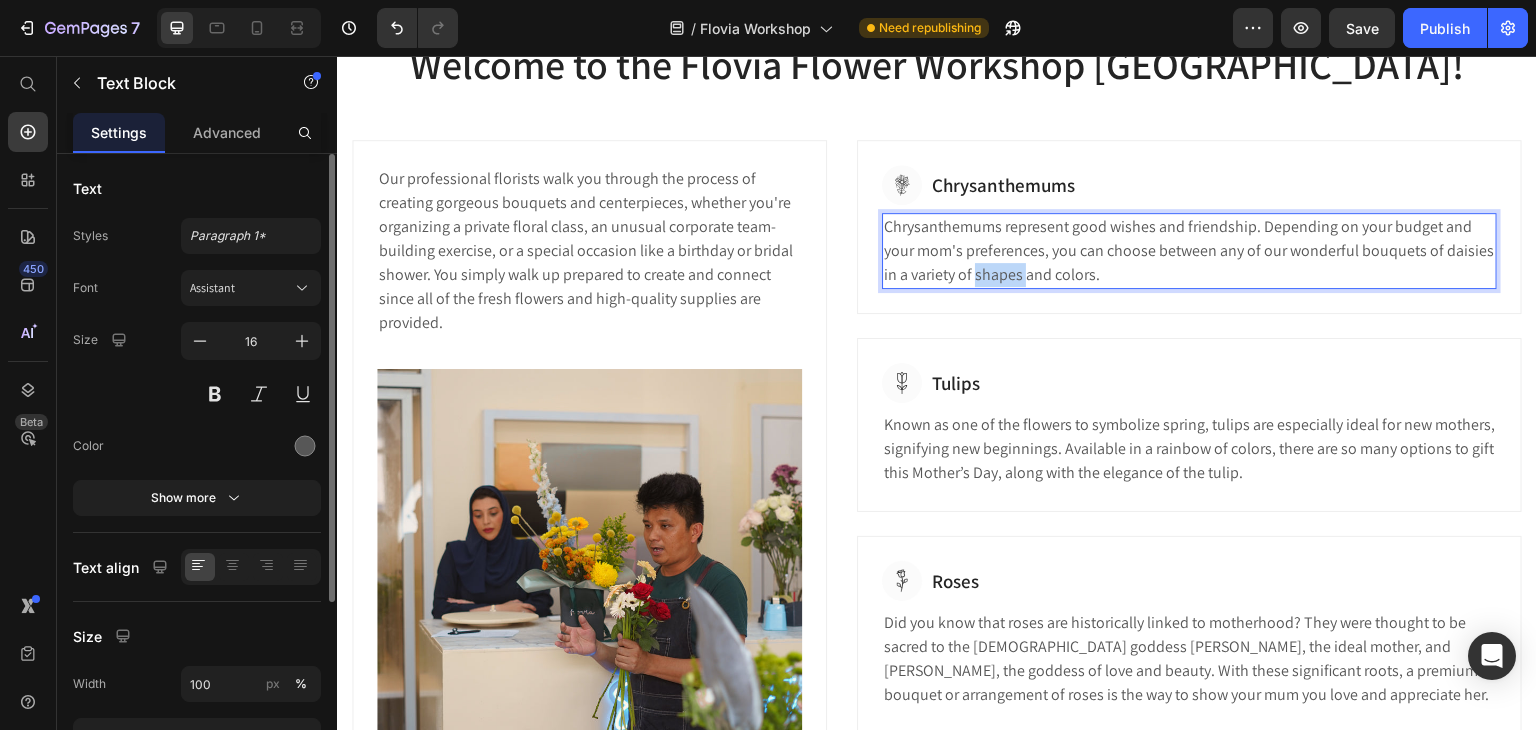 click on "Chrysanthemums represent good wishes and friendship. Depending on your budget and your mom's preferences, you can choose between any of our wonderful bouquets of daisies in a variety of shapes and colors." at bounding box center (1189, 251) 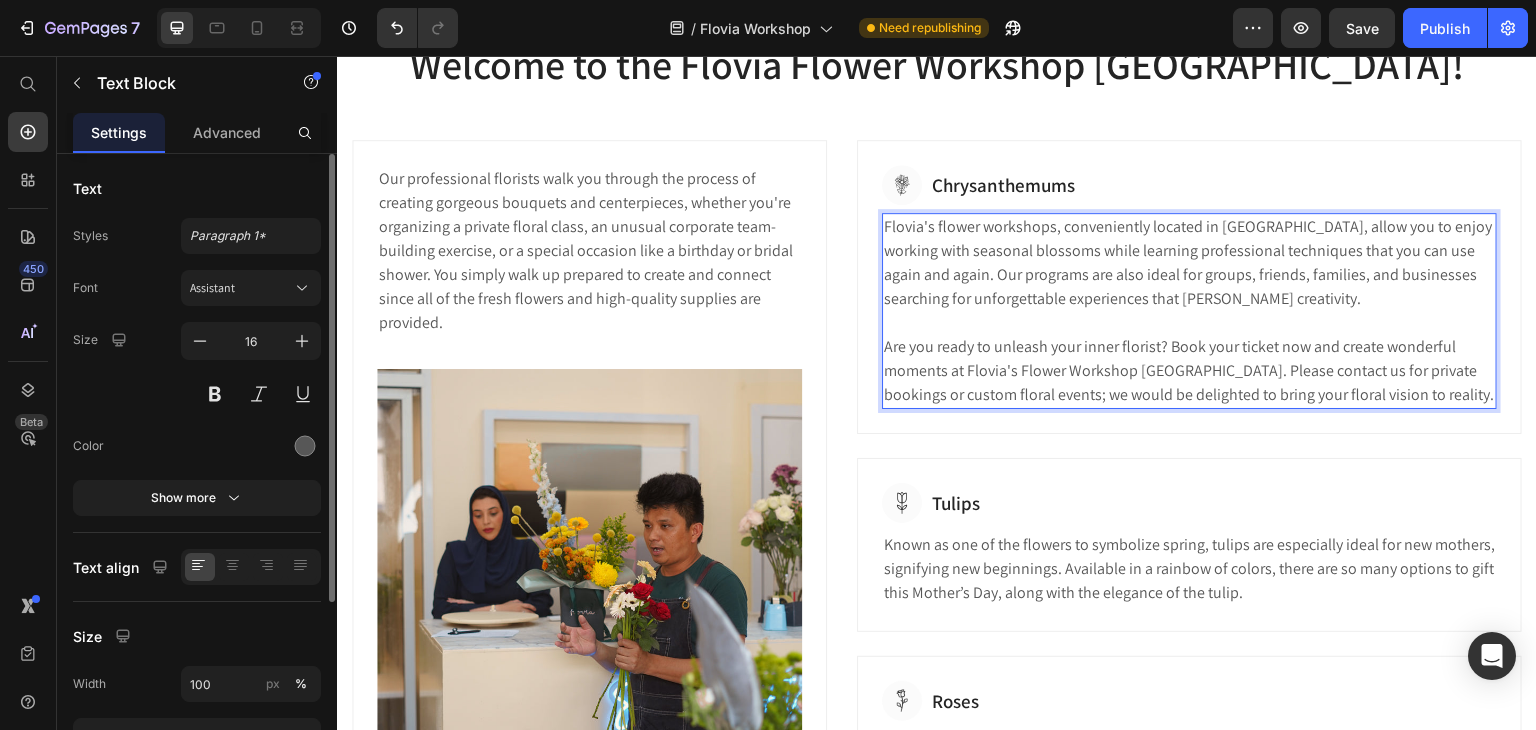 click on "Flovia's flower workshops, conveniently located in [GEOGRAPHIC_DATA], allow you to enjoy working with seasonal blossoms while learning professional techniques that you can use again and again. Our programs are also ideal for groups, friends, families, and businesses searching for unforgettable experiences that [PERSON_NAME] creativity. Are you ready to unleash your inner florist? Book your ticket now and create wonderful moments at Flovia's Flower Workshop [GEOGRAPHIC_DATA]. Please contact us for private bookings or custom floral events; we would be delighted to bring your floral vision to reality." at bounding box center [1189, 311] 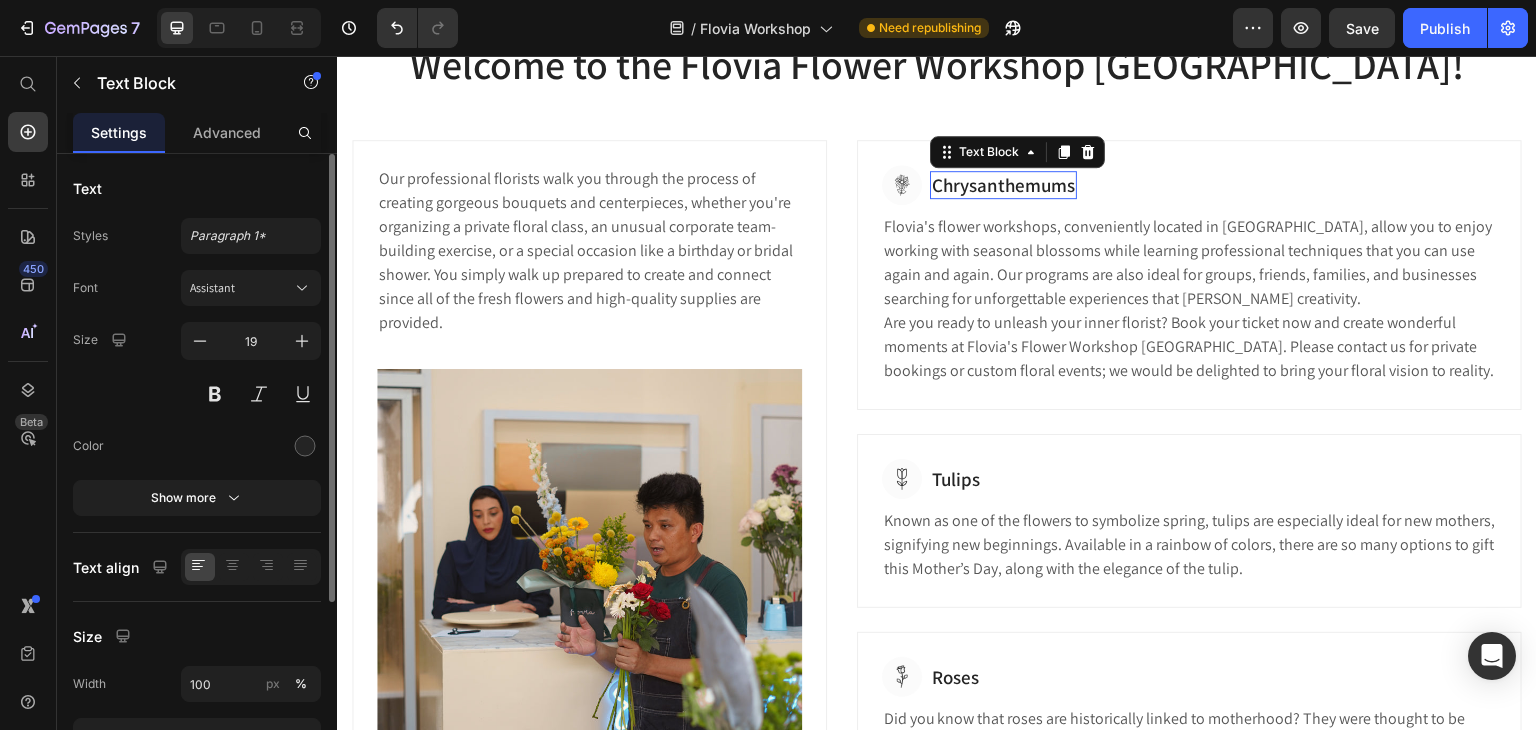 click on "Chrysanthemums" at bounding box center (1003, 185) 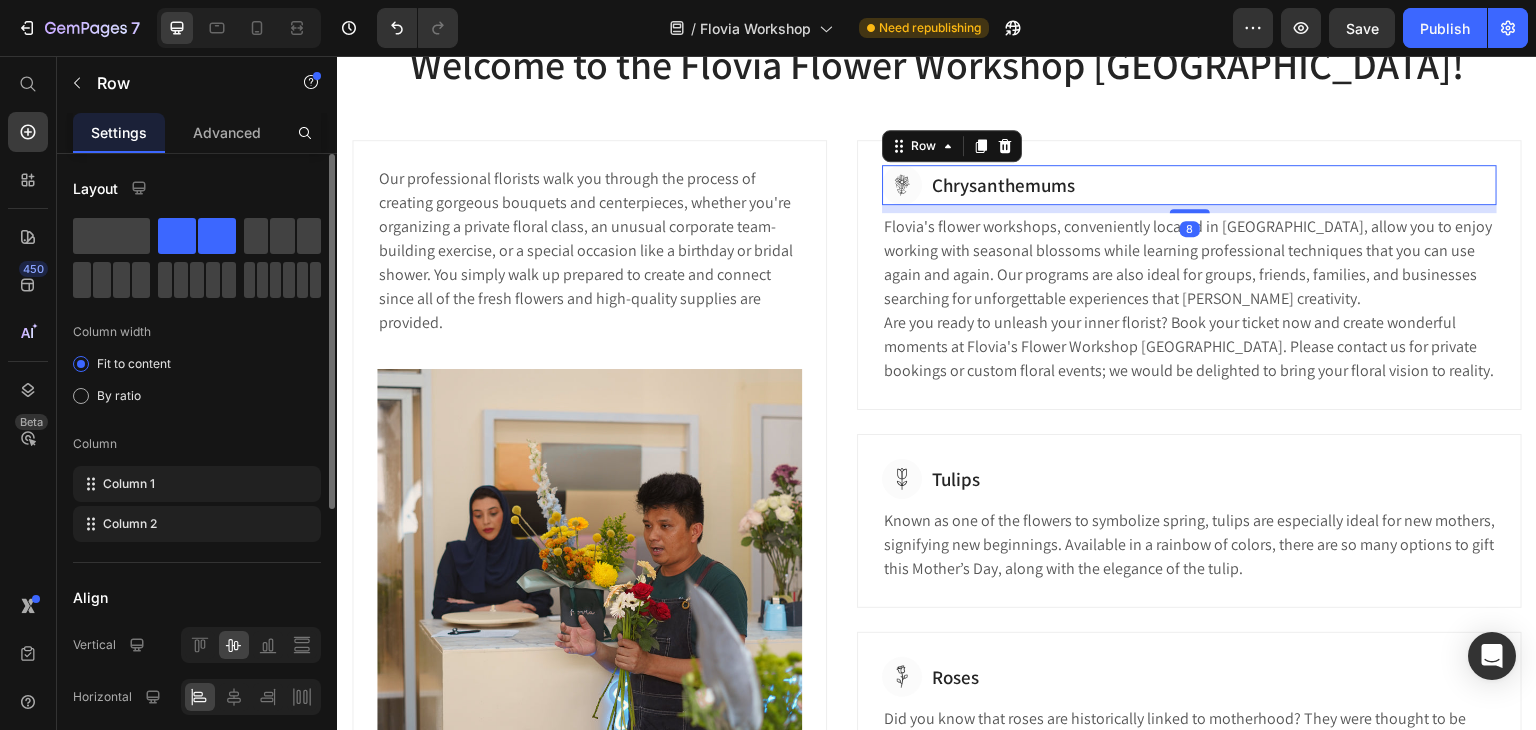 click on "Image Chrysanthemums Text Block Row   8" at bounding box center (1189, 185) 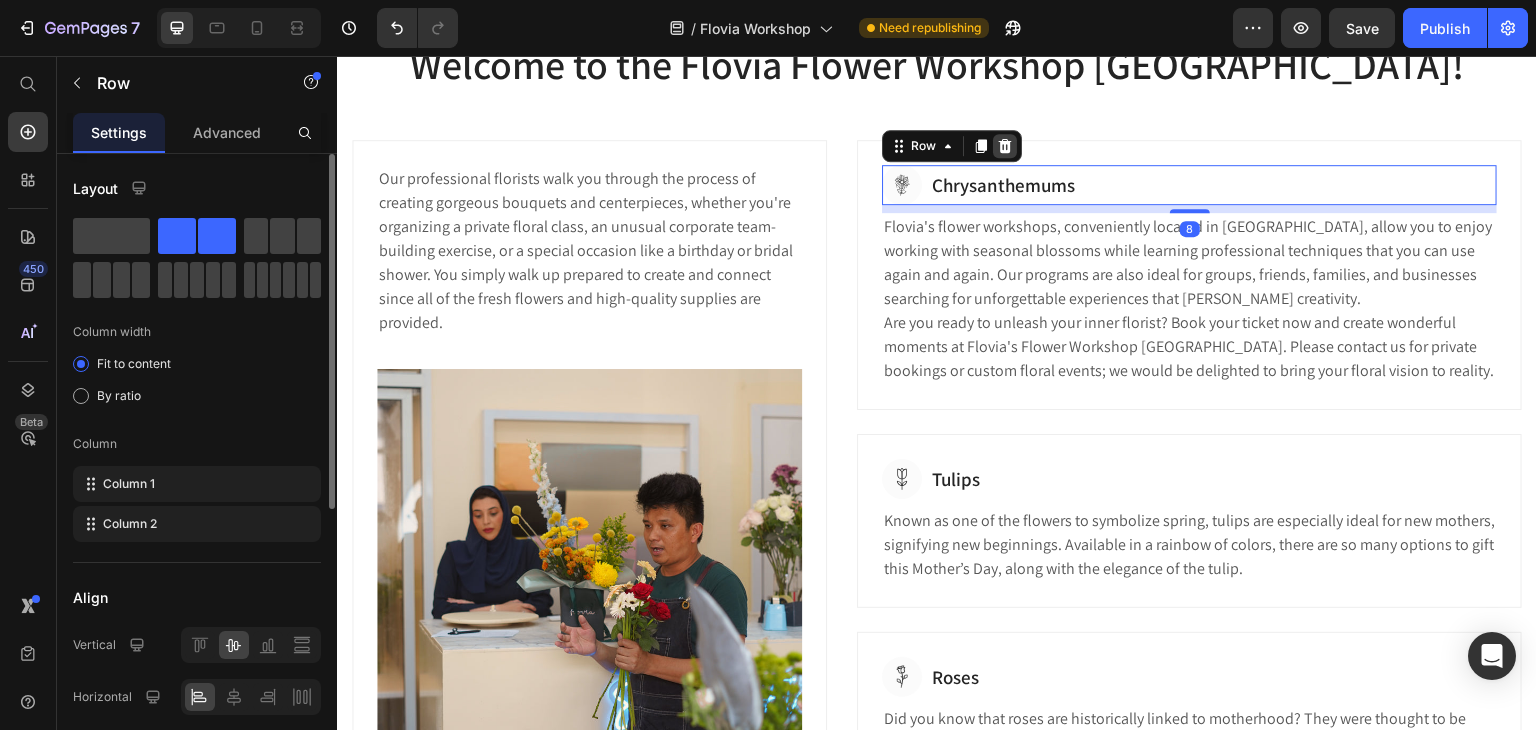 click 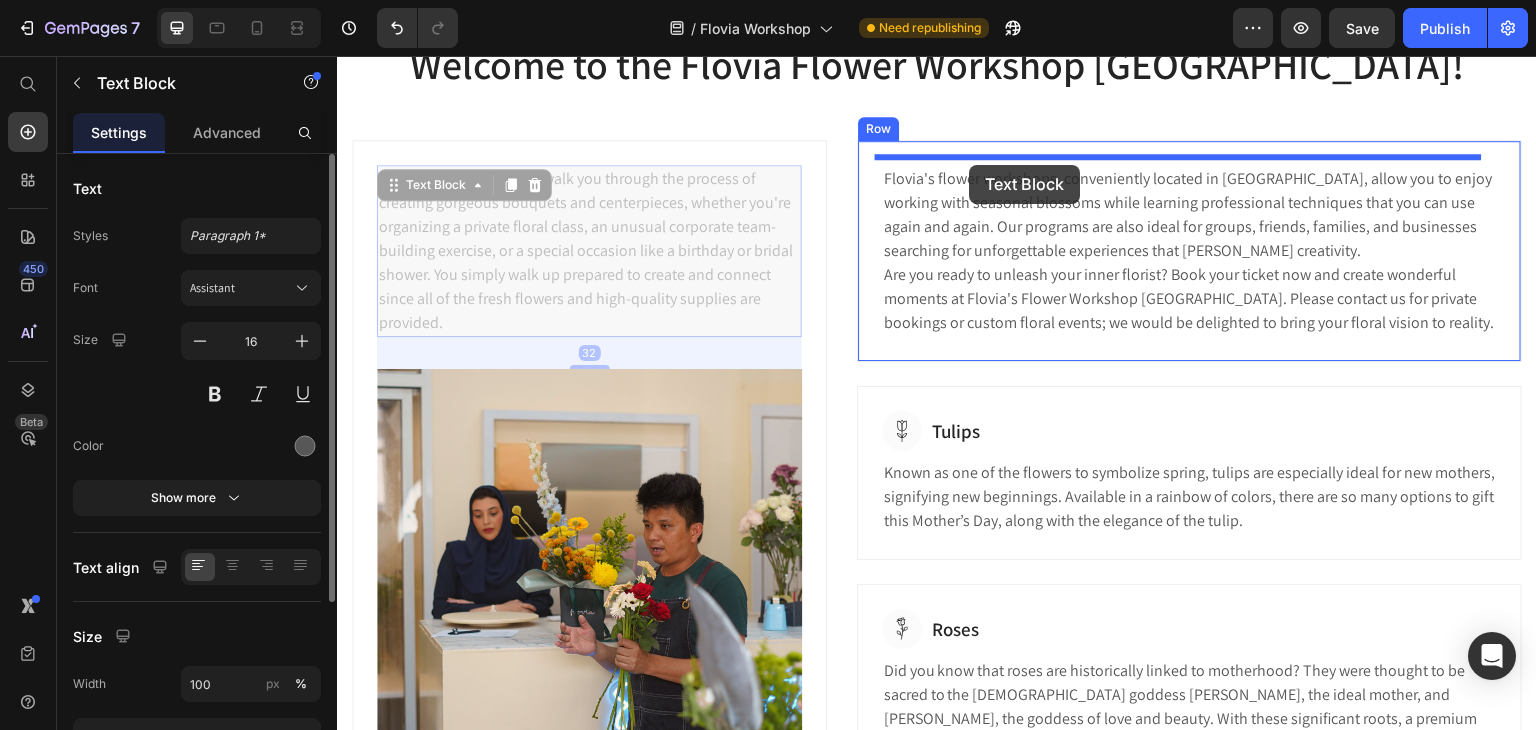 drag, startPoint x: 470, startPoint y: 194, endPoint x: 970, endPoint y: 165, distance: 500.8403 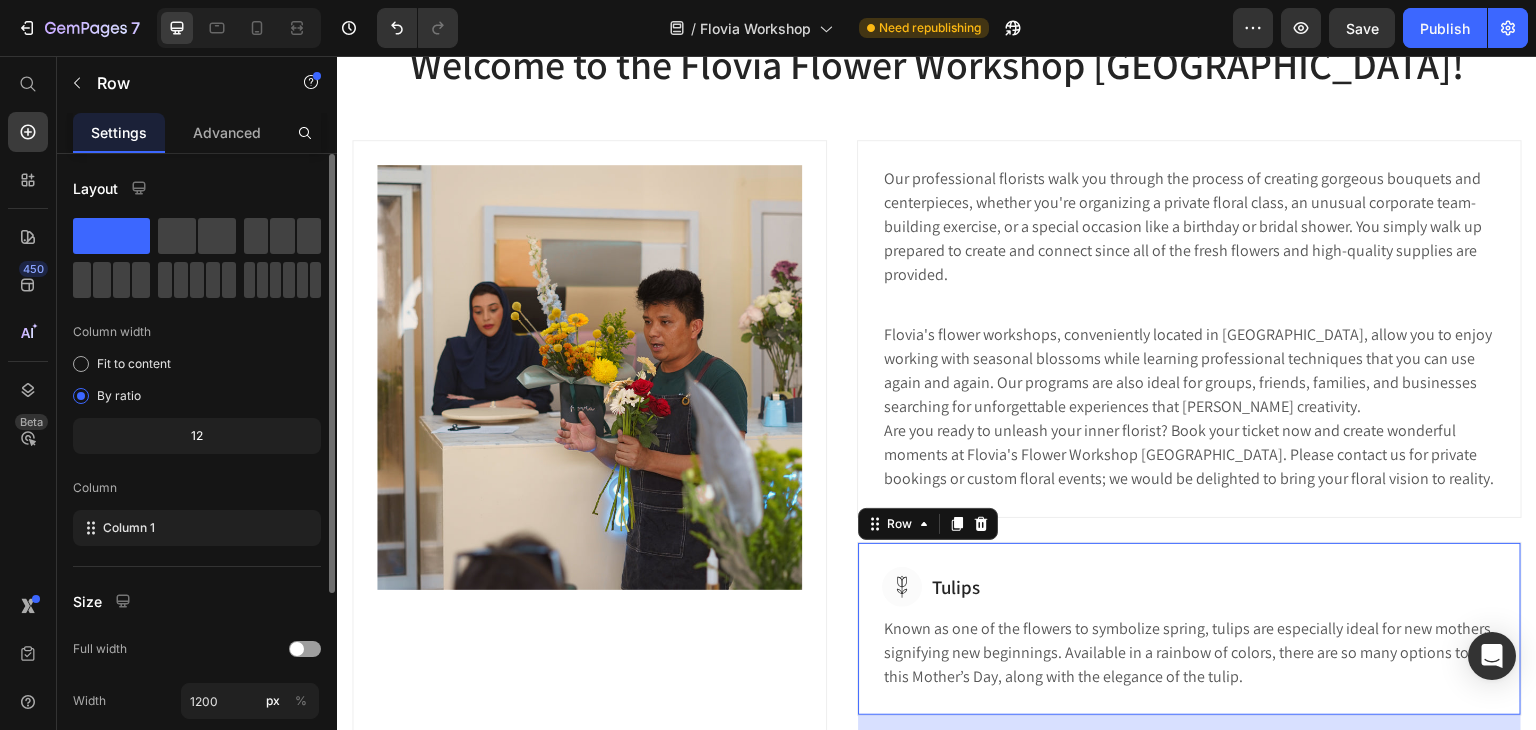 click on "Image Tulips Text Block Row Known as one of the flowers to symbolize spring, tulips are especially ideal for new mothers, signifying new beginnings. Available in a rainbow of colors, there are so many options to gift this Mother’s Day, along with the elegance of the tulip. Text Block Row   24" at bounding box center [1189, 629] 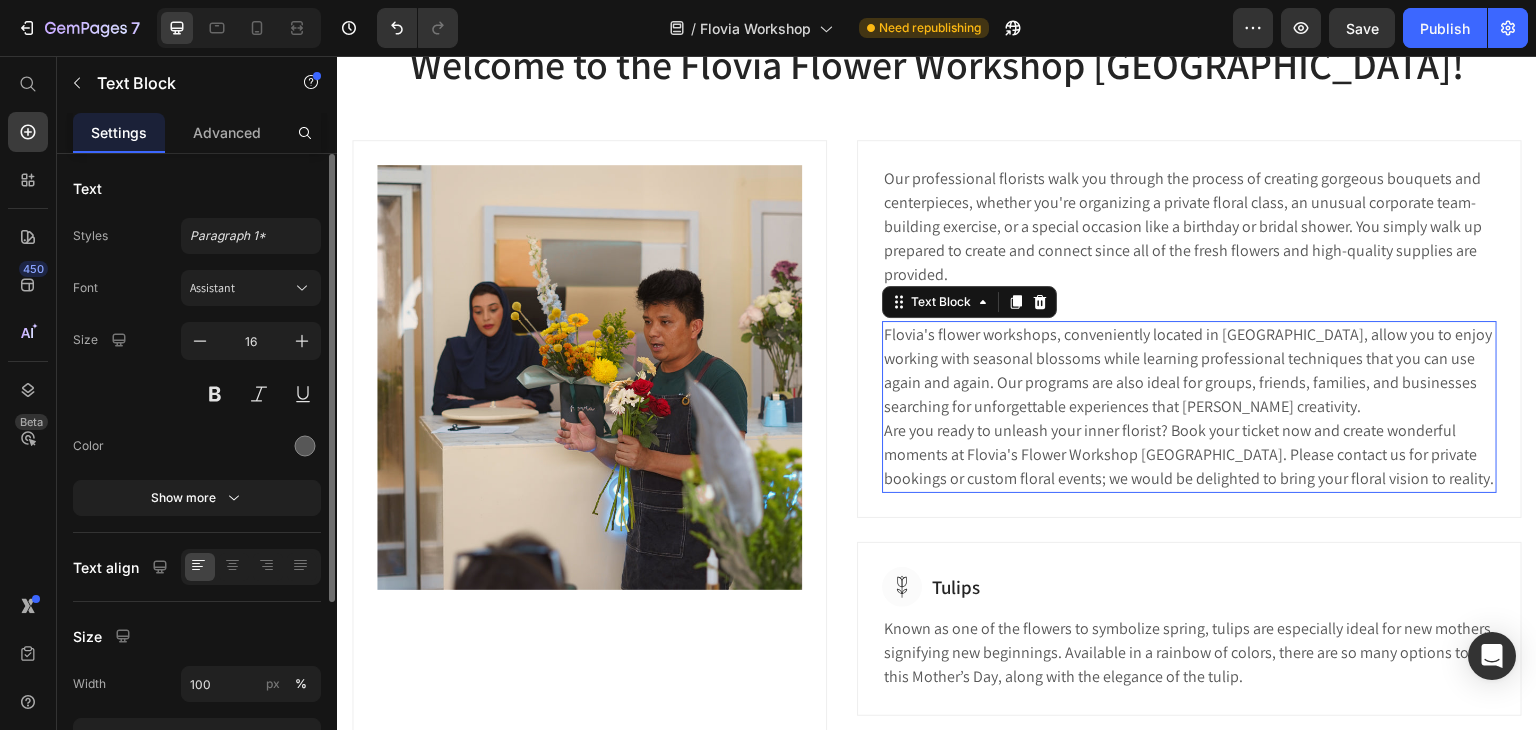 click on "Flovia's flower workshops, conveniently located in [GEOGRAPHIC_DATA], allow you to enjoy working with seasonal blossoms while learning professional techniques that you can use again and again. Our programs are also ideal for groups, friends, families, and businesses searching for unforgettable experiences that [PERSON_NAME] creativity. Are you ready to unleash your inner florist? Book your ticket now and create wonderful moments at Flovia's Flower Workshop [GEOGRAPHIC_DATA]. Please contact us for private bookings or custom floral events; we would be delighted to bring your floral vision to reality." at bounding box center [1189, 407] 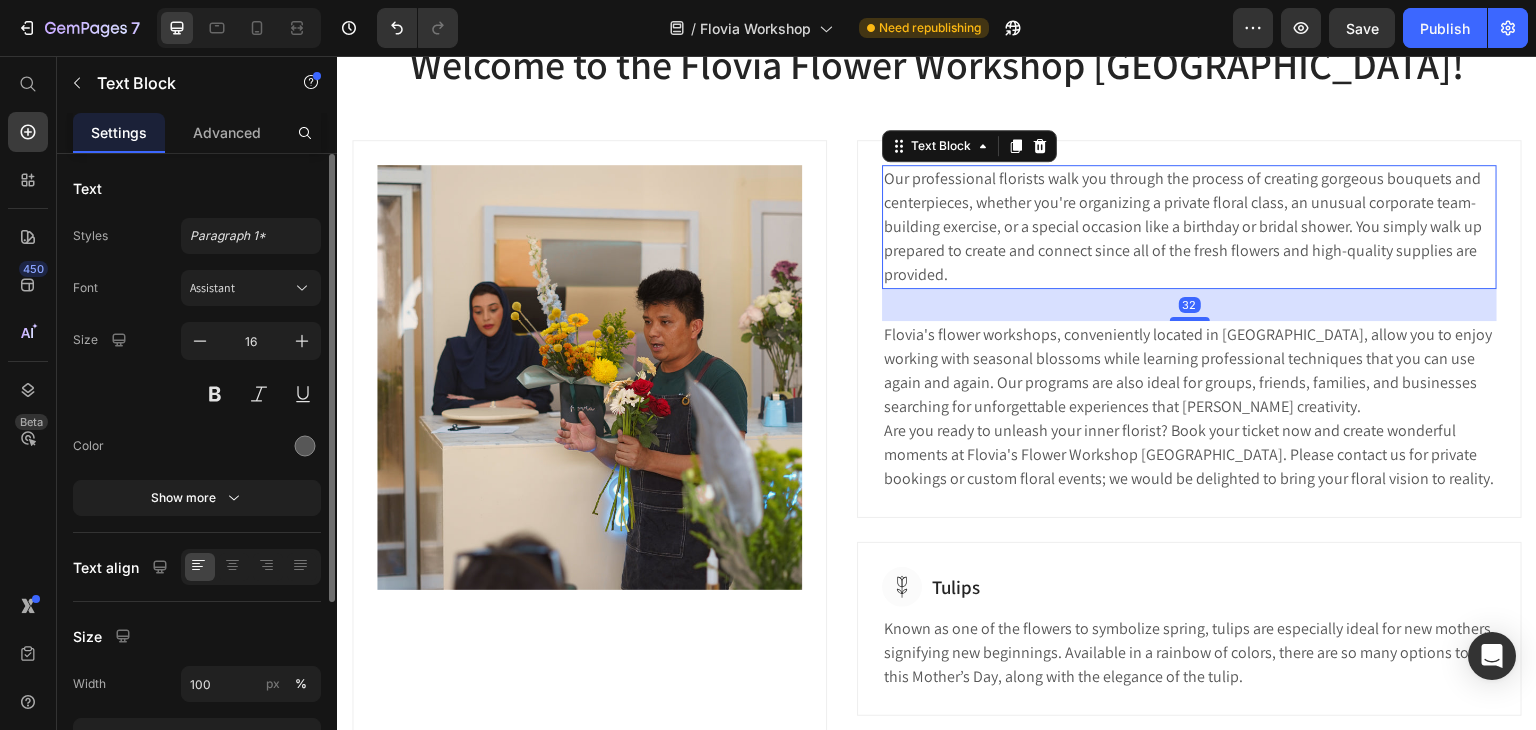click on "Our professional florists walk you through the process of creating gorgeous bouquets and centerpieces, whether you're organizing a private floral class, an unusual corporate team-building exercise, or a special occasion like a birthday or bridal shower. You simply walk up prepared to create and connect since all of the fresh flowers and high-quality supplies are provided." at bounding box center (1189, 227) 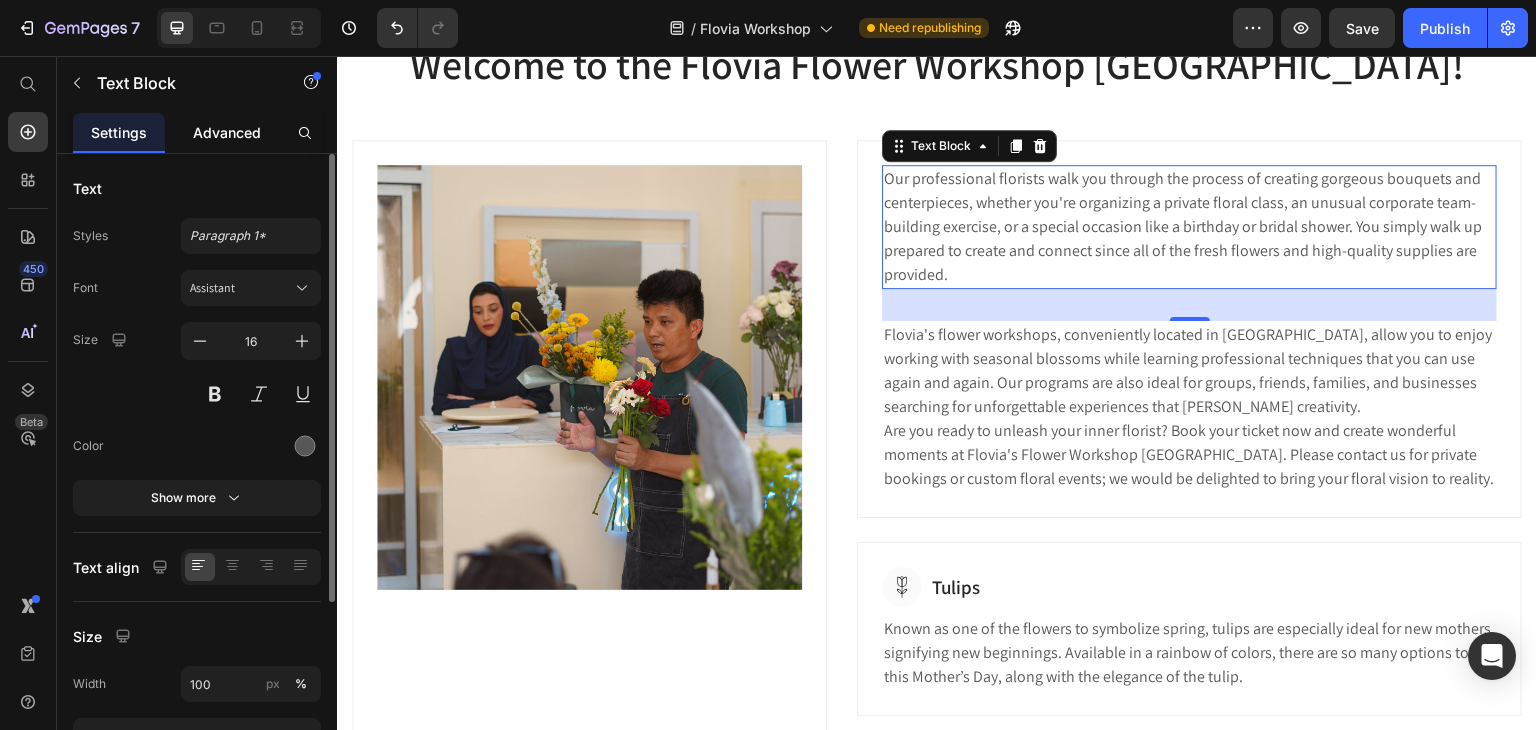 click on "Advanced" at bounding box center (227, 132) 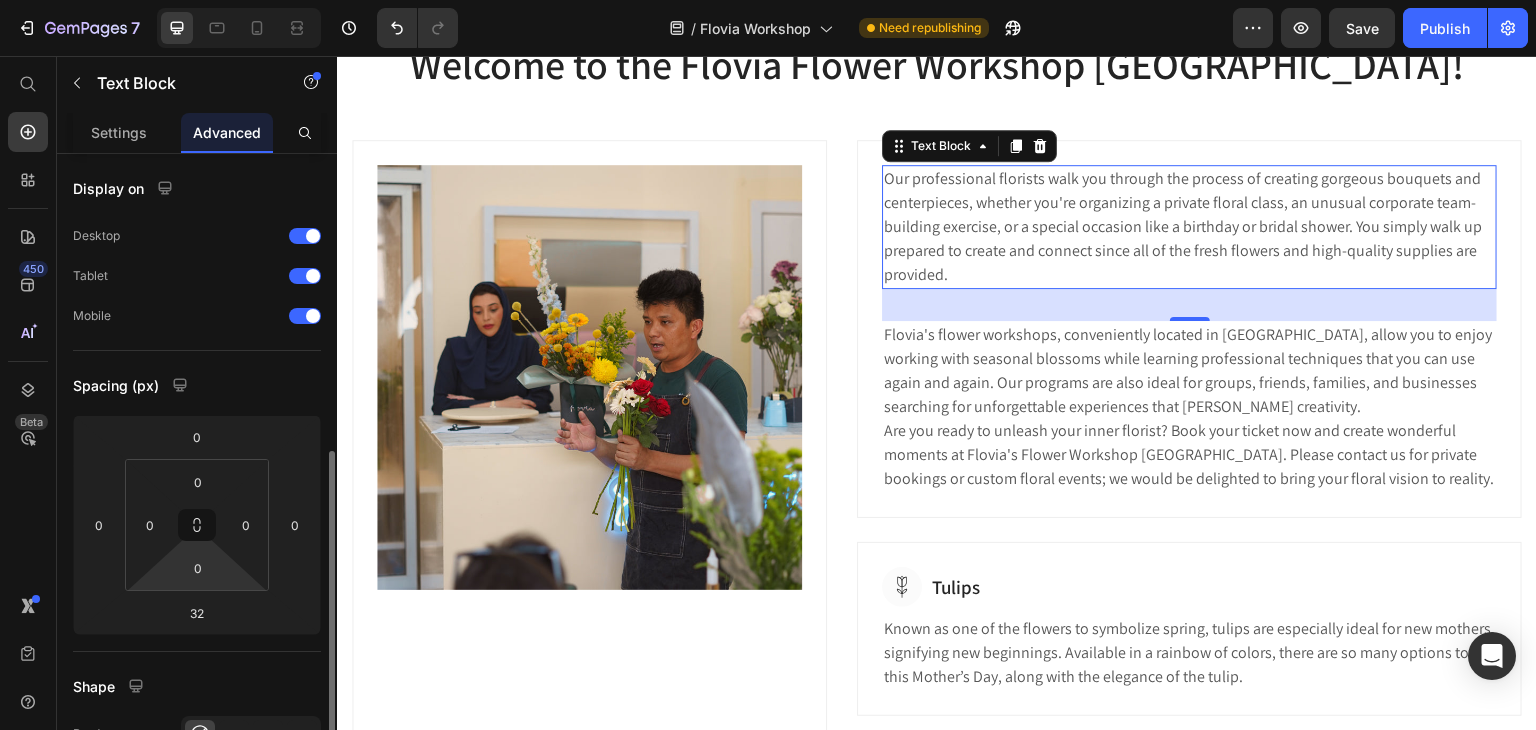 scroll, scrollTop: 200, scrollLeft: 0, axis: vertical 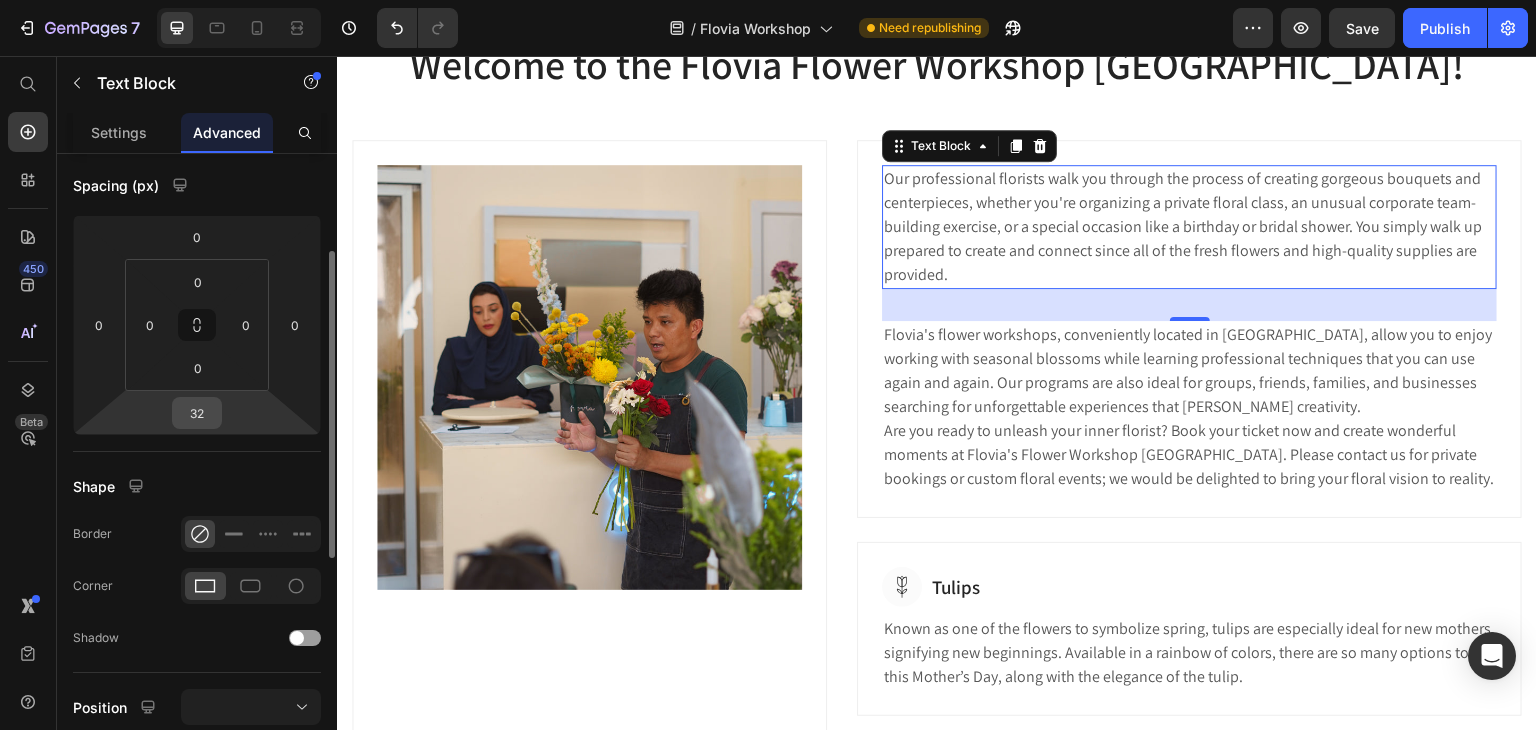click on "32" at bounding box center [197, 413] 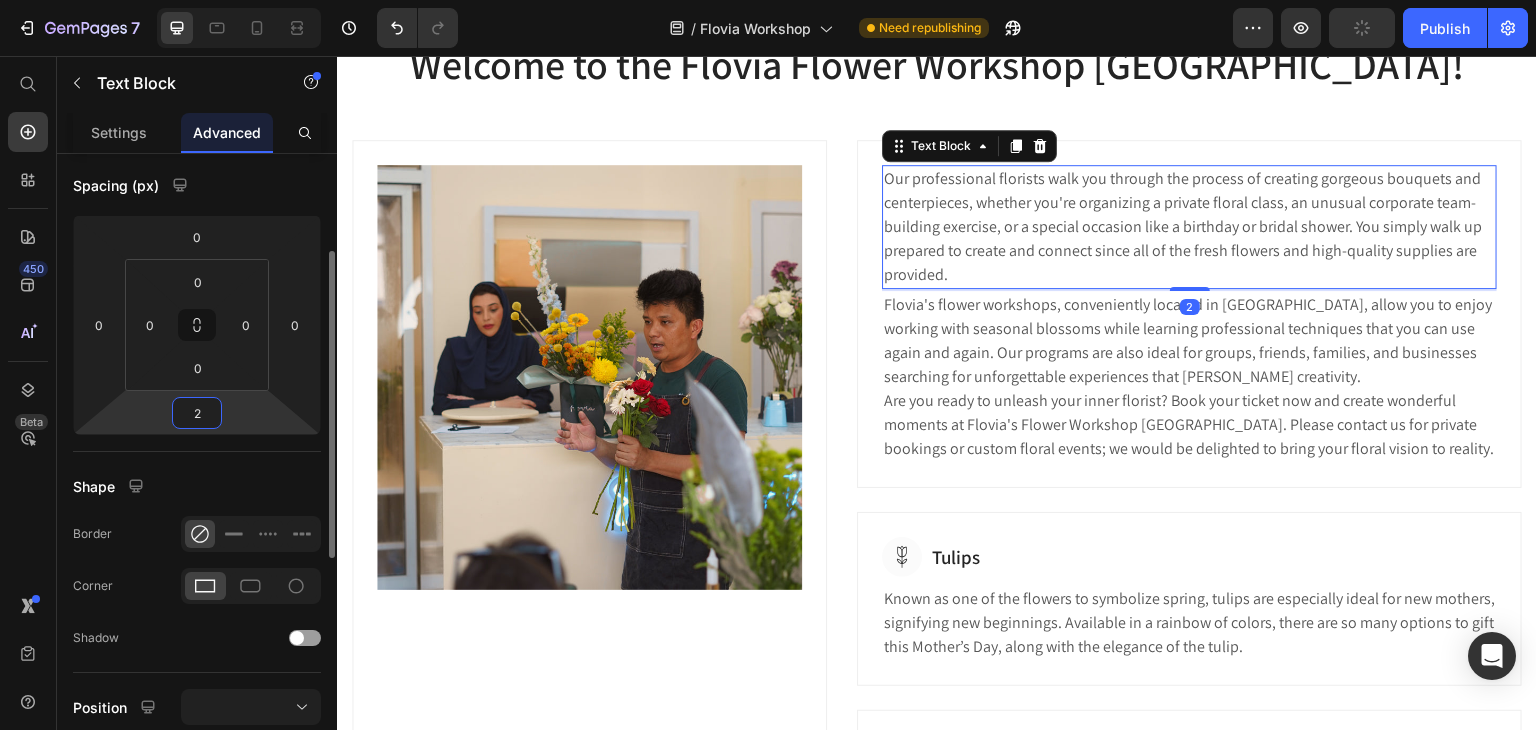 type on "20" 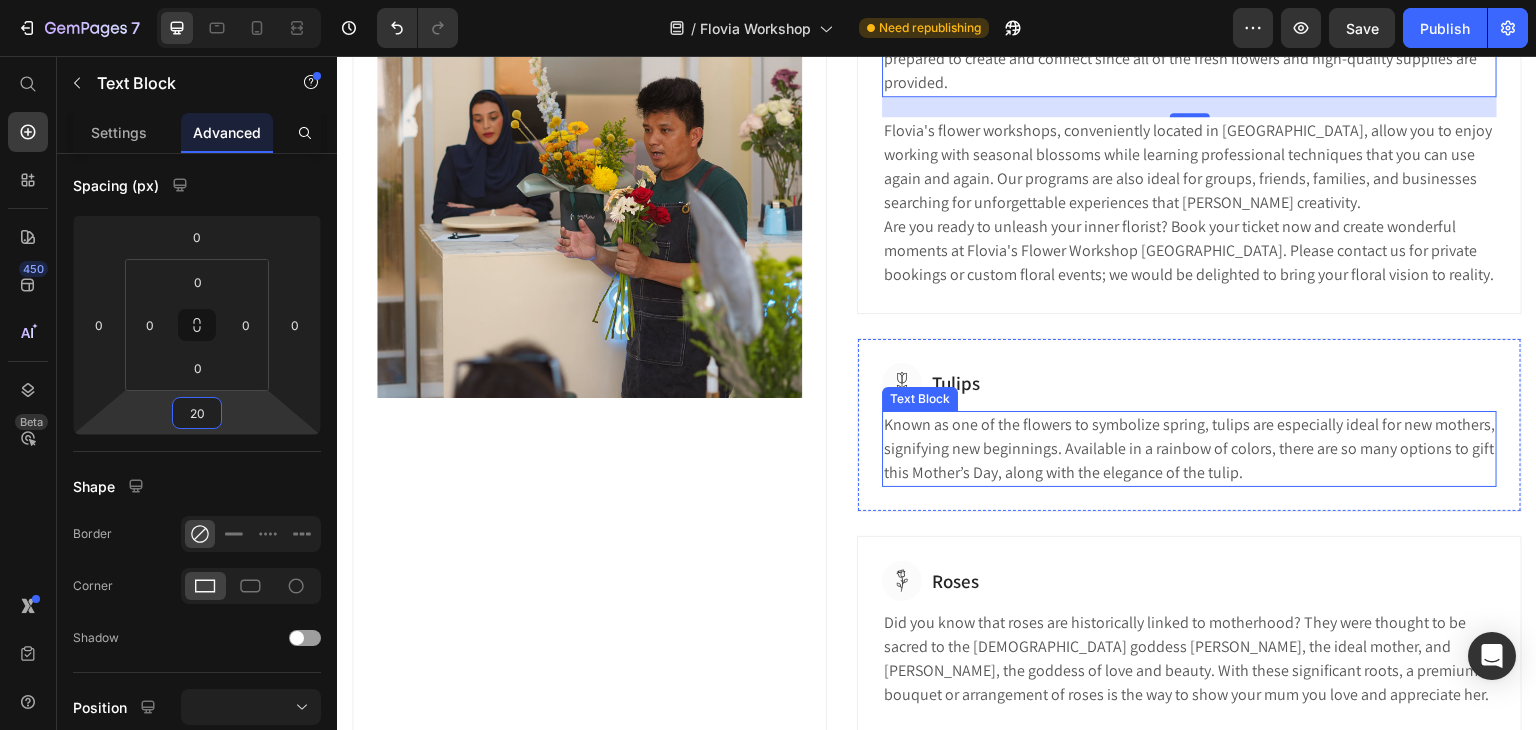 scroll, scrollTop: 1000, scrollLeft: 0, axis: vertical 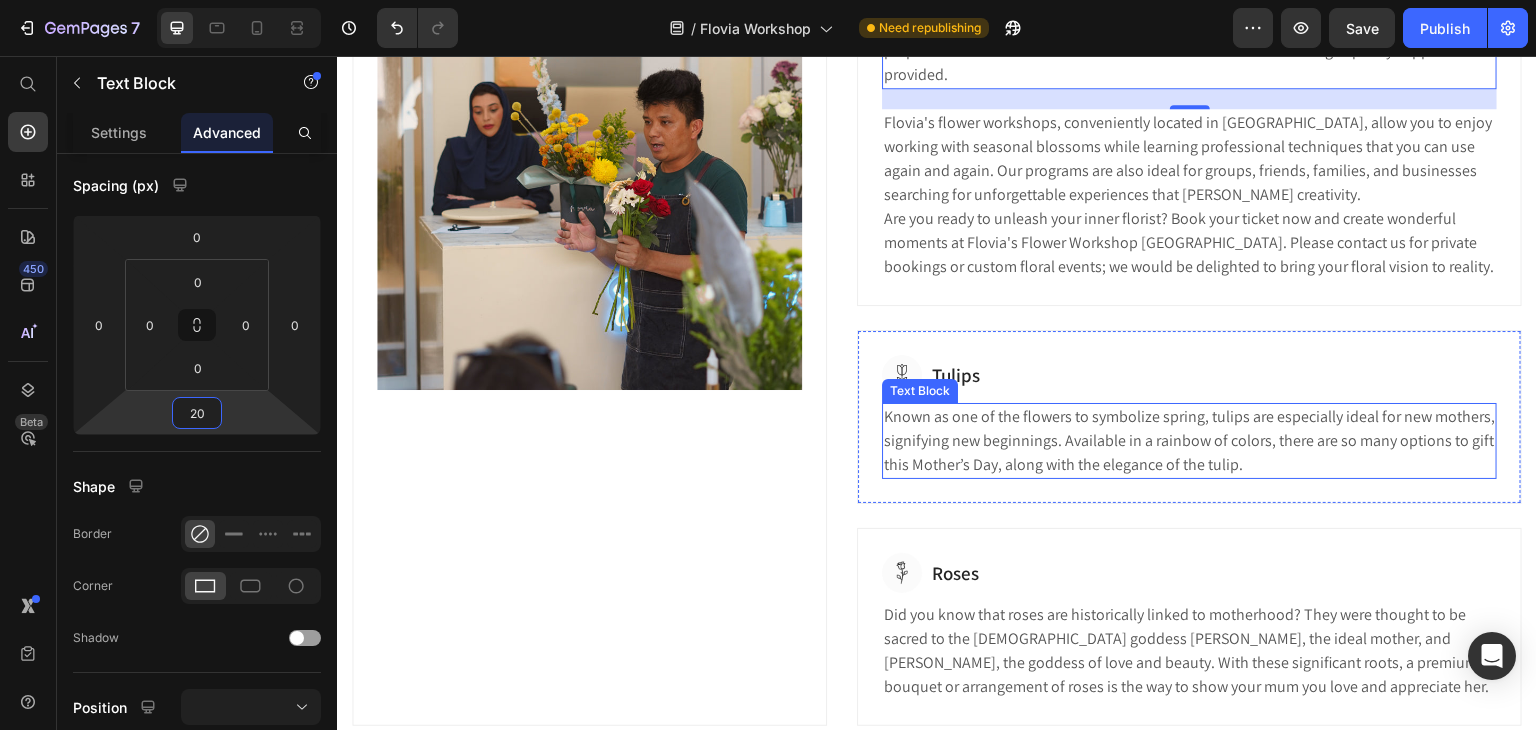 click on "Known as one of the flowers to symbolize spring, tulips are especially ideal for new mothers, signifying new beginnings. Available in a rainbow of colors, there are so many options to gift this Mother’s Day, along with the elegance of the tulip." at bounding box center [1189, 441] 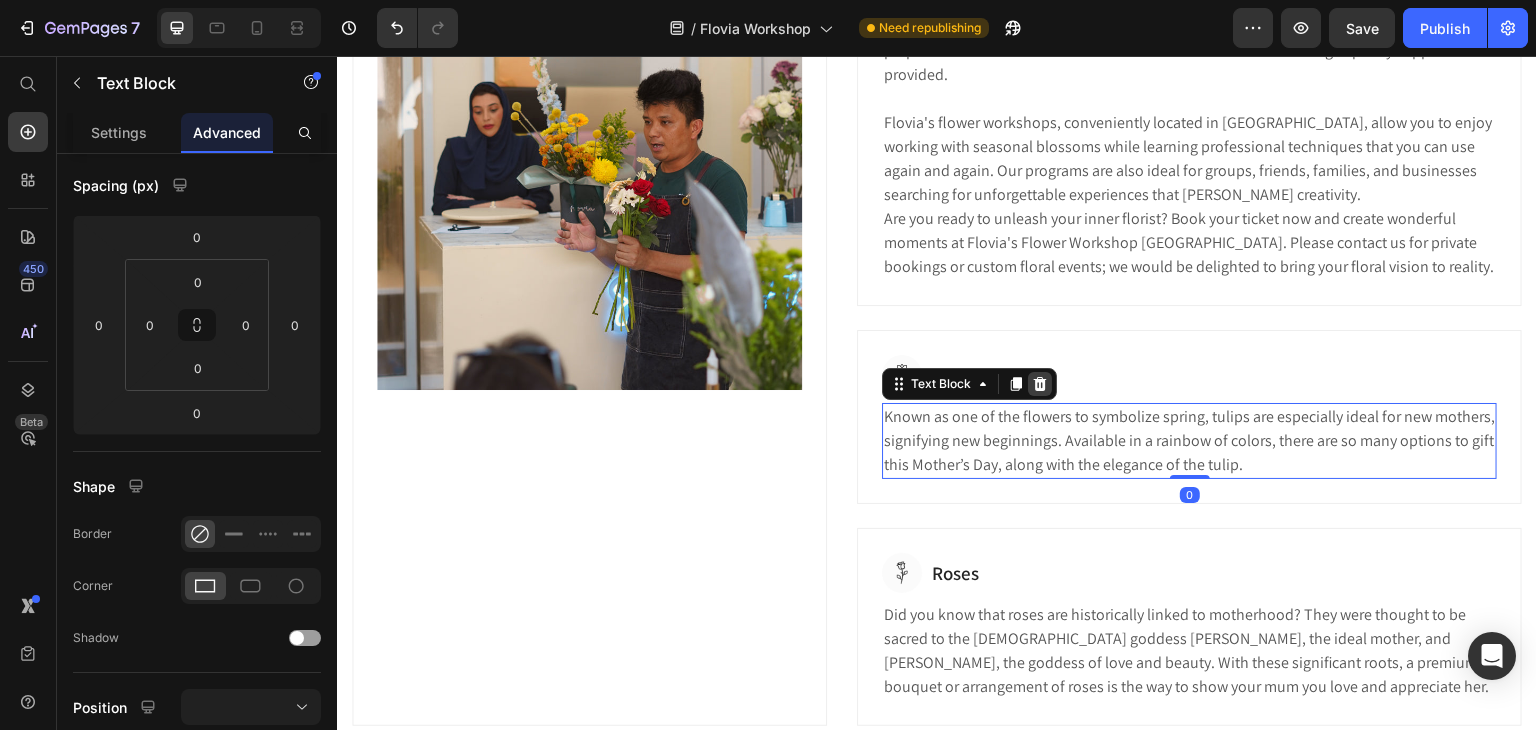 click 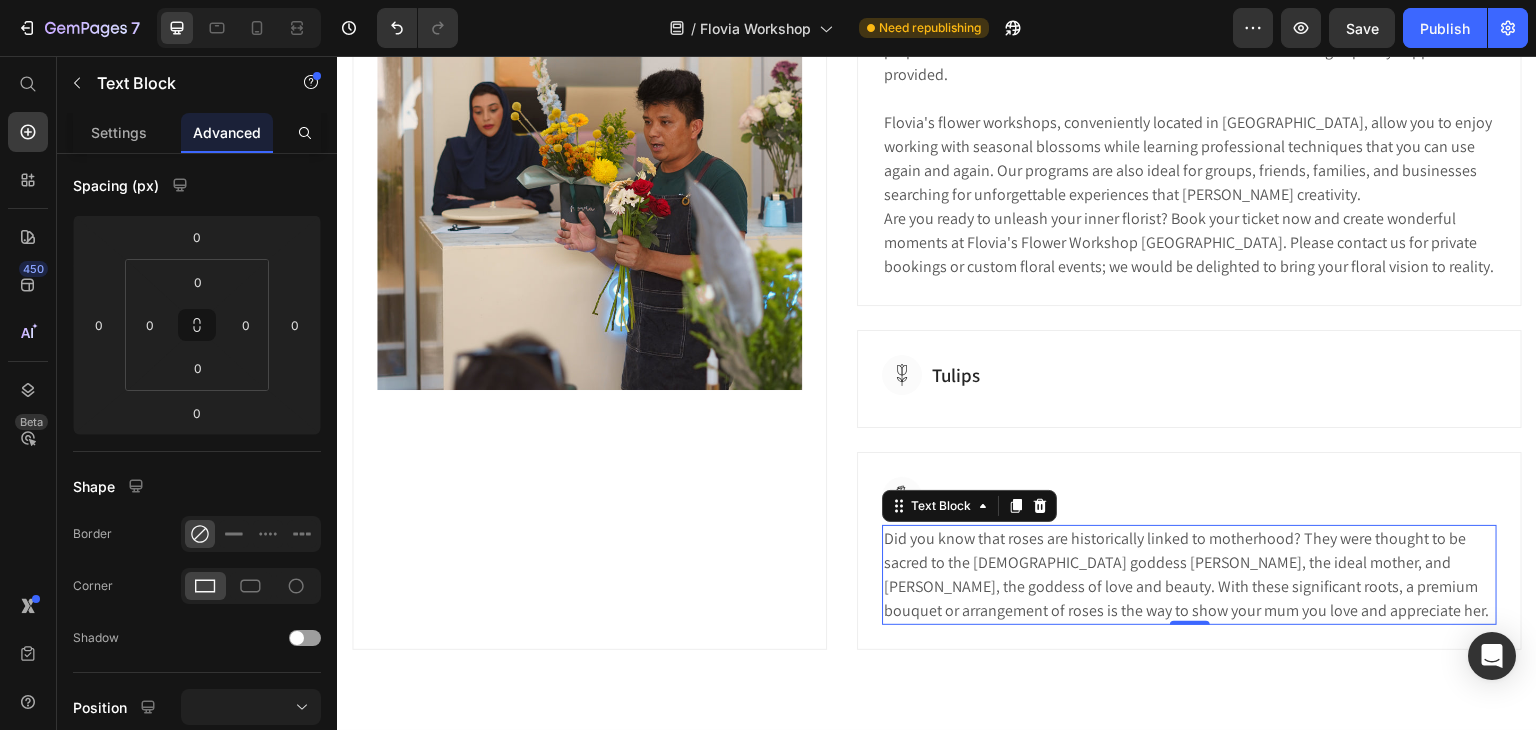 click on "Did you know that roses are historically linked to motherhood? They were thought to be sacred to the [DEMOGRAPHIC_DATA] goddess [PERSON_NAME], the ideal mother, and [PERSON_NAME], the goddess of love and beauty. With these significant roots, a premium bouquet or arrangement of roses is the way to show your mum you love and appreciate her." at bounding box center (1189, 575) 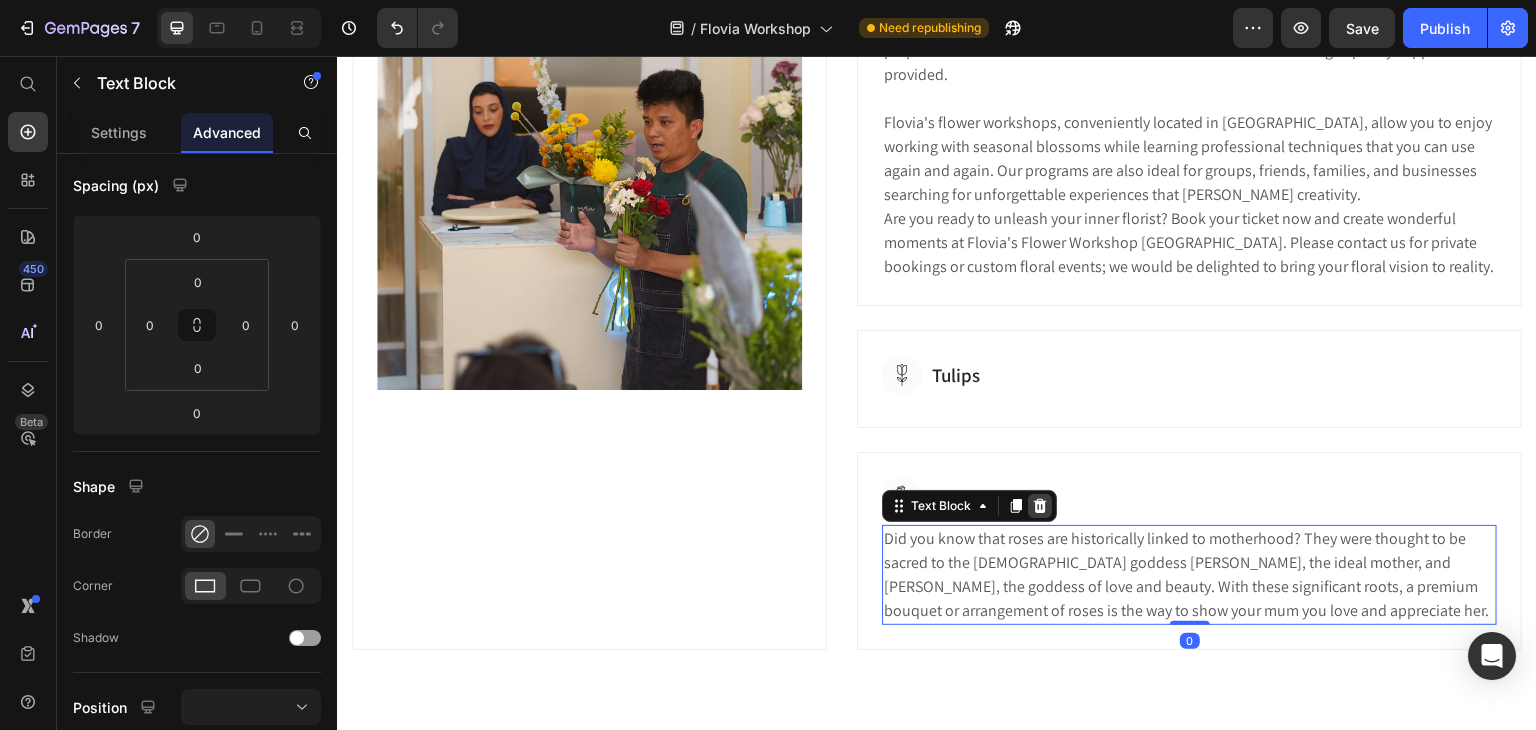click 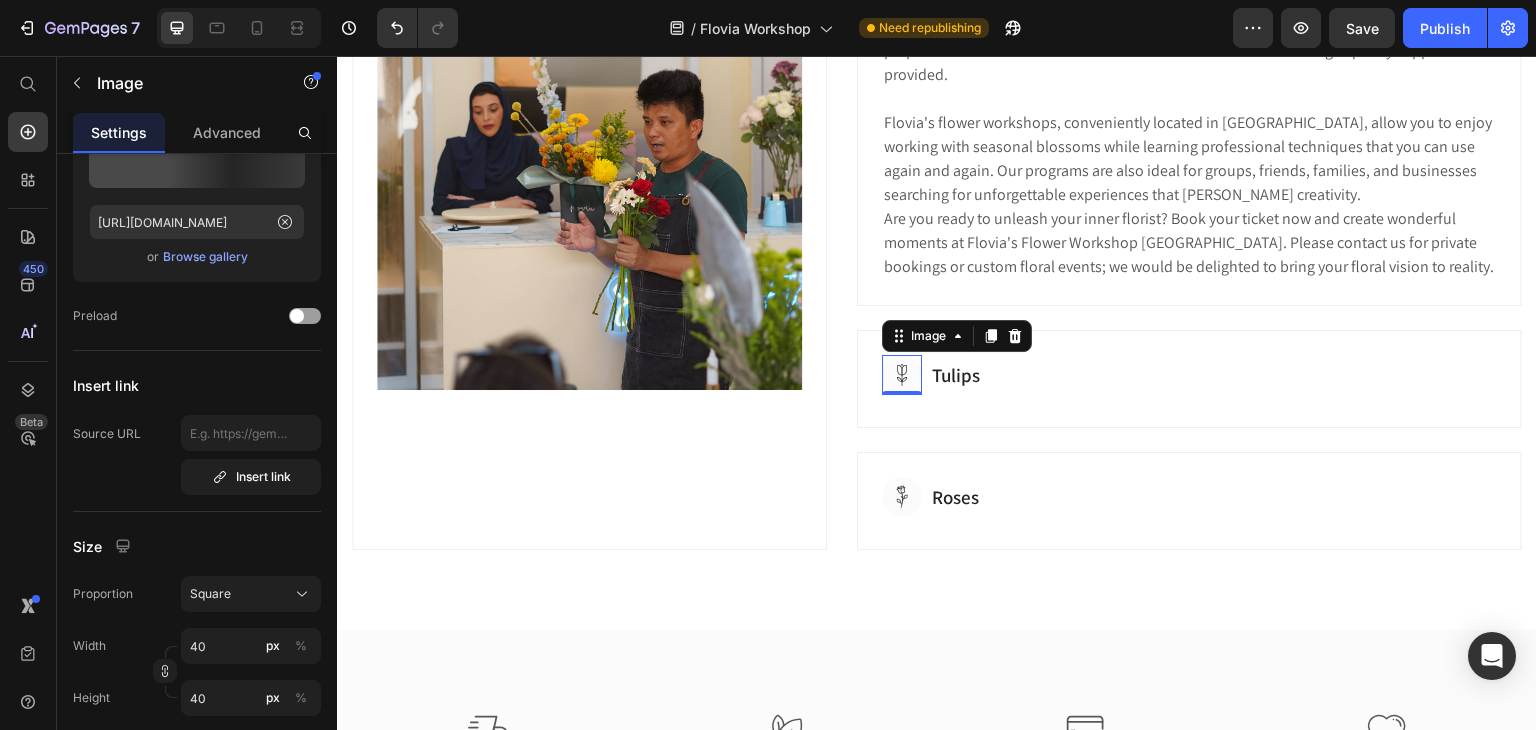 click at bounding box center [902, 375] 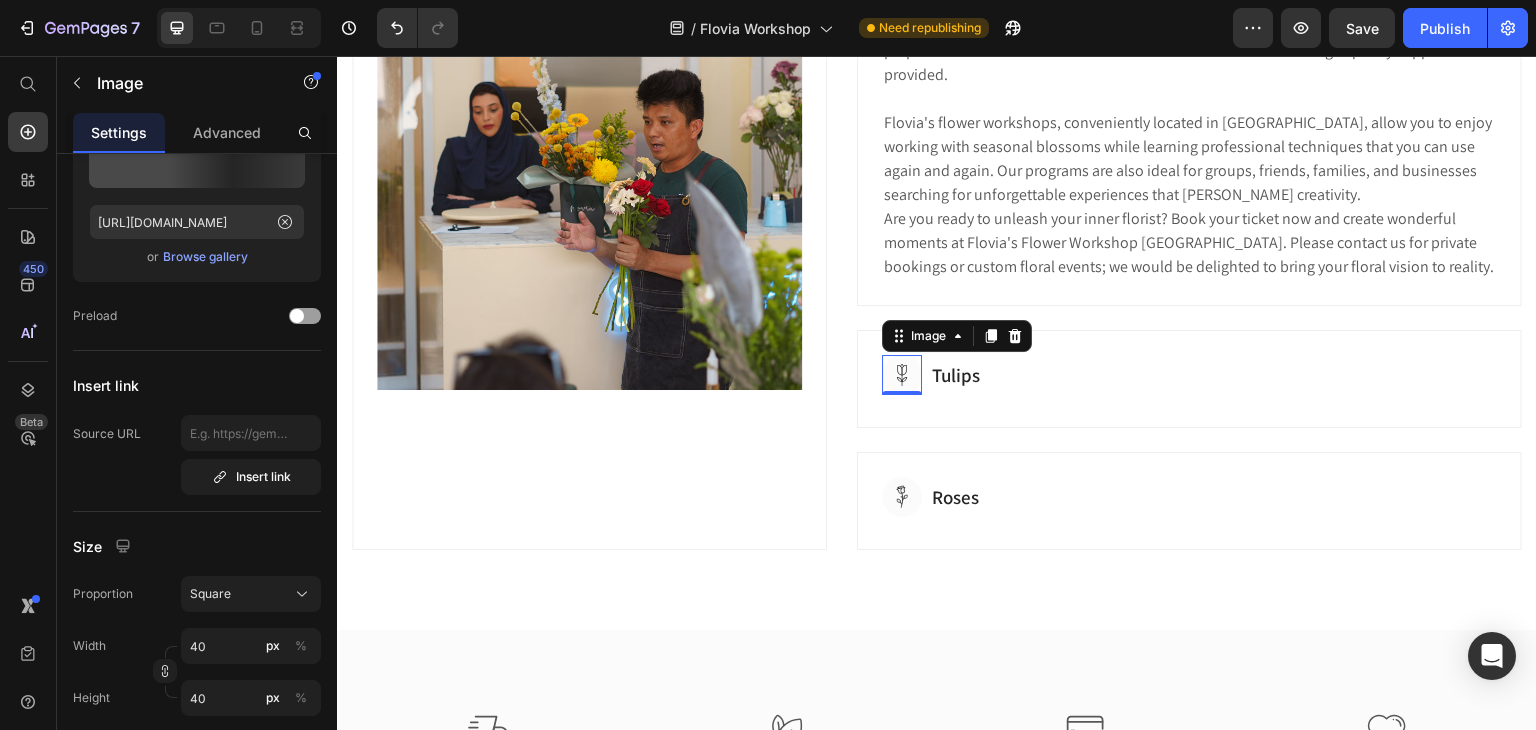 scroll, scrollTop: 0, scrollLeft: 0, axis: both 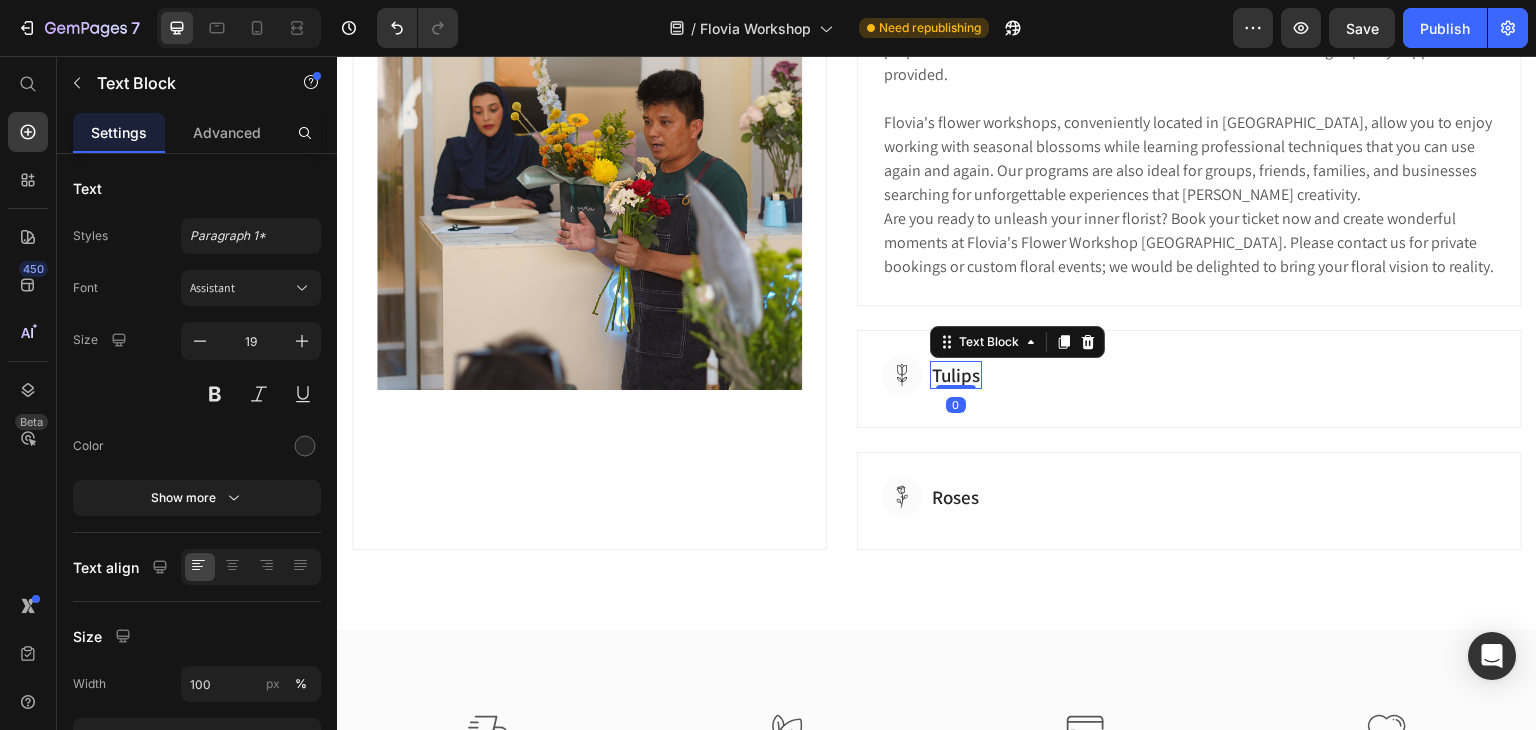 click on "Tulips" at bounding box center [956, 375] 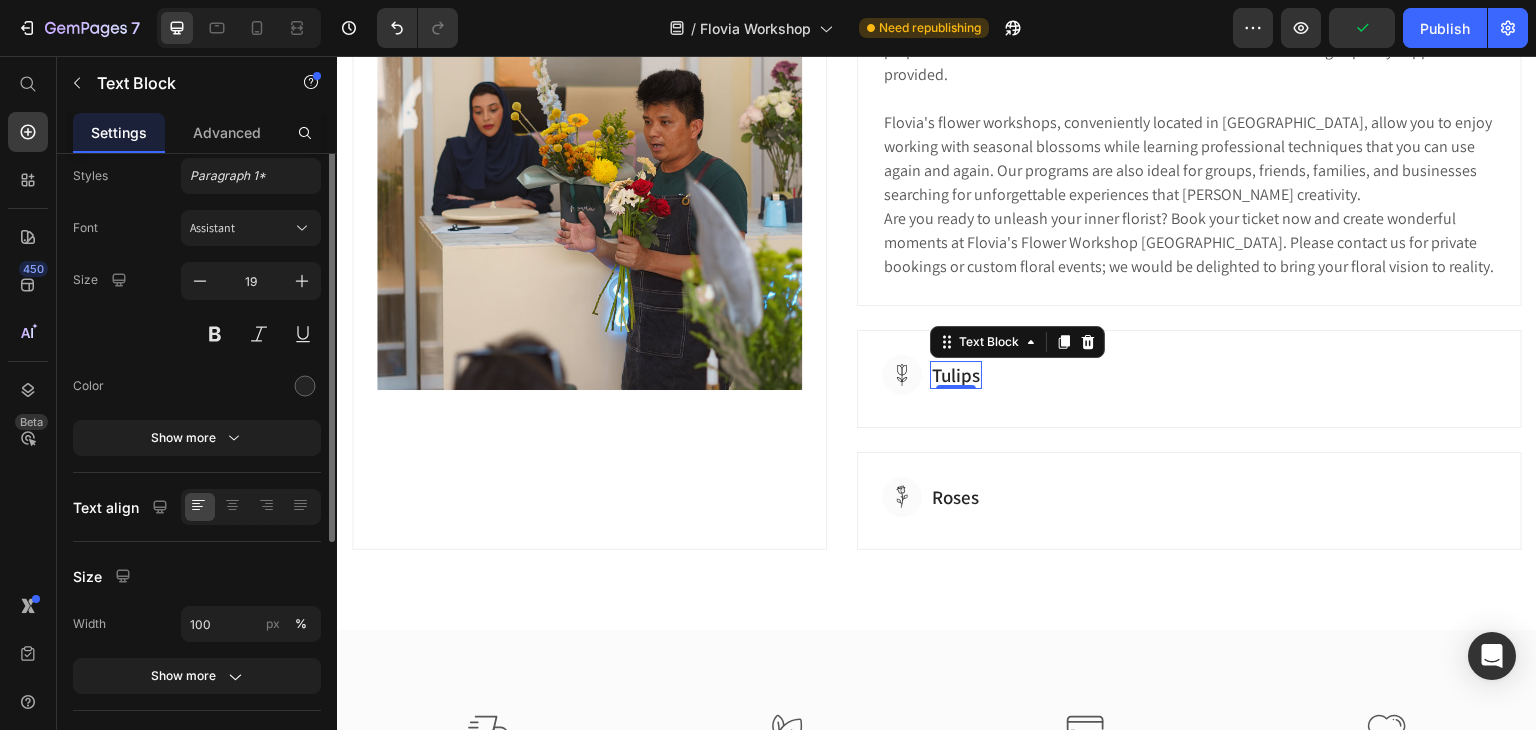 scroll, scrollTop: 0, scrollLeft: 0, axis: both 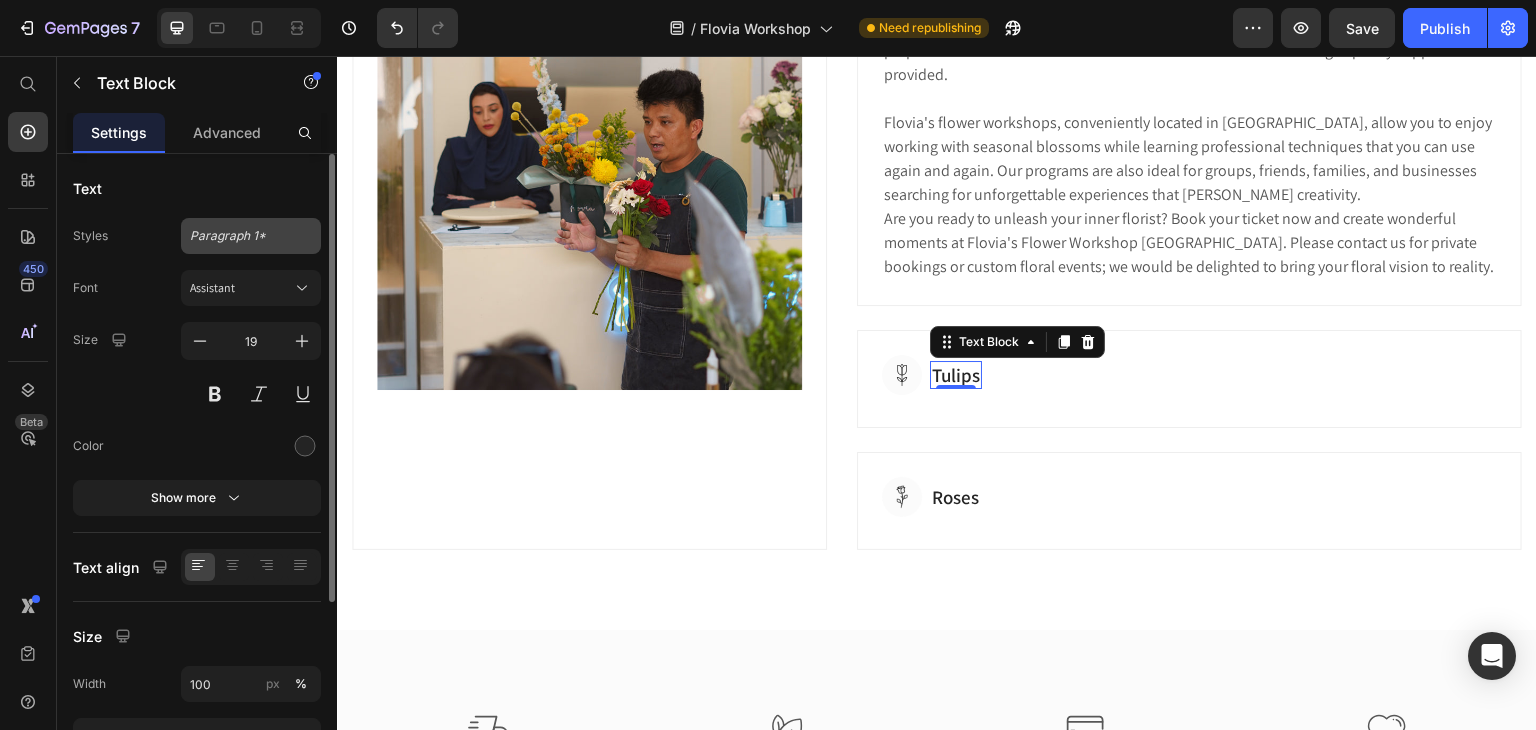 click on "Paragraph 1*" 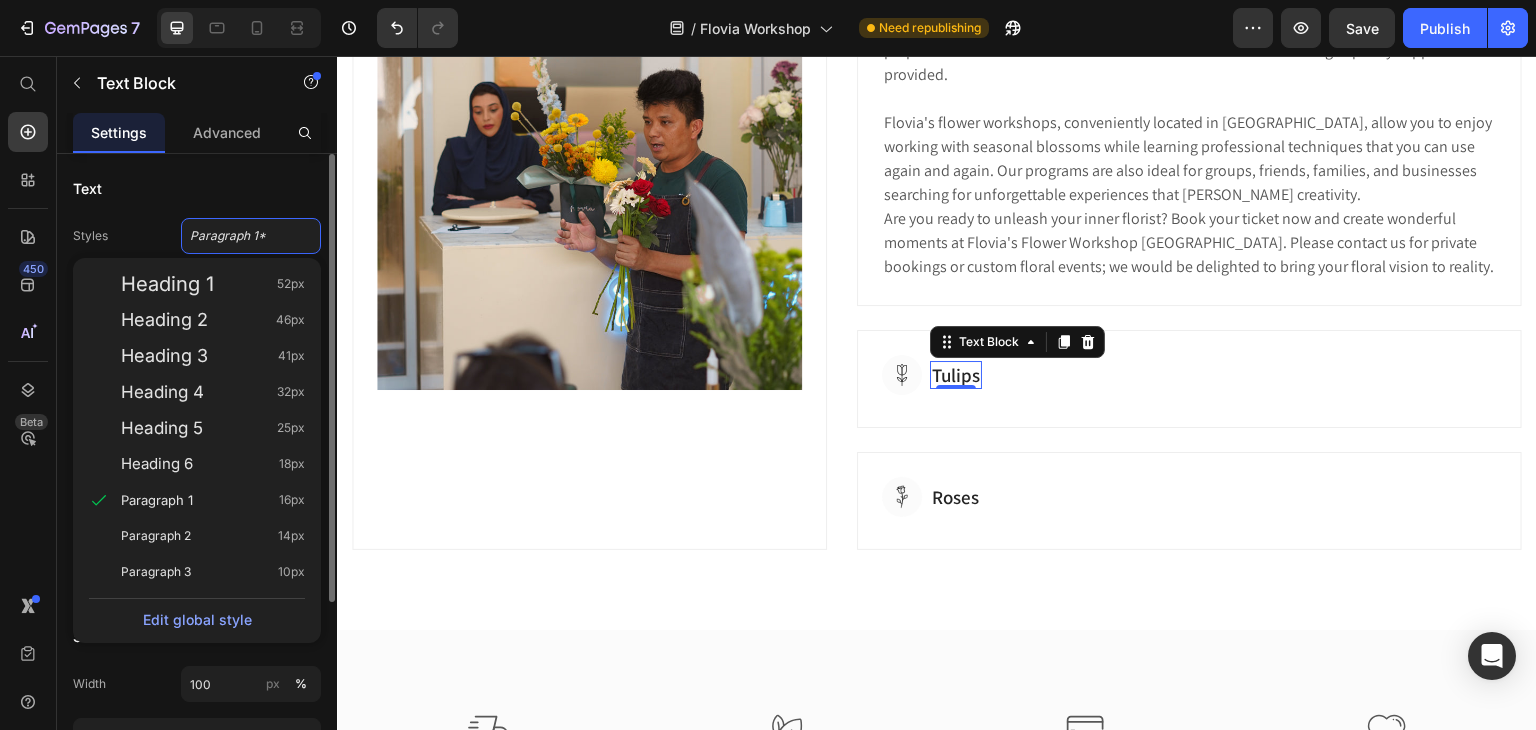 click on "Text" at bounding box center (197, 188) 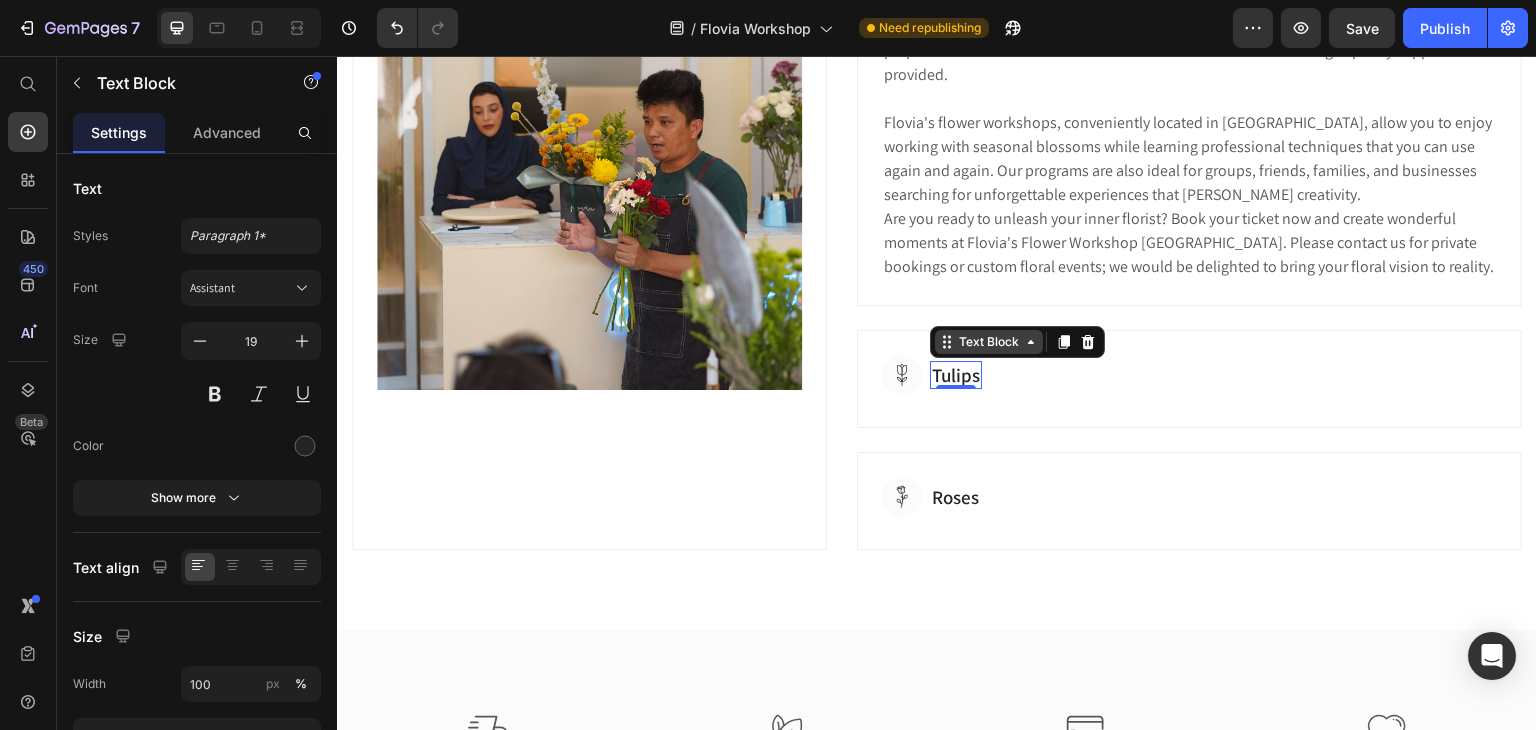 click on "Text Block" at bounding box center [989, 342] 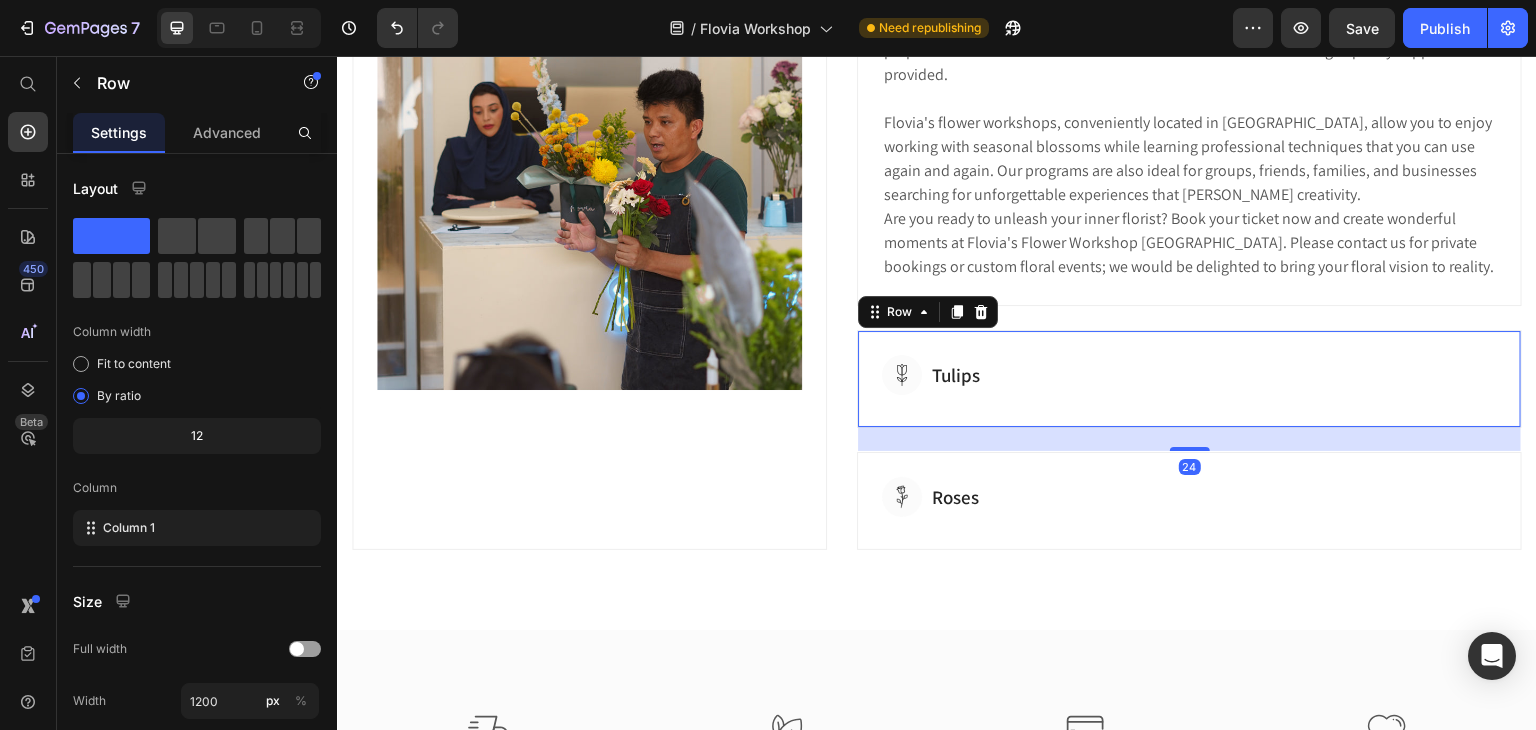 click on "Image Tulips Text Block Row Row   24" at bounding box center (1189, 379) 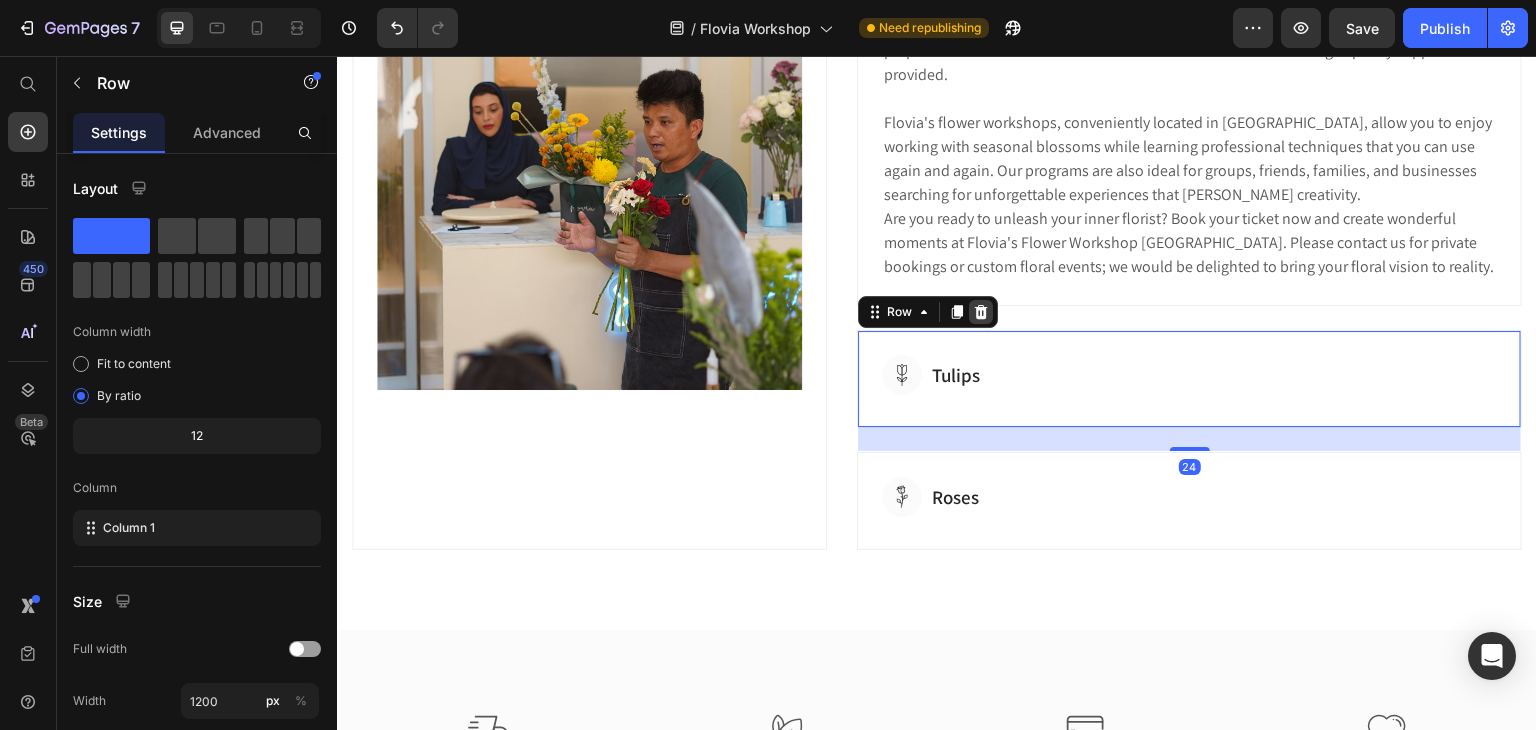 click 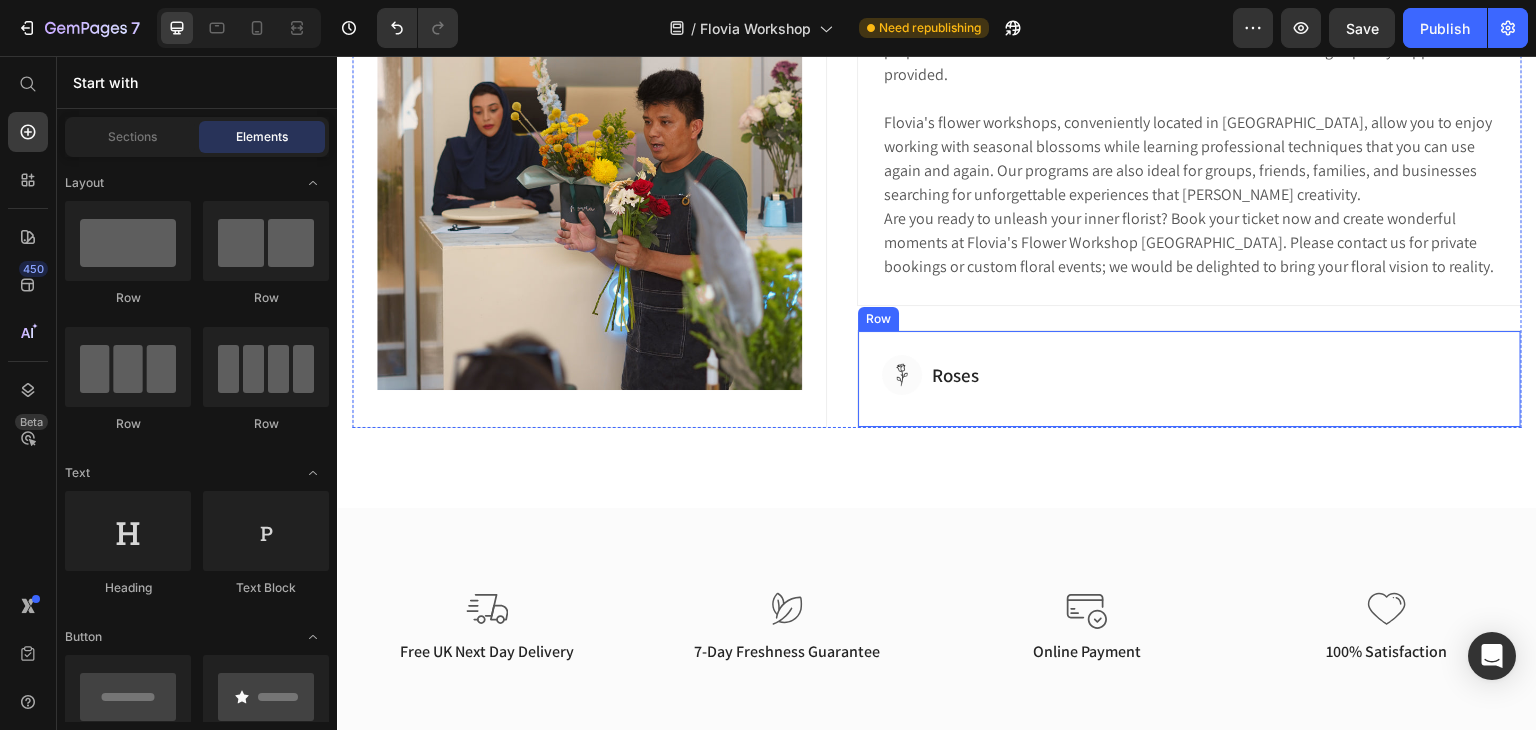click on "Image Roses Text Block Row Row" at bounding box center (1189, 379) 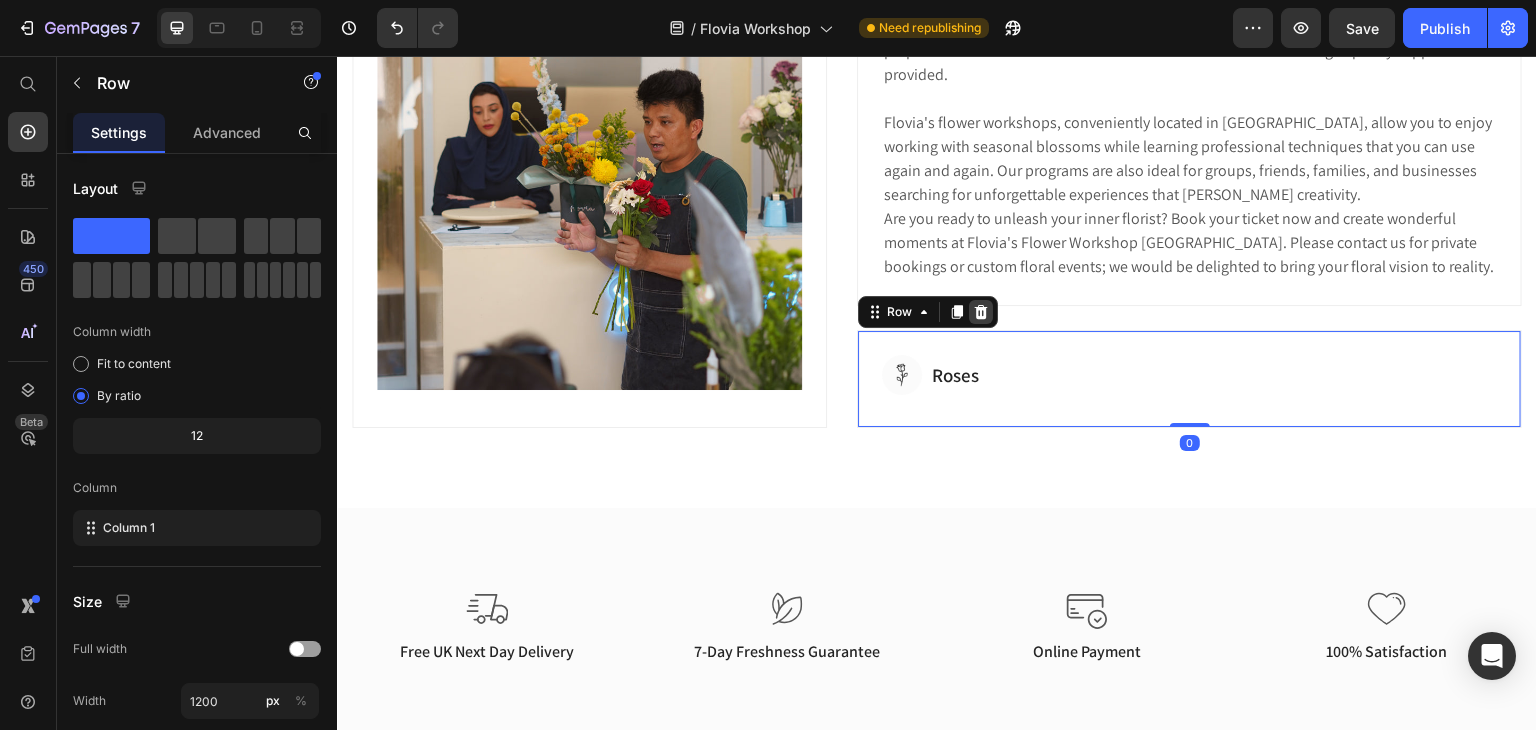 click 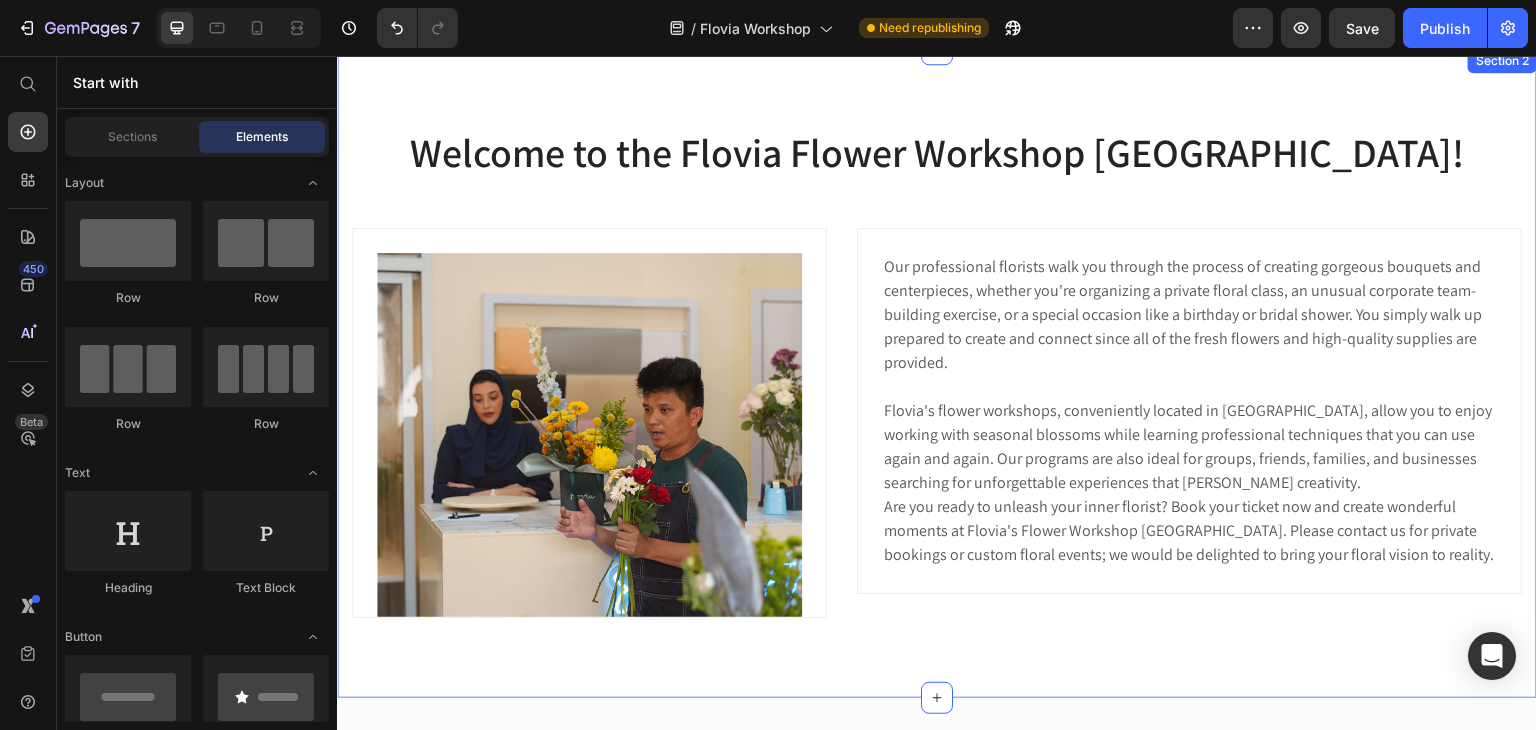 scroll, scrollTop: 700, scrollLeft: 0, axis: vertical 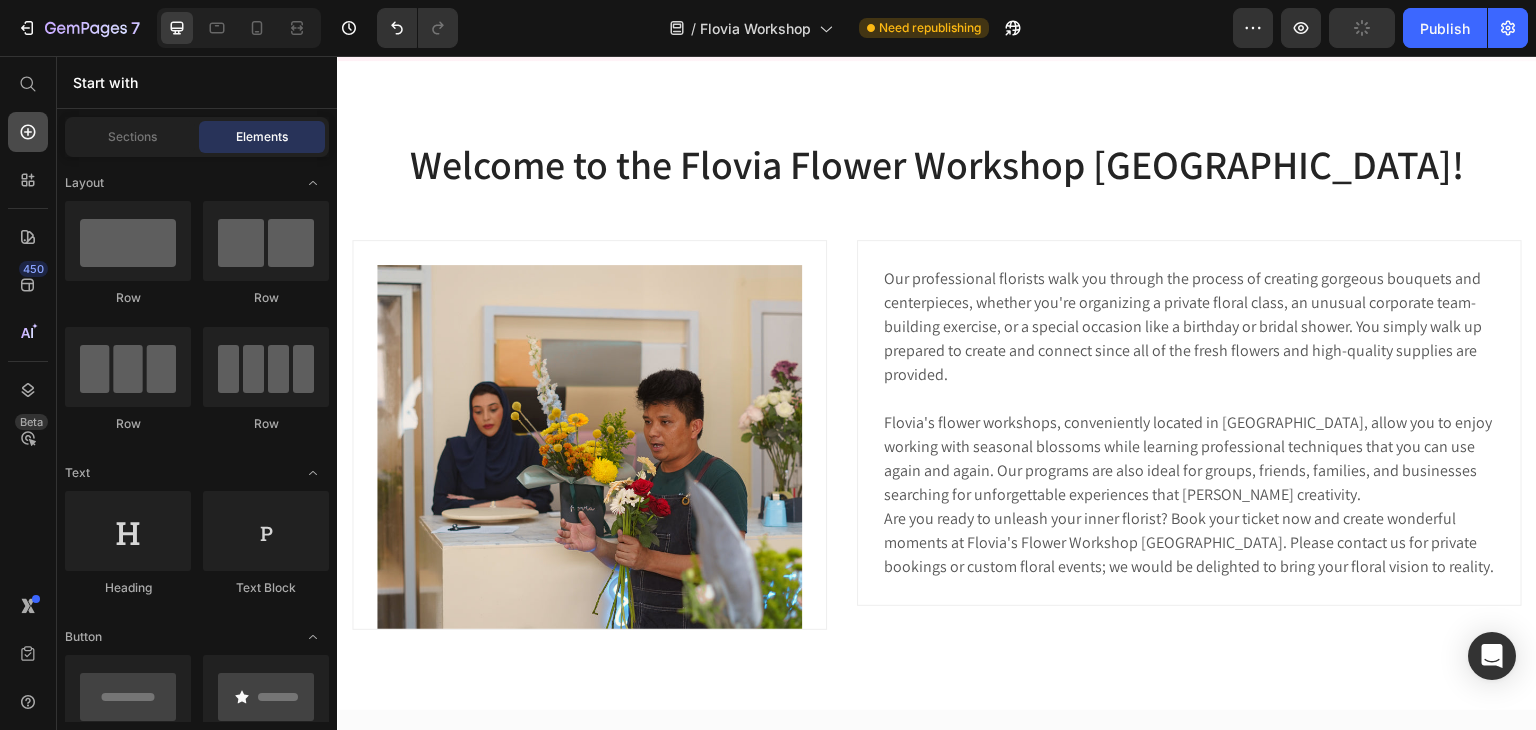 click 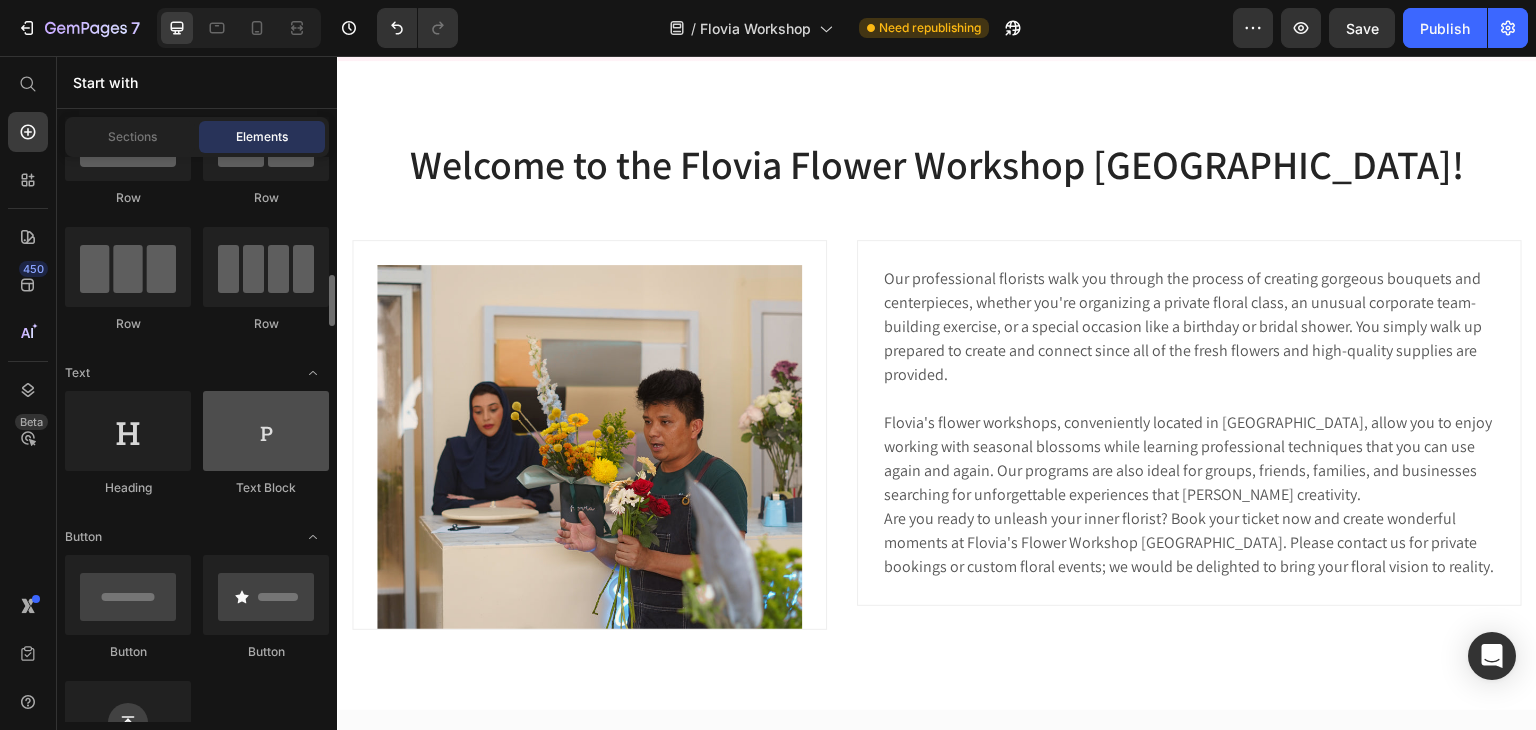 scroll, scrollTop: 200, scrollLeft: 0, axis: vertical 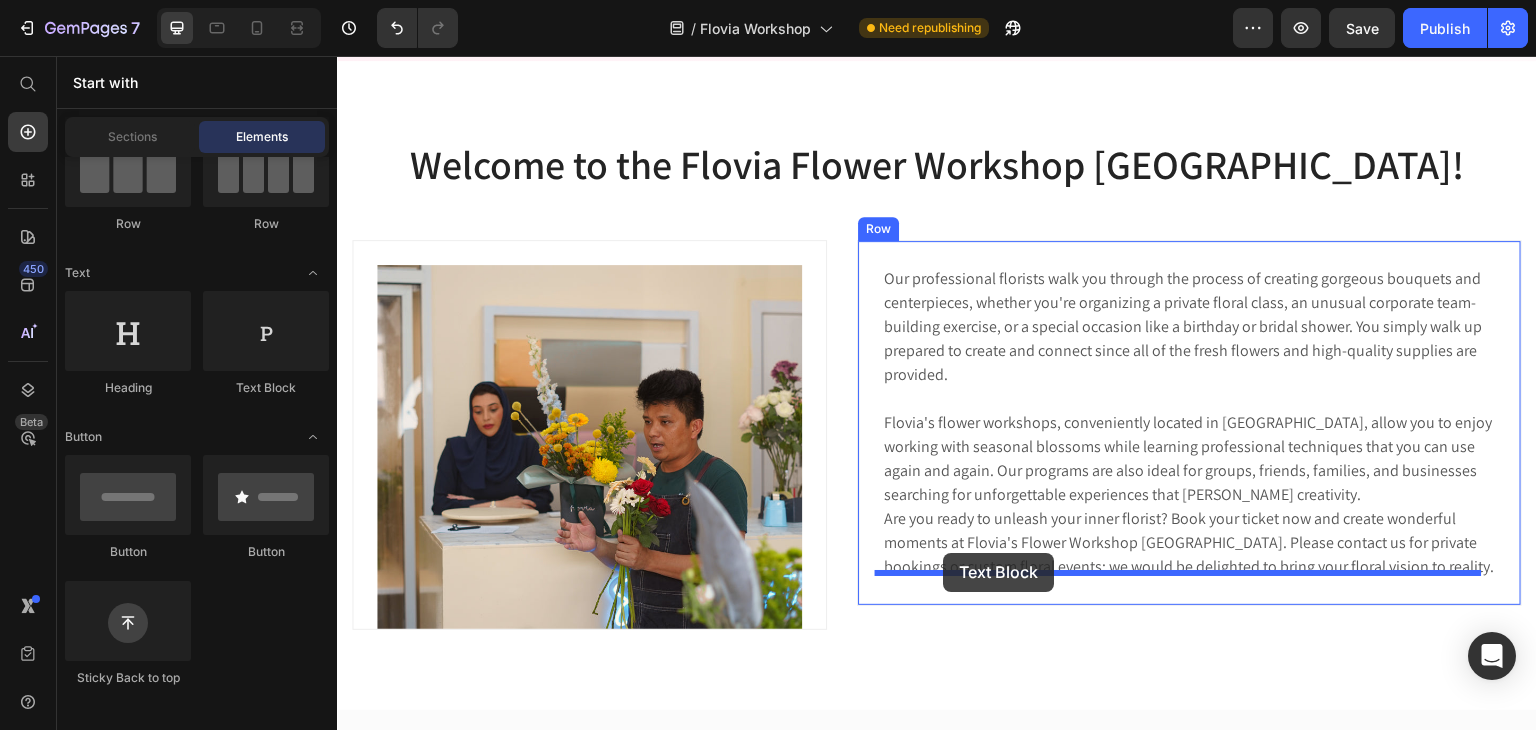 drag, startPoint x: 581, startPoint y: 401, endPoint x: 944, endPoint y: 553, distance: 393.53906 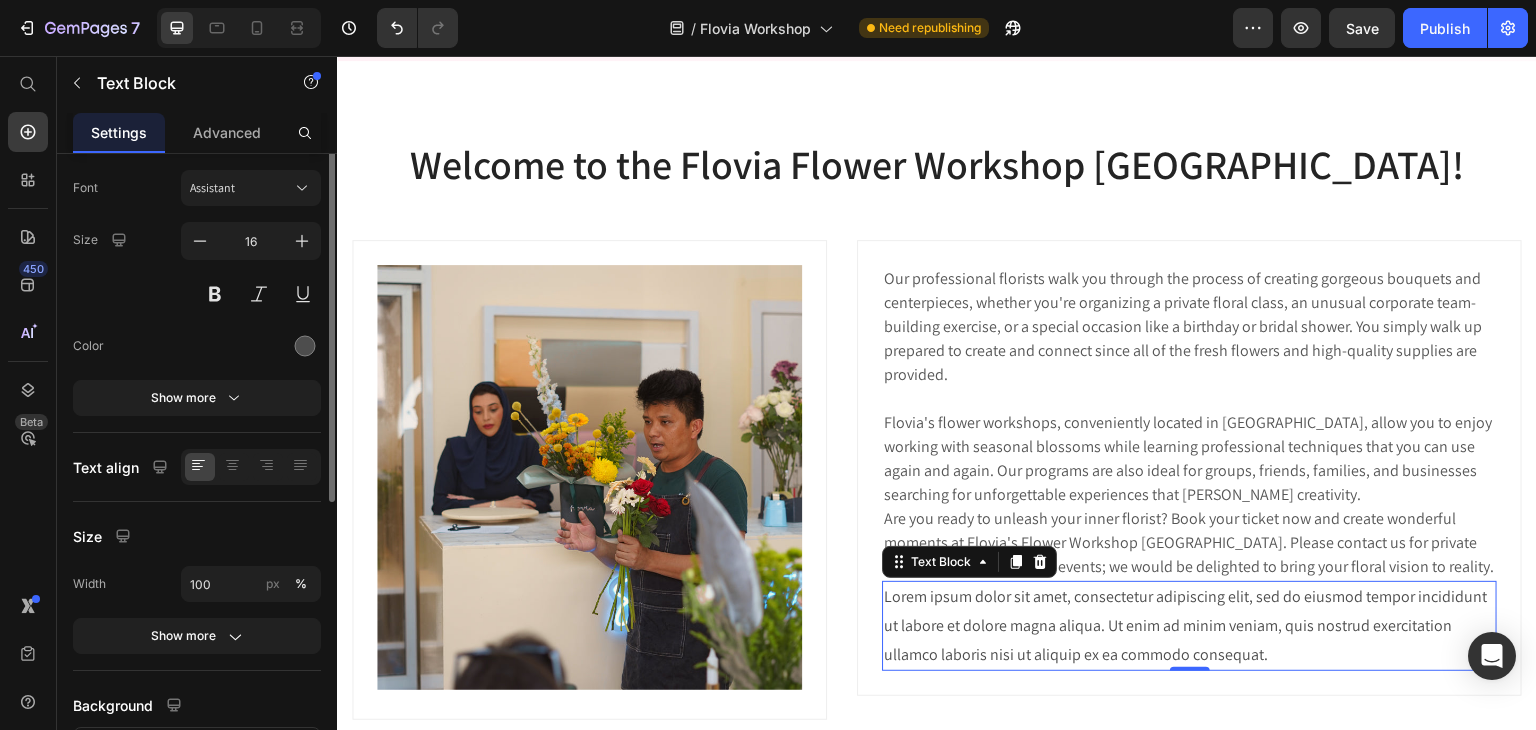 scroll, scrollTop: 0, scrollLeft: 0, axis: both 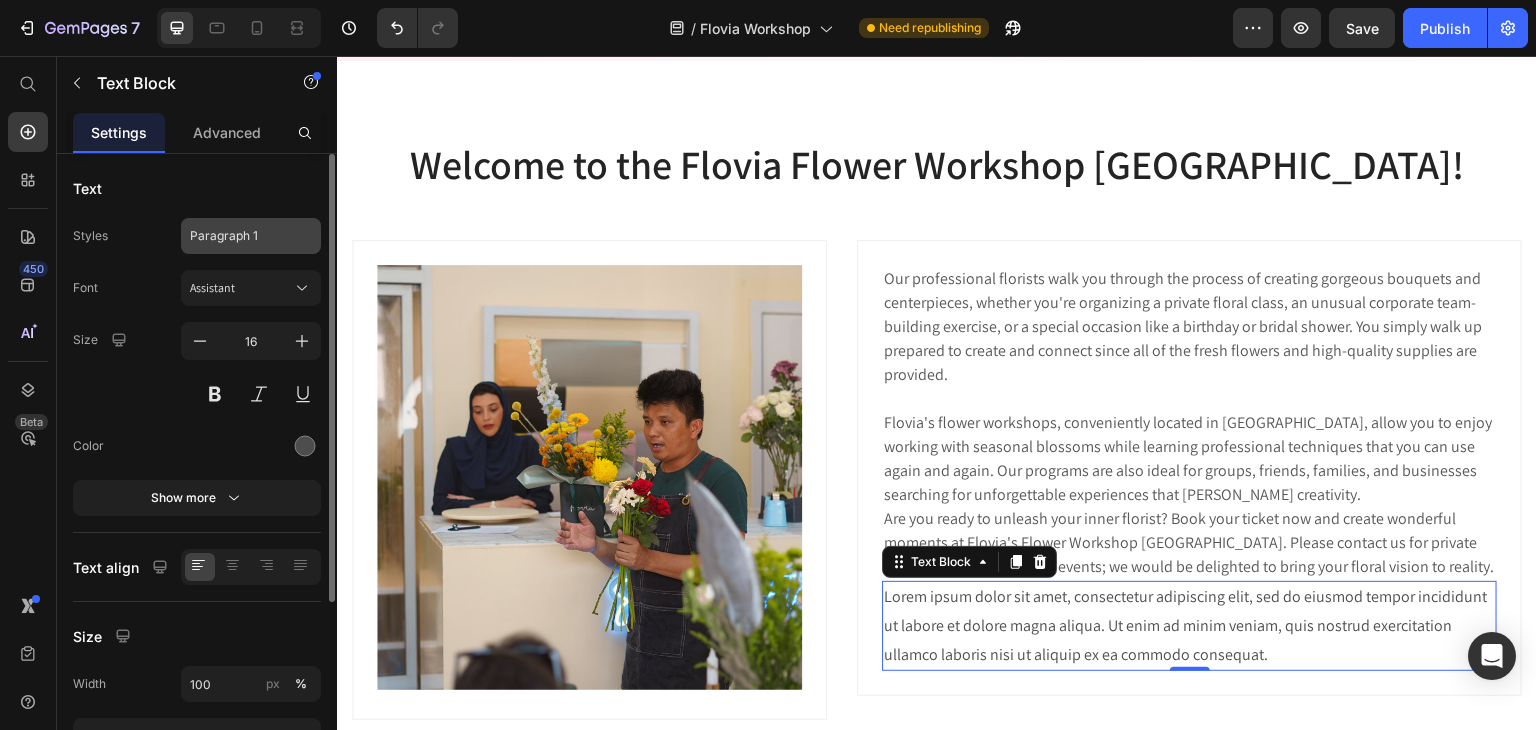 click on "Paragraph 1" 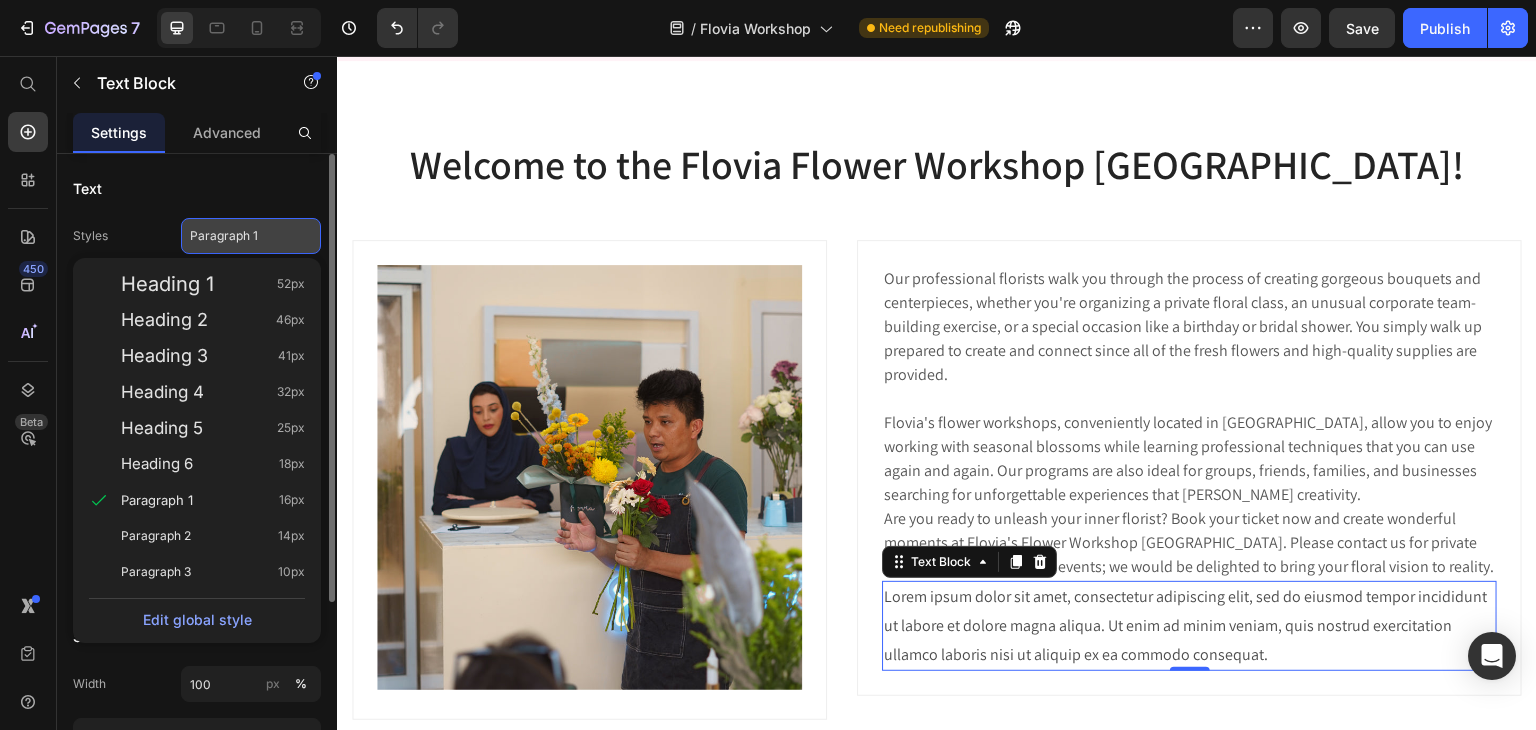 click on "Paragraph 1" 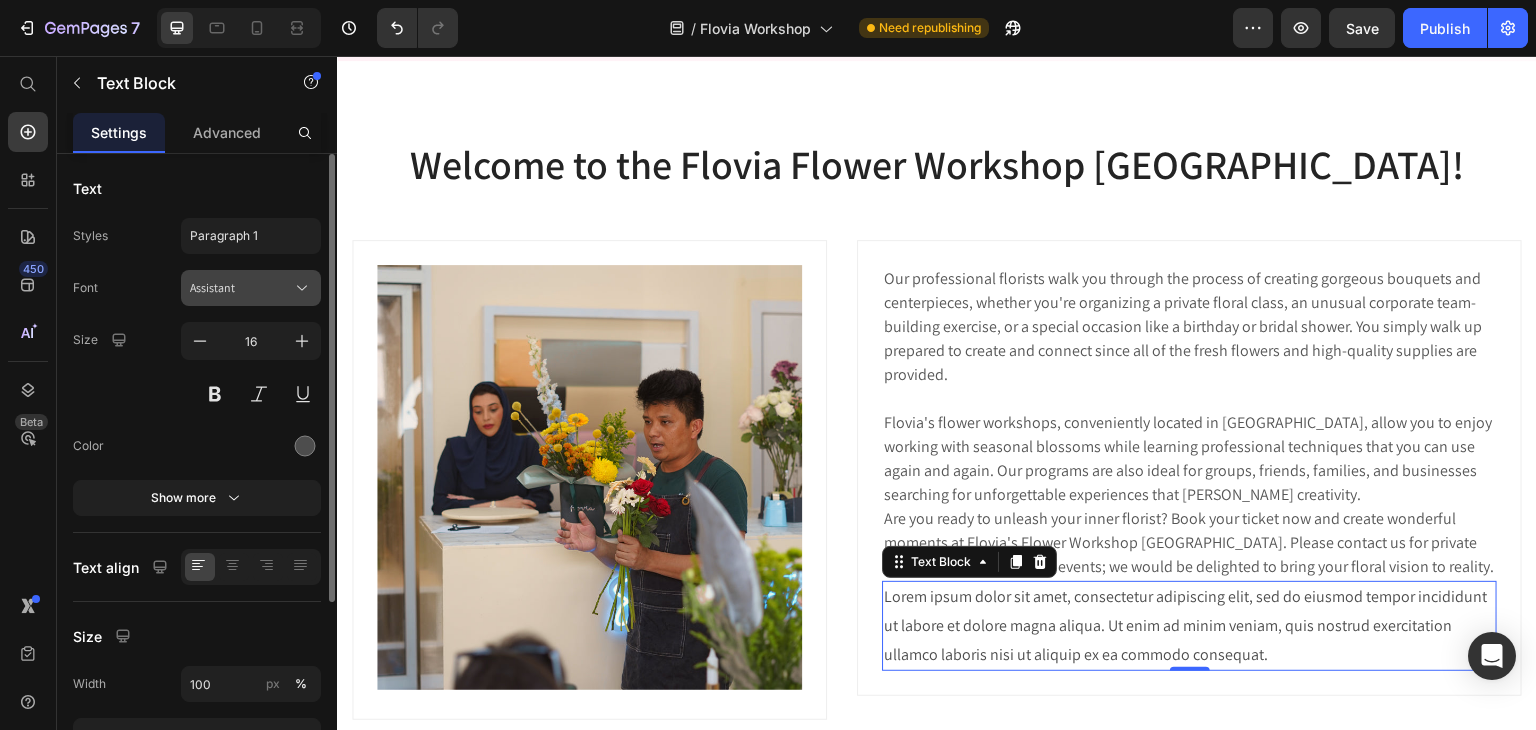 click on "Assistant" at bounding box center (241, 288) 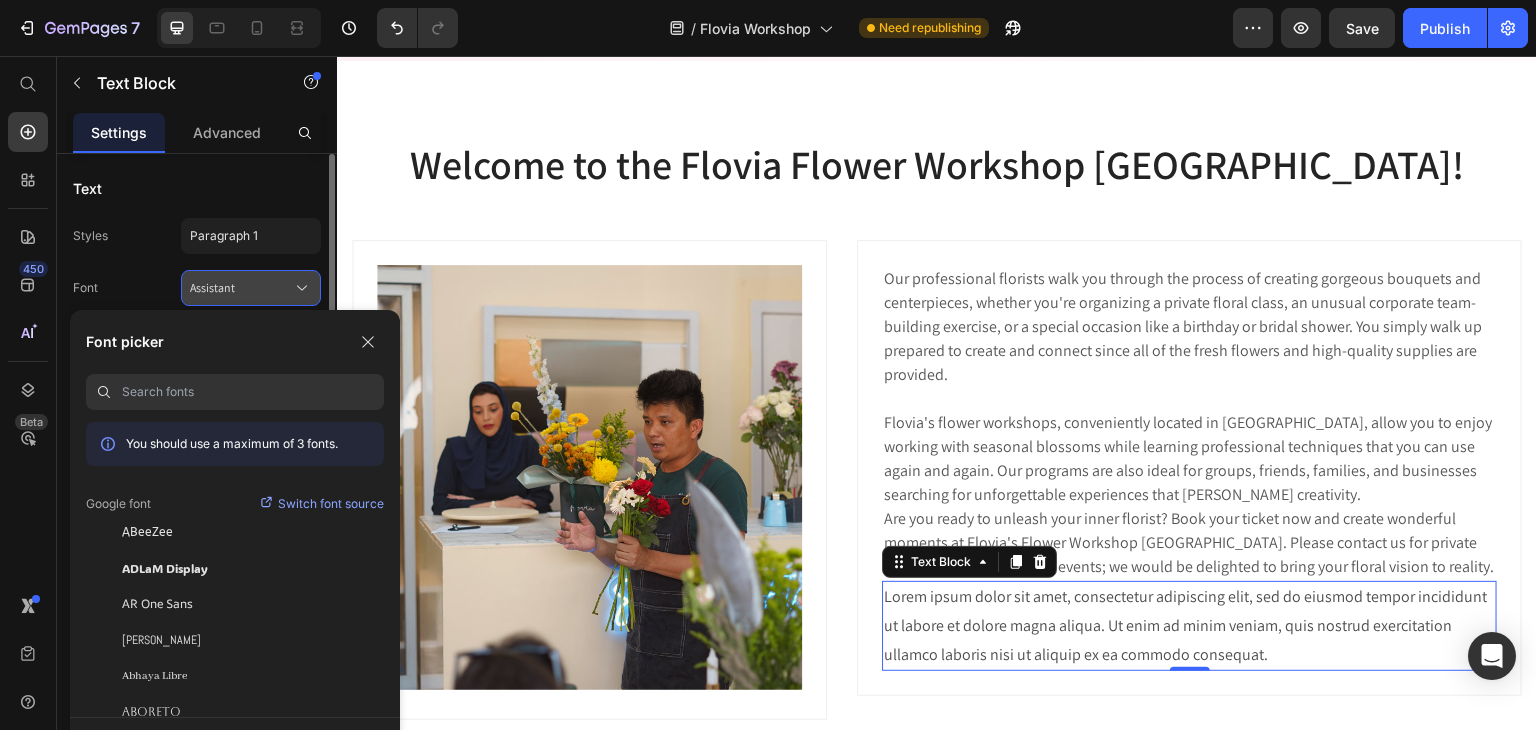 click on "Assistant" at bounding box center (241, 288) 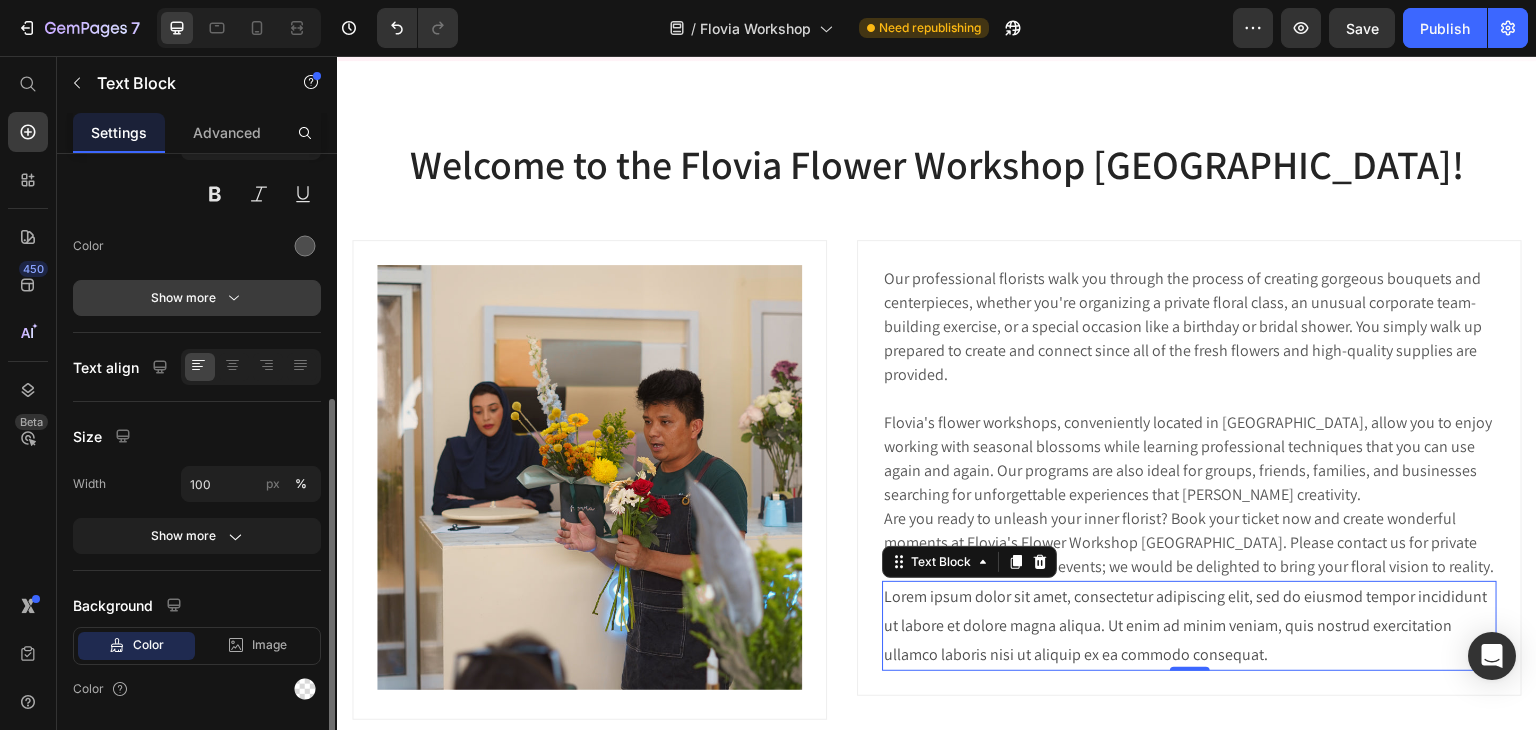 scroll, scrollTop: 260, scrollLeft: 0, axis: vertical 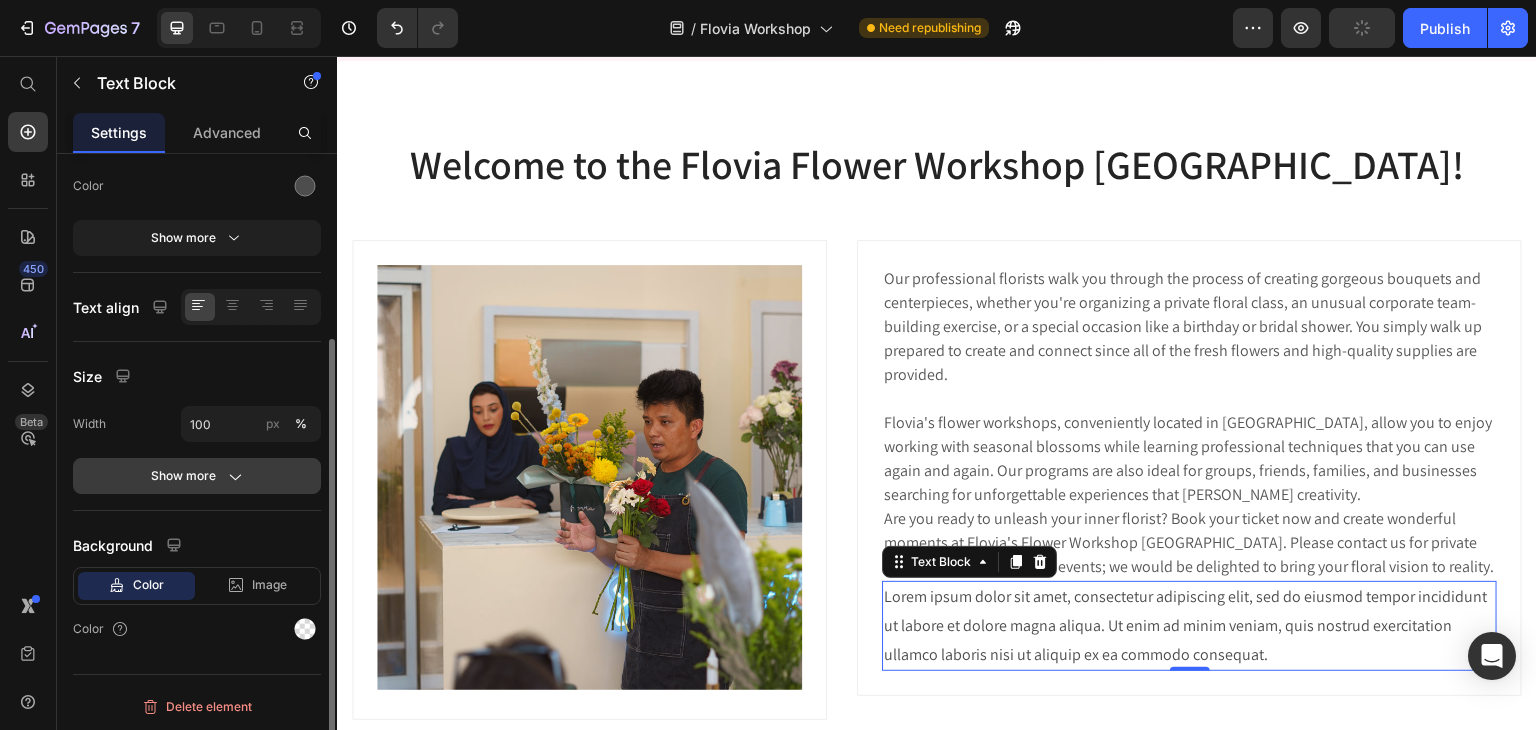 click on "Show more" at bounding box center [197, 476] 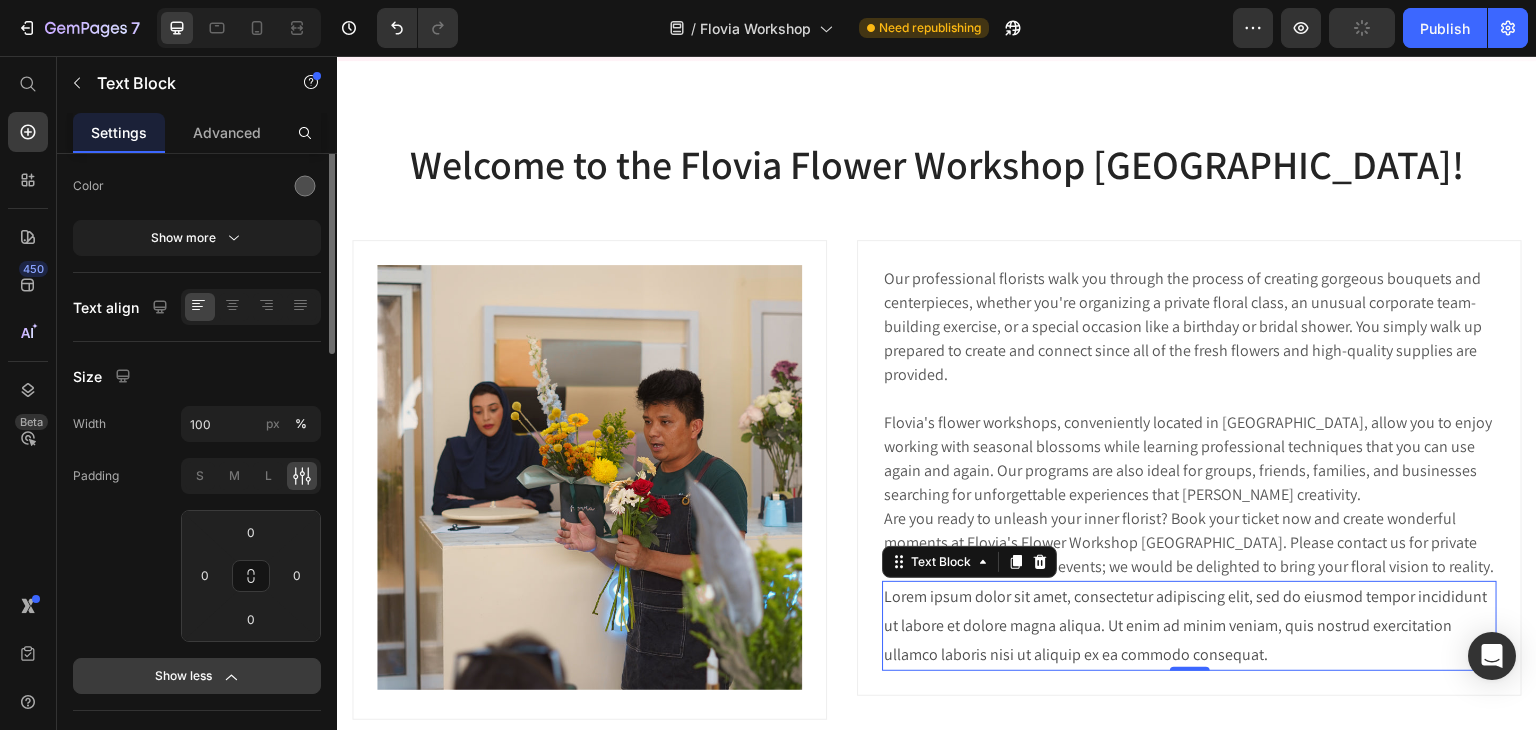 scroll, scrollTop: 0, scrollLeft: 0, axis: both 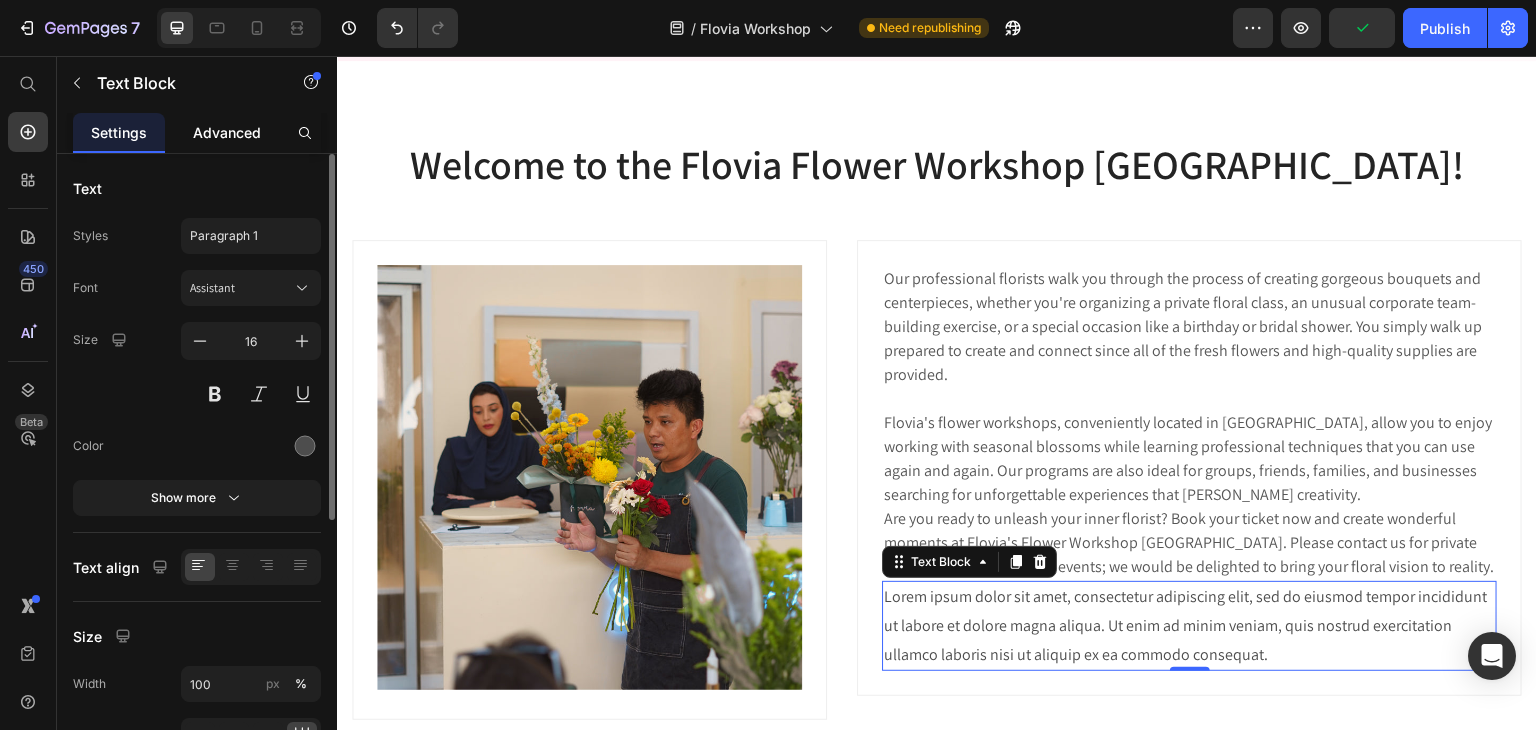 click on "Advanced" at bounding box center (227, 132) 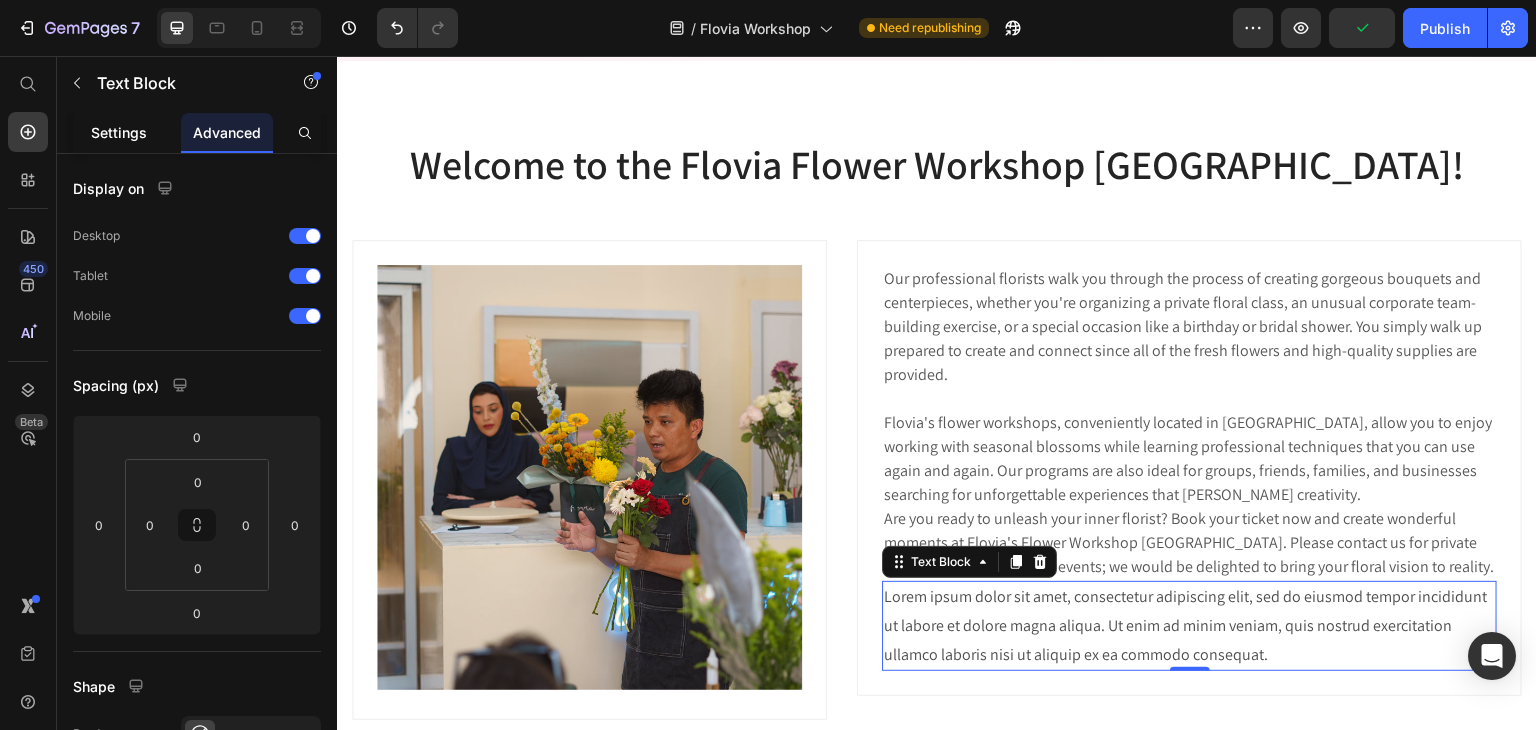 click on "Settings" at bounding box center (119, 132) 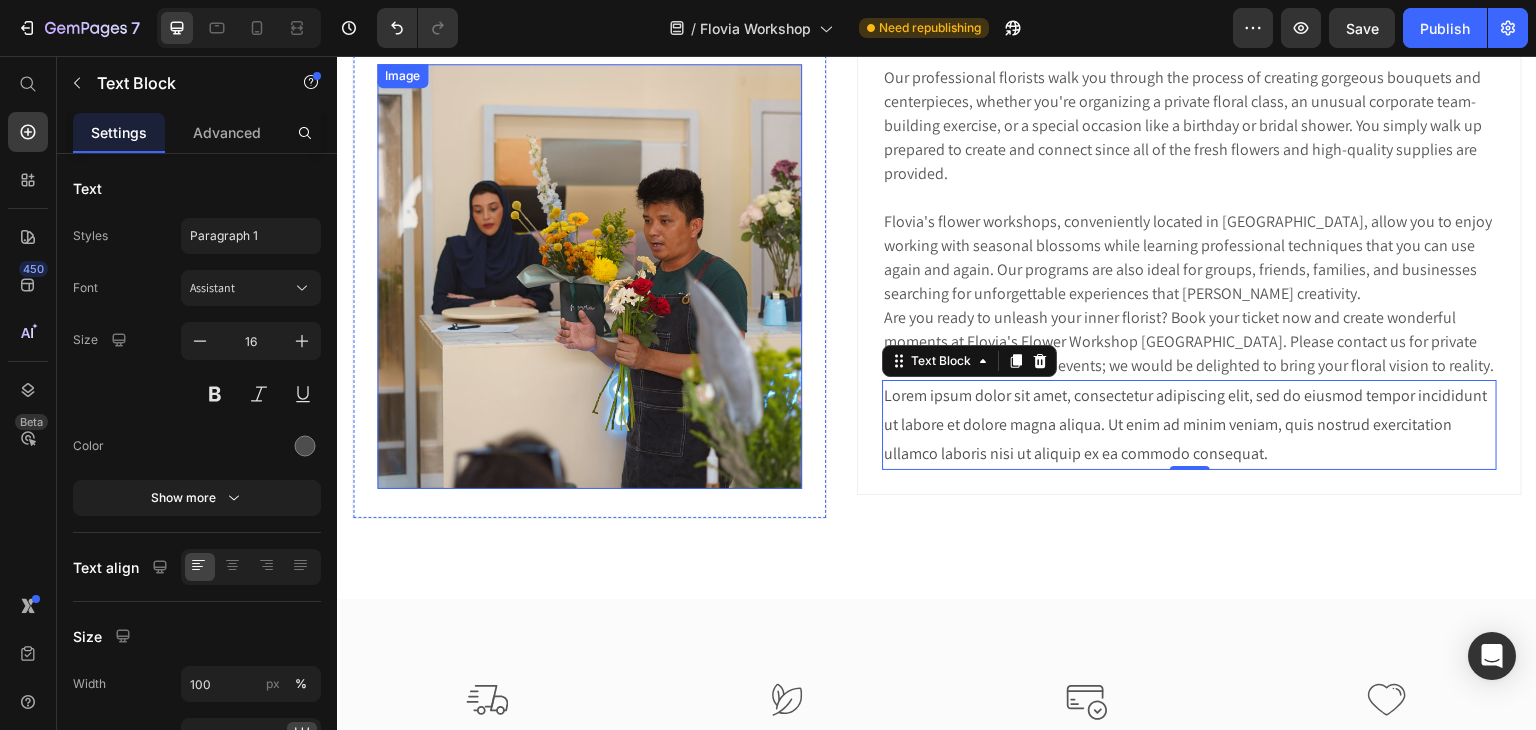 scroll, scrollTop: 900, scrollLeft: 0, axis: vertical 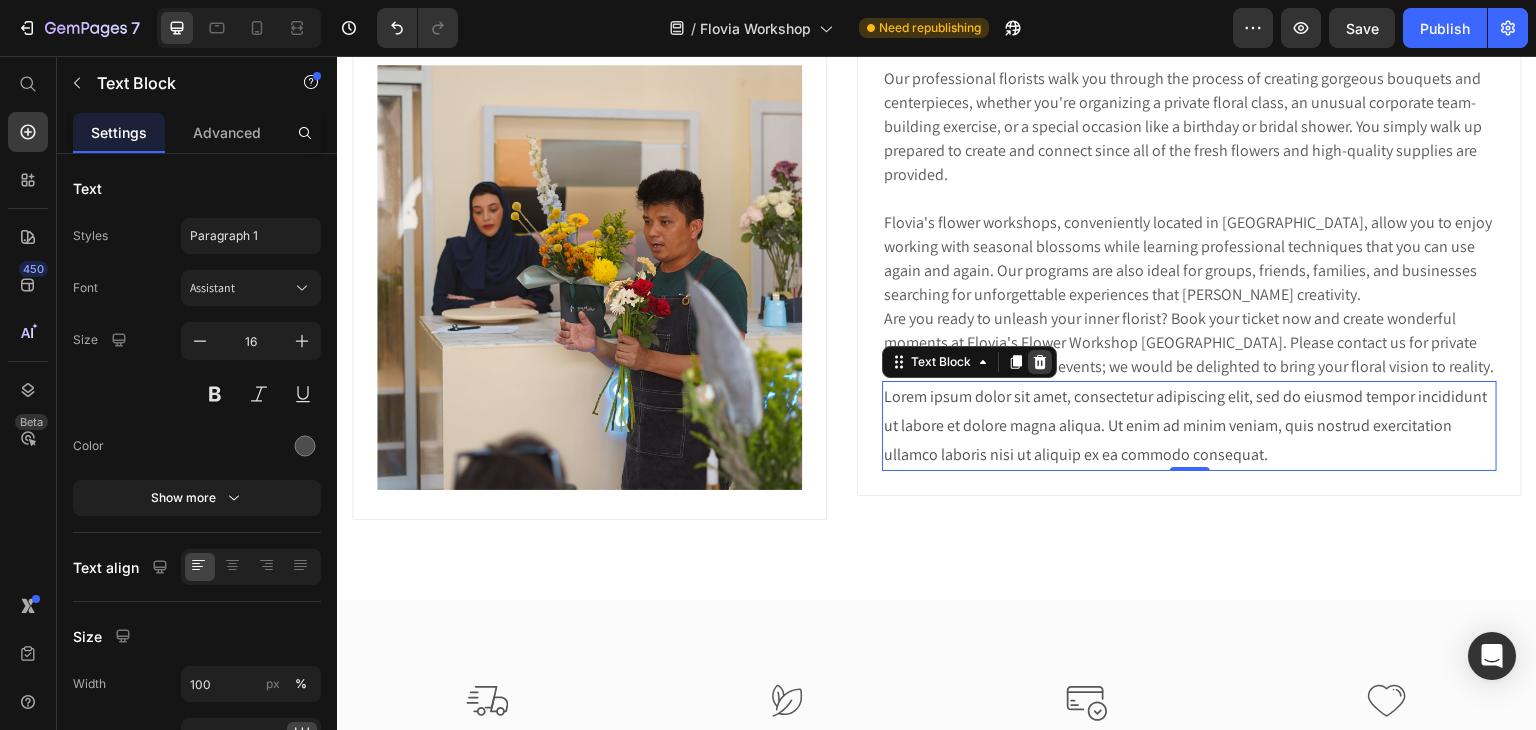 click 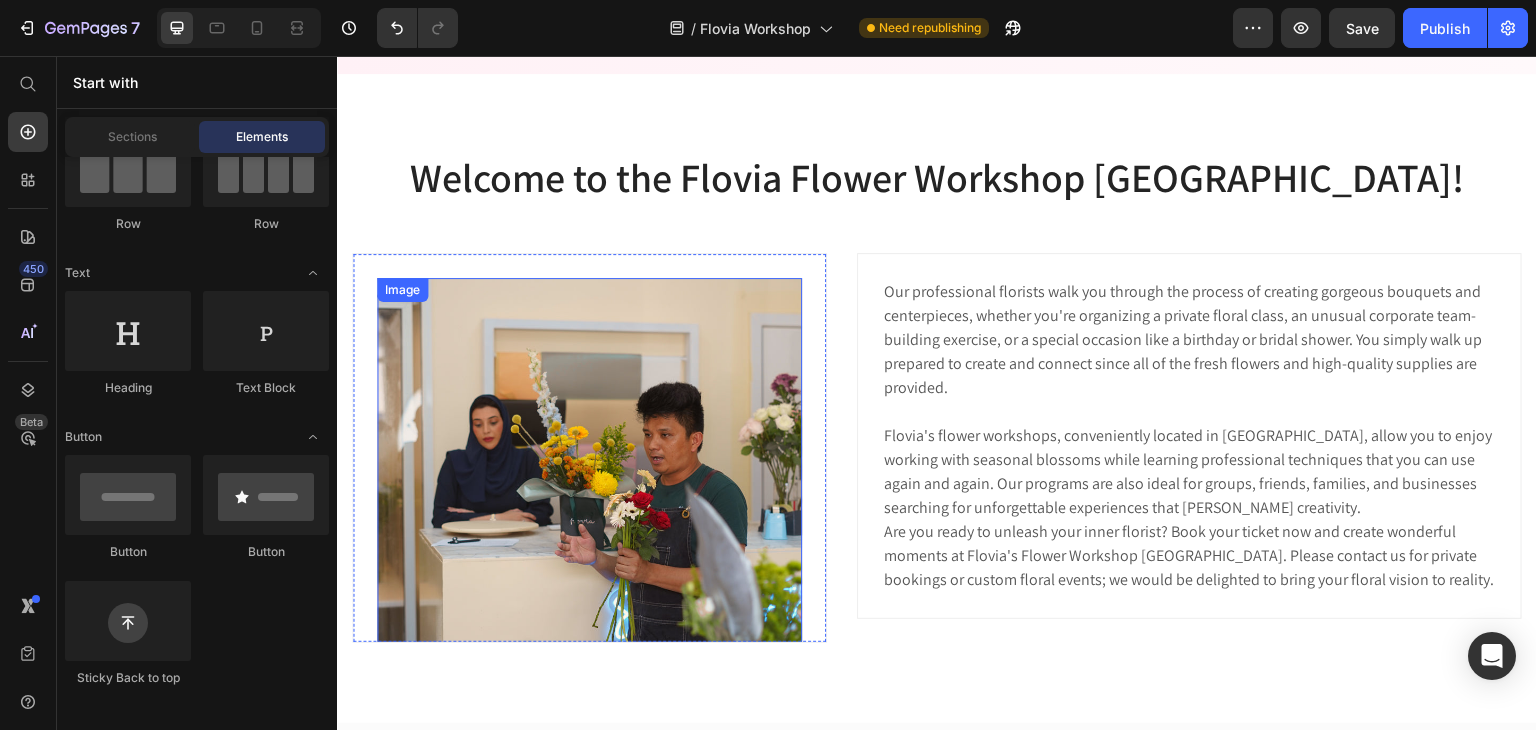 scroll, scrollTop: 700, scrollLeft: 0, axis: vertical 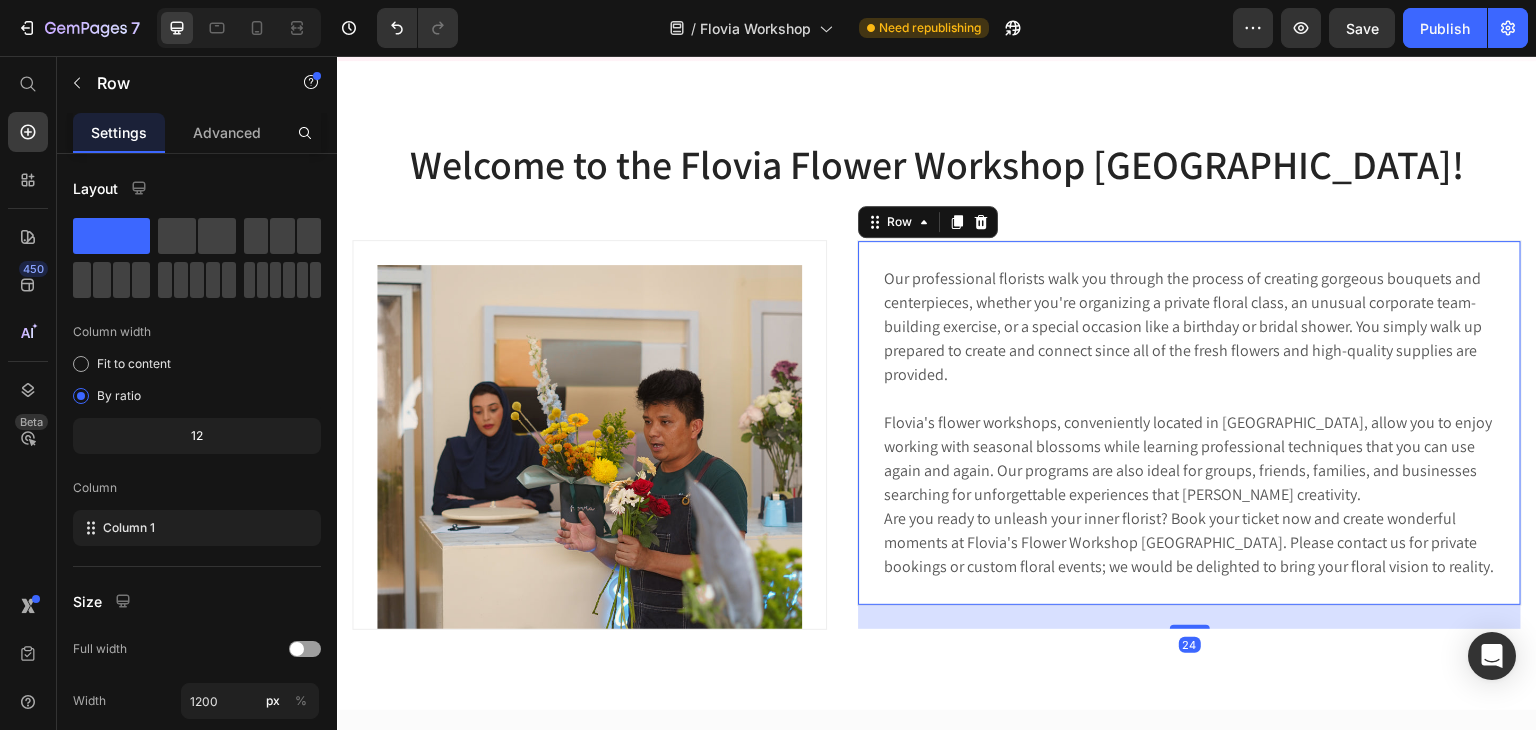 click on "Our professional florists walk you through the process of creating gorgeous bouquets and centerpieces, whether you're organizing a private floral class, an unusual corporate team-building exercise, or a special occasion like a birthday or bridal shower. You simply walk up prepared to create and connect since all of the fresh flowers and high-quality supplies are provided. Text Block Flovia's flower workshops, conveniently located in [GEOGRAPHIC_DATA], allow you to enjoy working with seasonal blossoms while learning professional techniques that you can use again and again. Our programs are also ideal for groups, friends, families, and businesses searching for unforgettable experiences that [PERSON_NAME] creativity. Are you ready to unleash your inner florist? Book your ticket now and create wonderful moments at Flovia's Flower Workshop [GEOGRAPHIC_DATA]. Please contact us for private bookings or custom floral events; we would be delighted to bring your floral vision to reality. Text Block Row   24" at bounding box center [1189, 423] 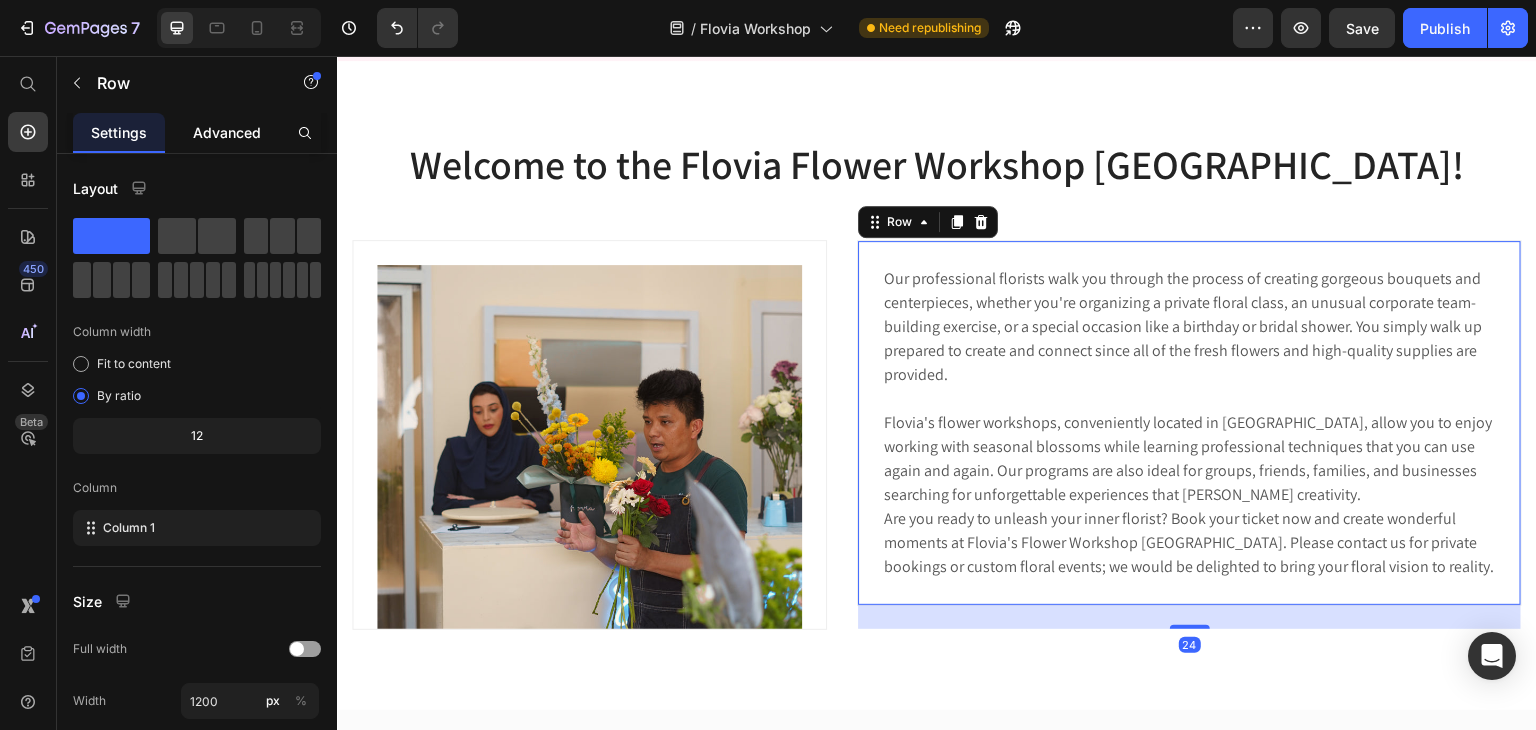 click on "Advanced" at bounding box center (227, 132) 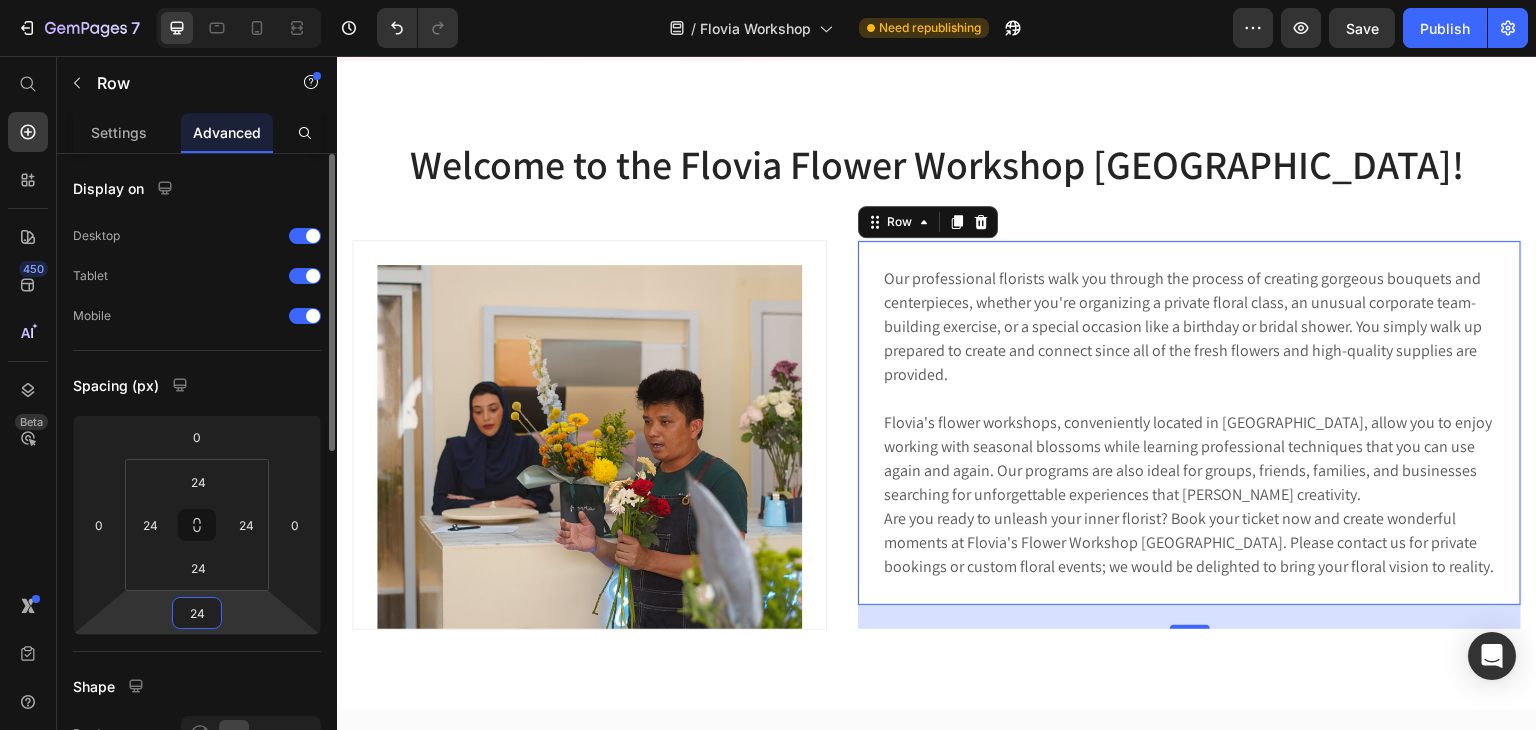 click on "24" at bounding box center [197, 613] 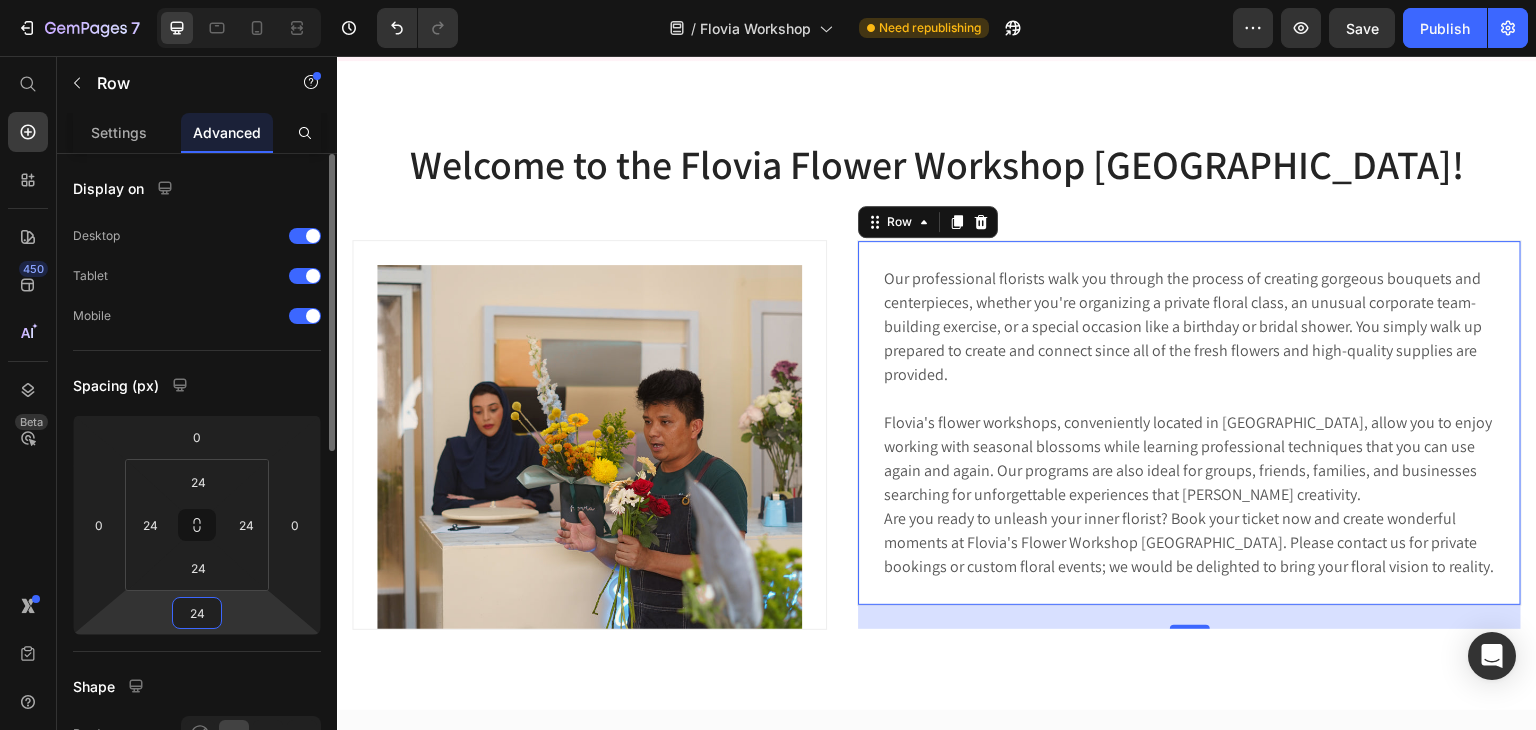 click on "24" at bounding box center [197, 613] 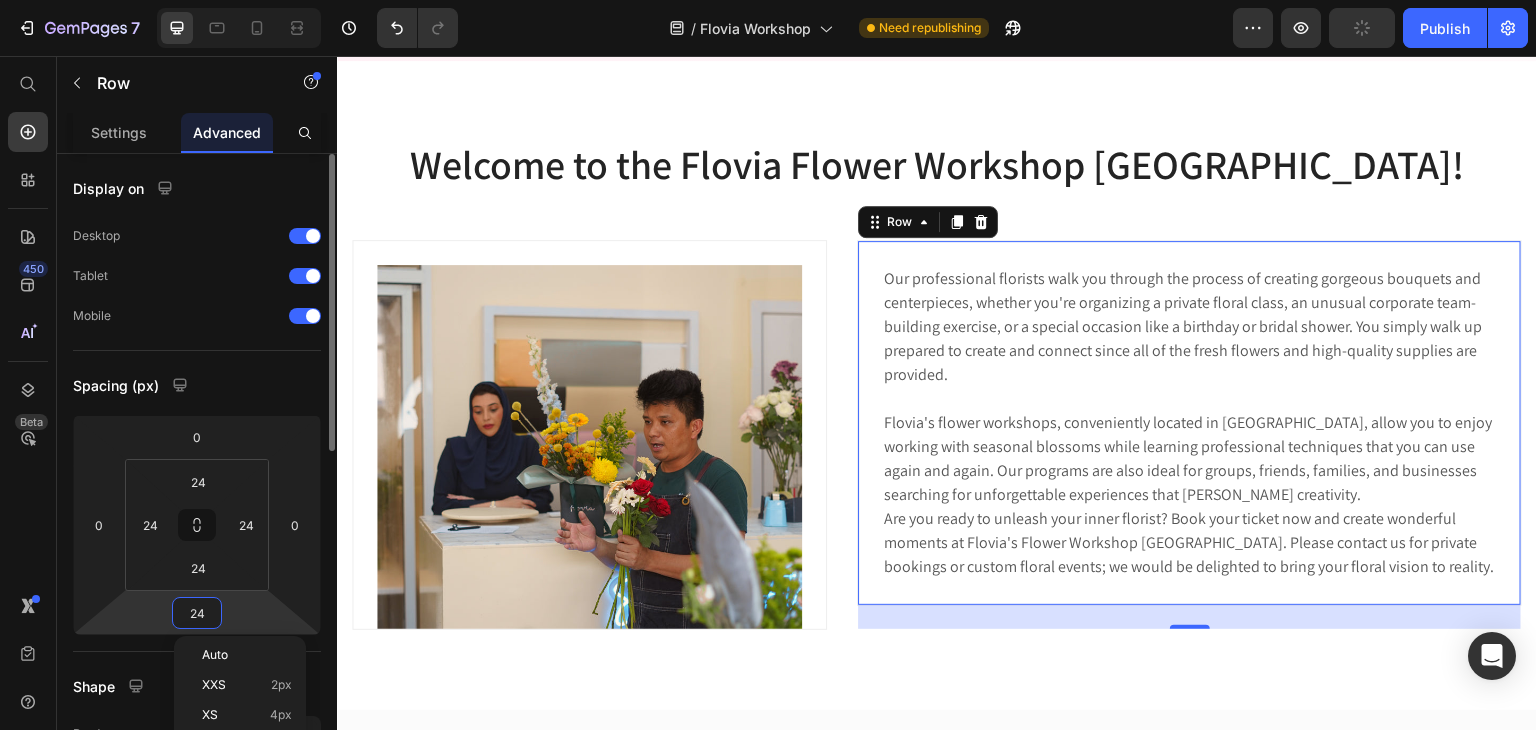 type on "0" 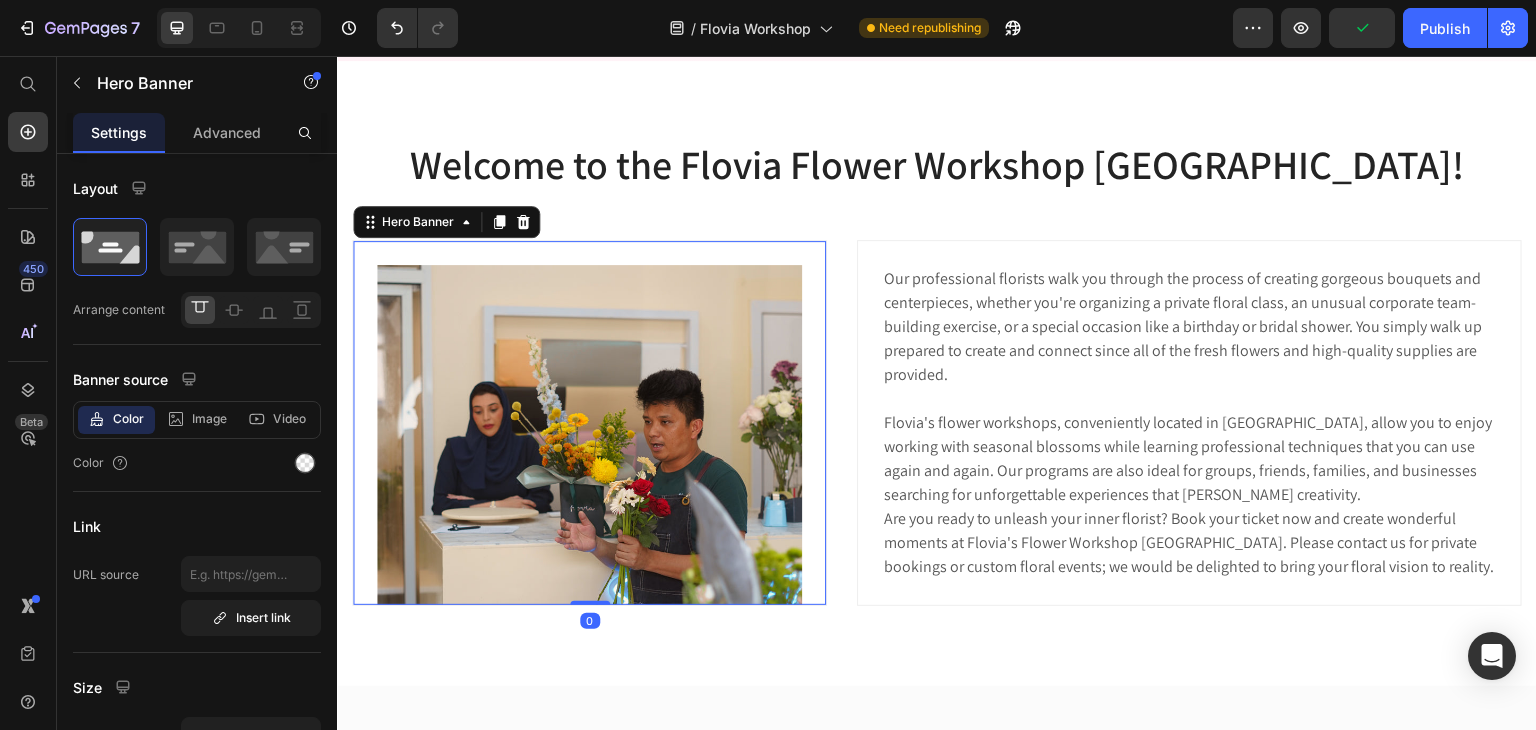 click on "Image" at bounding box center (589, 477) 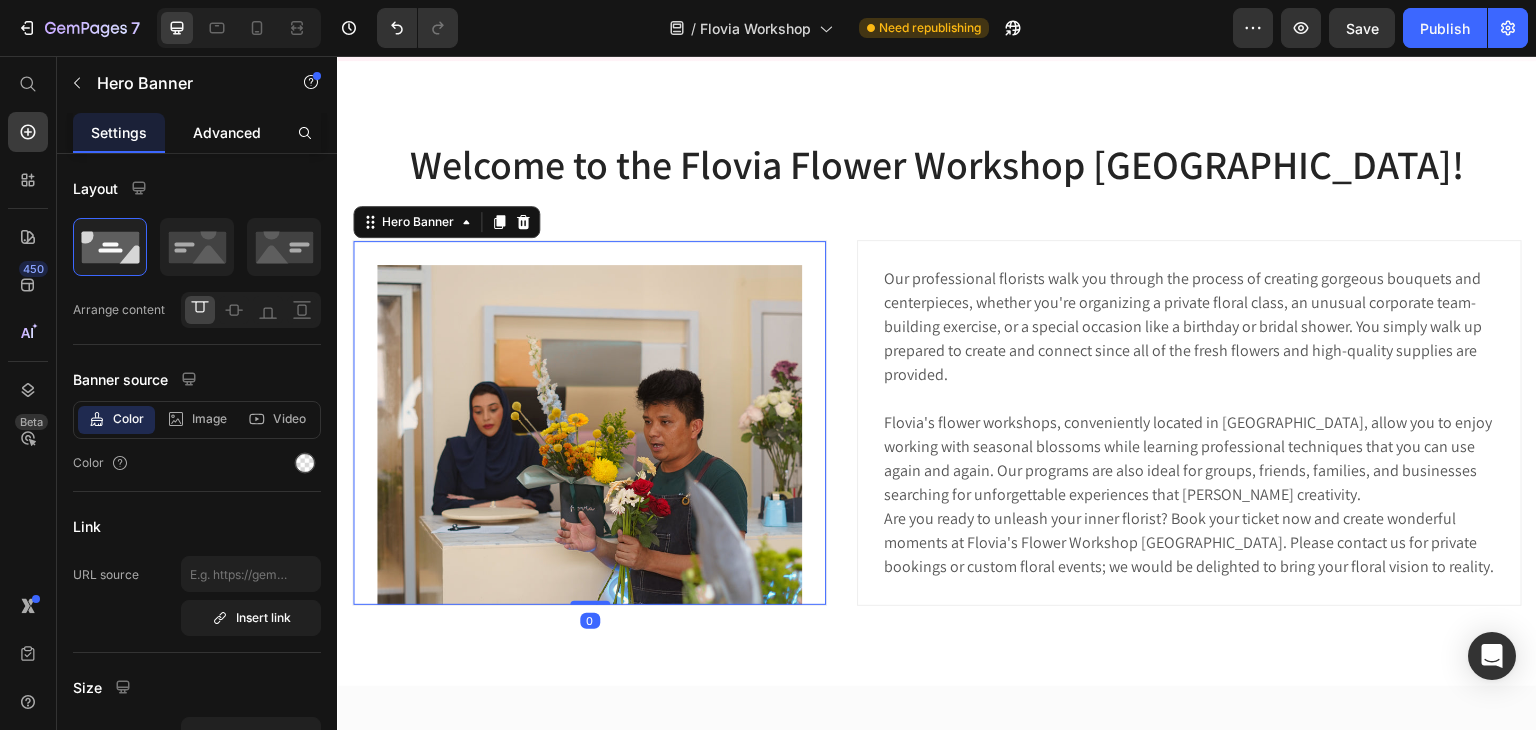 click on "Advanced" at bounding box center [227, 132] 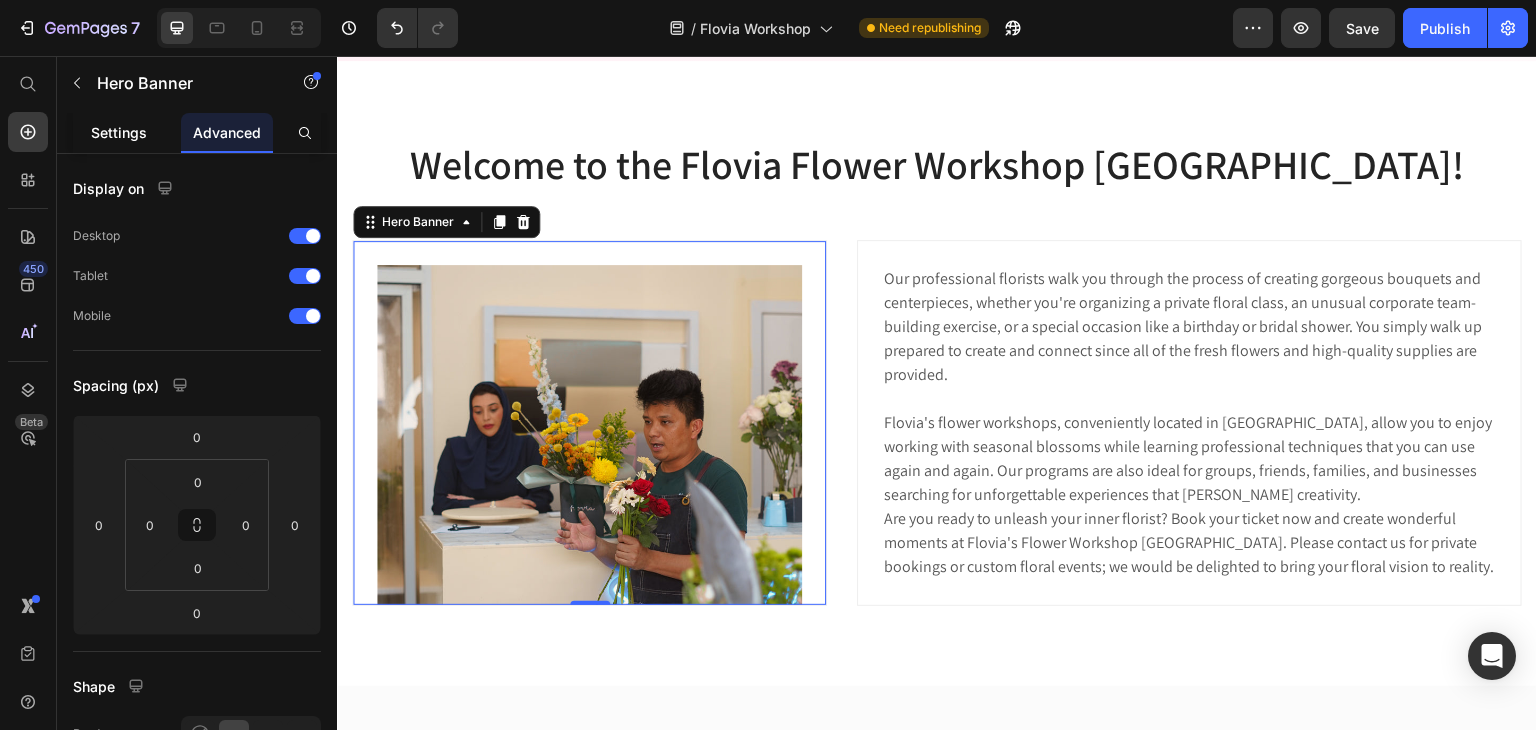 click on "Settings" at bounding box center [119, 132] 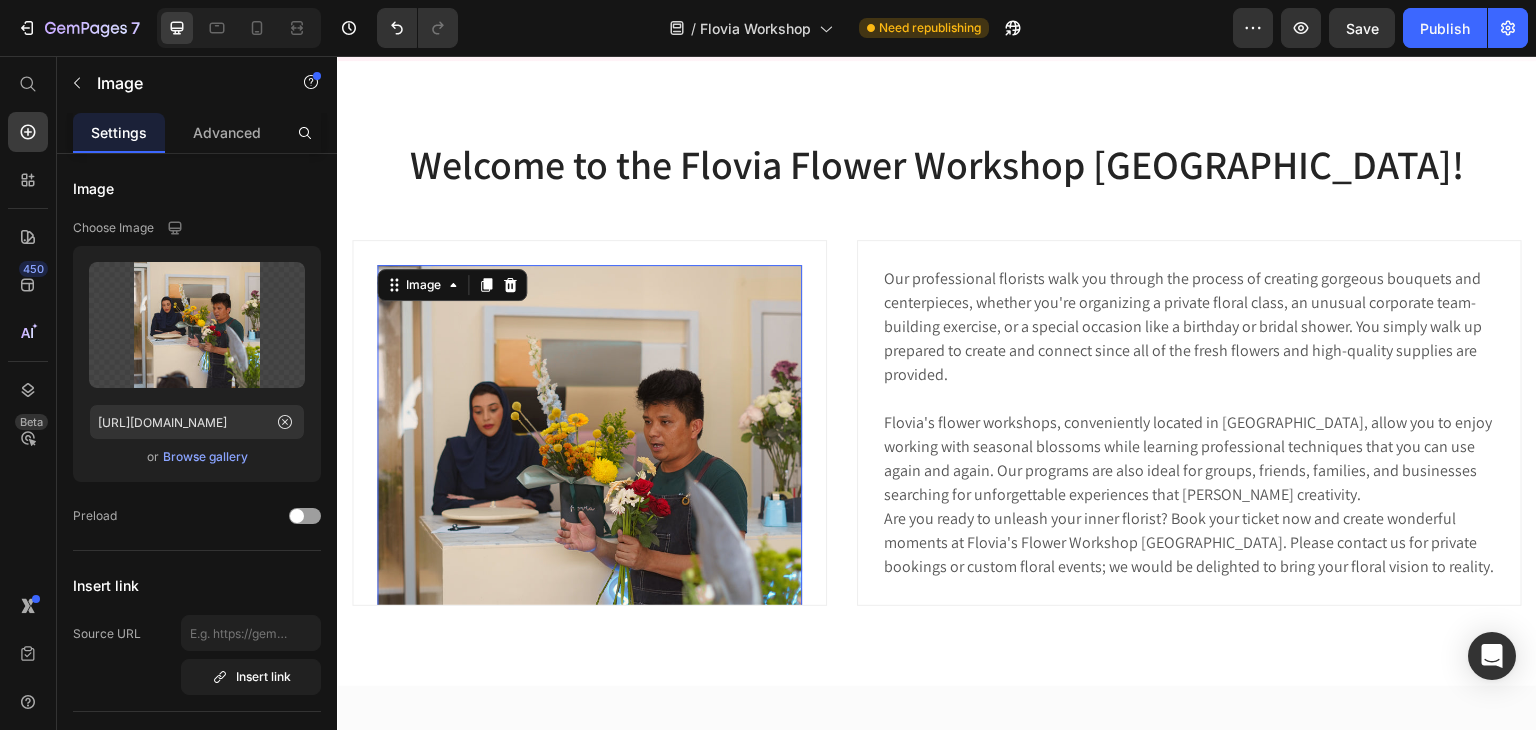 click at bounding box center (589, 477) 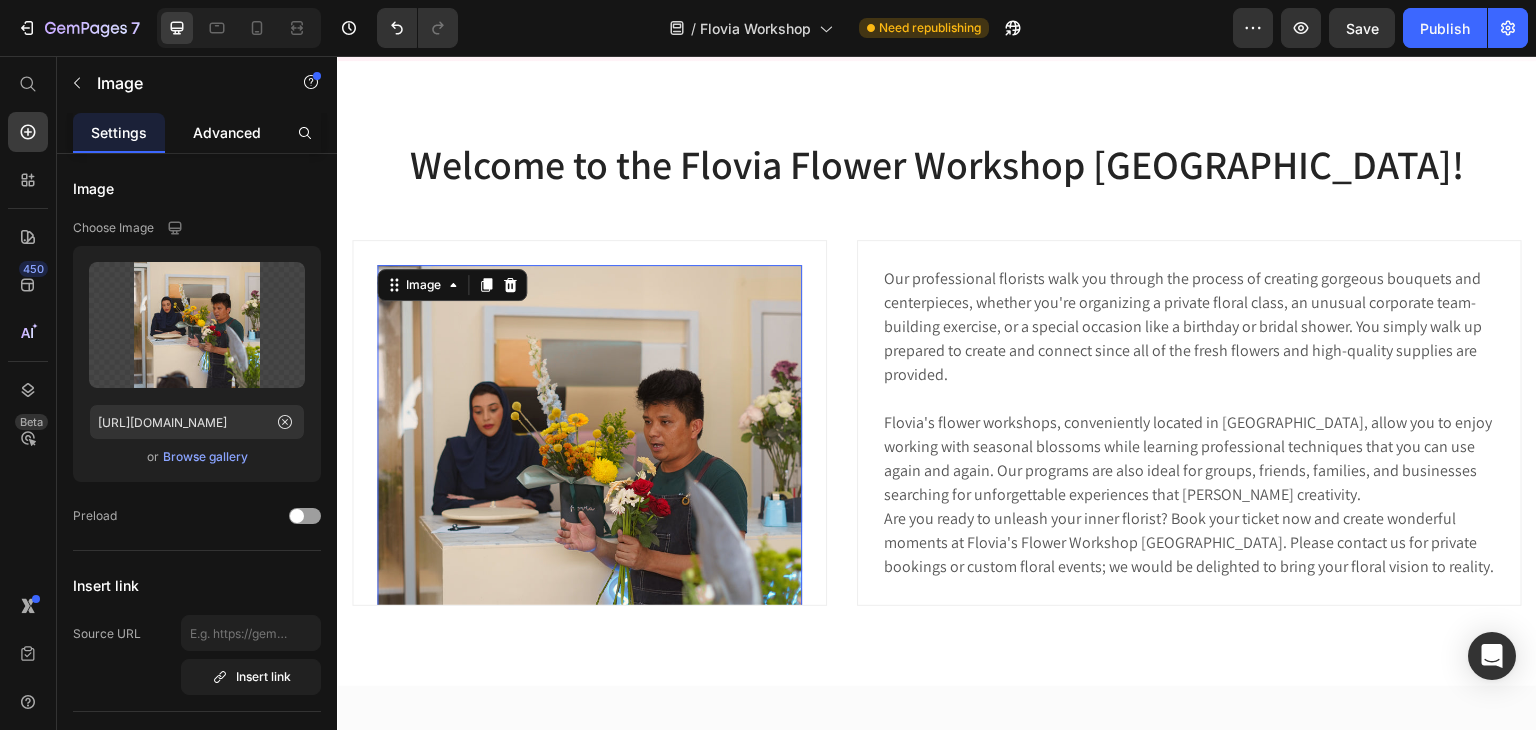 click on "Advanced" at bounding box center [227, 132] 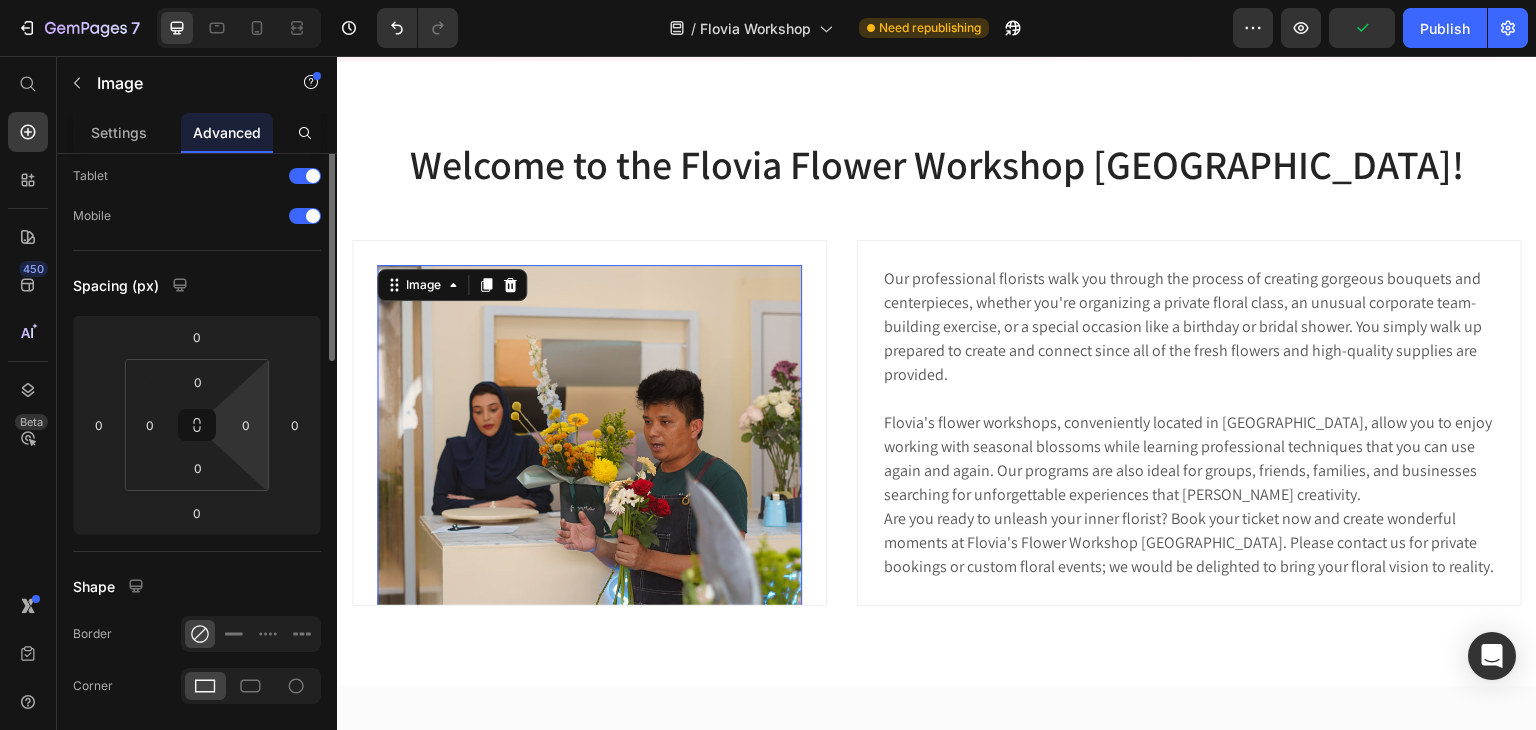 scroll, scrollTop: 0, scrollLeft: 0, axis: both 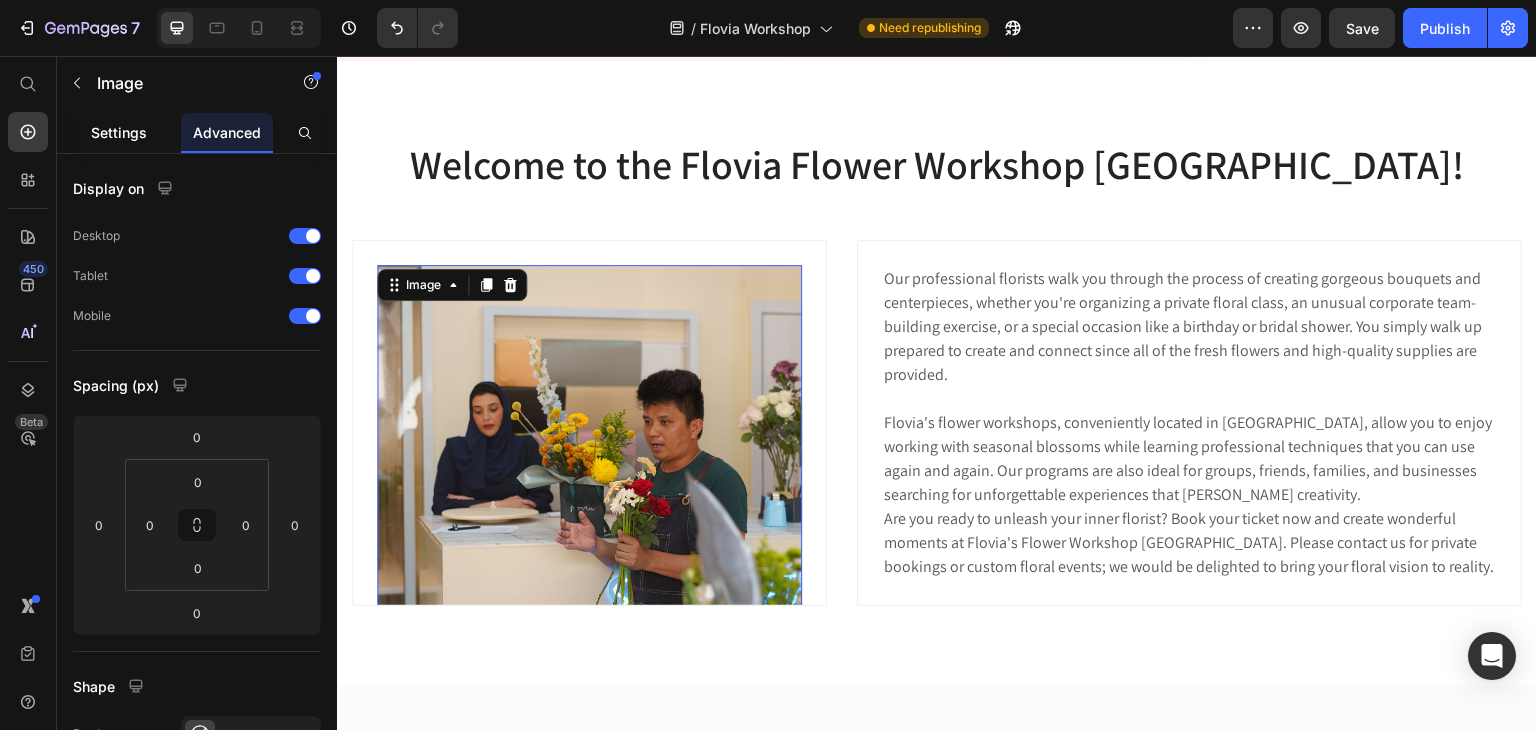 click on "Settings" at bounding box center (119, 132) 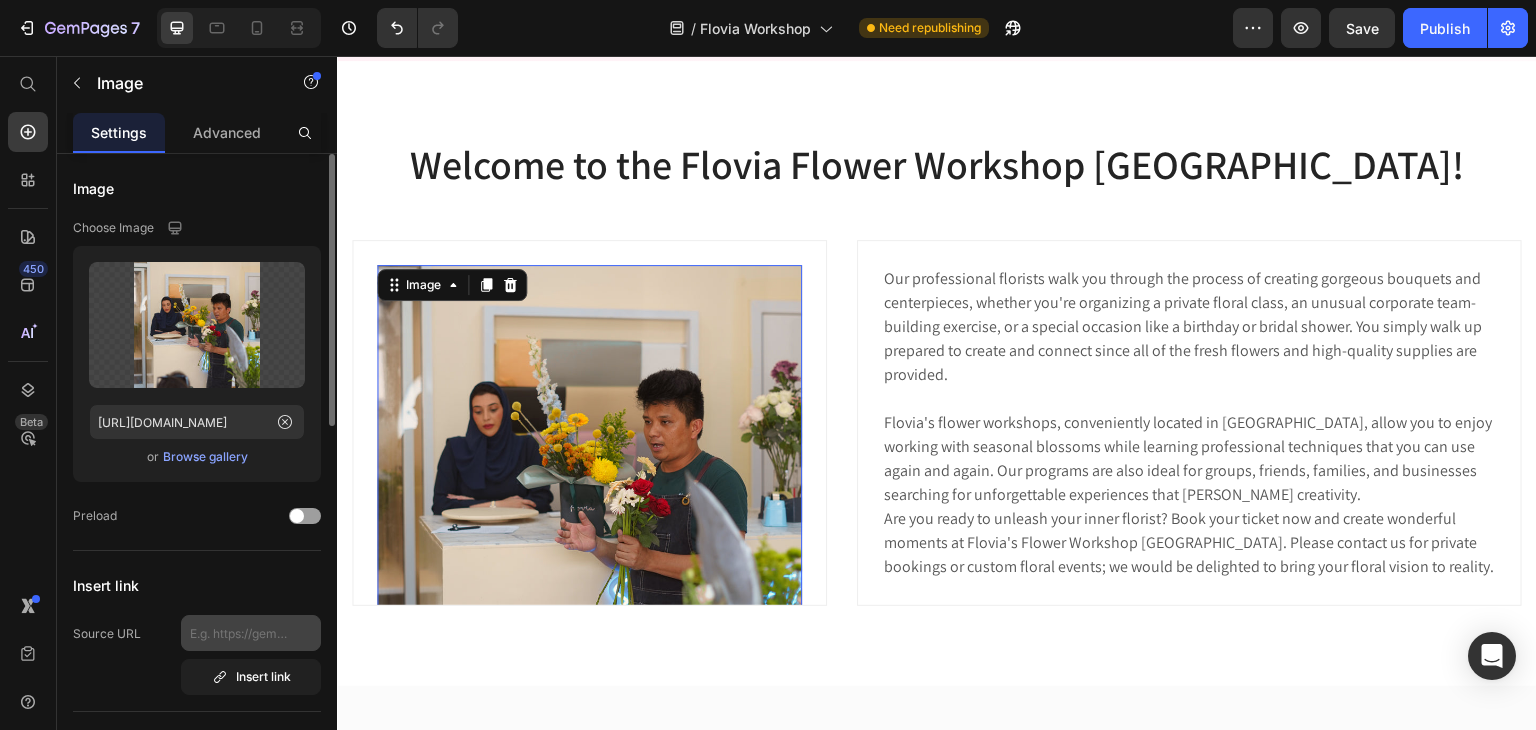 scroll, scrollTop: 200, scrollLeft: 0, axis: vertical 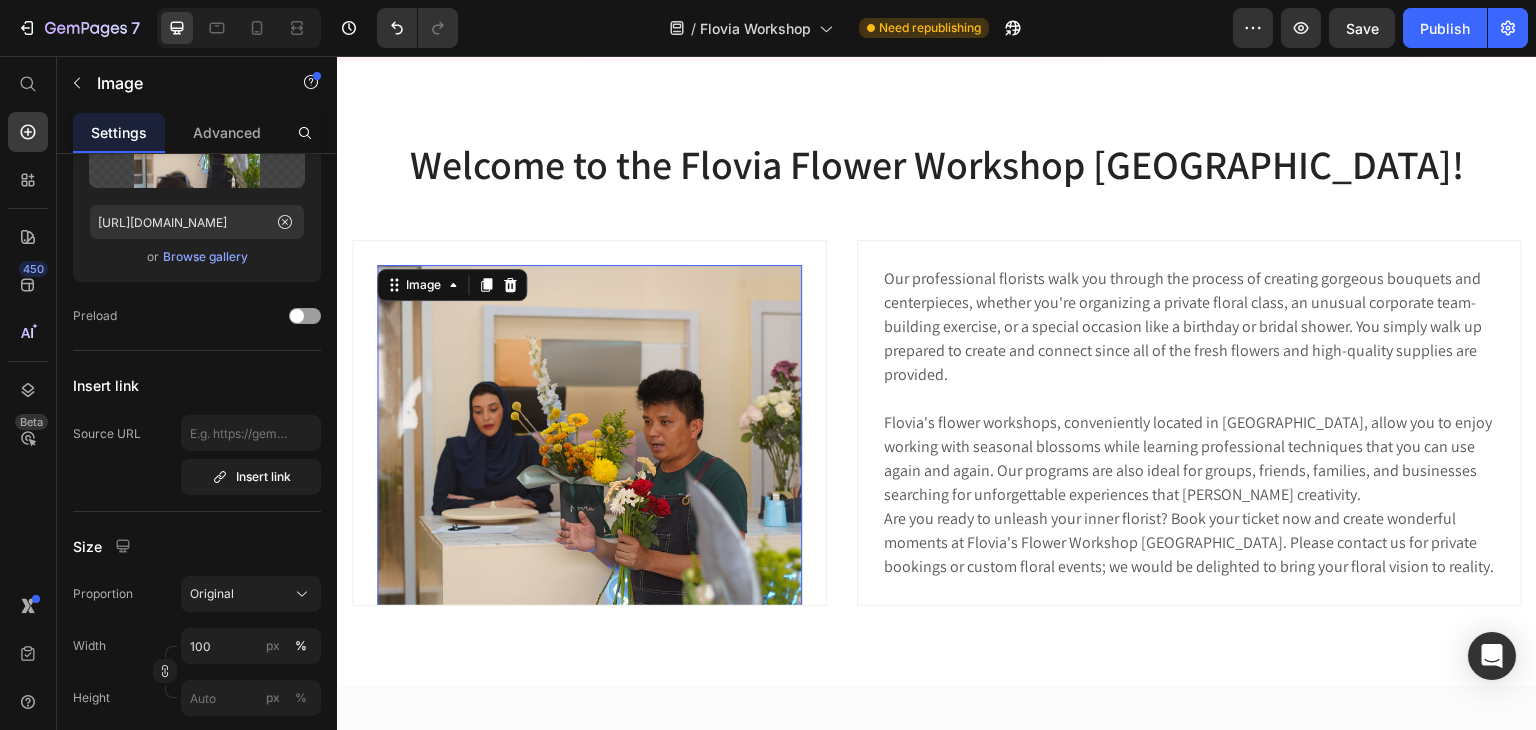 click at bounding box center (239, 28) 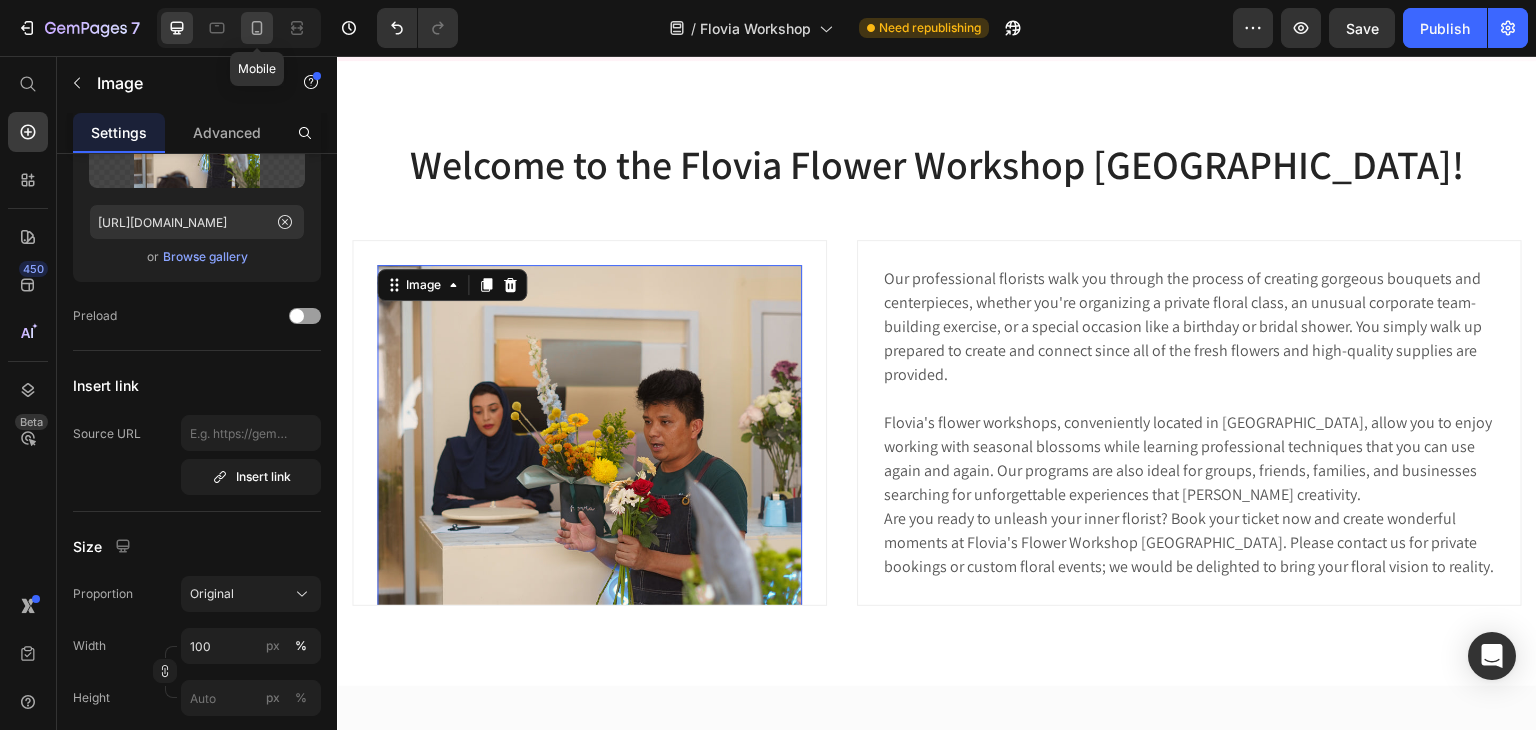 click 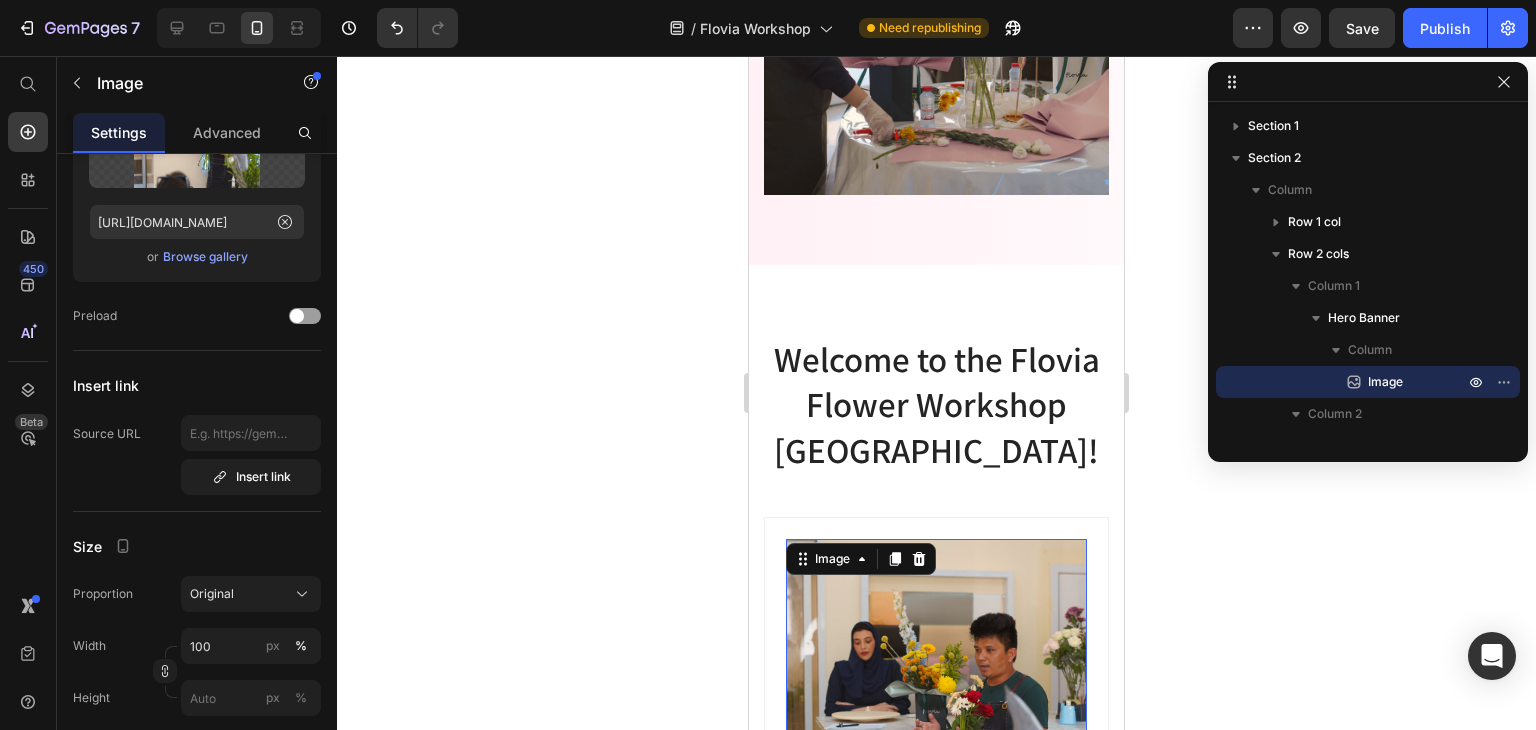 scroll, scrollTop: 596, scrollLeft: 0, axis: vertical 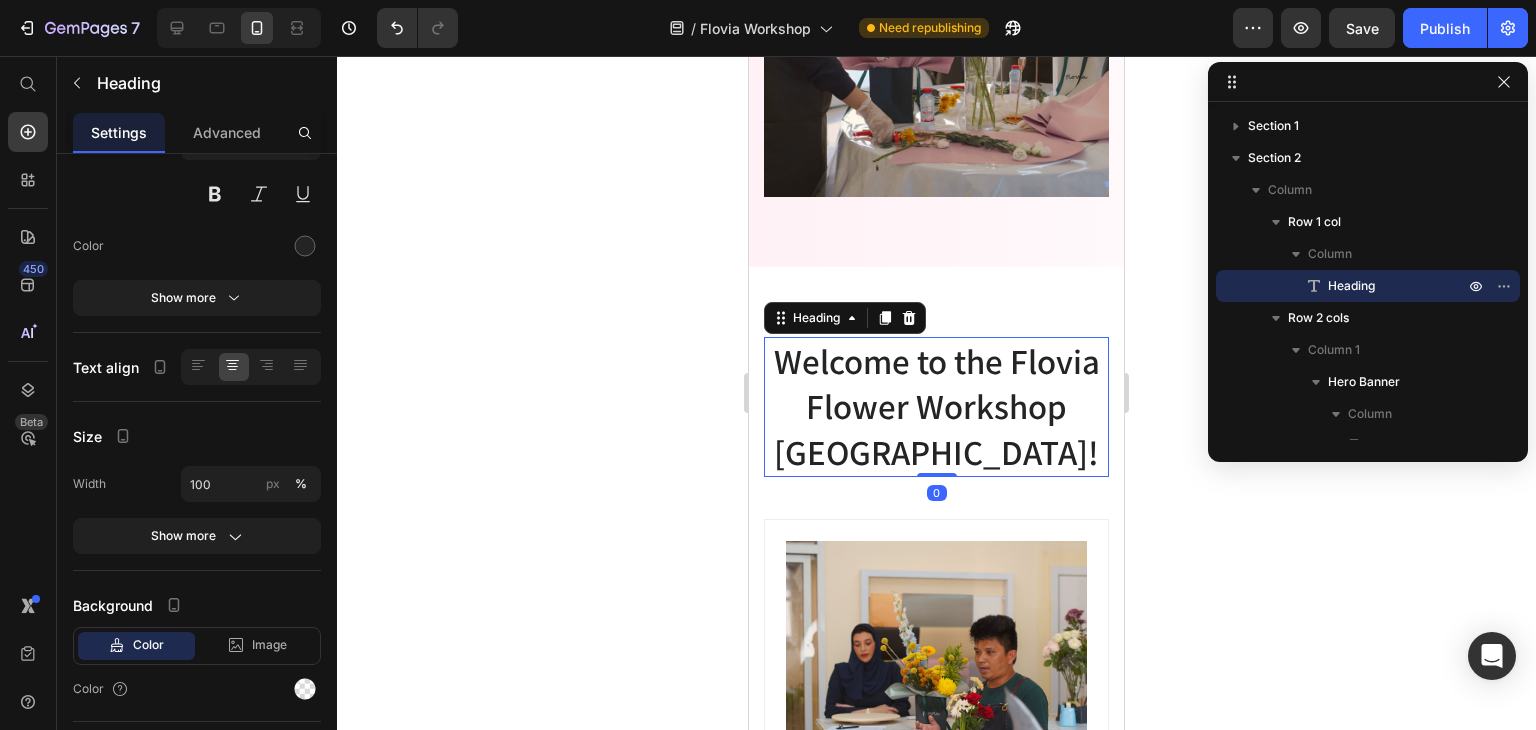 click on "Welcome to the Flovia Flower Workshop [GEOGRAPHIC_DATA]!" at bounding box center [936, 407] 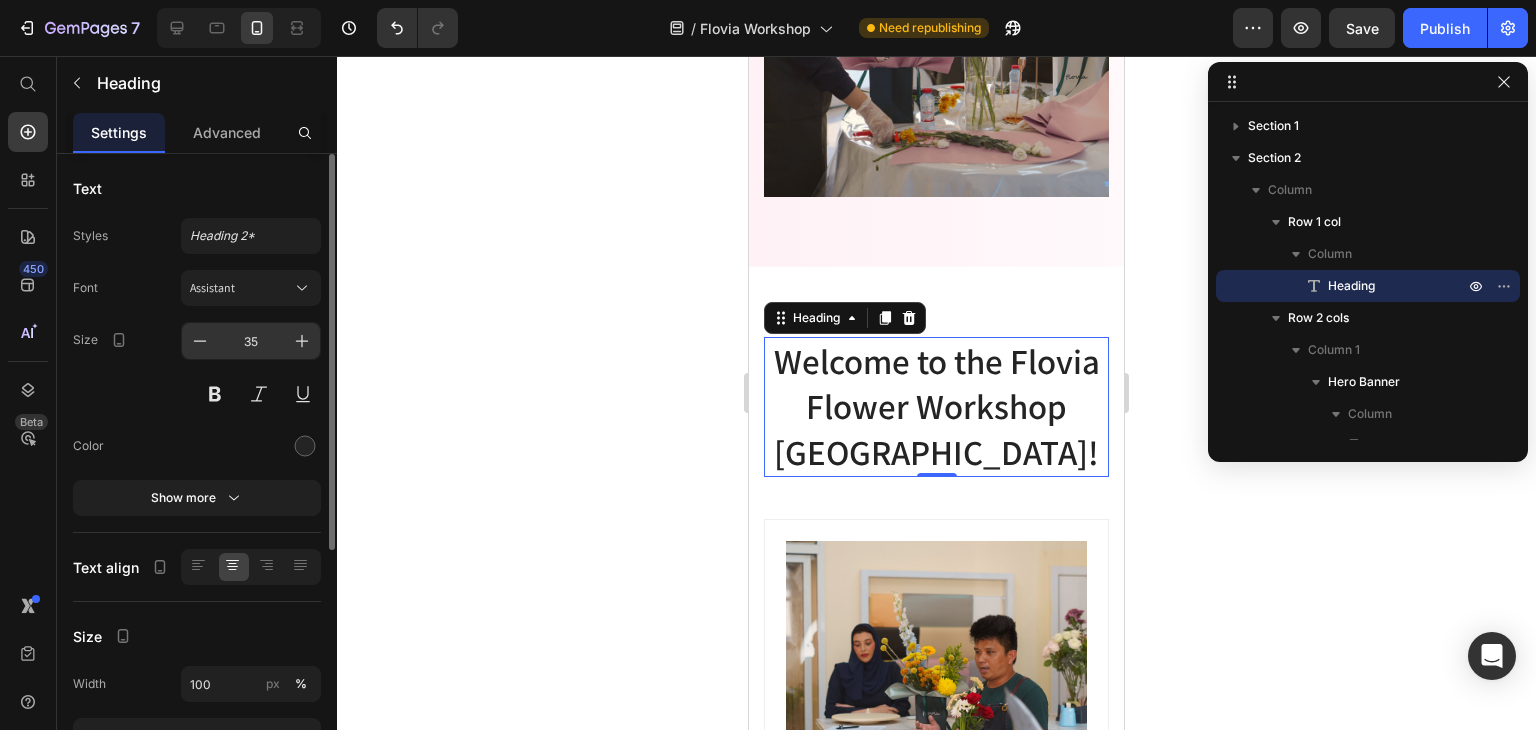 click on "35" at bounding box center (251, 341) 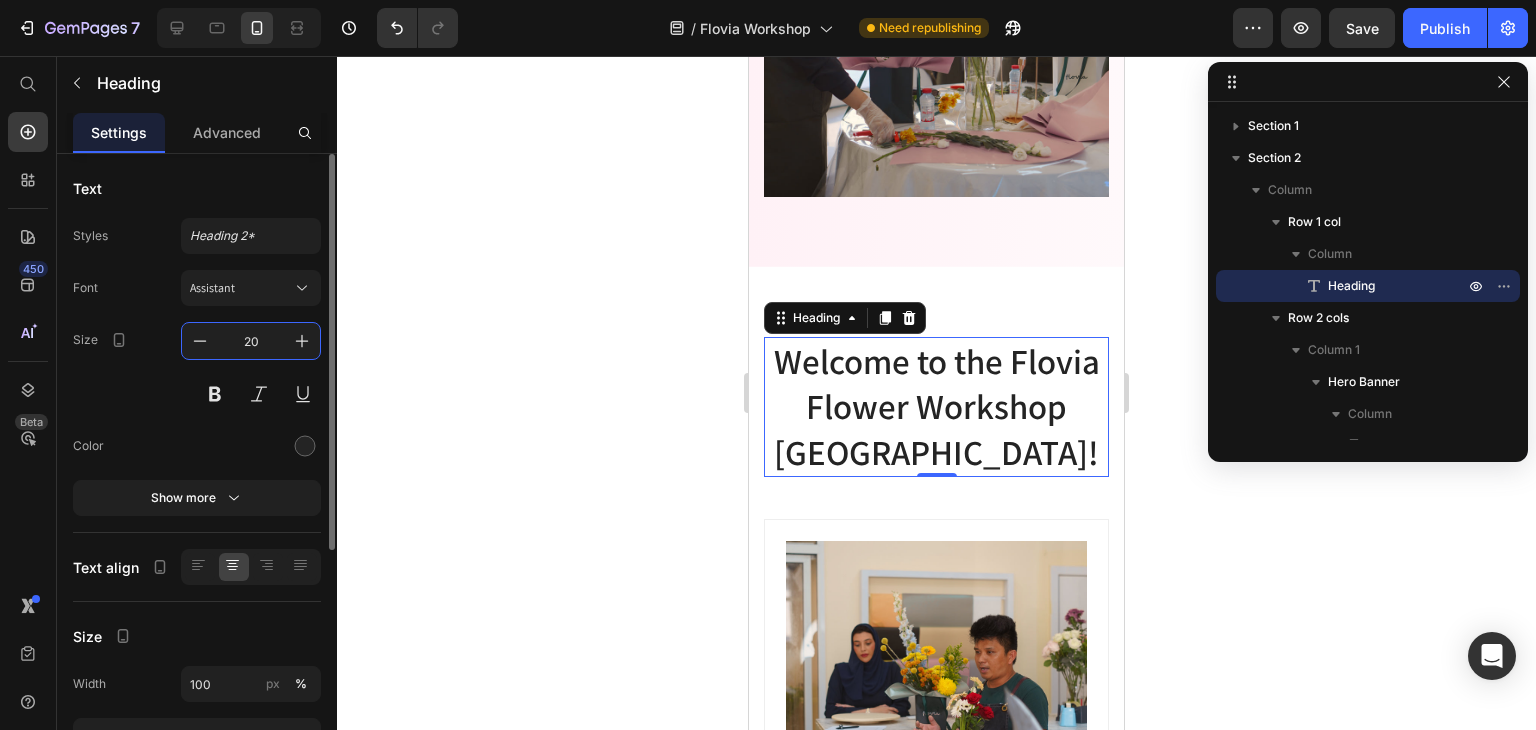 type on "20" 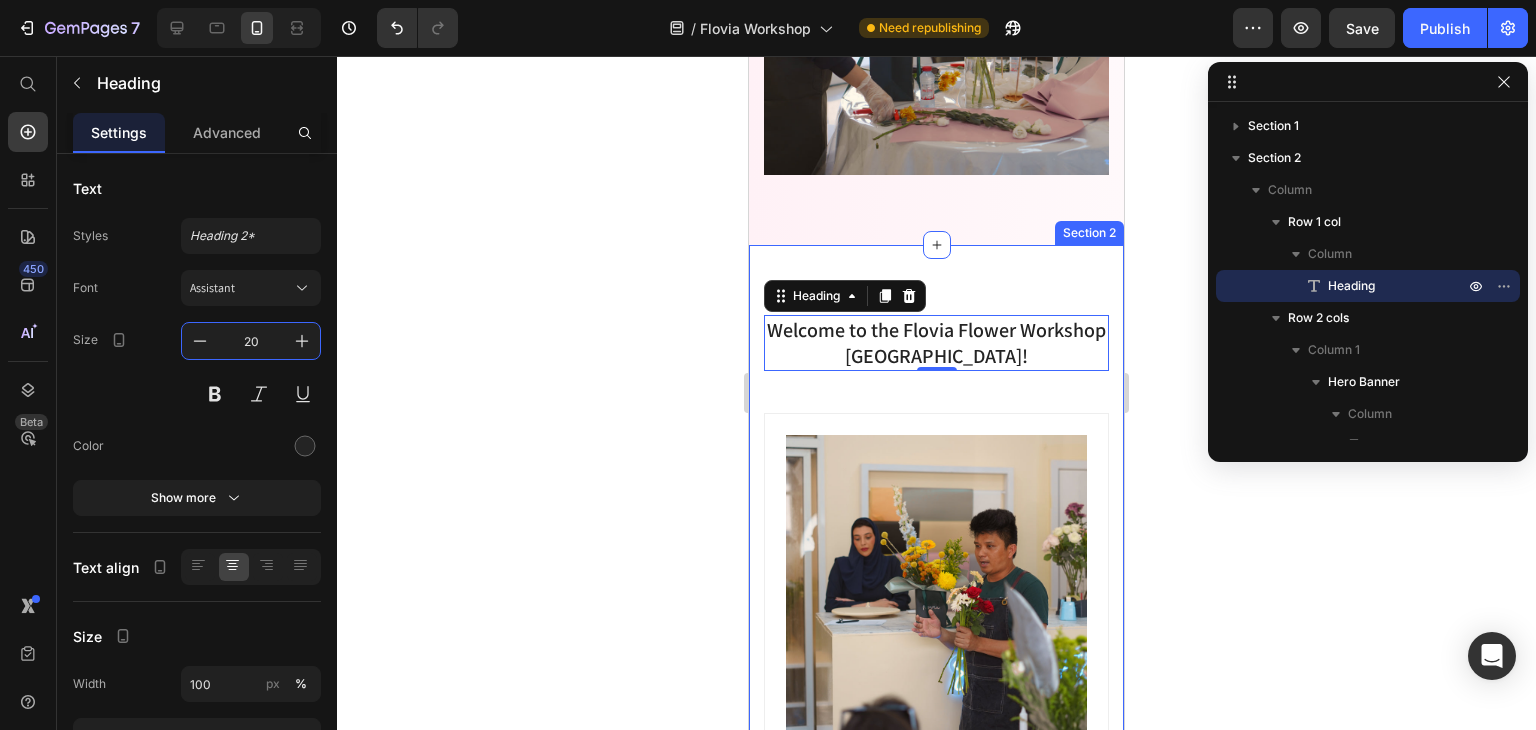 scroll, scrollTop: 596, scrollLeft: 0, axis: vertical 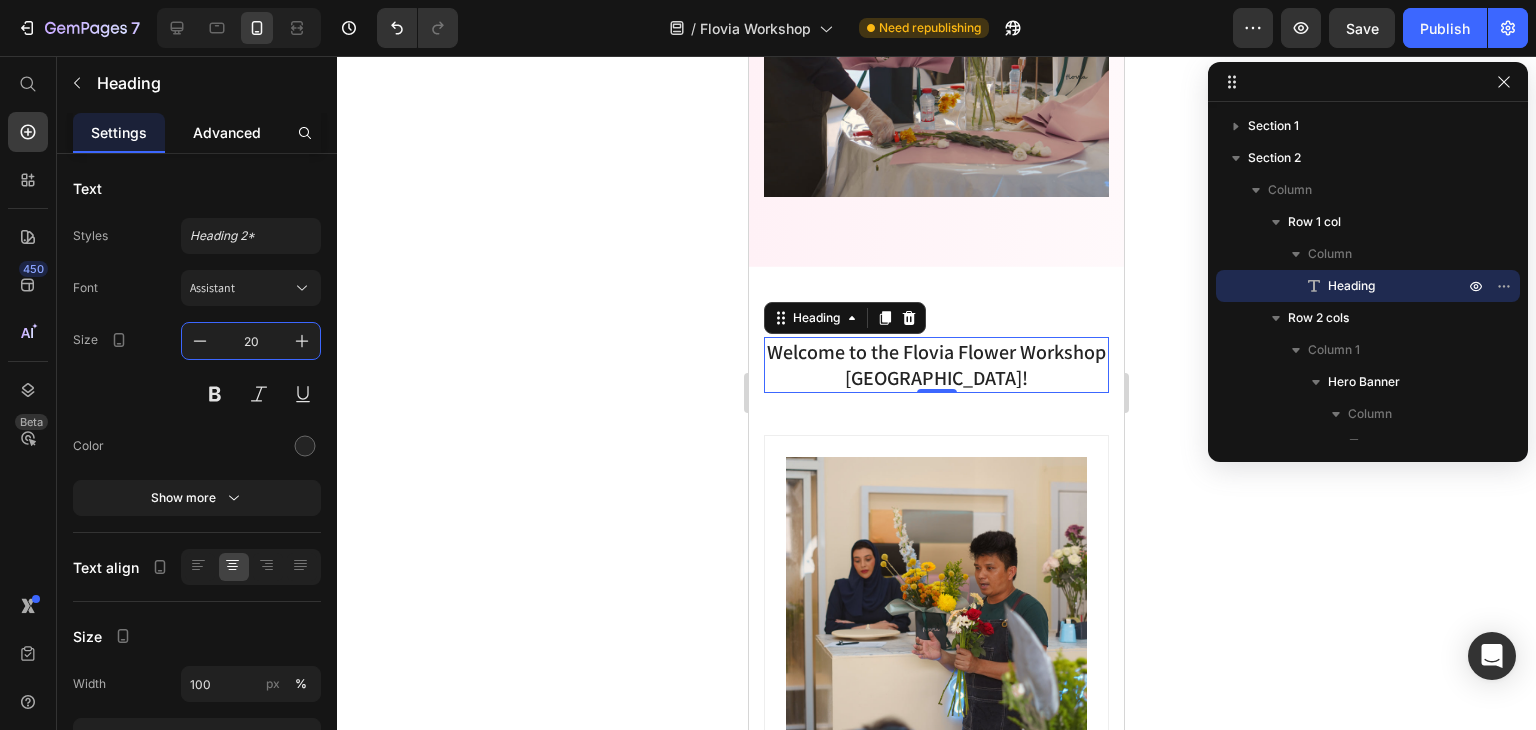 click on "Advanced" at bounding box center (227, 132) 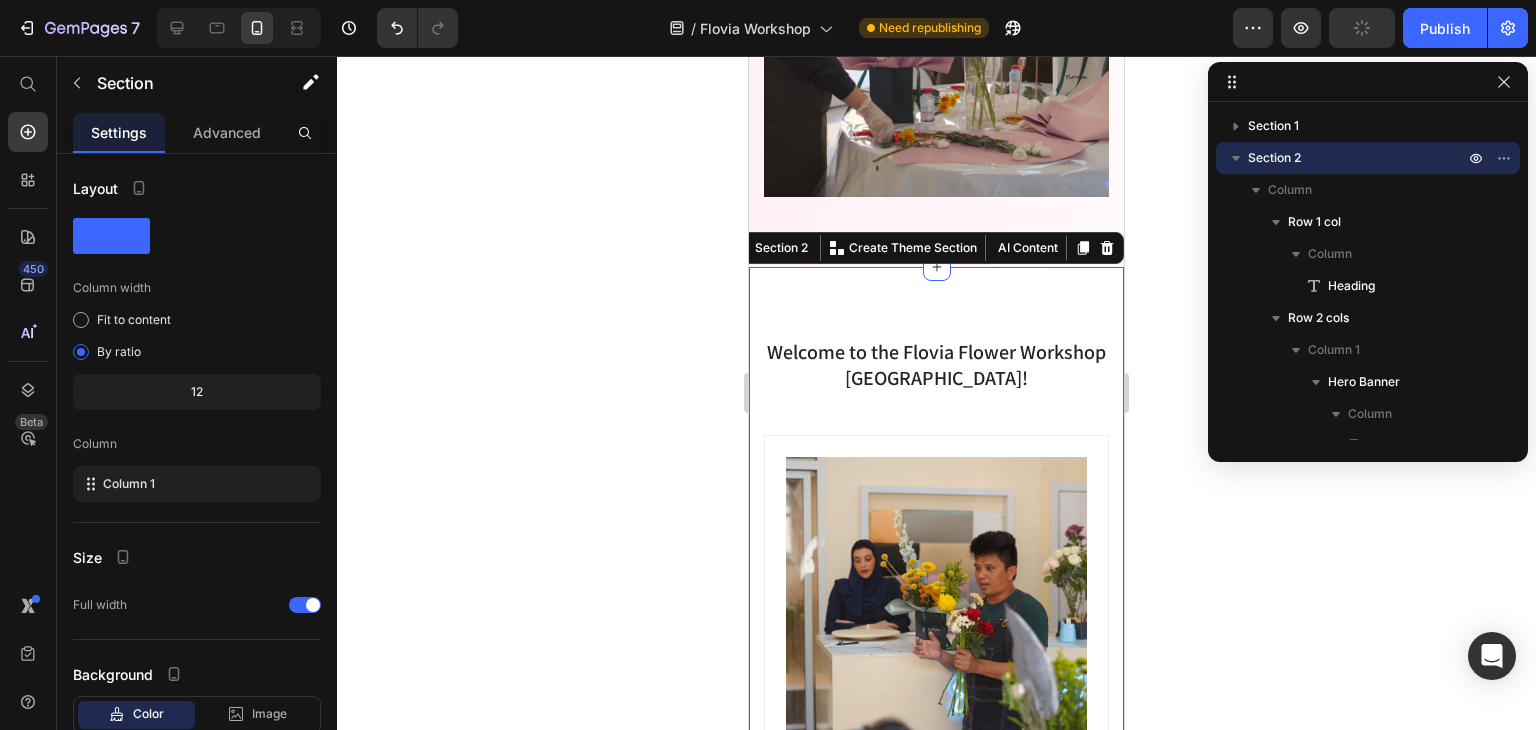 click on "Welcome to the Flovia Flower Workshop [GEOGRAPHIC_DATA]! Heading Row Image Hero Banner Our professional florists walk you through the process of creating gorgeous bouquets and centerpieces, whether you're organizing a private floral class, an unusual corporate team-building exercise, or a special occasion like a birthday or bridal shower. You simply walk up prepared to create and connect since all of the fresh flowers and high-quality supplies are provided. Text Block Flovia's flower workshops, conveniently located in [GEOGRAPHIC_DATA], allow you to enjoy working with seasonal blossoms while learning professional techniques that you can use again and again. Our programs are also ideal for groups, friends, families, and businesses searching for unforgettable experiences that [PERSON_NAME] creativity. Text Block Row Row Section 2   You can create reusable sections Create Theme Section AI Content Write with GemAI What would you like to describe here? Tone and Voice Persuasive Product Show more Generate" at bounding box center [936, 850] 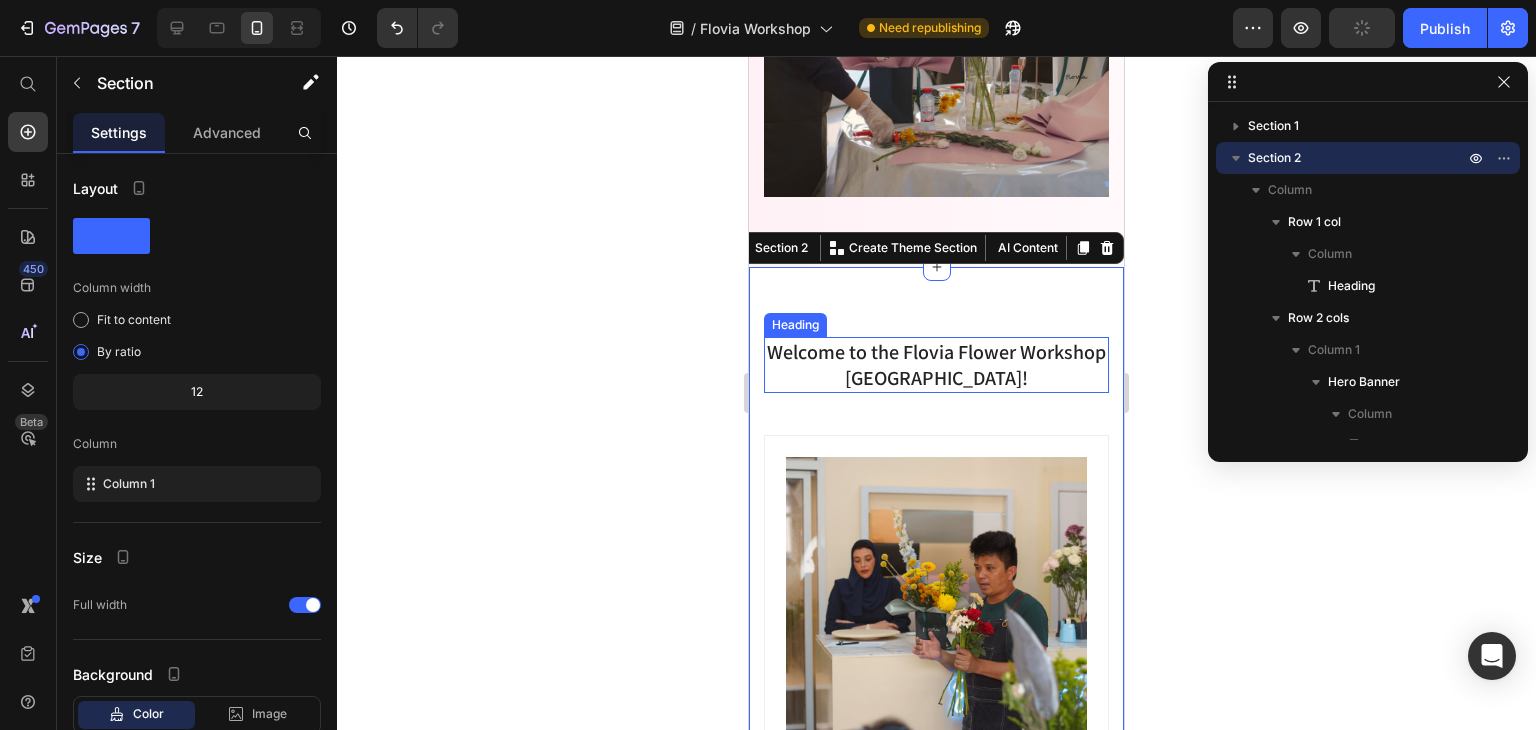 click on "Welcome to the Flovia Flower Workshop [GEOGRAPHIC_DATA]!" at bounding box center (936, 365) 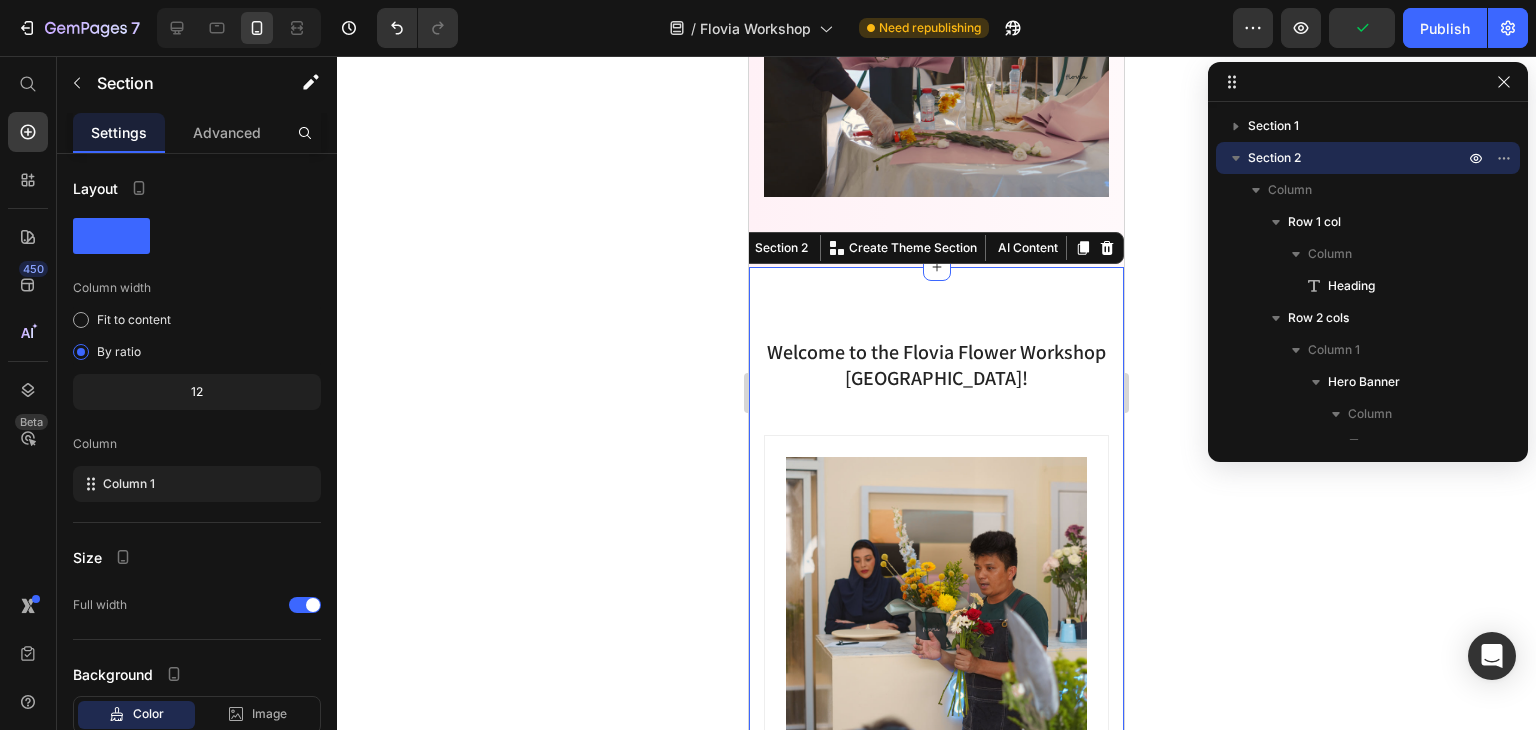 click on "Welcome to the Flovia Flower Workshop [GEOGRAPHIC_DATA]! Heading Row Image Hero Banner Our professional florists walk you through the process of creating gorgeous bouquets and centerpieces, whether you're organizing a private floral class, an unusual corporate team-building exercise, or a special occasion like a birthday or bridal shower. You simply walk up prepared to create and connect since all of the fresh flowers and high-quality supplies are provided. Text Block Flovia's flower workshops, conveniently located in [GEOGRAPHIC_DATA], allow you to enjoy working with seasonal blossoms while learning professional techniques that you can use again and again. Our programs are also ideal for groups, friends, families, and businesses searching for unforgettable experiences that [PERSON_NAME] creativity. Text Block Row Row" at bounding box center (936, 850) 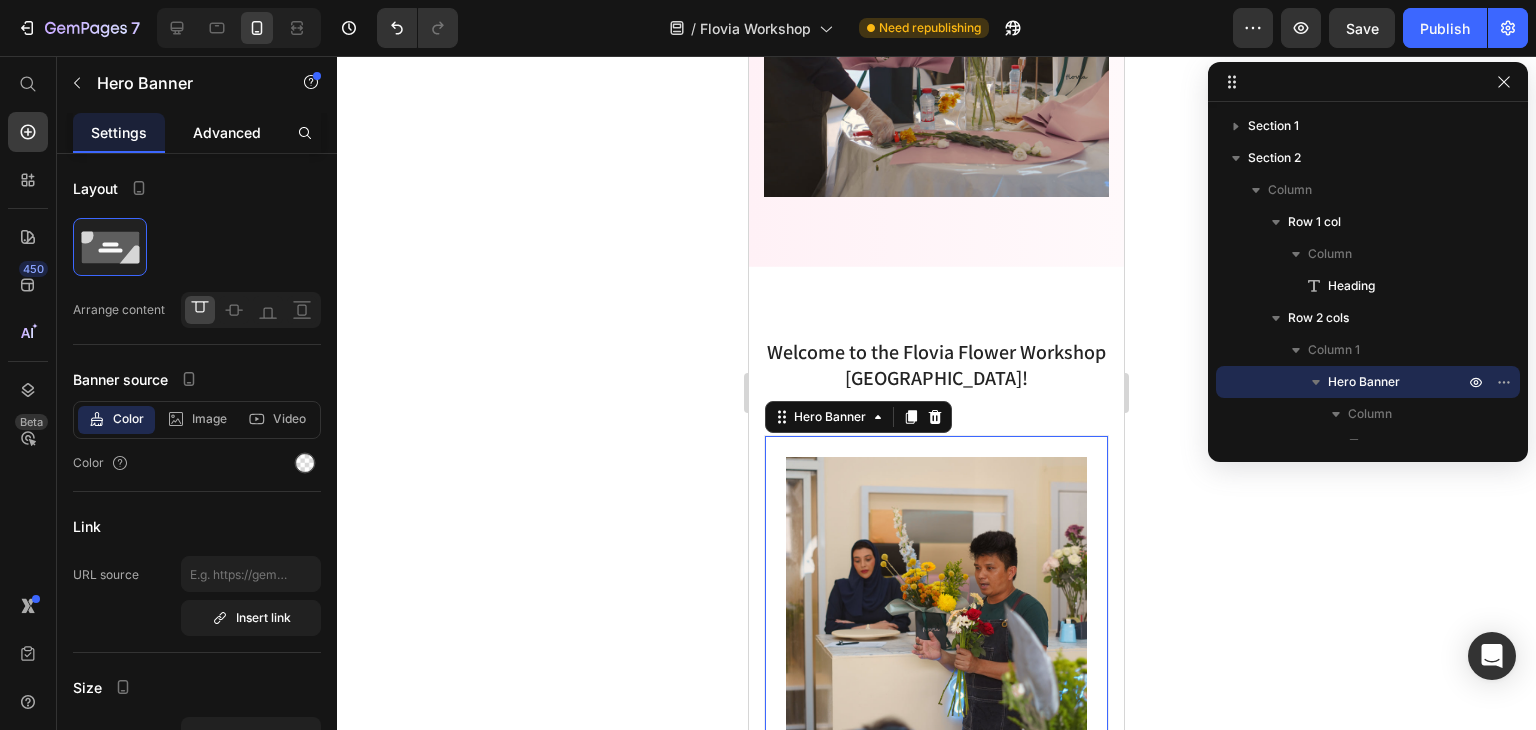 click on "Advanced" at bounding box center (227, 132) 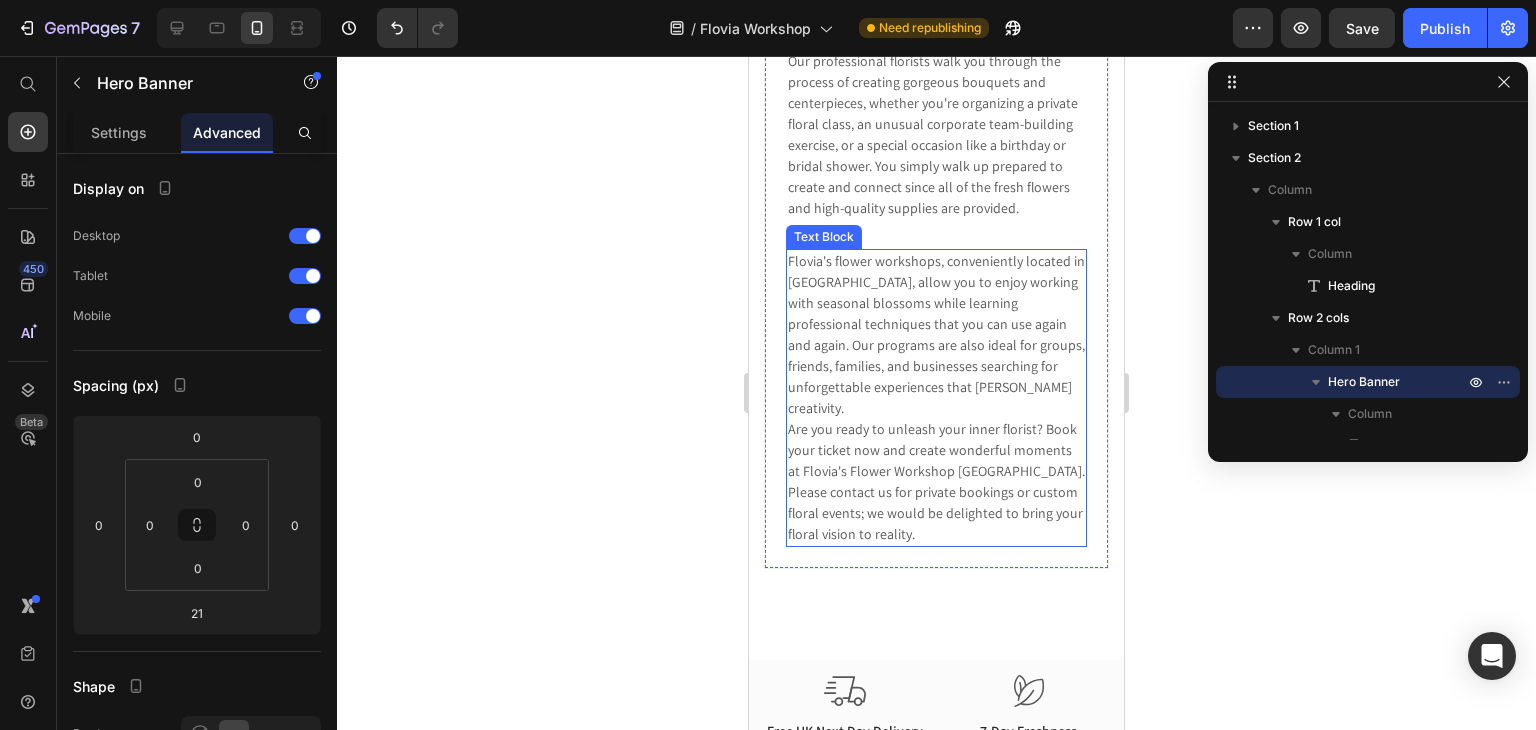 scroll, scrollTop: 1300, scrollLeft: 0, axis: vertical 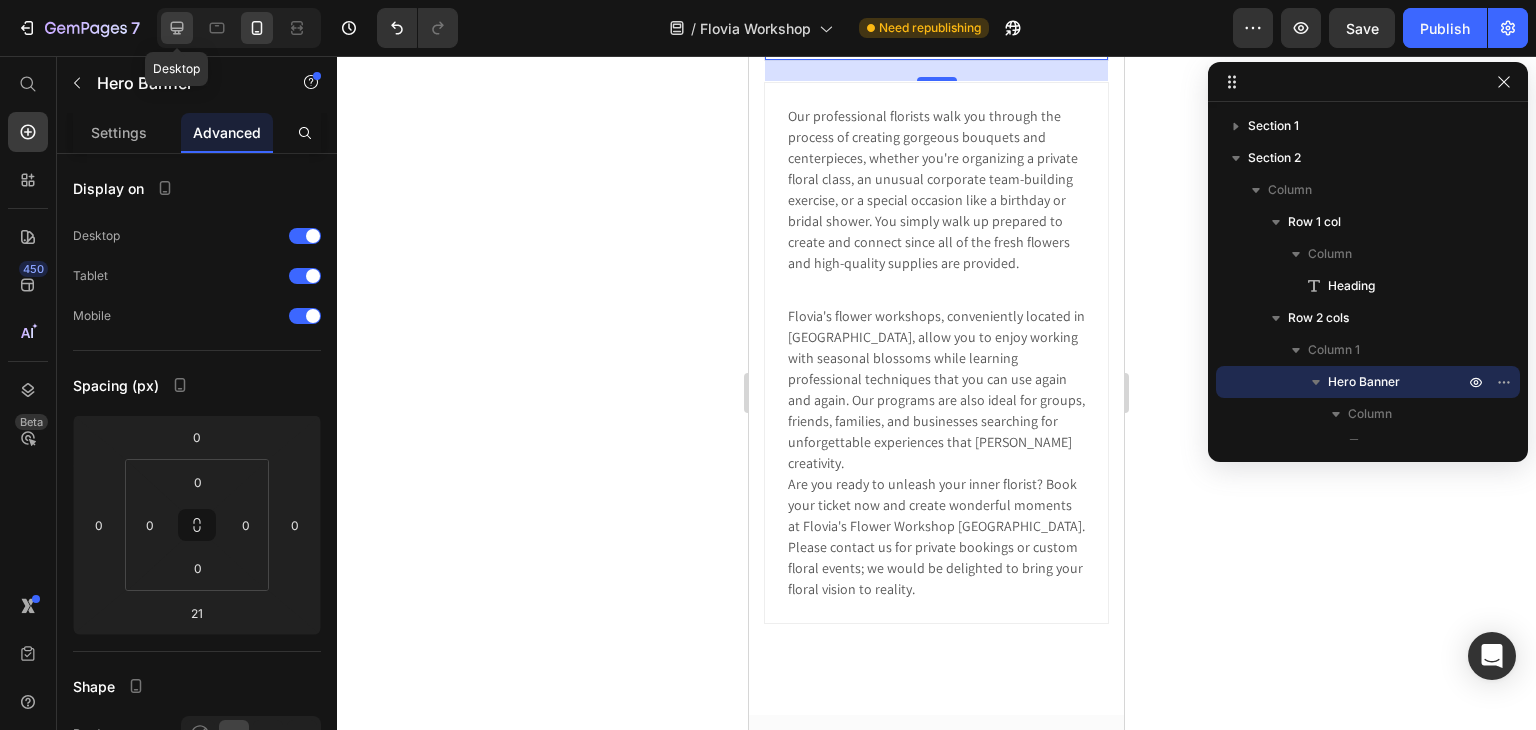 click 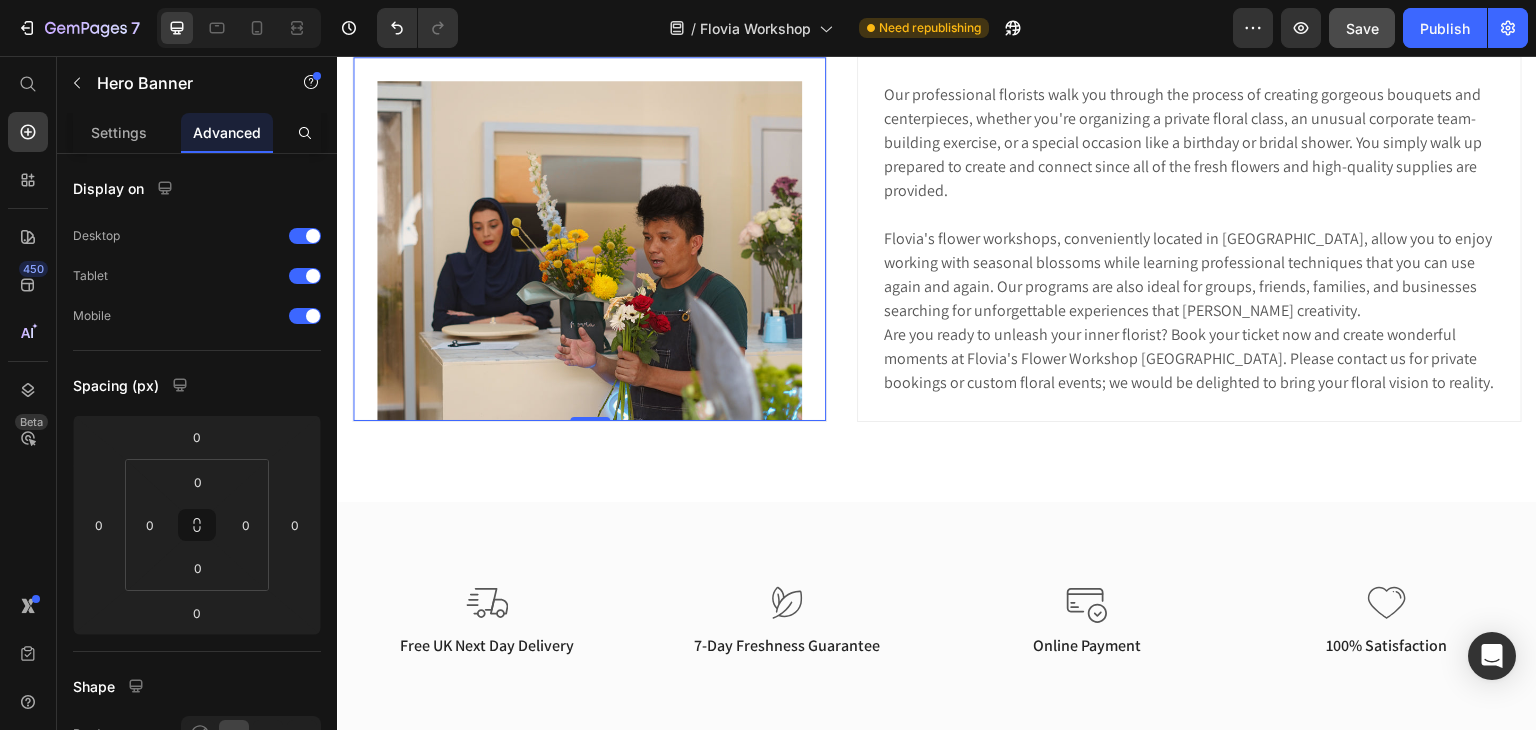 scroll, scrollTop: 854, scrollLeft: 0, axis: vertical 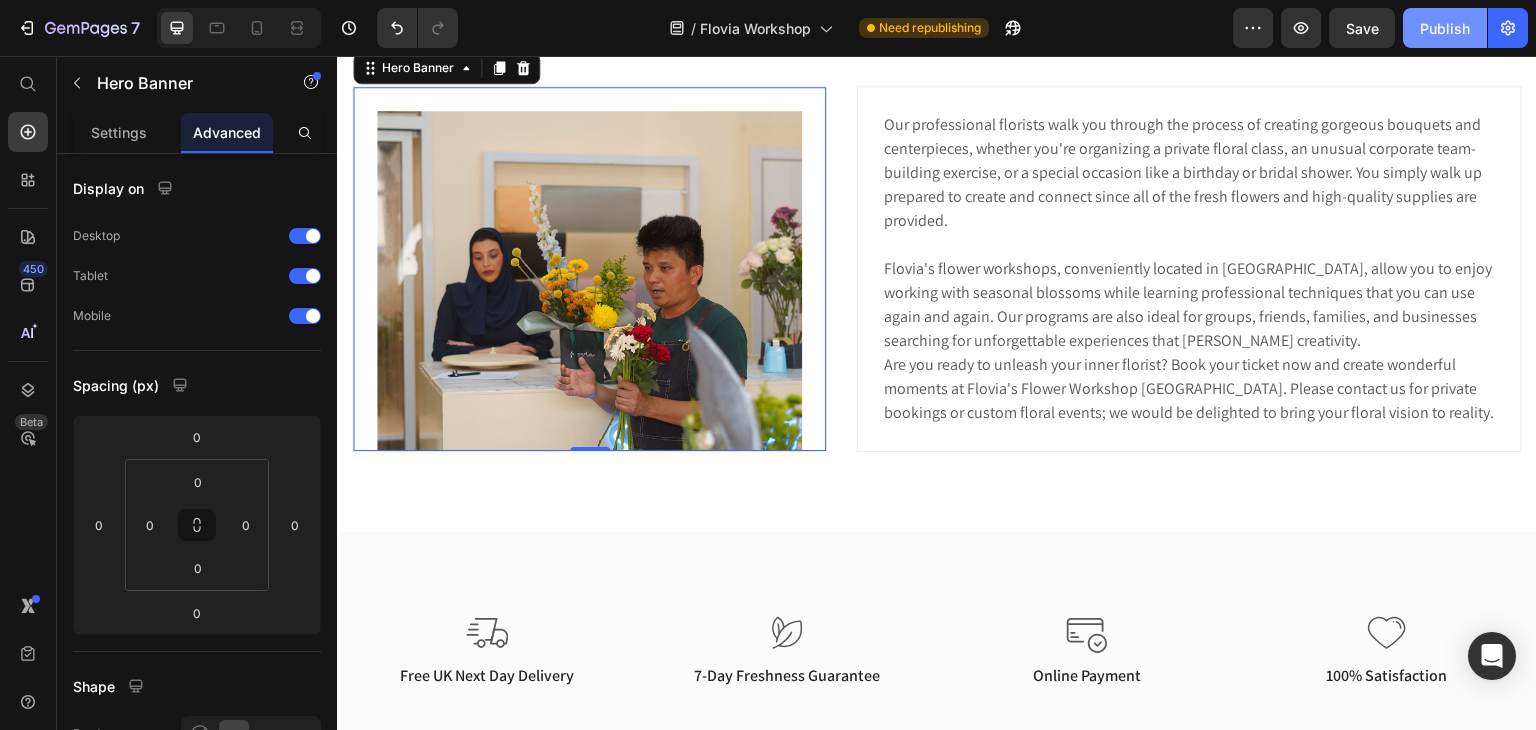 click on "Publish" 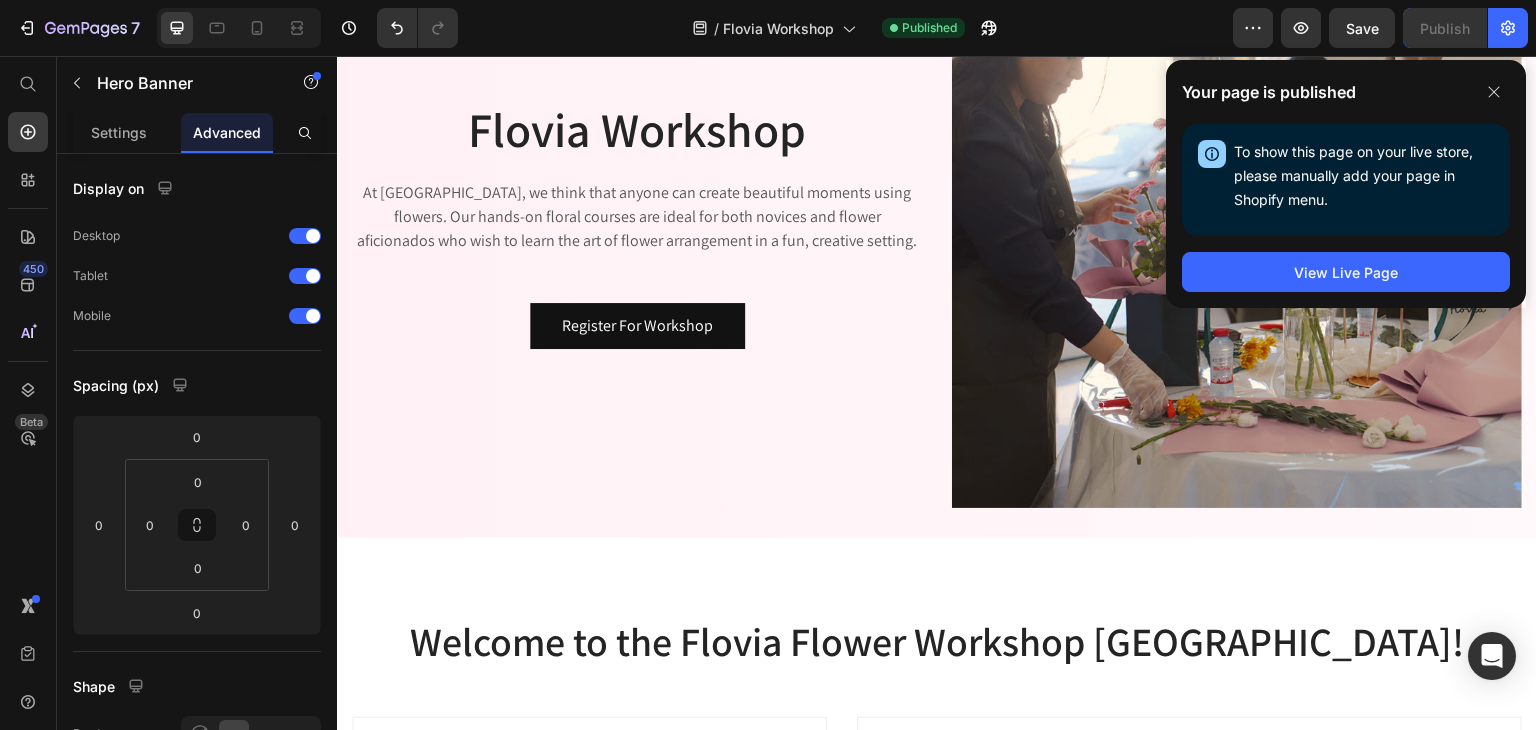 scroll, scrollTop: 210, scrollLeft: 0, axis: vertical 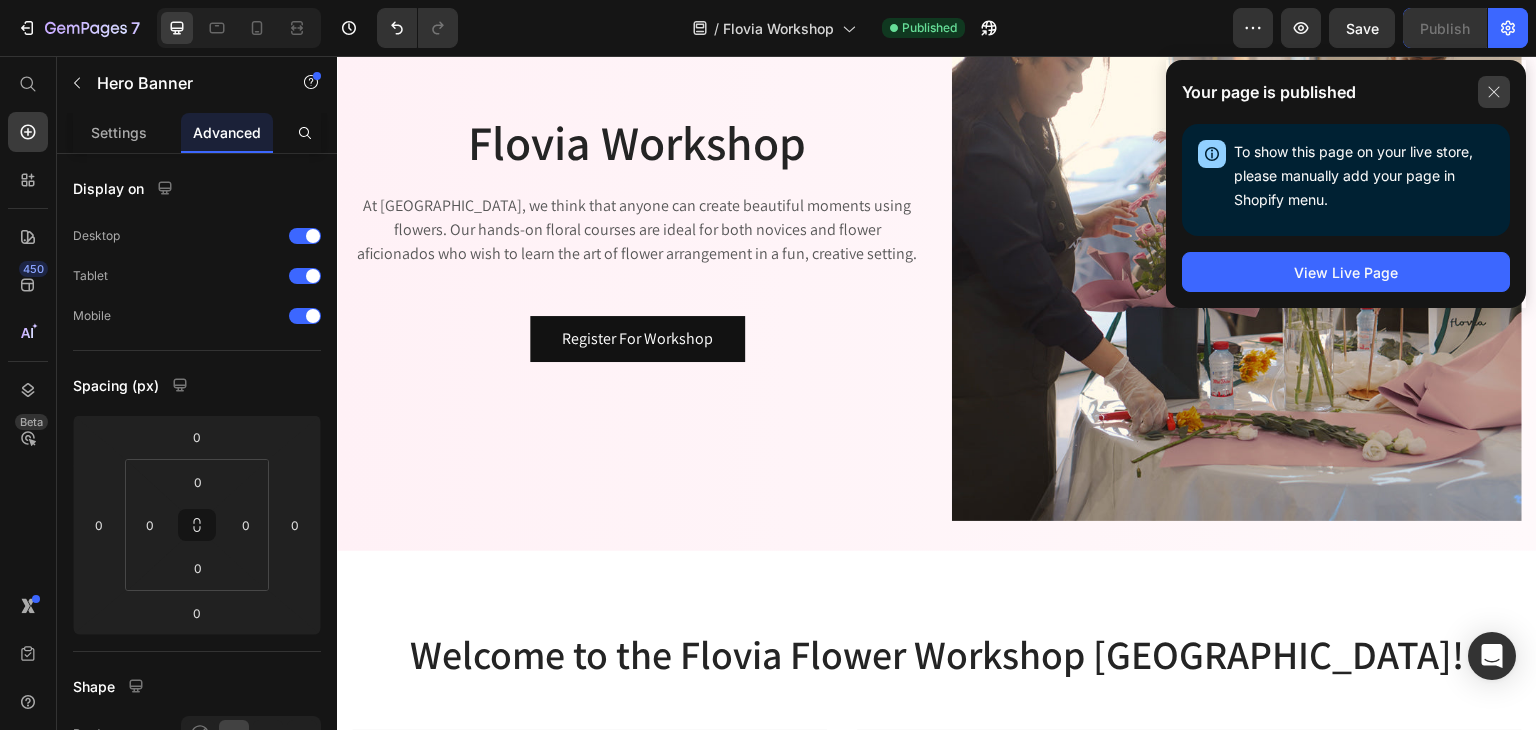 click 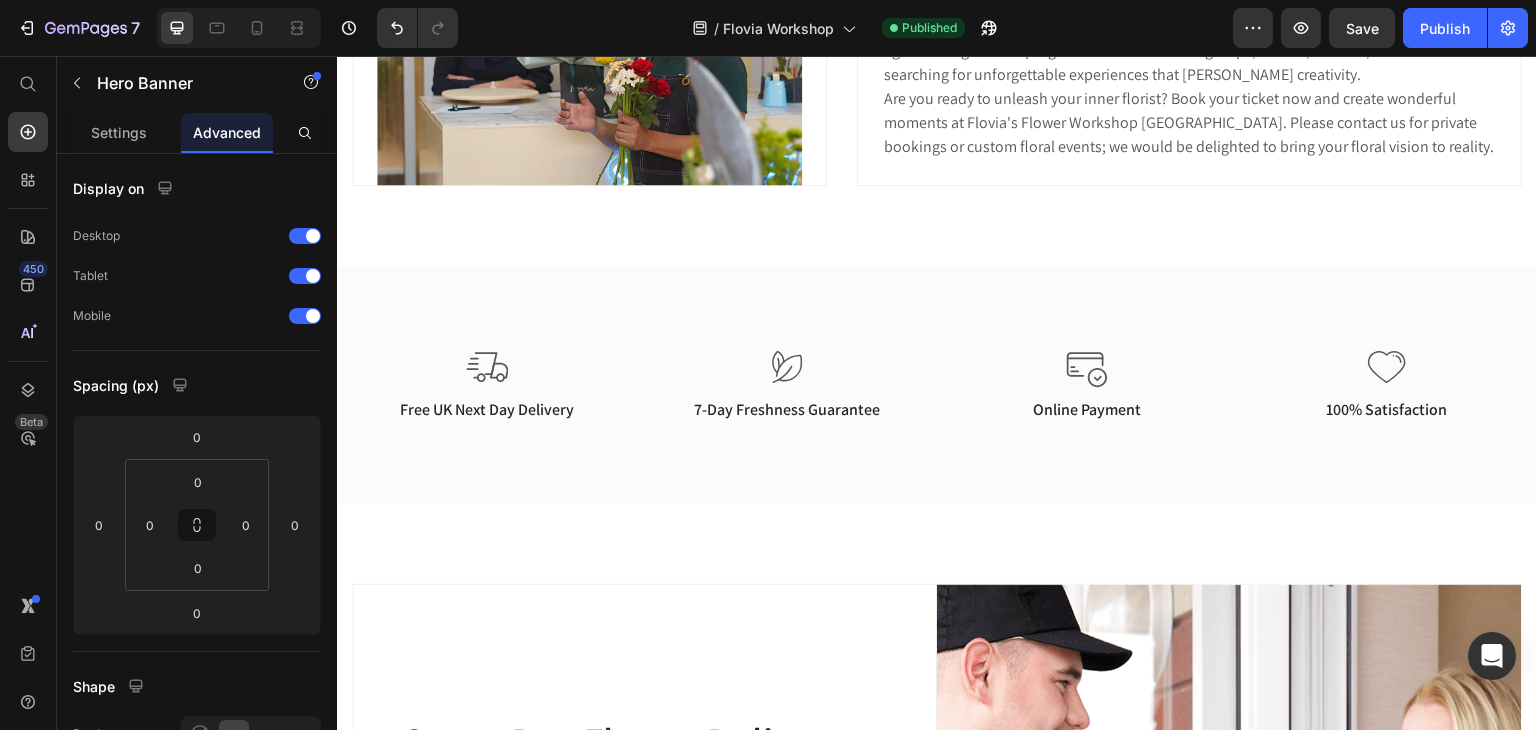 scroll, scrollTop: 1210, scrollLeft: 0, axis: vertical 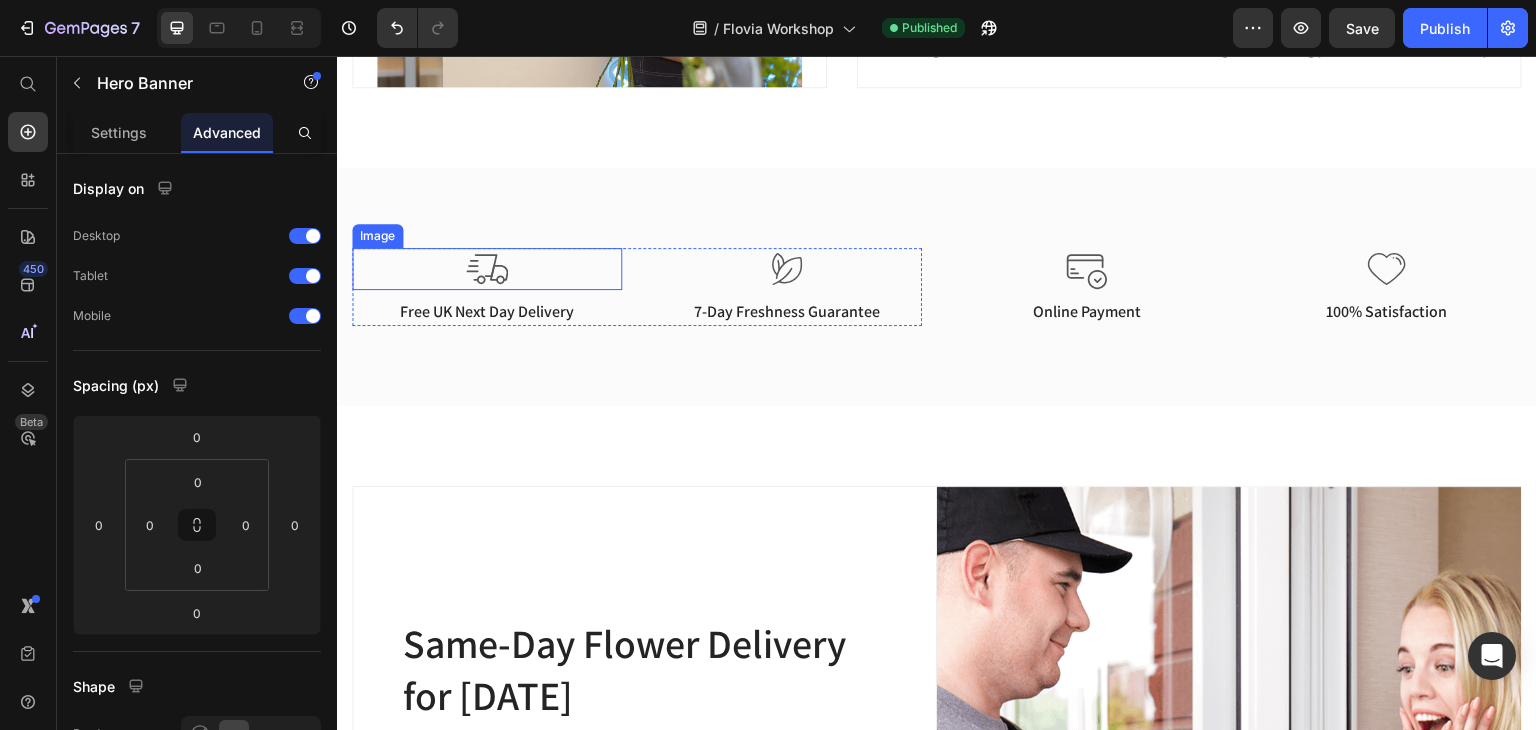 click at bounding box center (487, 269) 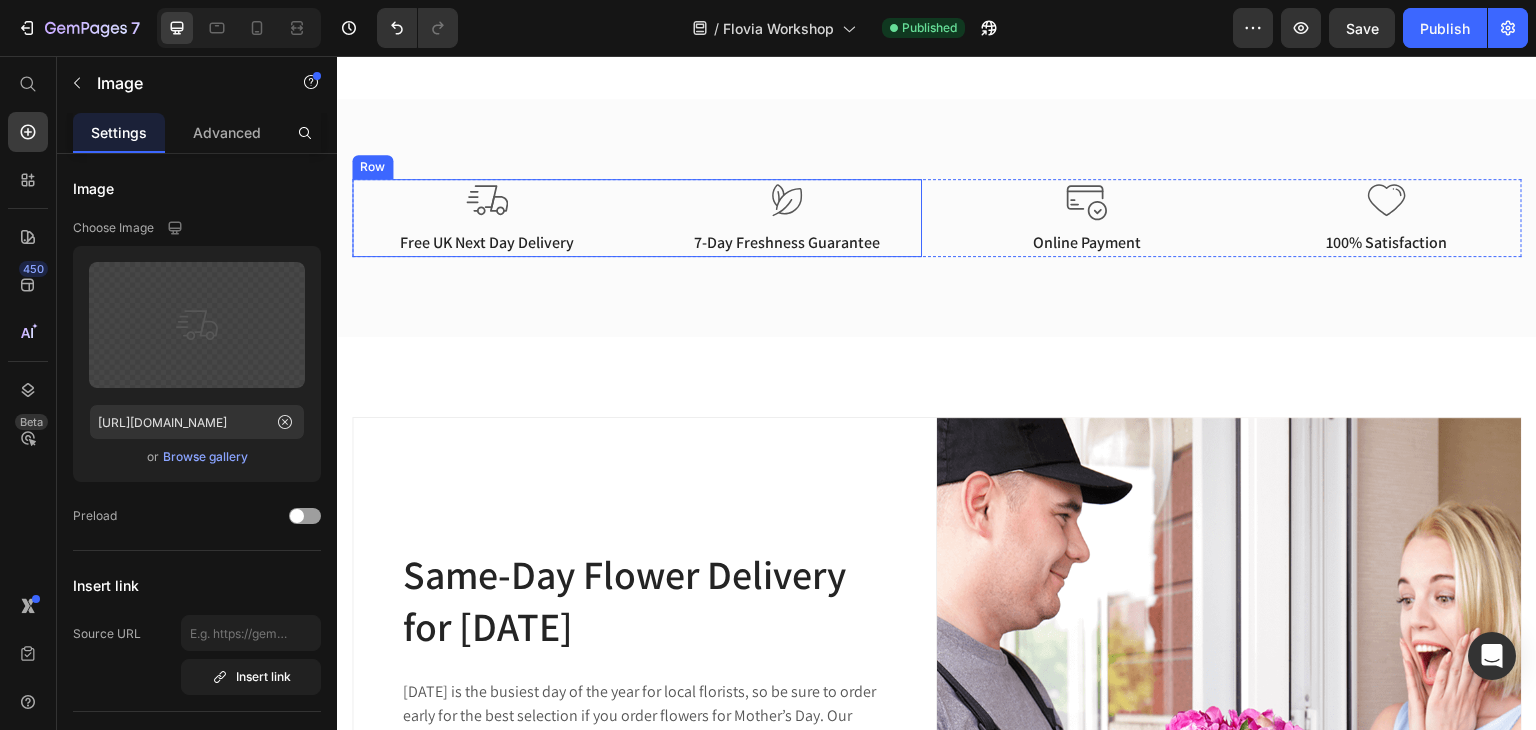 scroll, scrollTop: 1510, scrollLeft: 0, axis: vertical 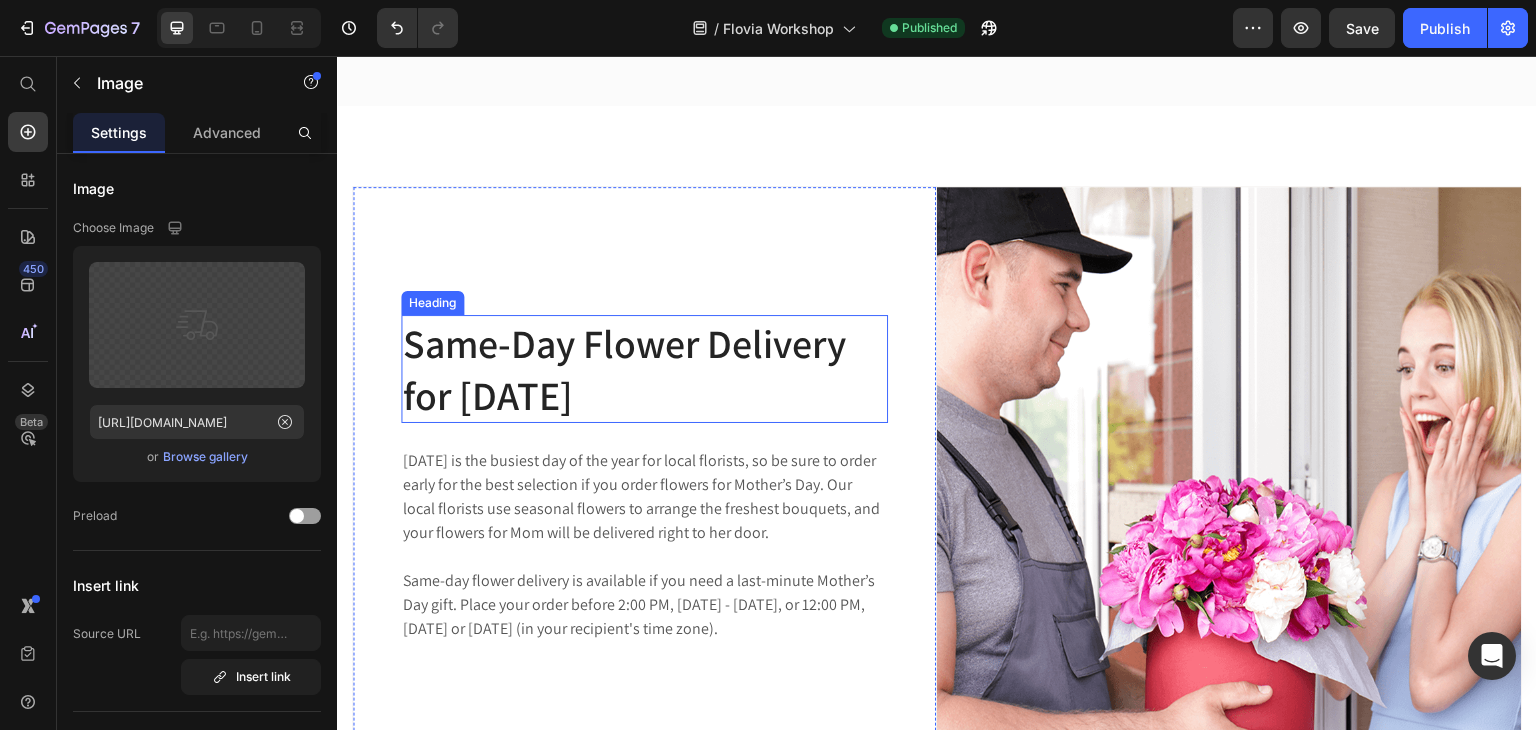 click on "Same-Day Flower Delivery for [DATE]" at bounding box center (644, 369) 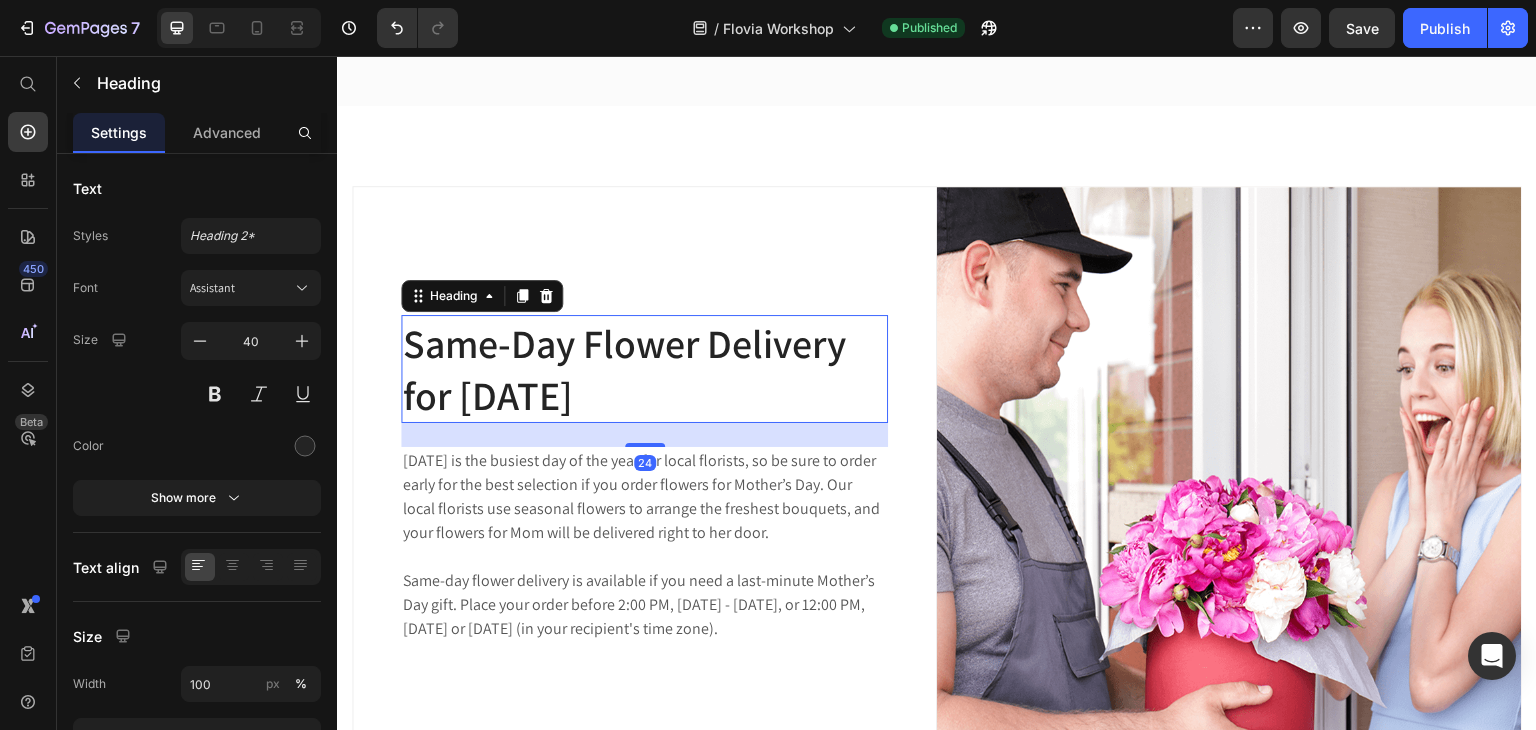 click on "Same-Day Flower Delivery for [DATE]" at bounding box center (644, 369) 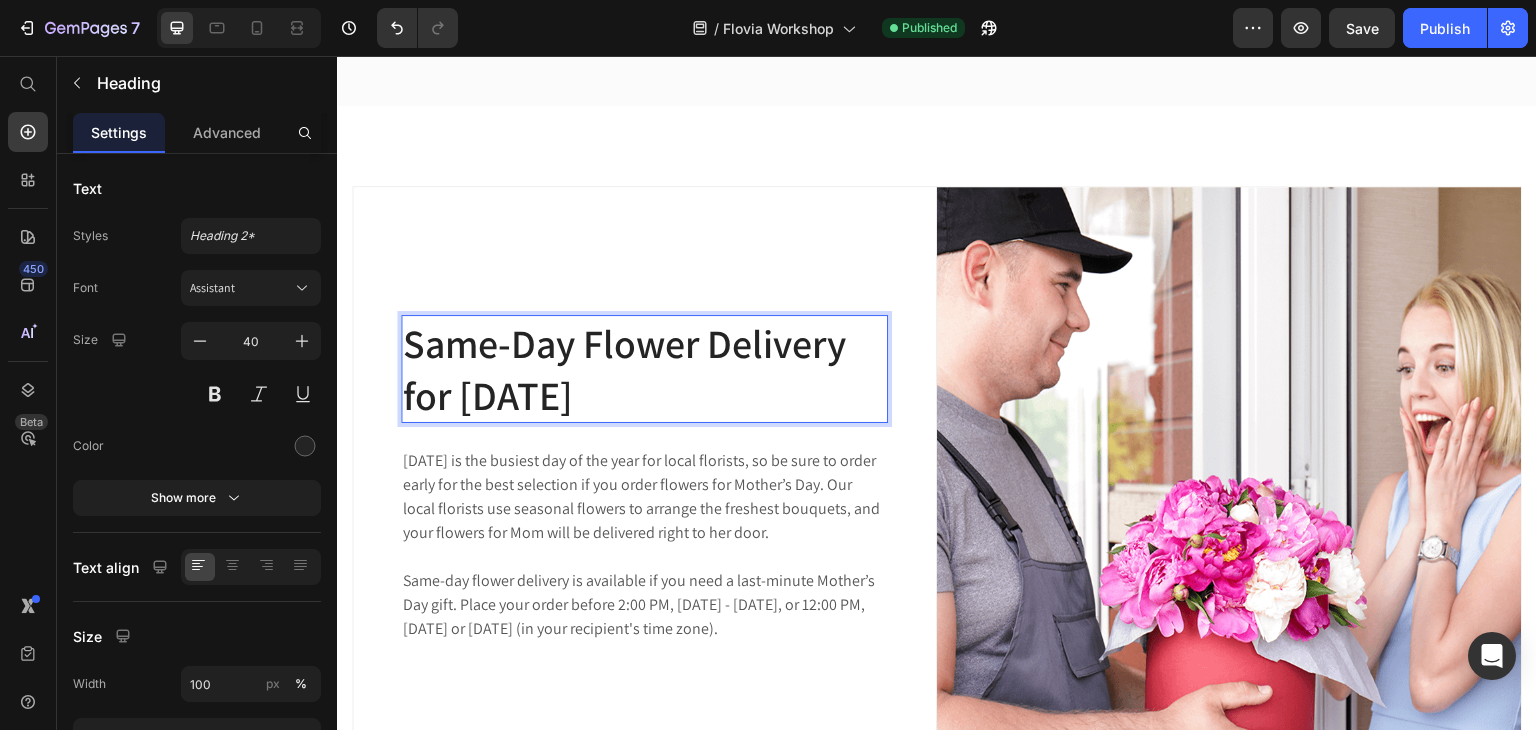 click on "Same-Day Flower Delivery for [DATE]" at bounding box center (644, 369) 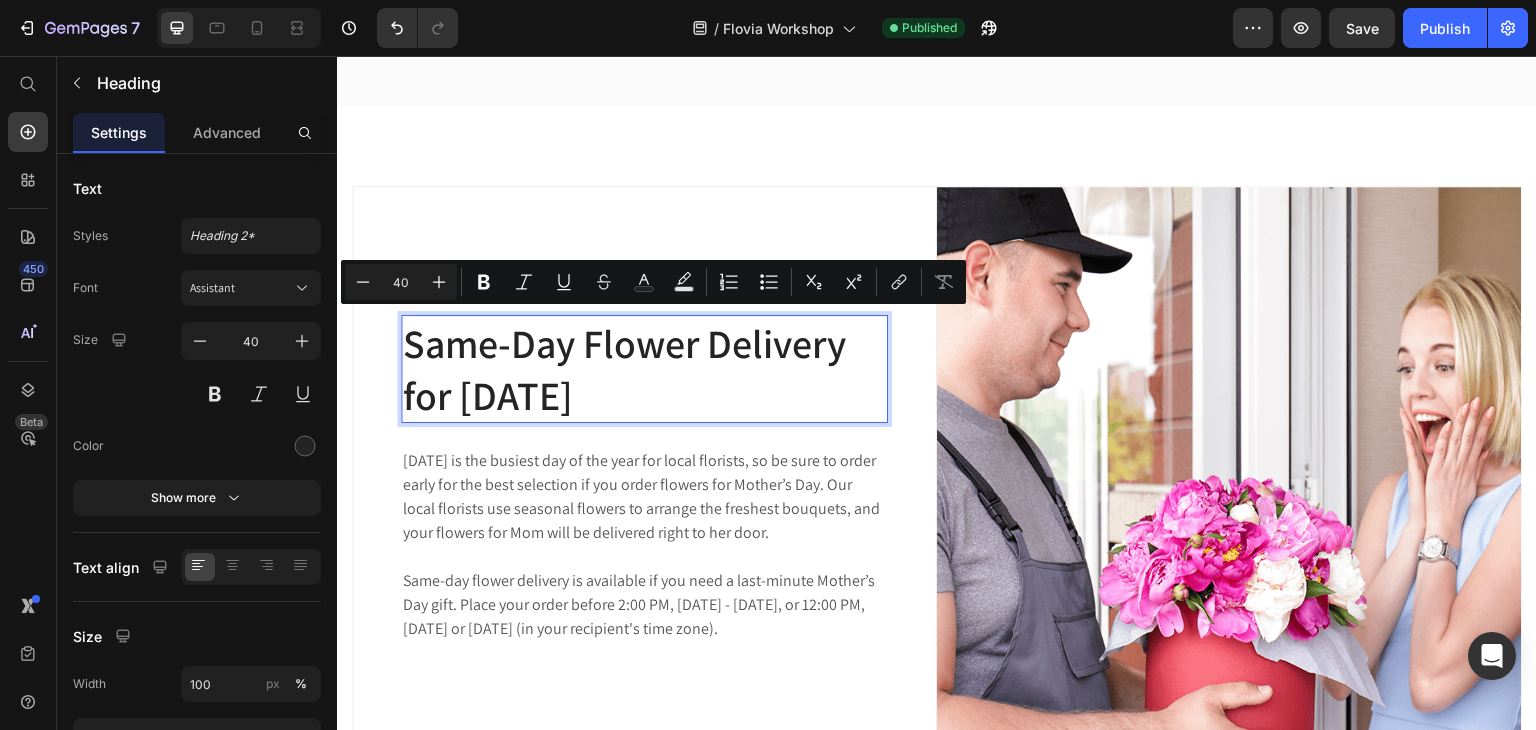 scroll, scrollTop: 1536, scrollLeft: 0, axis: vertical 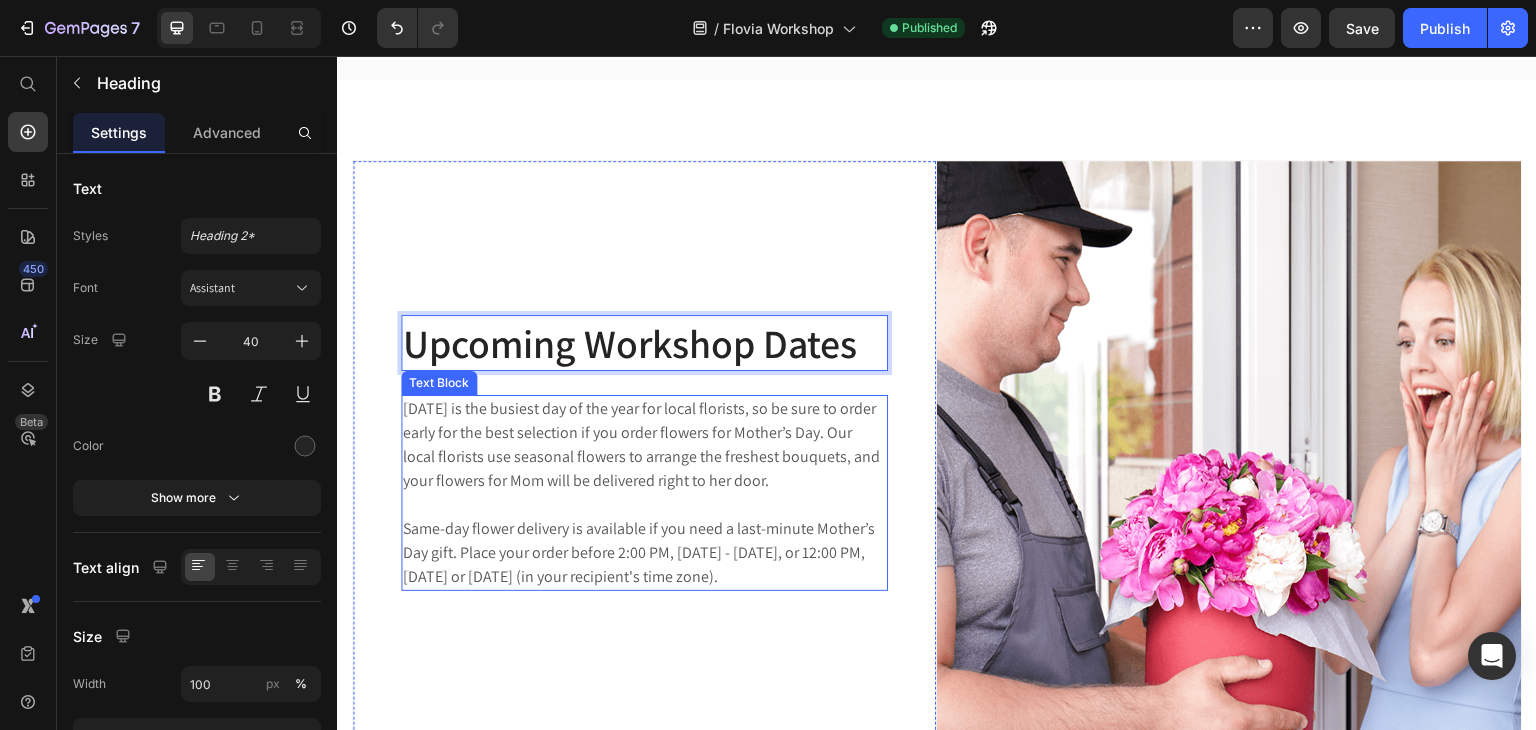 click at bounding box center (644, 505) 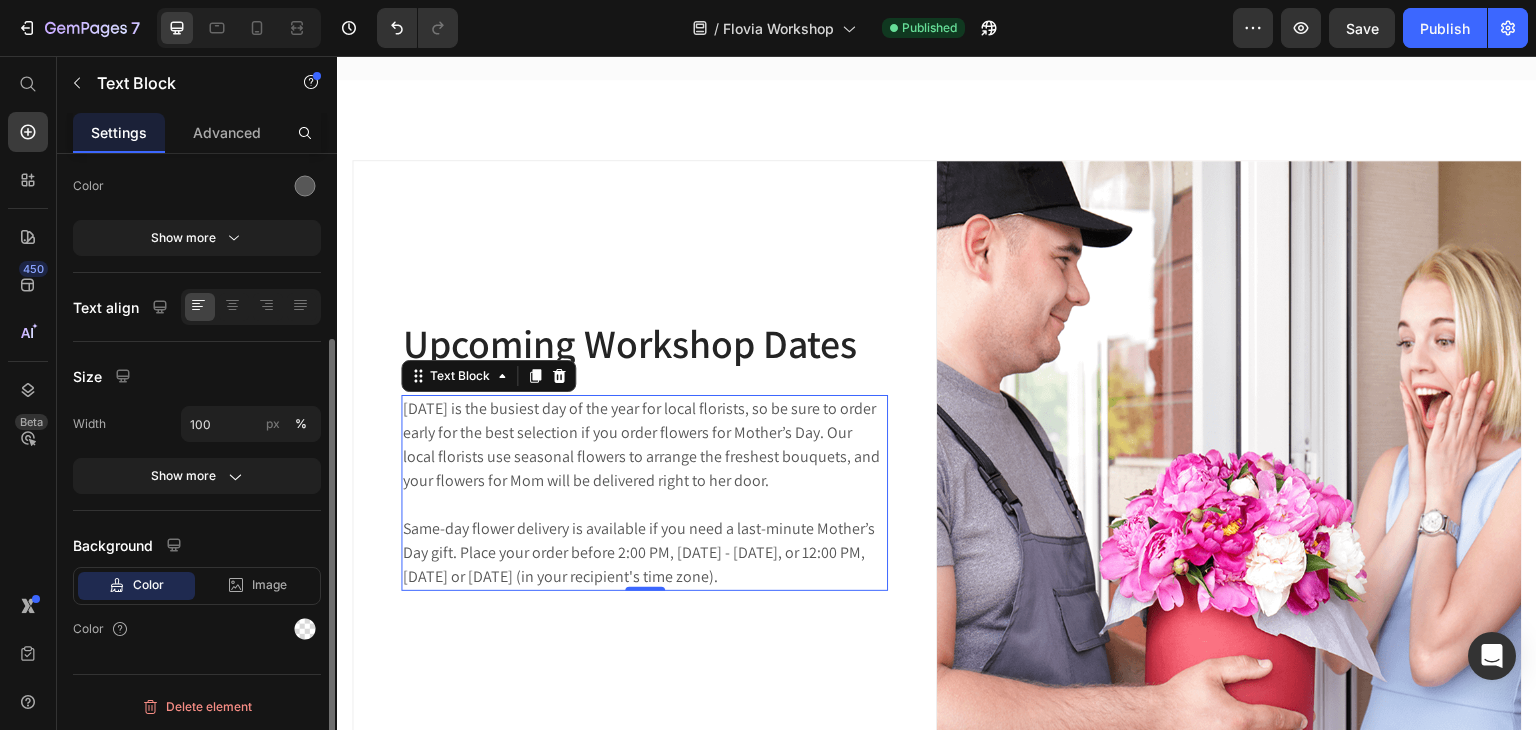 scroll, scrollTop: 0, scrollLeft: 0, axis: both 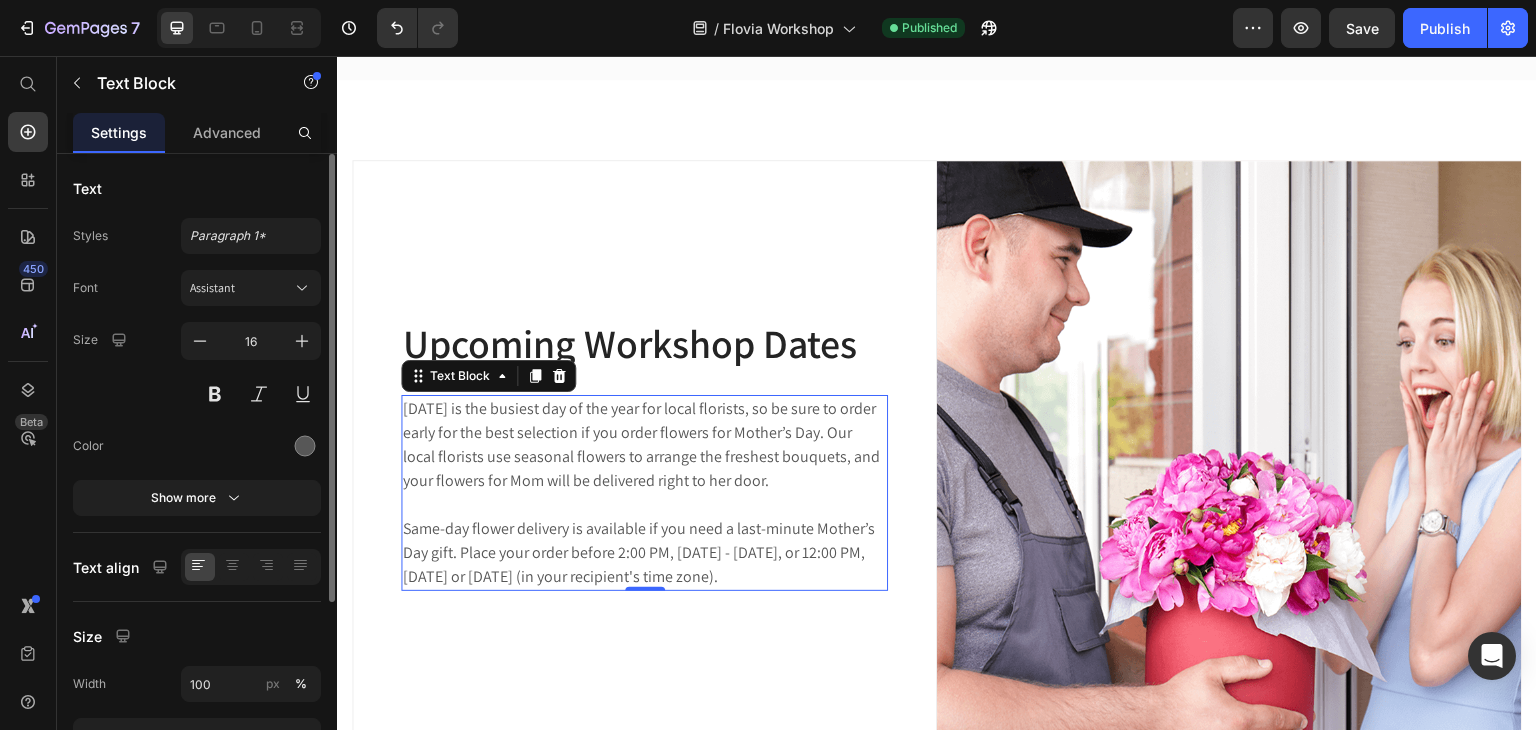 click on "[DATE] is the busiest day of the year for local florists, so be sure to order early for the best selection if you order flowers for Mother’s Day. Our local florists use seasonal flowers to arrange the freshest bouquets, and your flowers for Mom will be delivered right to her door." at bounding box center (644, 445) 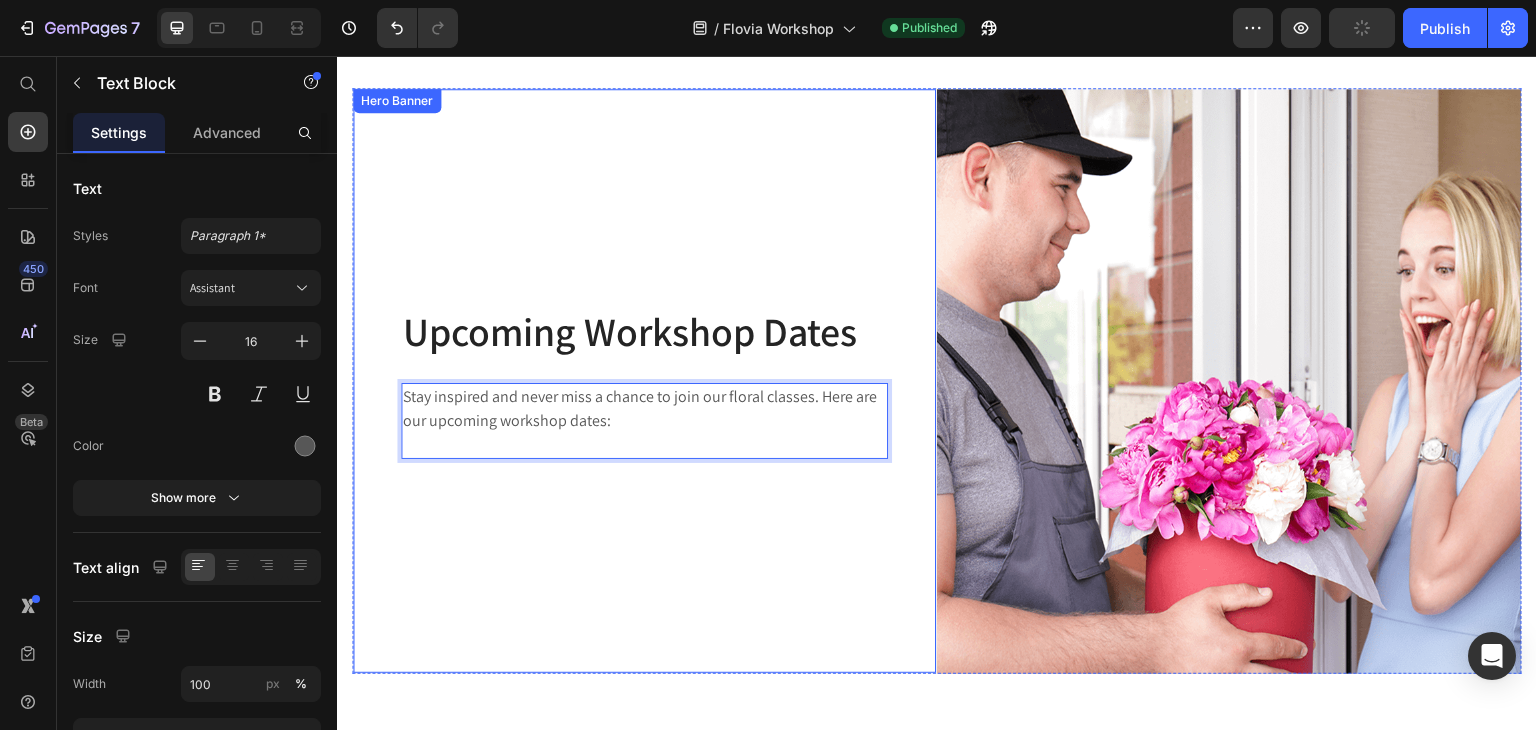 scroll, scrollTop: 1596, scrollLeft: 0, axis: vertical 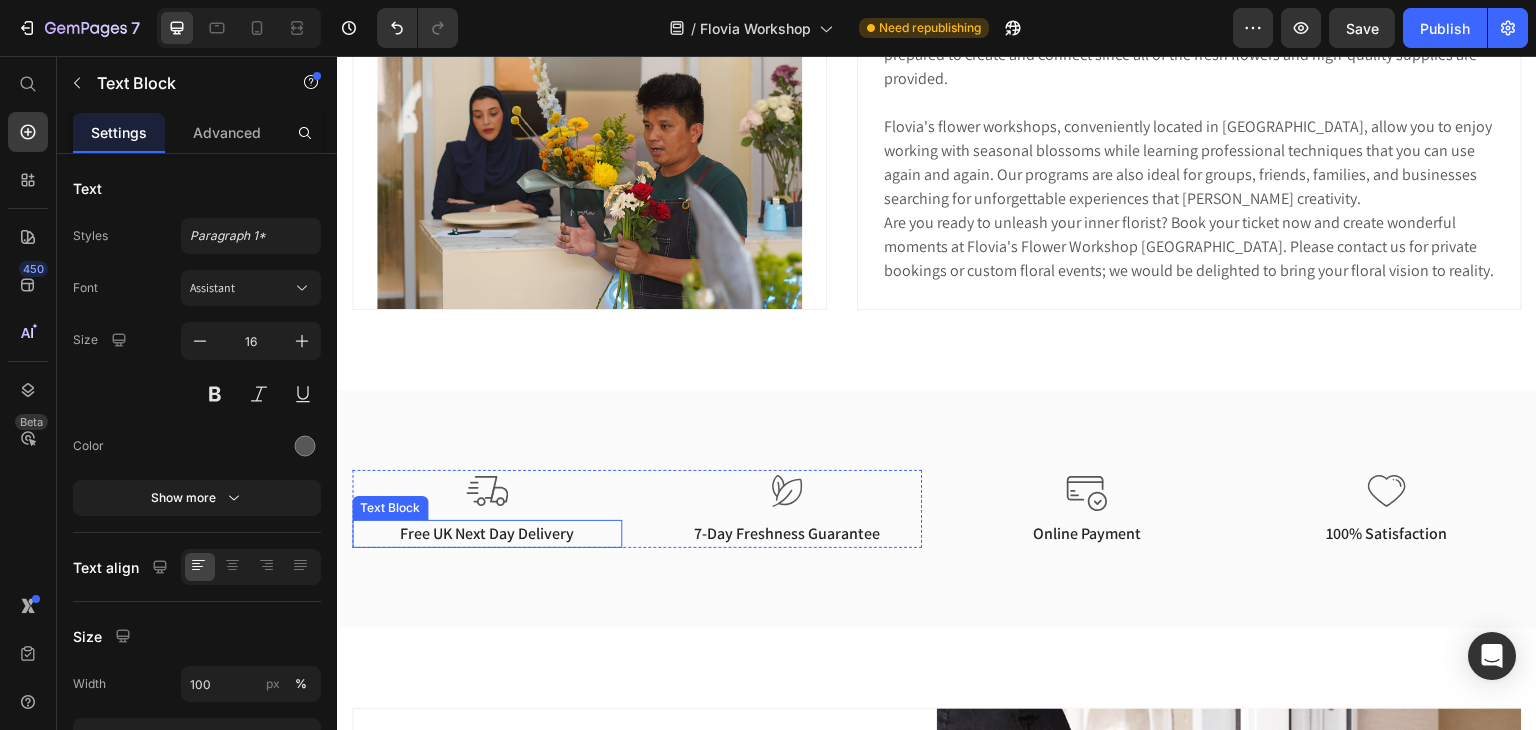 click on "Free UK Next Day Delivery" at bounding box center [487, 534] 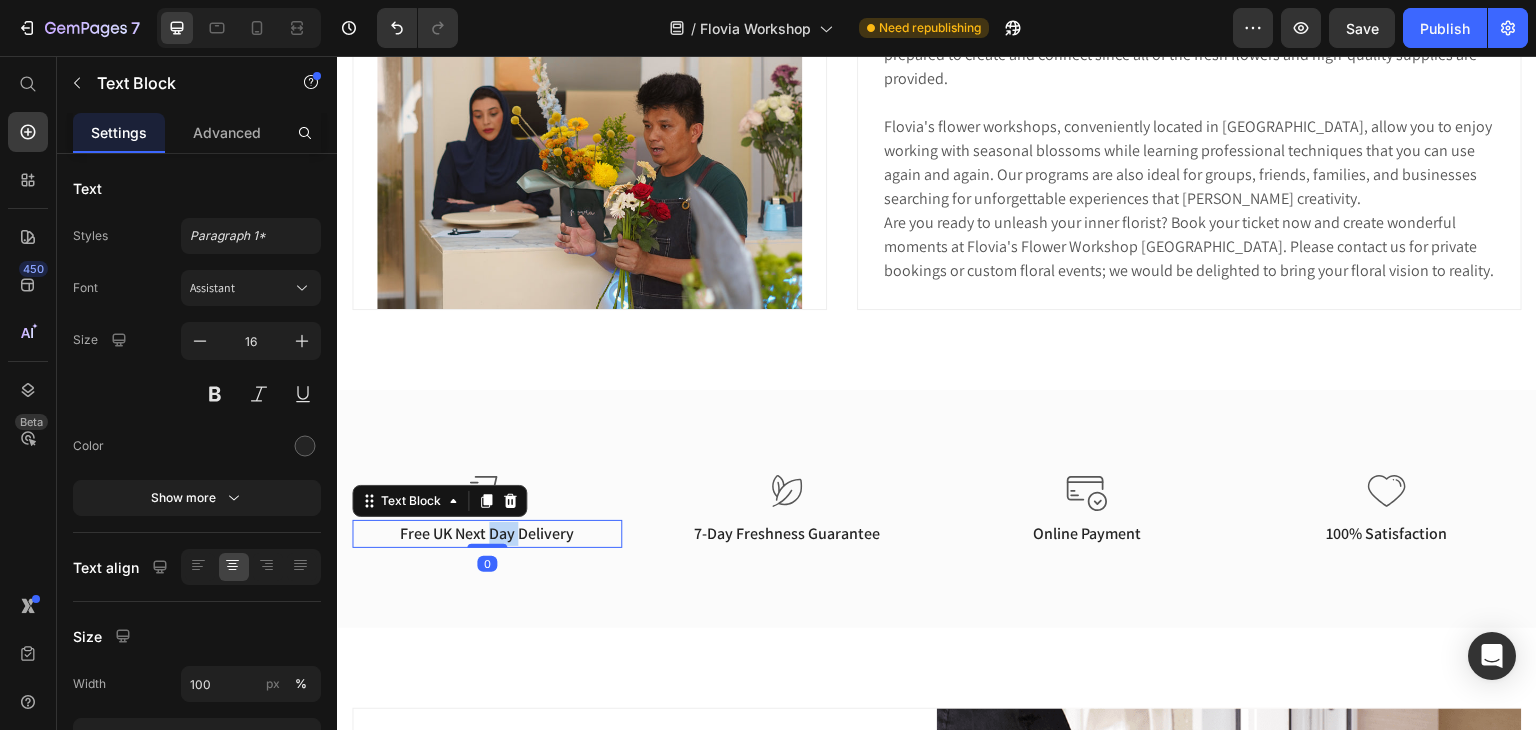 click on "Free UK Next Day Delivery" at bounding box center [487, 534] 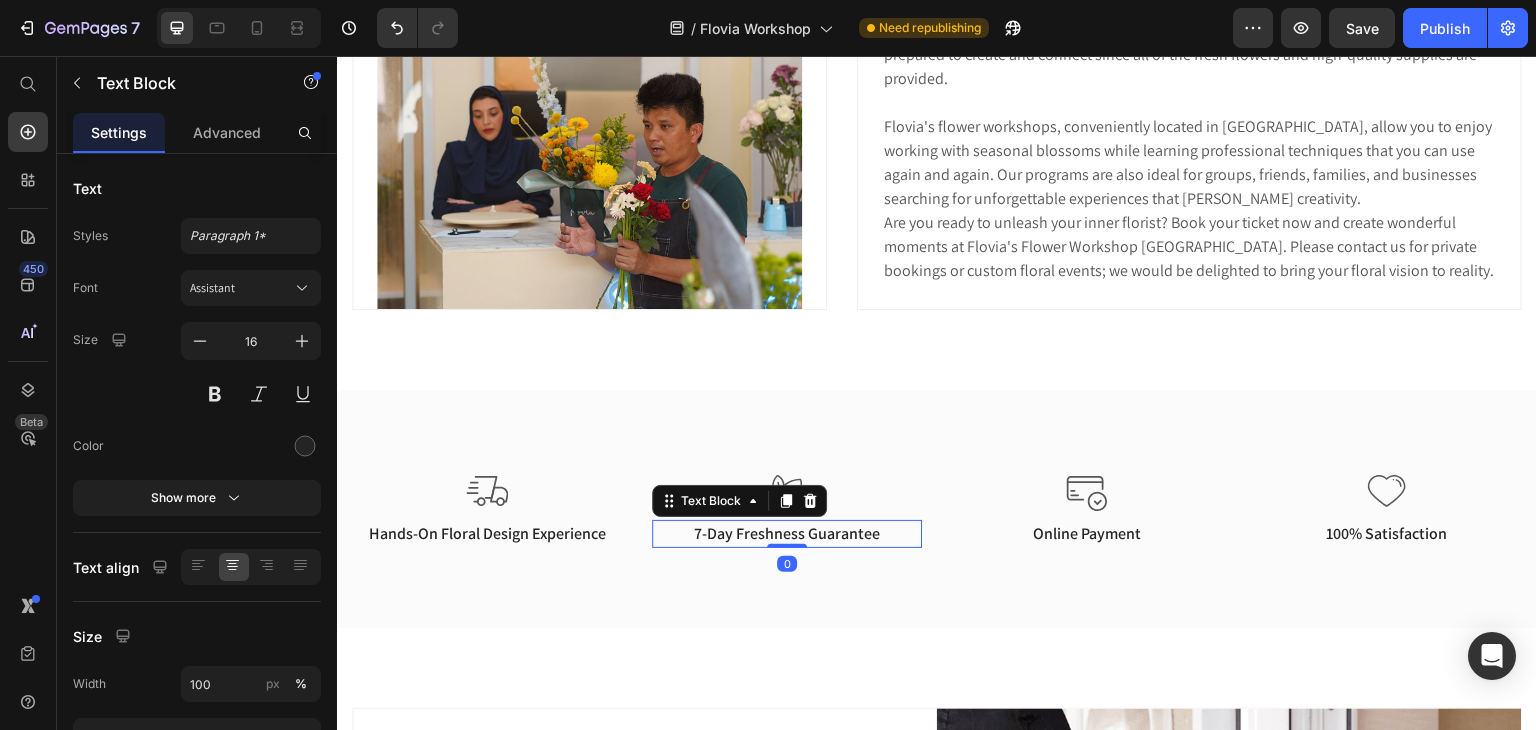 click on "7-Day Freshness Guarantee" at bounding box center [787, 534] 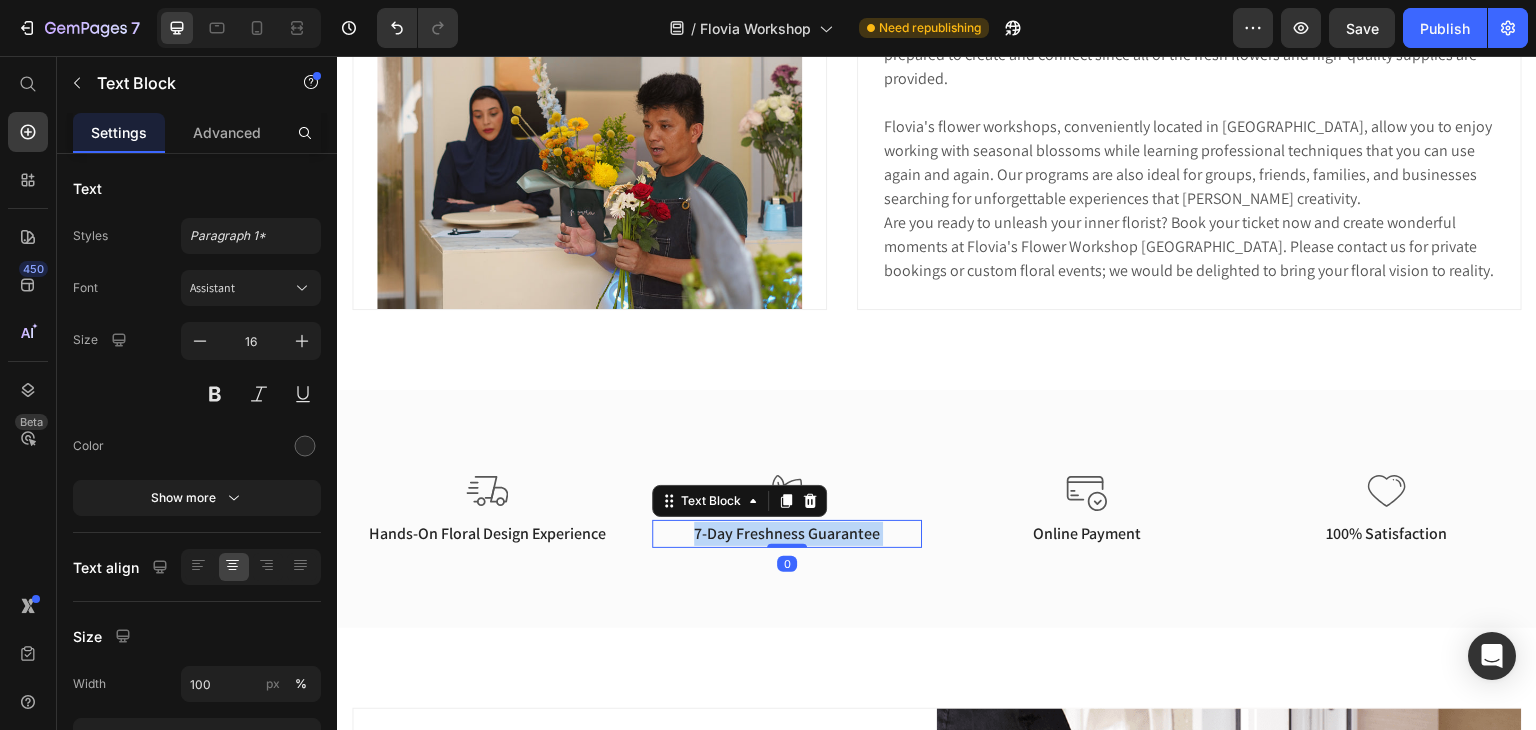 click on "7-Day Freshness Guarantee" at bounding box center (787, 534) 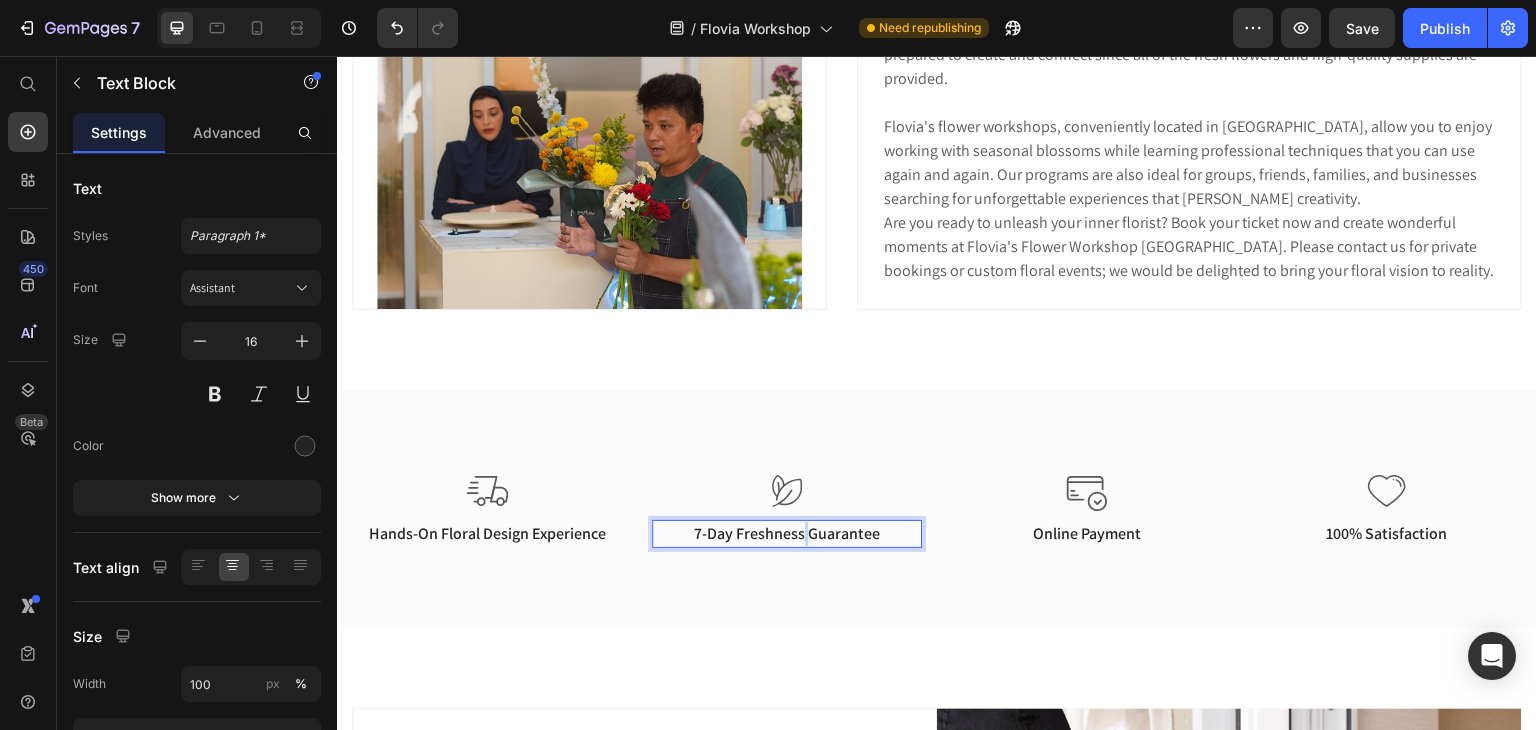 click on "7-Day Freshness Guarantee" at bounding box center (787, 534) 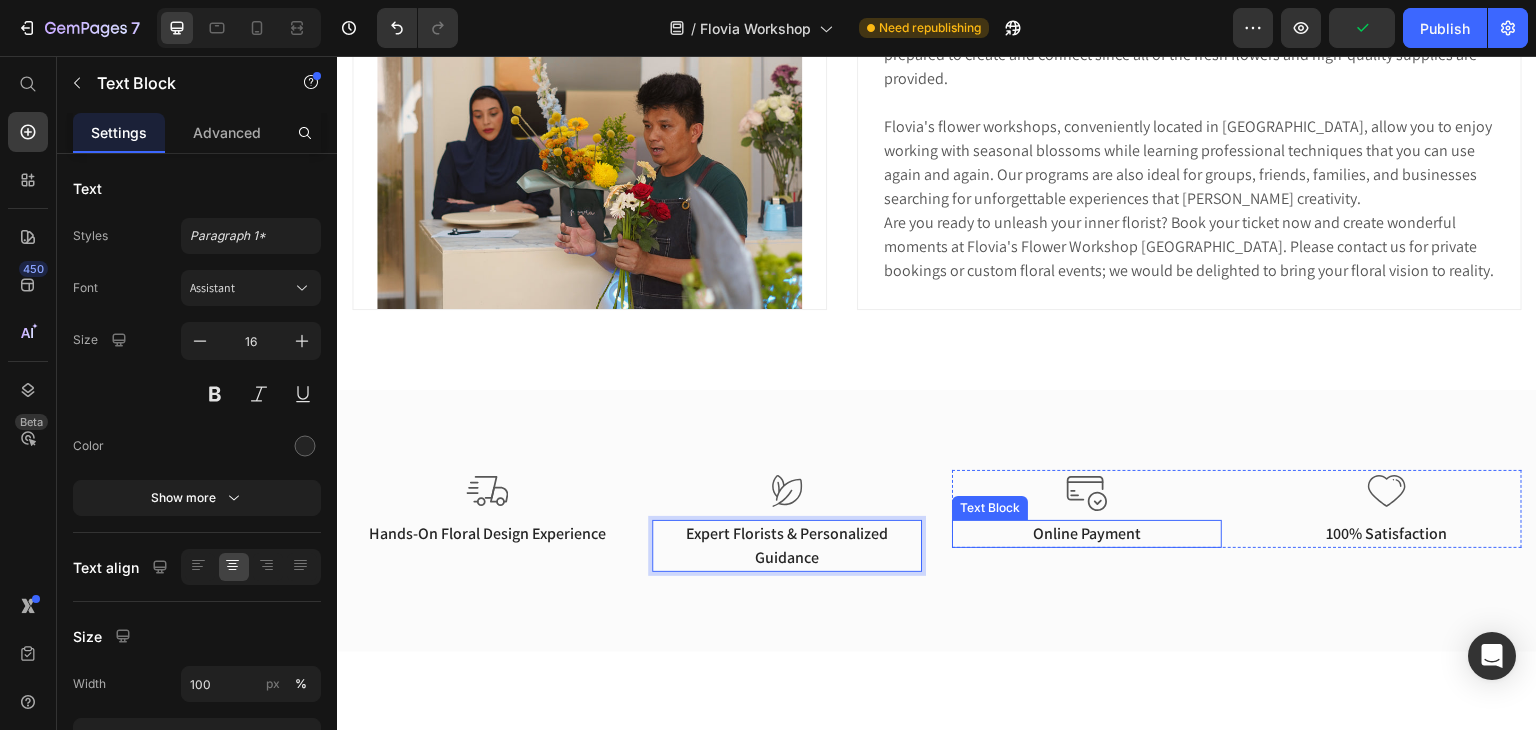 click on "Online Payment" at bounding box center [1087, 534] 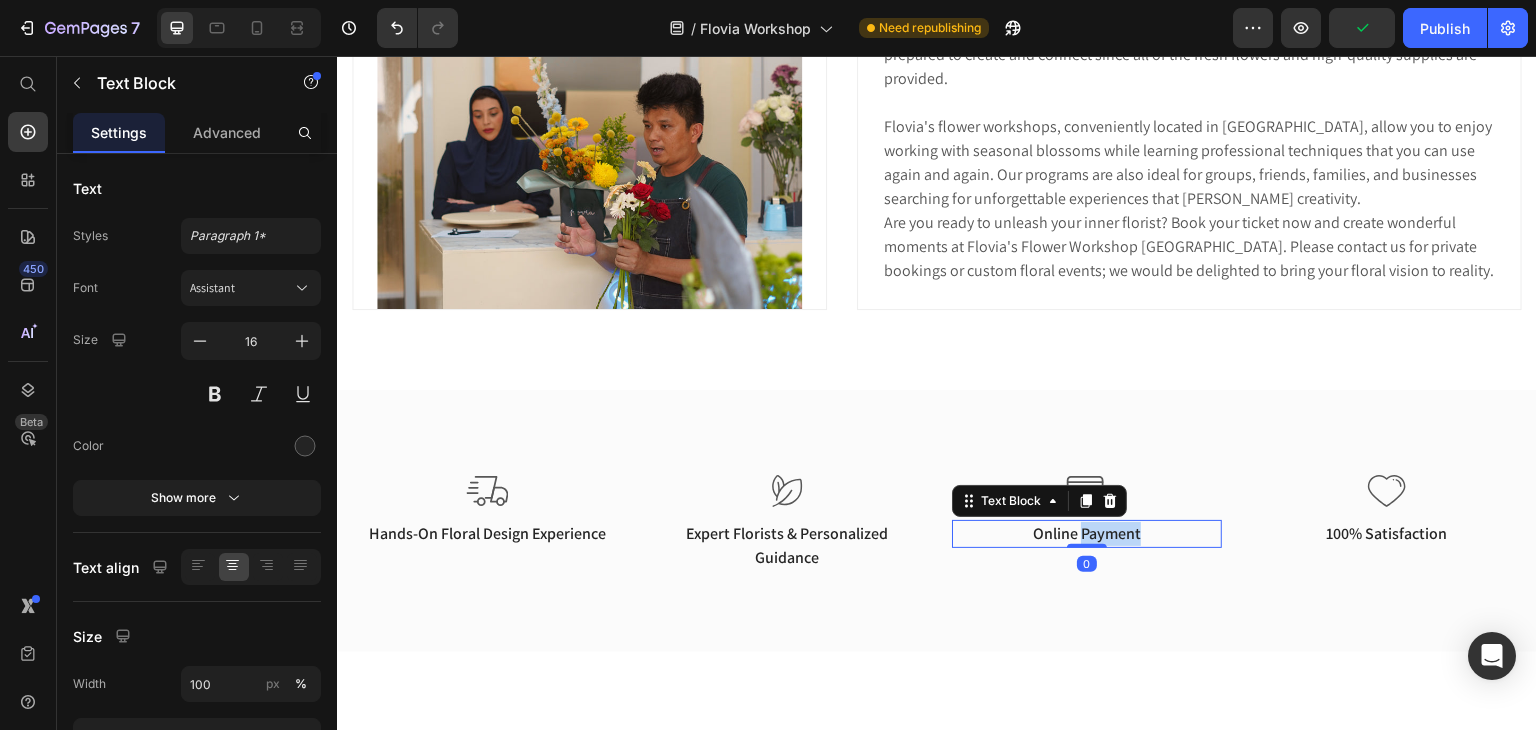 click on "Online Payment" at bounding box center (1087, 534) 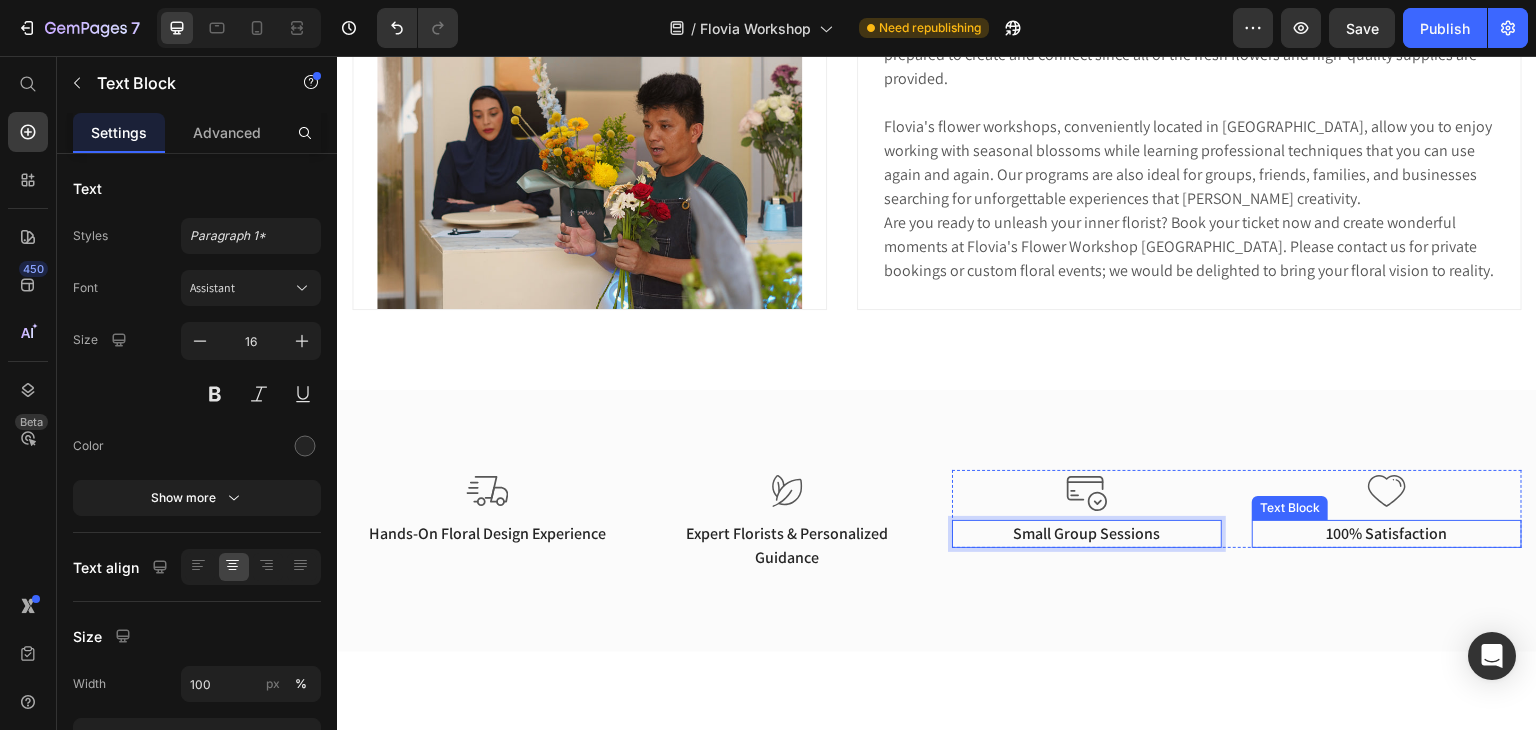 click on "100% Satisfaction" at bounding box center (1387, 534) 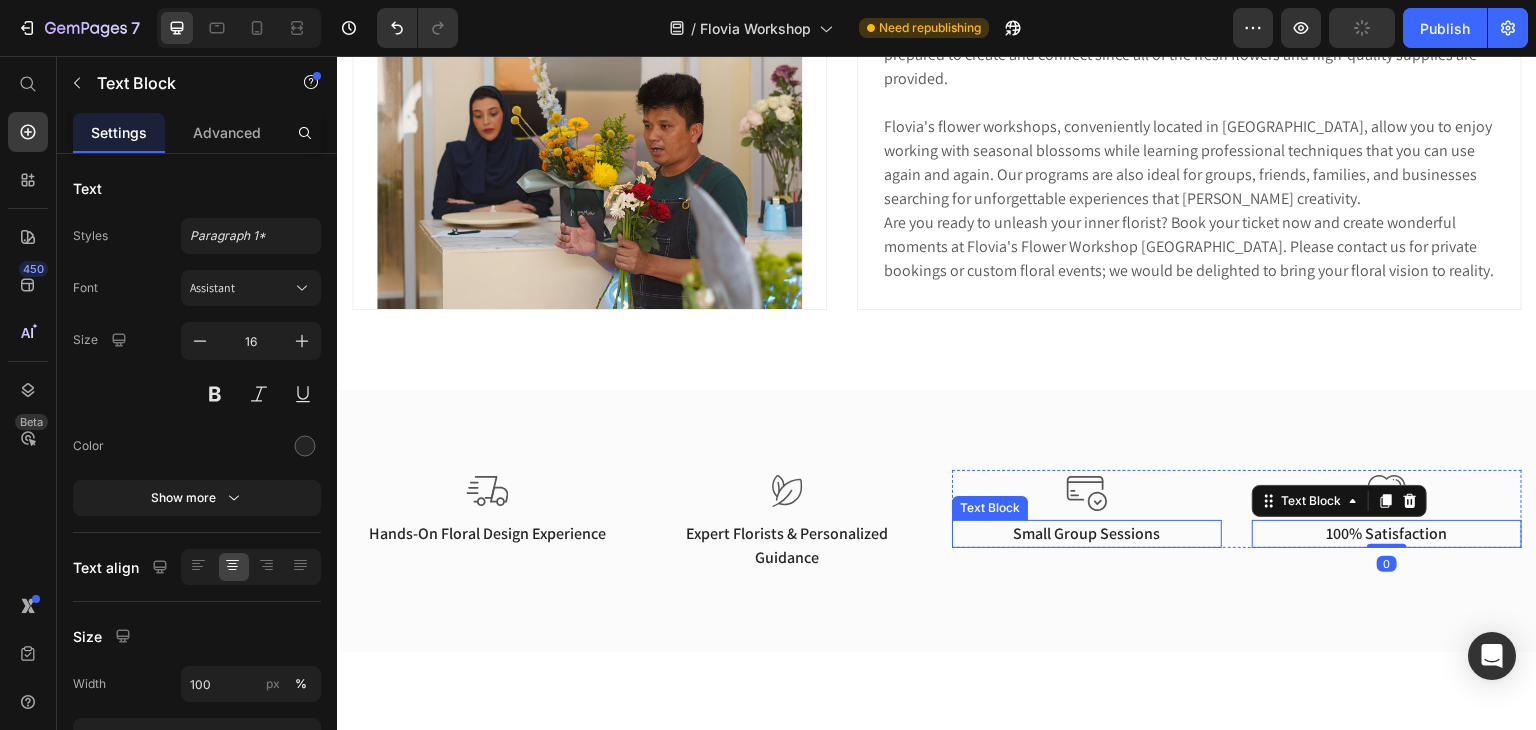 click on "Small Group Sessions" at bounding box center [1087, 534] 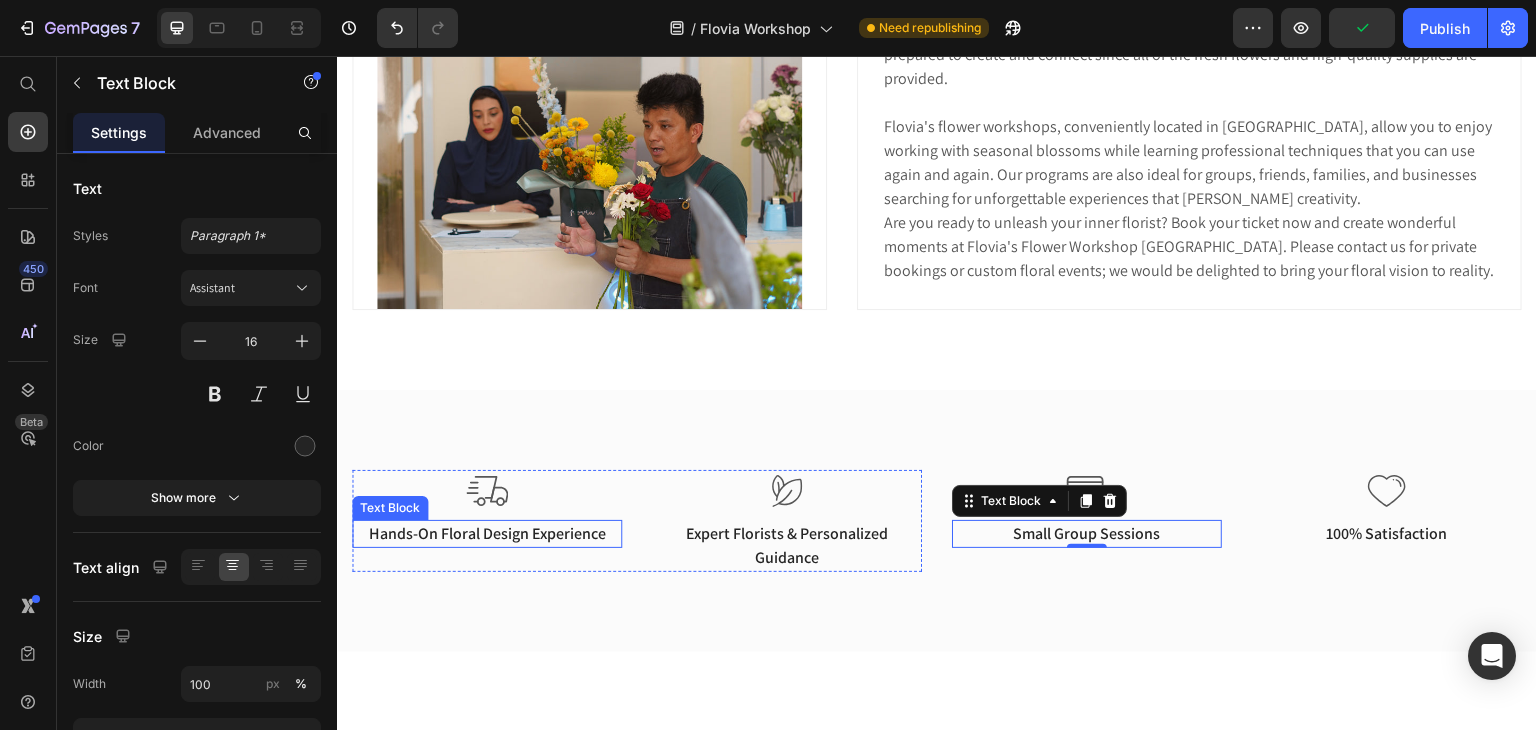 click on "Hands-On Floral Design Experience" at bounding box center [487, 534] 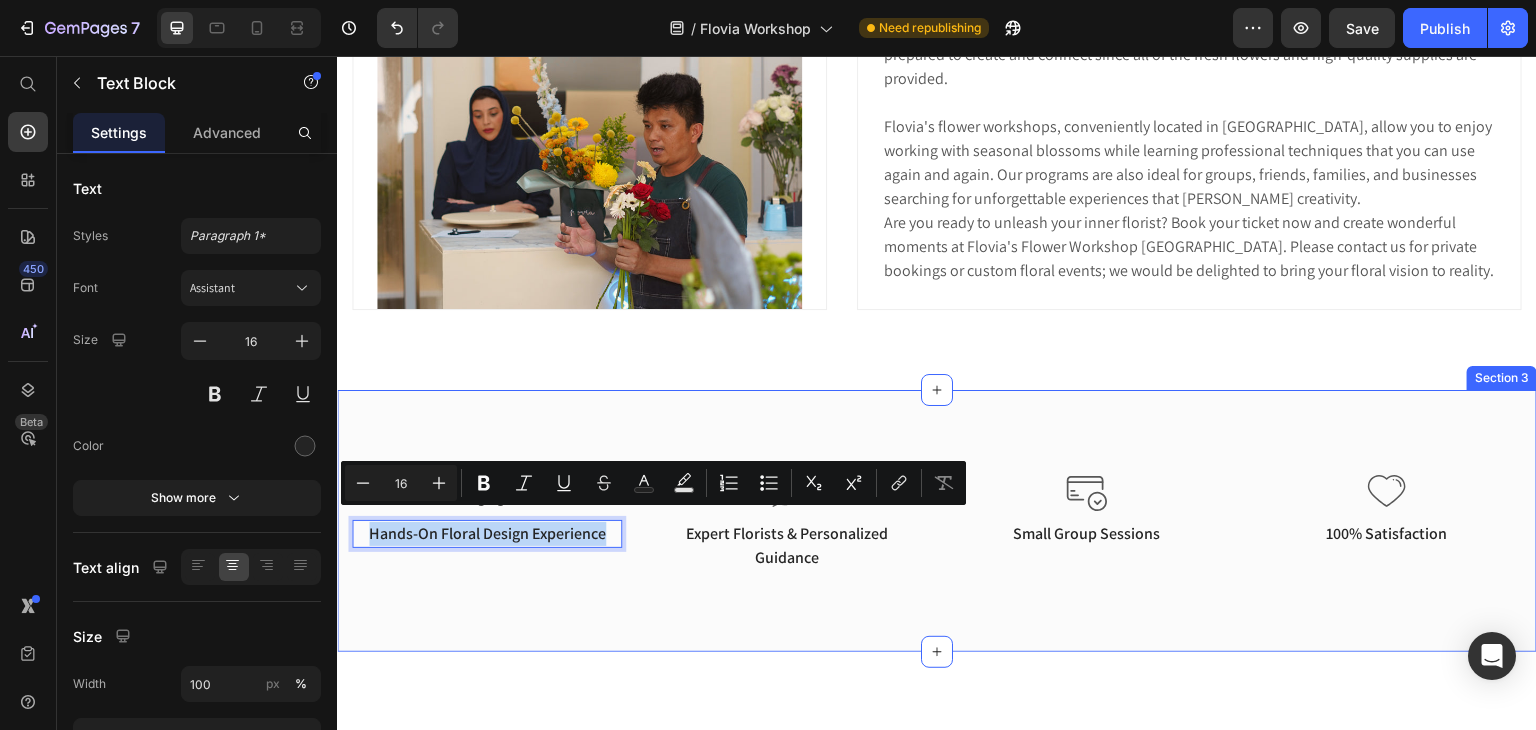 click on "Image Hands-On Floral Design Experience Text Block   0 Image Expert Florists & Personalized Guidance Text Block Row Image Small Group Sessions Text Block Image 100% Satisfaction Text Block Row Row Section 3" at bounding box center [937, 521] 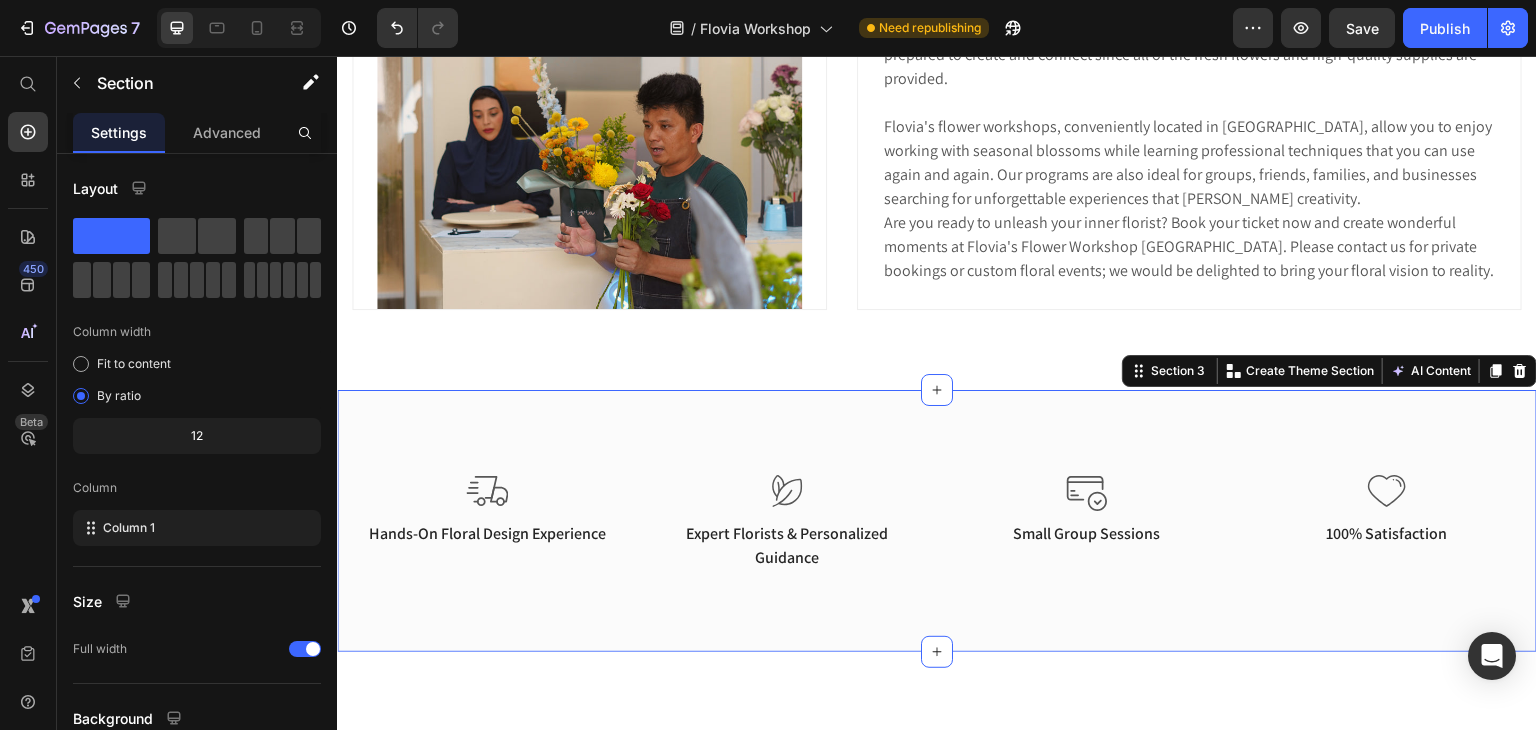 click at bounding box center [487, 491] 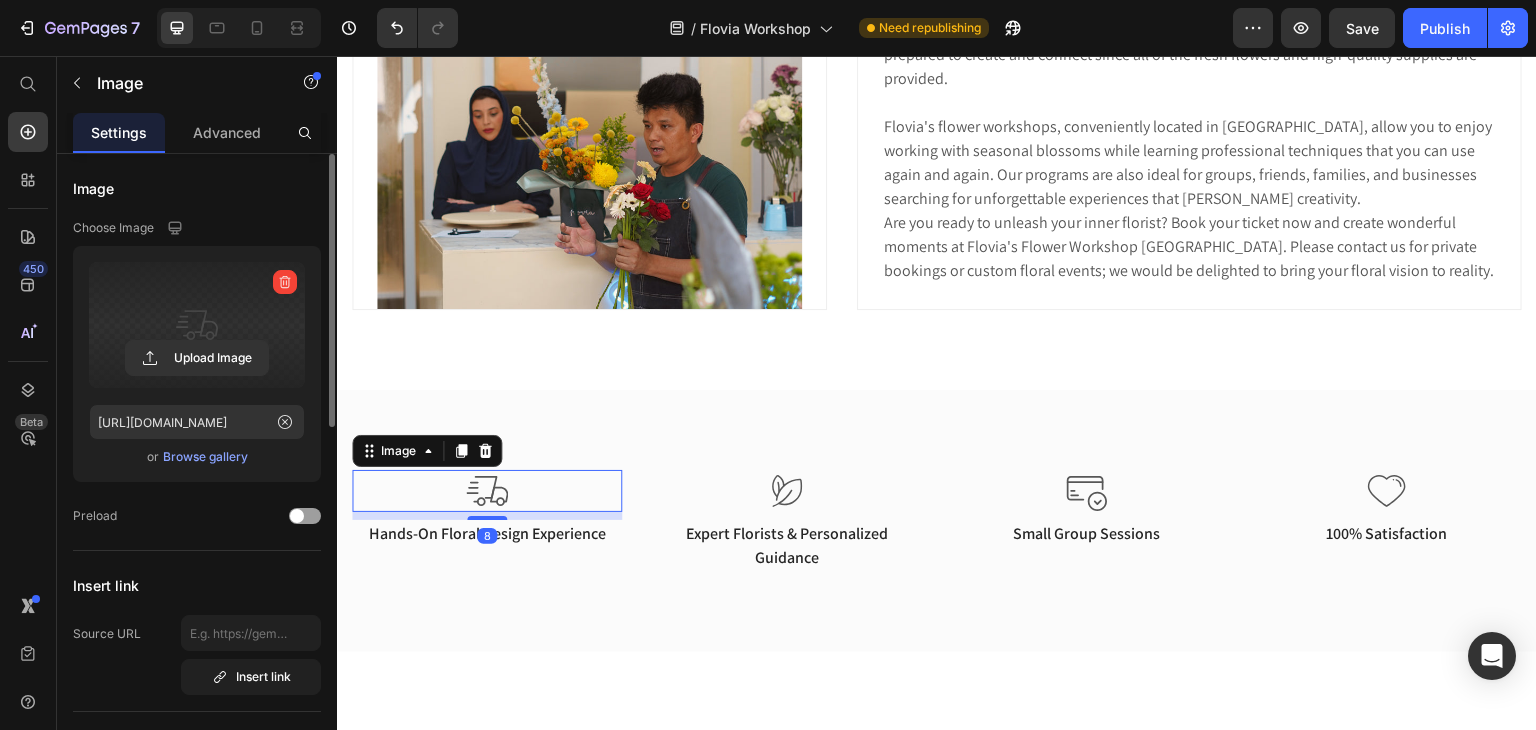 click at bounding box center (197, 325) 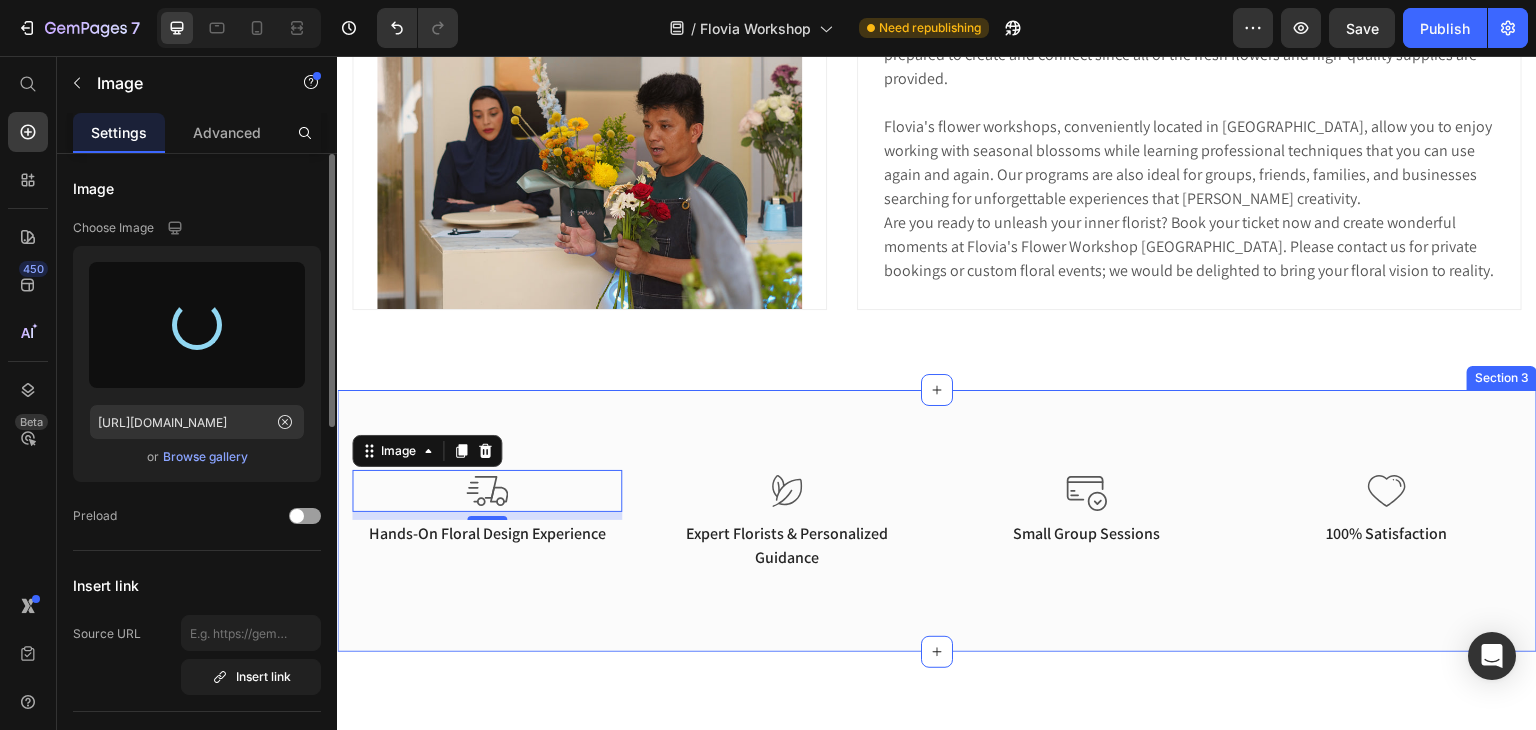 type on "[URL][DOMAIN_NAME]" 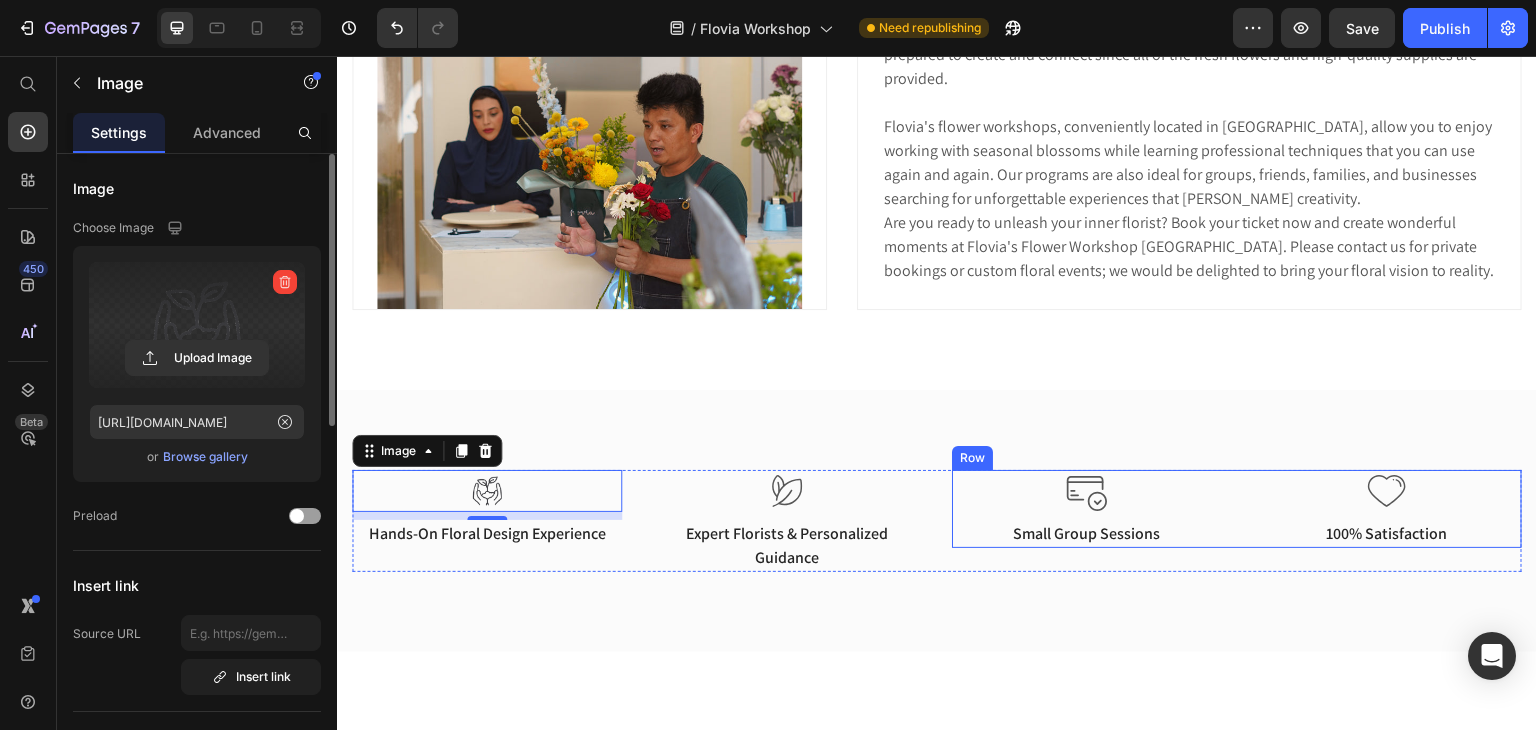 scroll, scrollTop: 1196, scrollLeft: 0, axis: vertical 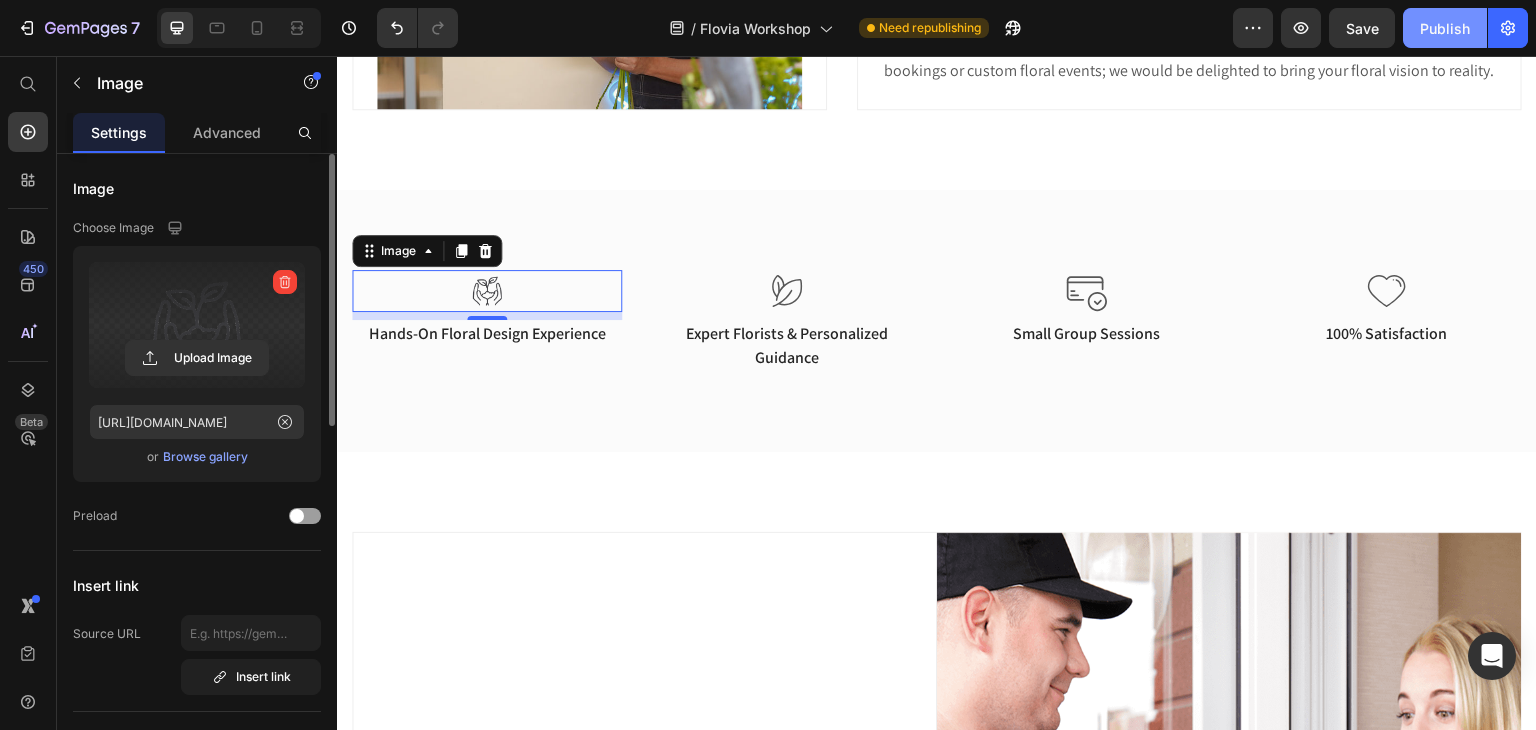 click on "Publish" at bounding box center (1445, 28) 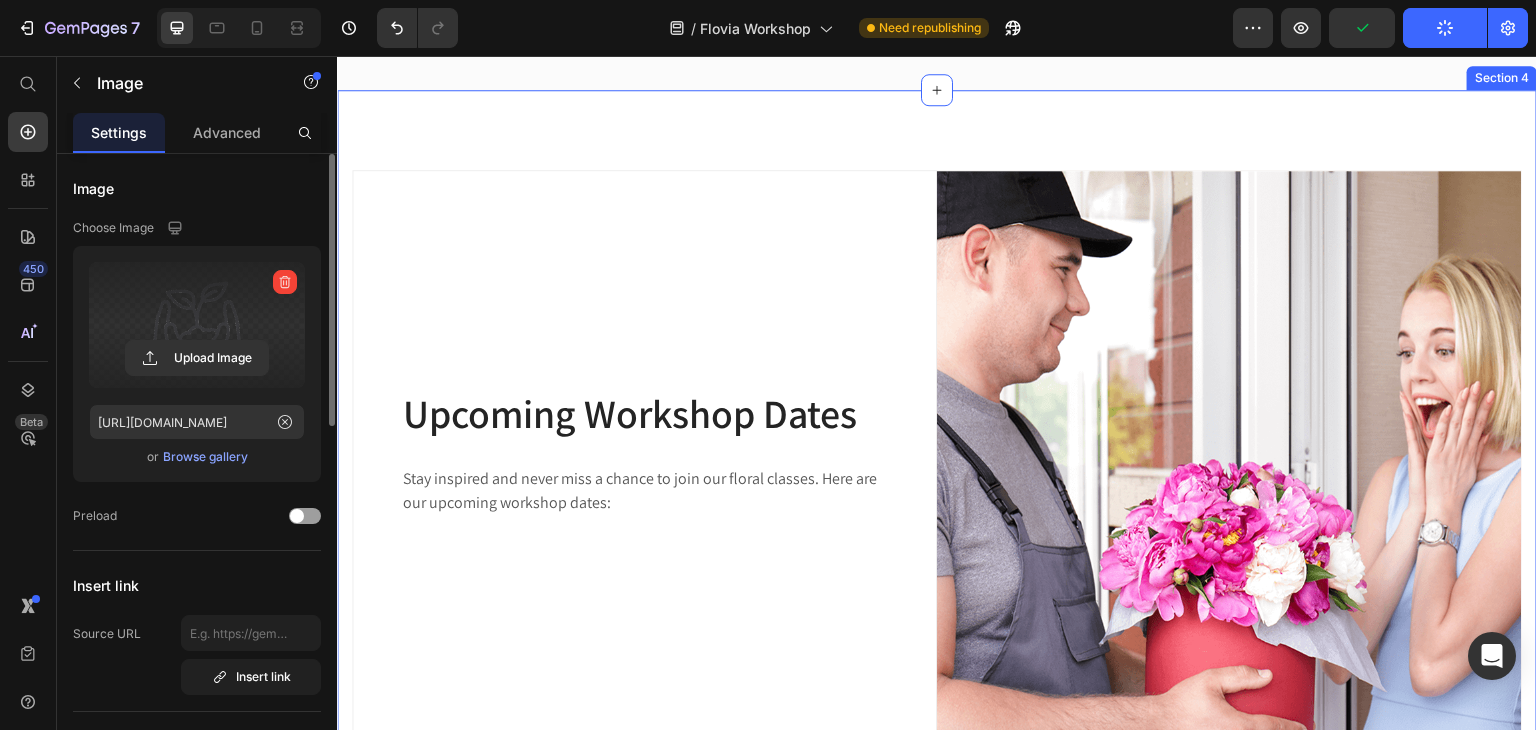 scroll, scrollTop: 1596, scrollLeft: 0, axis: vertical 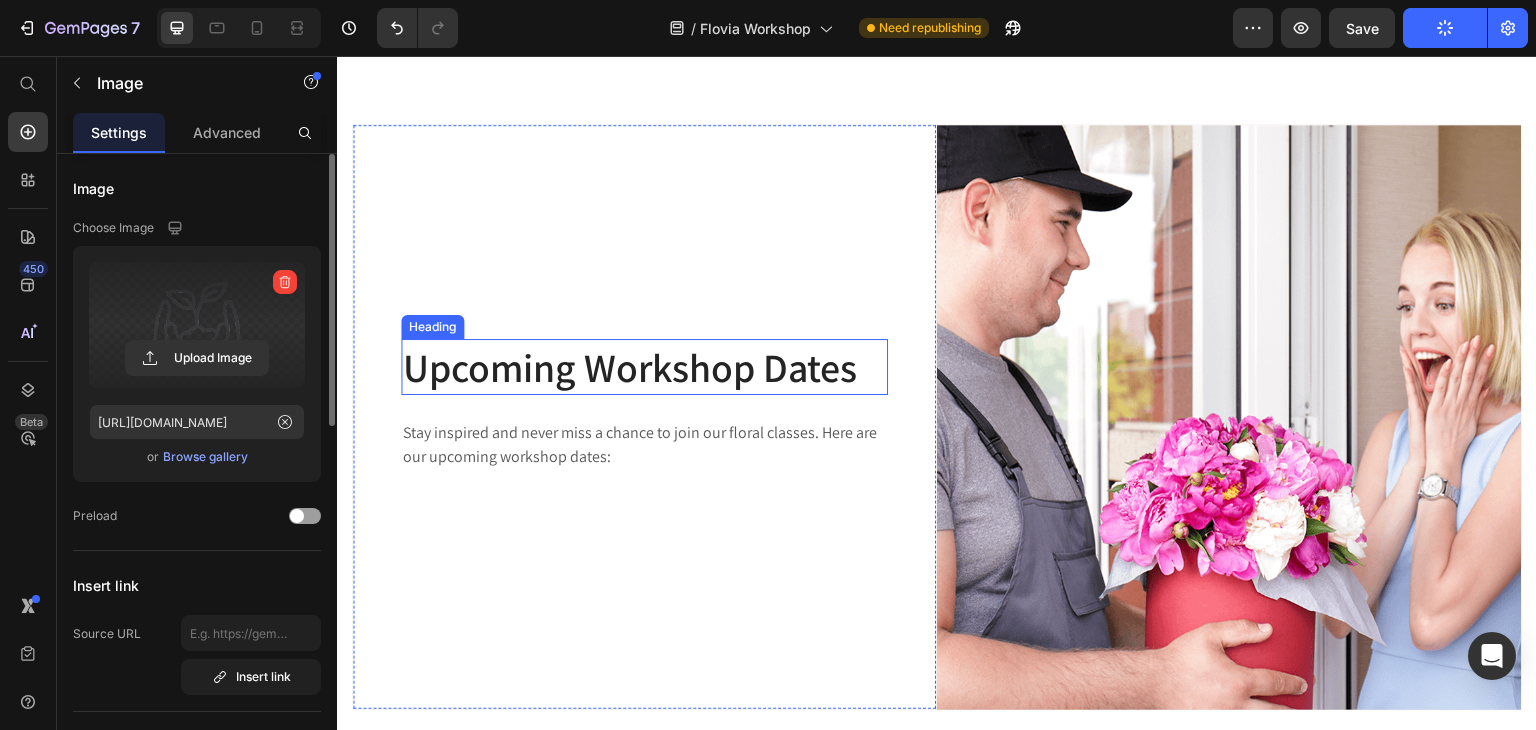 type 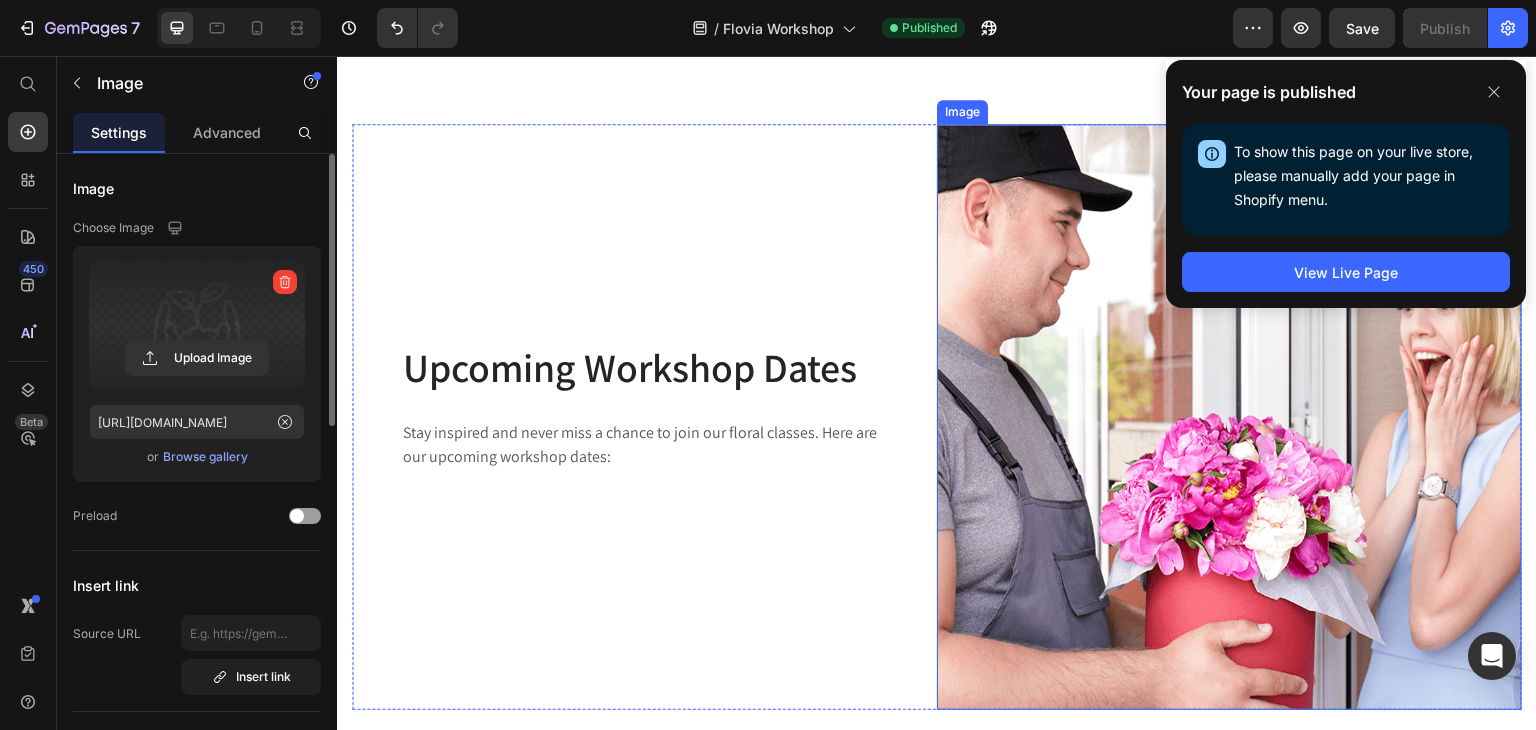 click at bounding box center [1229, 417] 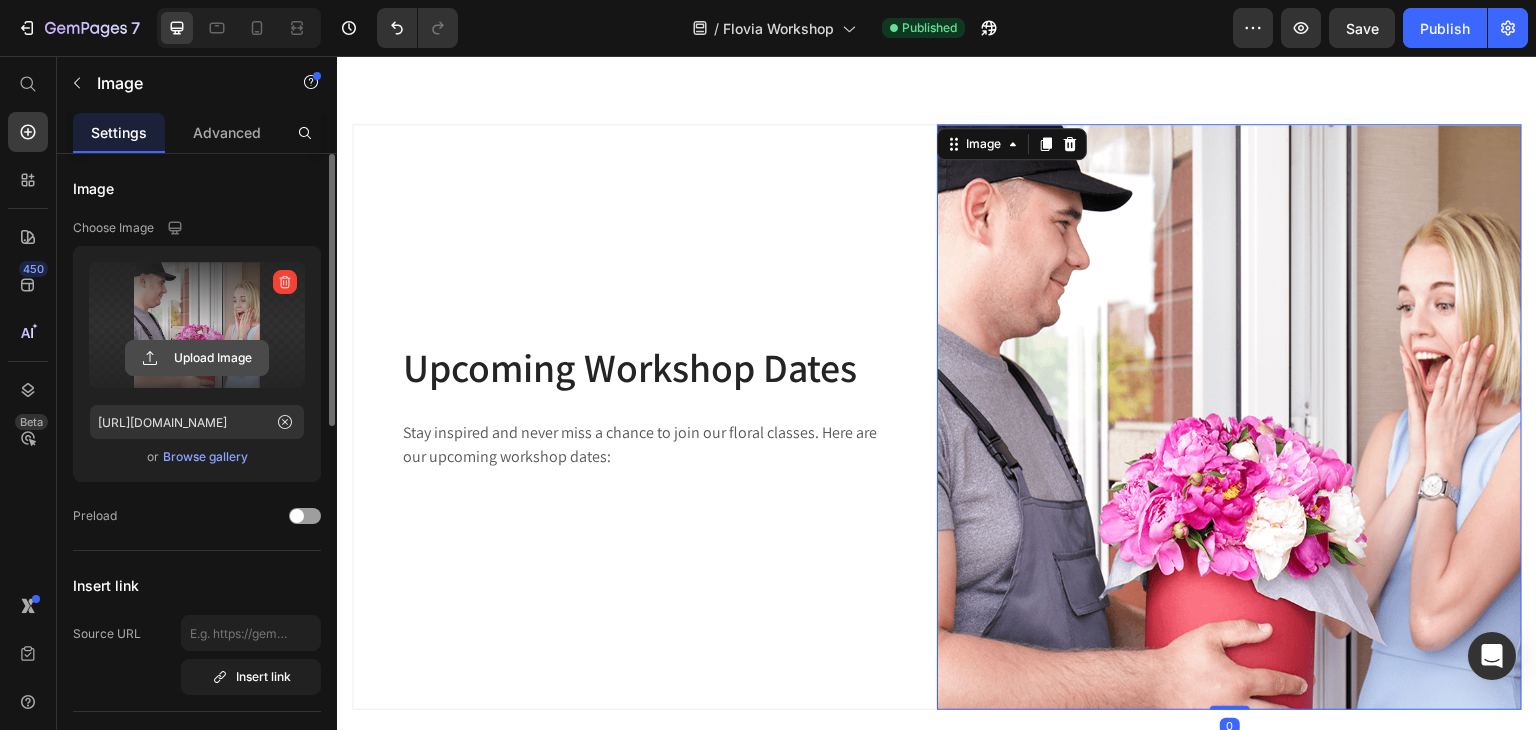 click 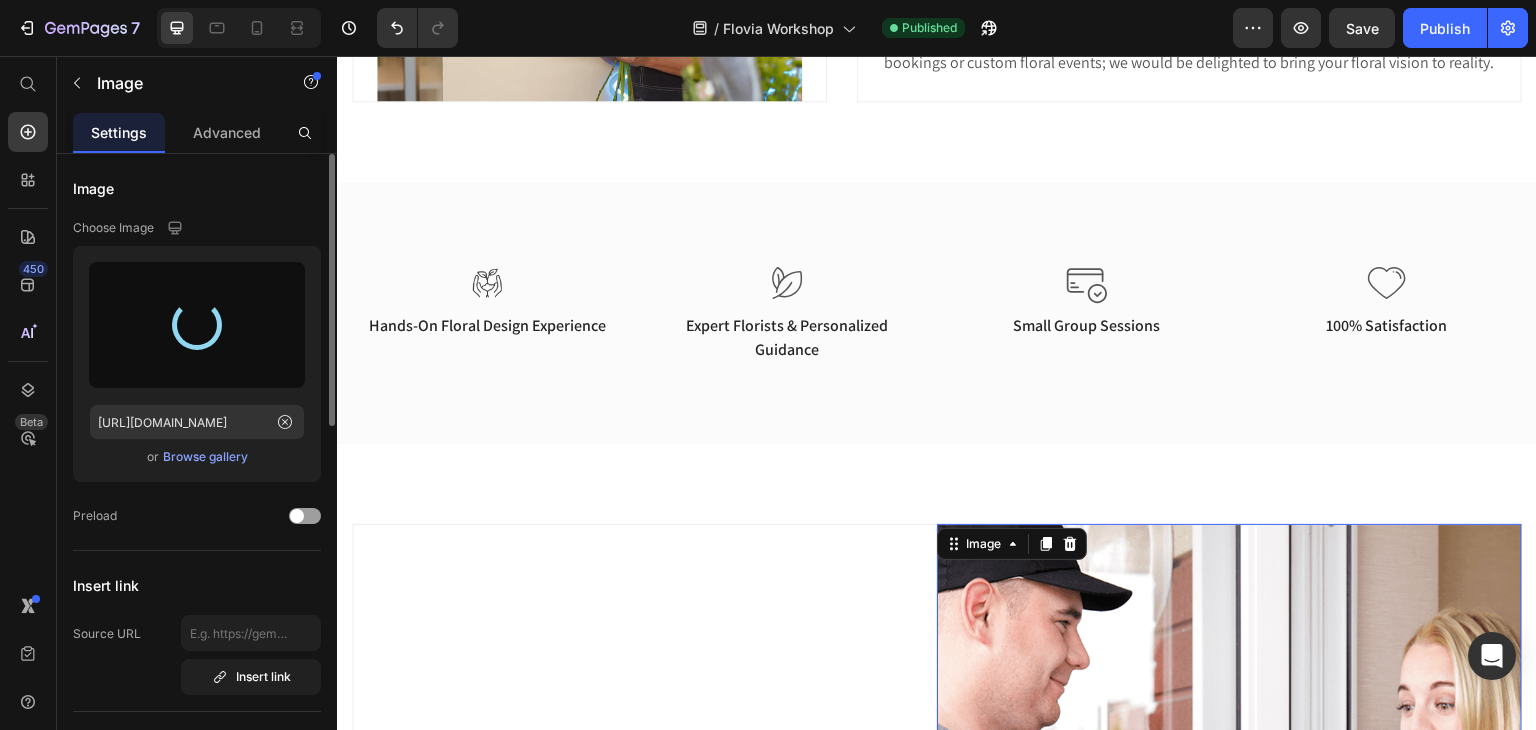 type on "[URL][DOMAIN_NAME]" 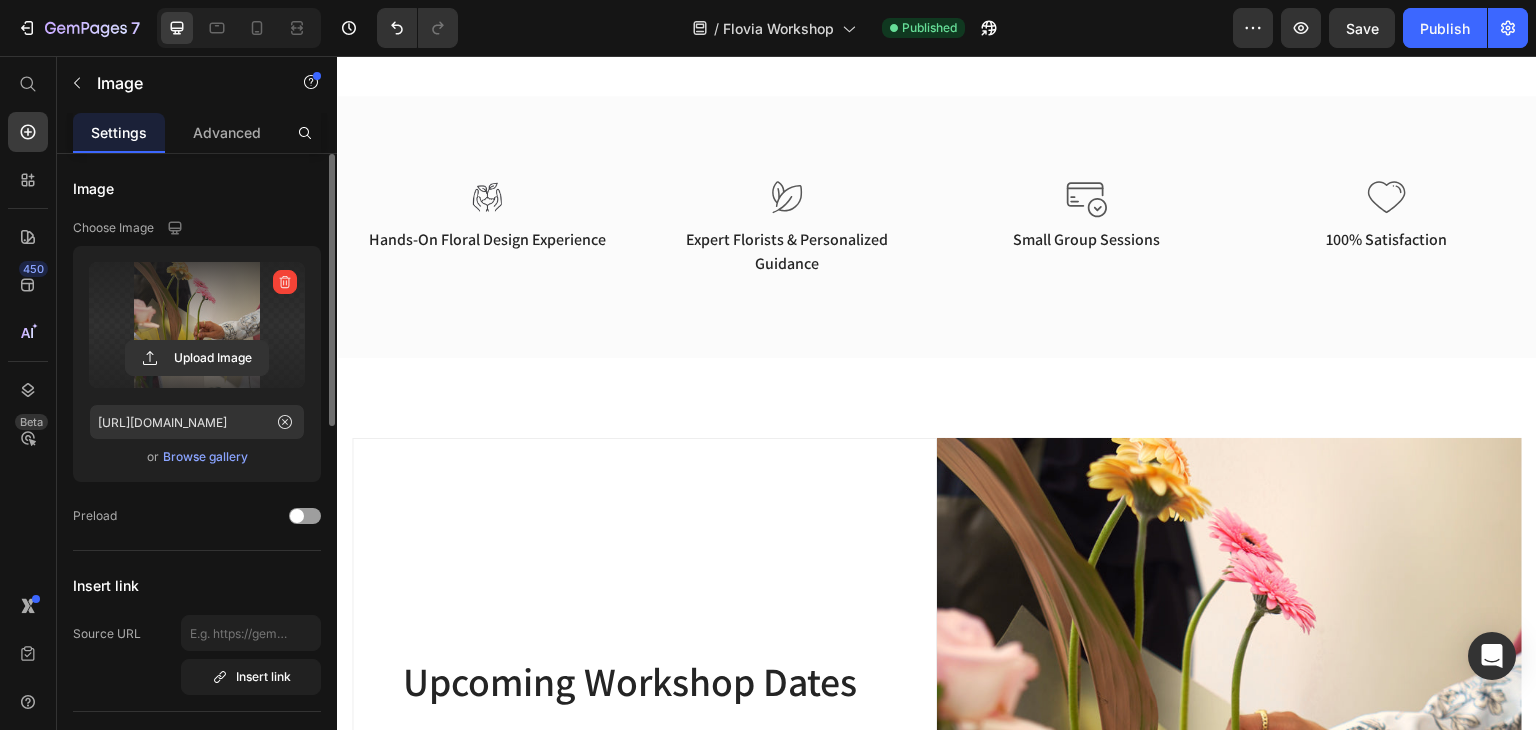 scroll, scrollTop: 1500, scrollLeft: 0, axis: vertical 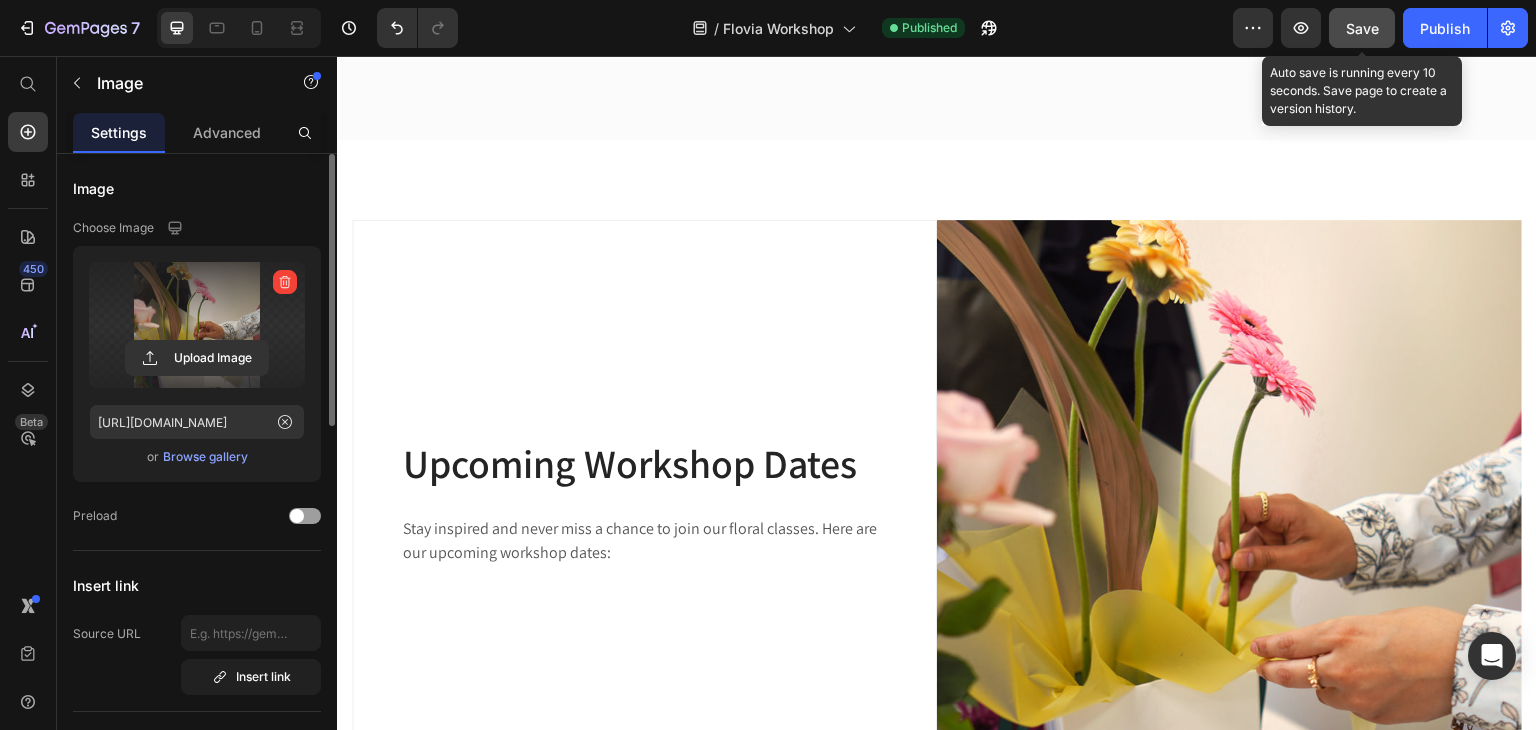 click on "Save" at bounding box center (1362, 28) 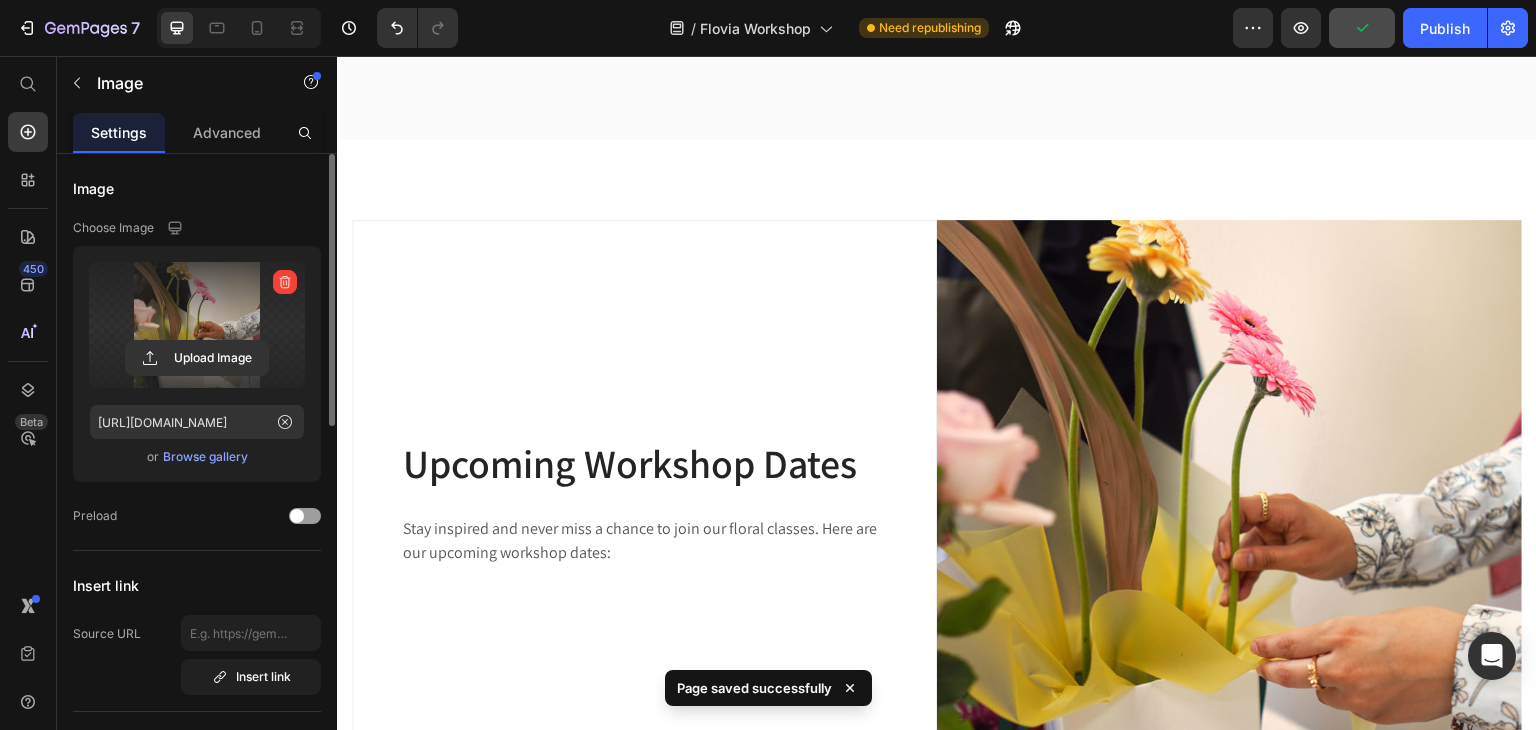 click on "7   /  Flovia Workshop Need republishing Preview  Publish" 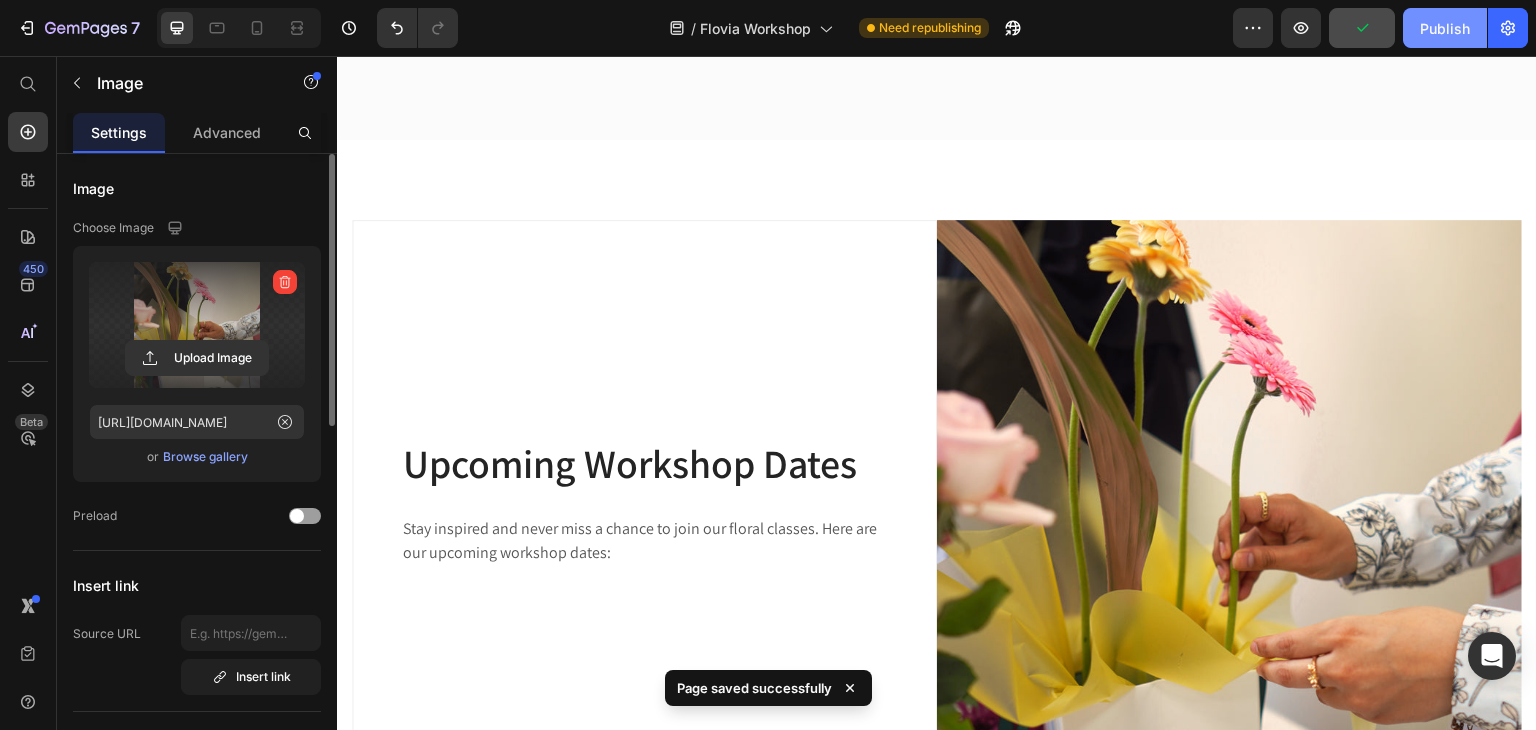 click on "Publish" at bounding box center [1445, 28] 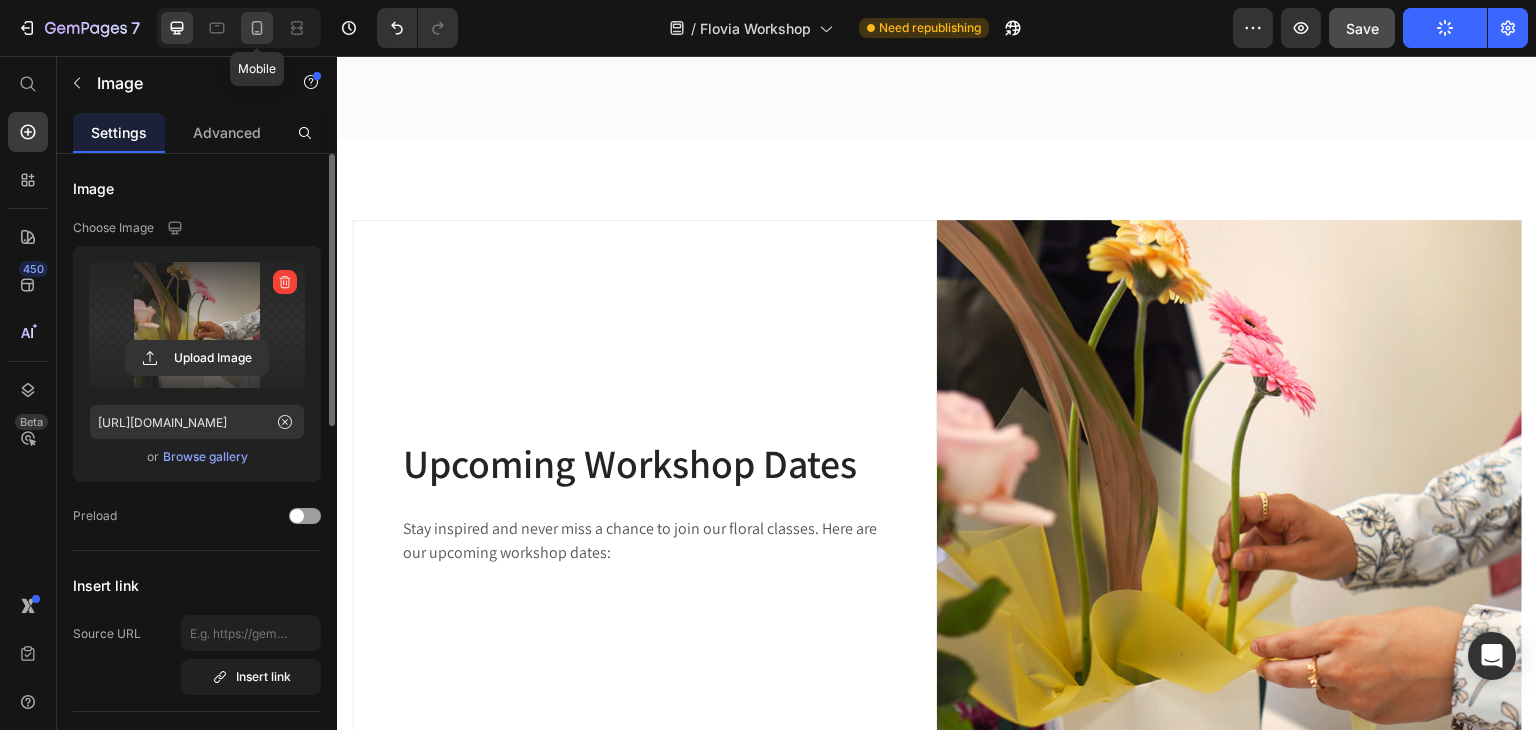 click 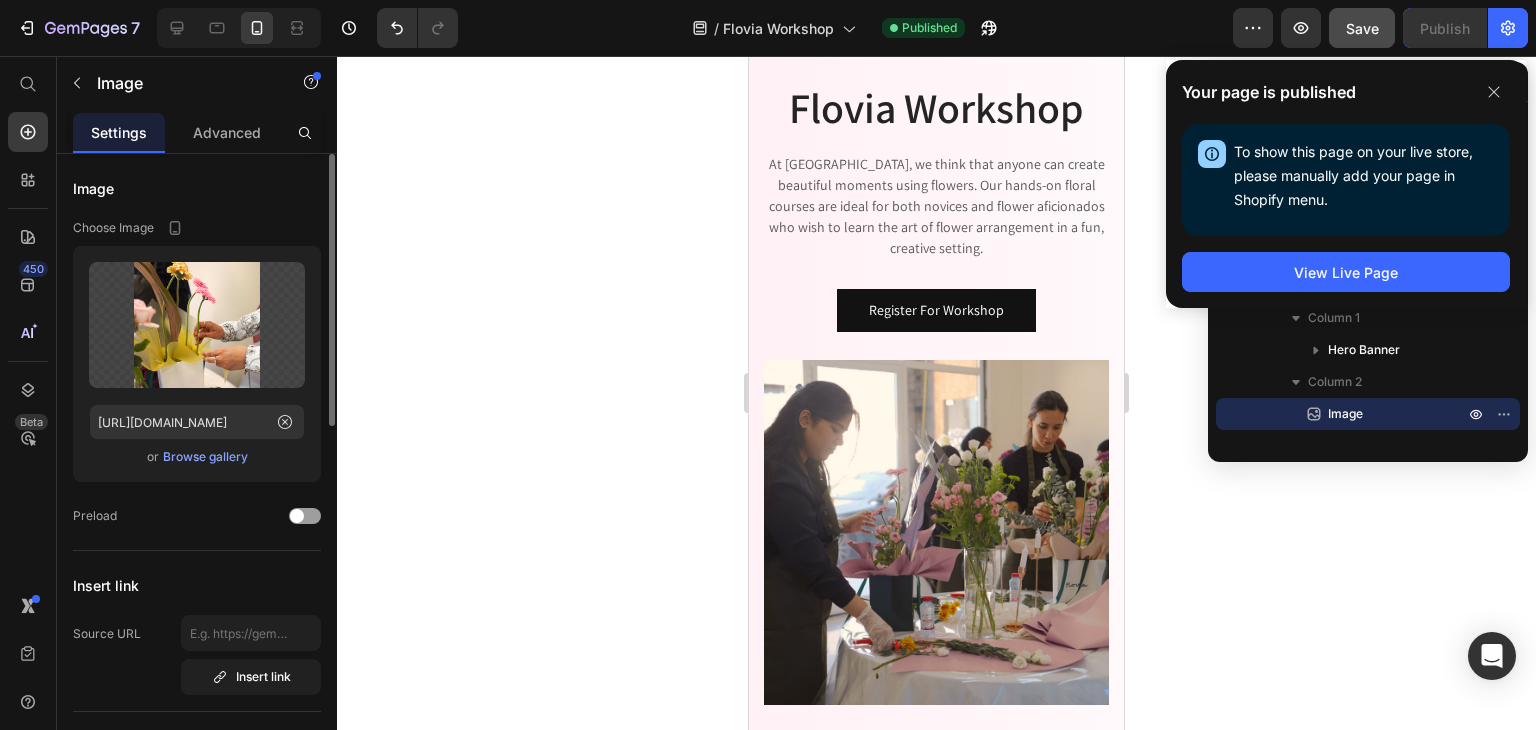 scroll, scrollTop: 0, scrollLeft: 0, axis: both 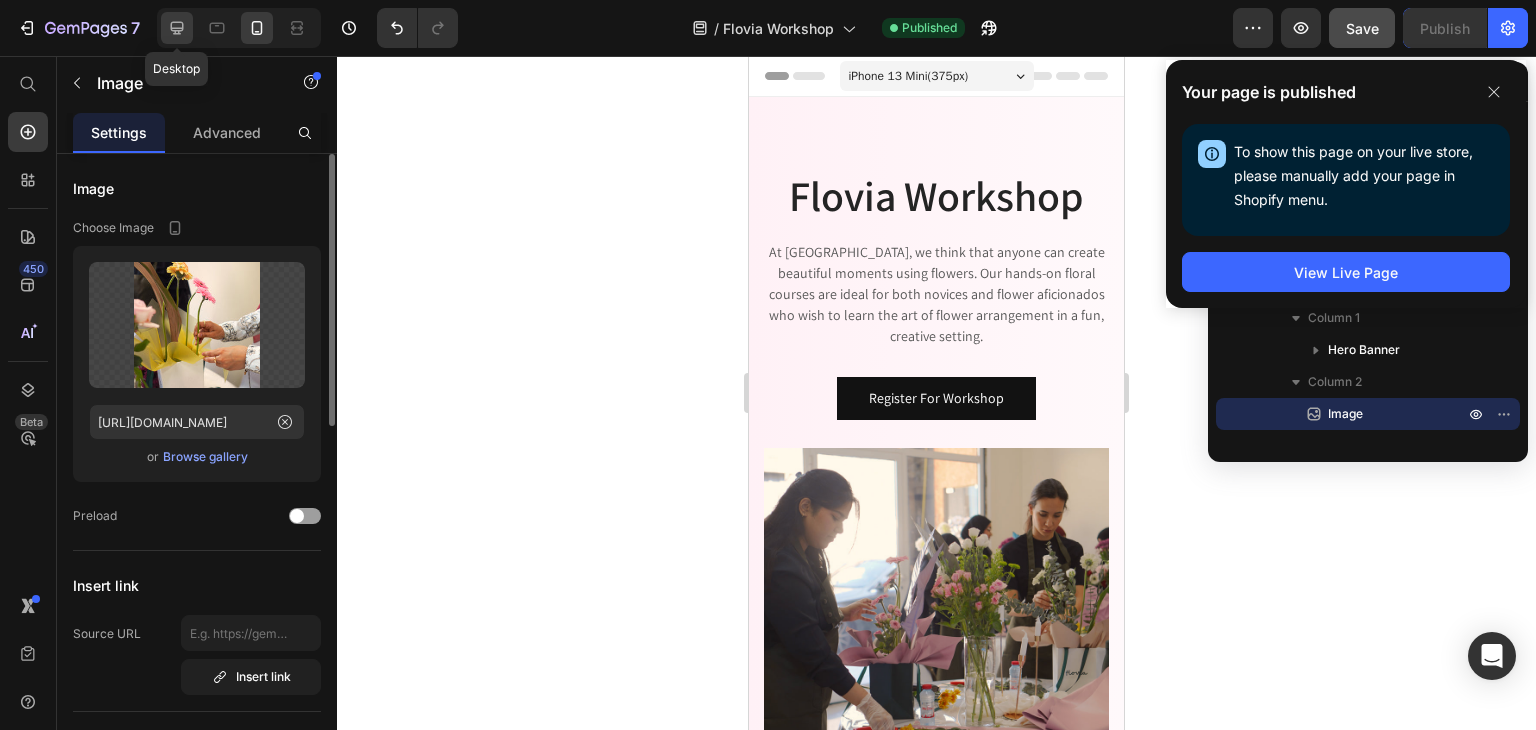 click 